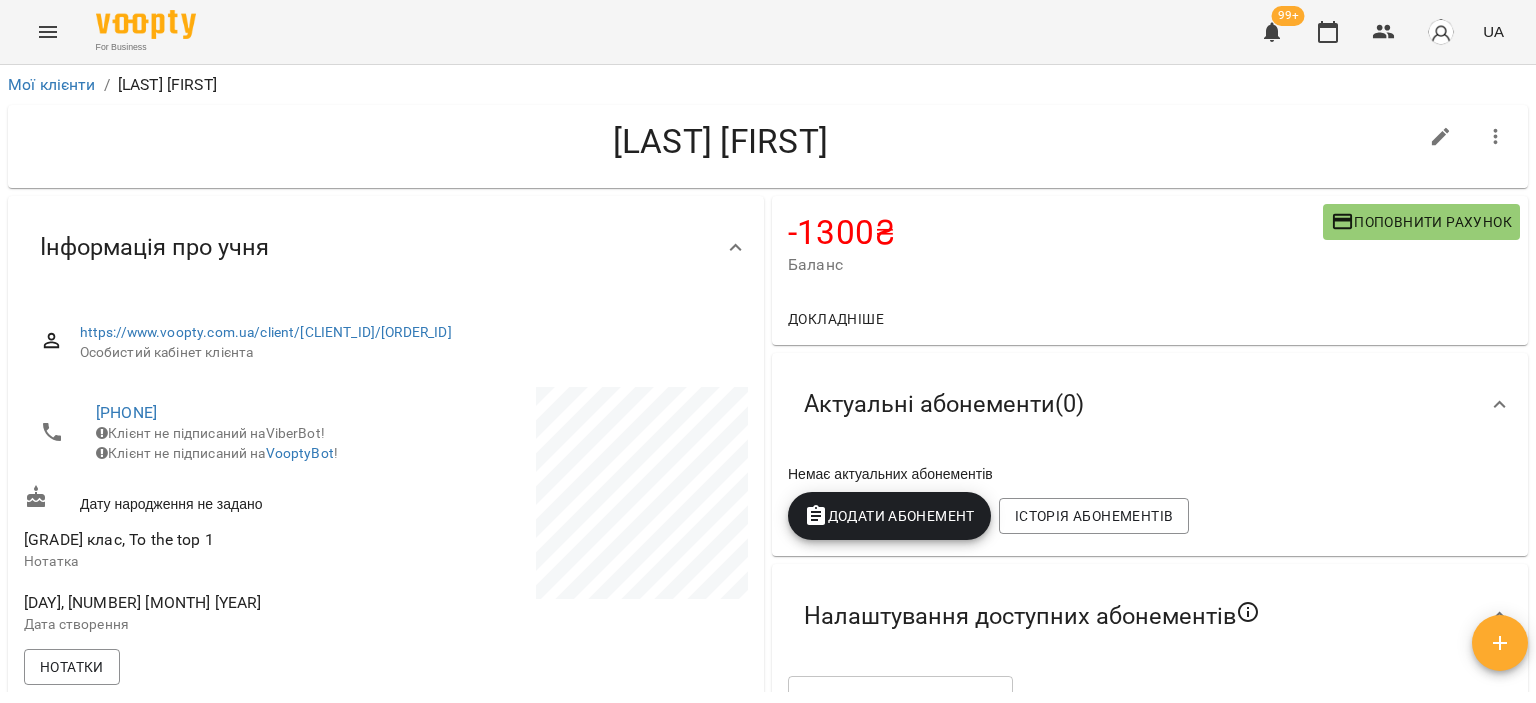 scroll, scrollTop: 0, scrollLeft: 0, axis: both 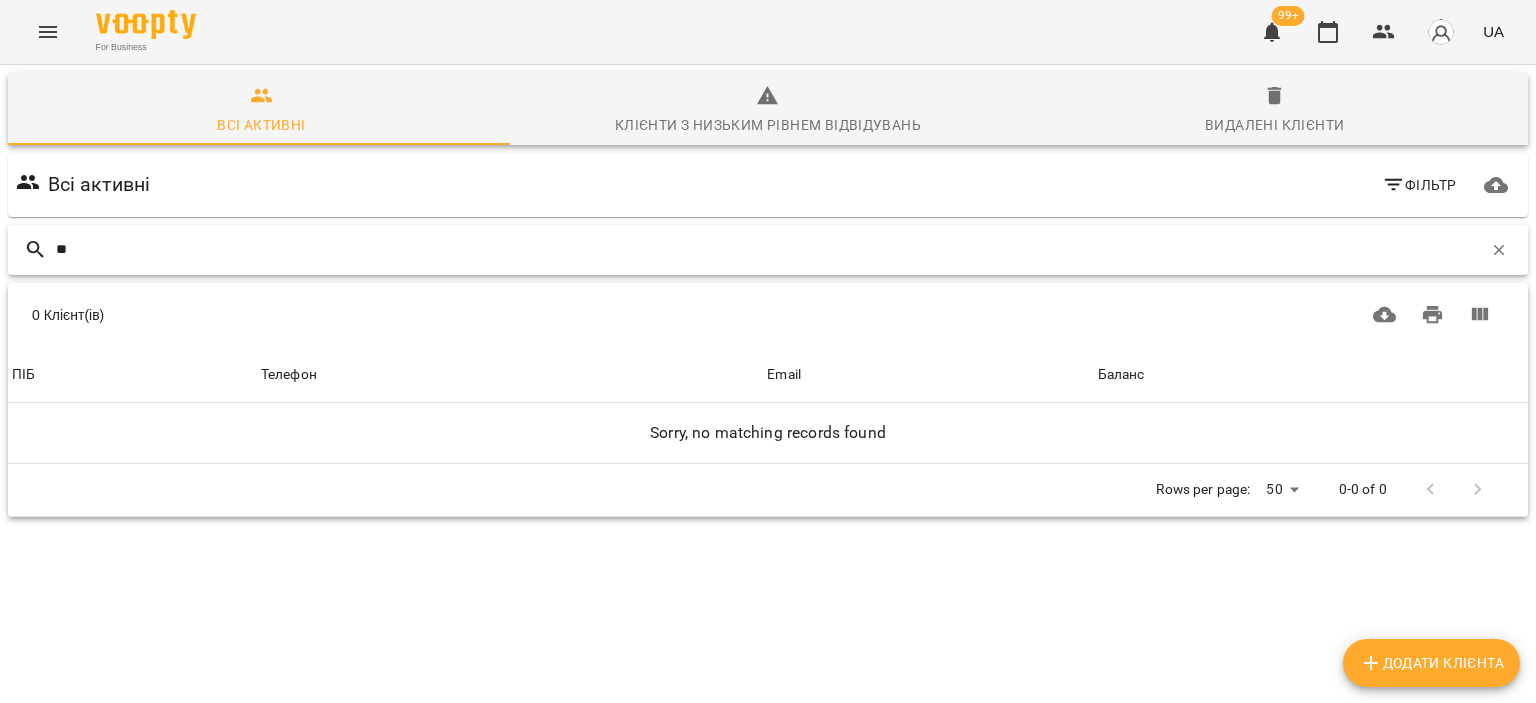 type on "*" 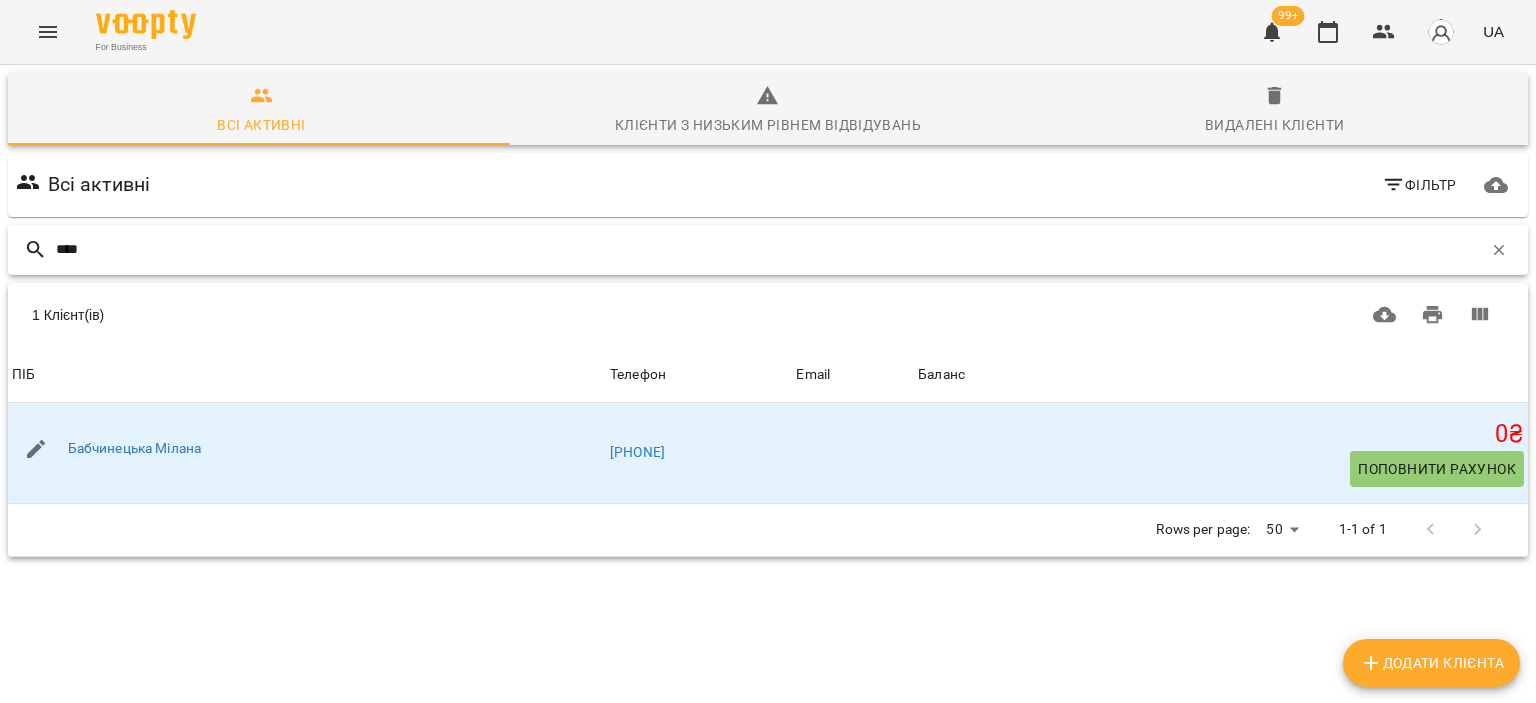 type on "****" 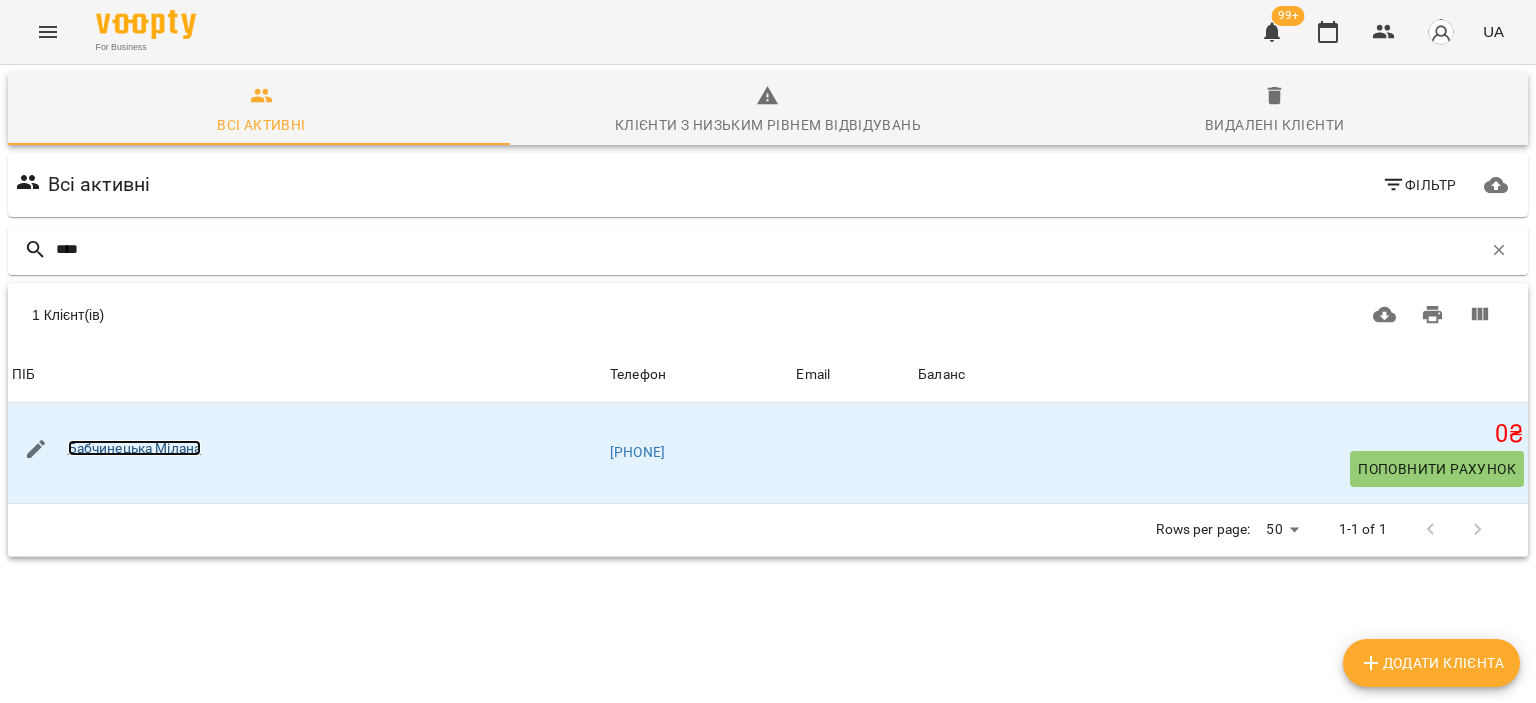 click on "Бабчинецька Мілана" at bounding box center (135, 448) 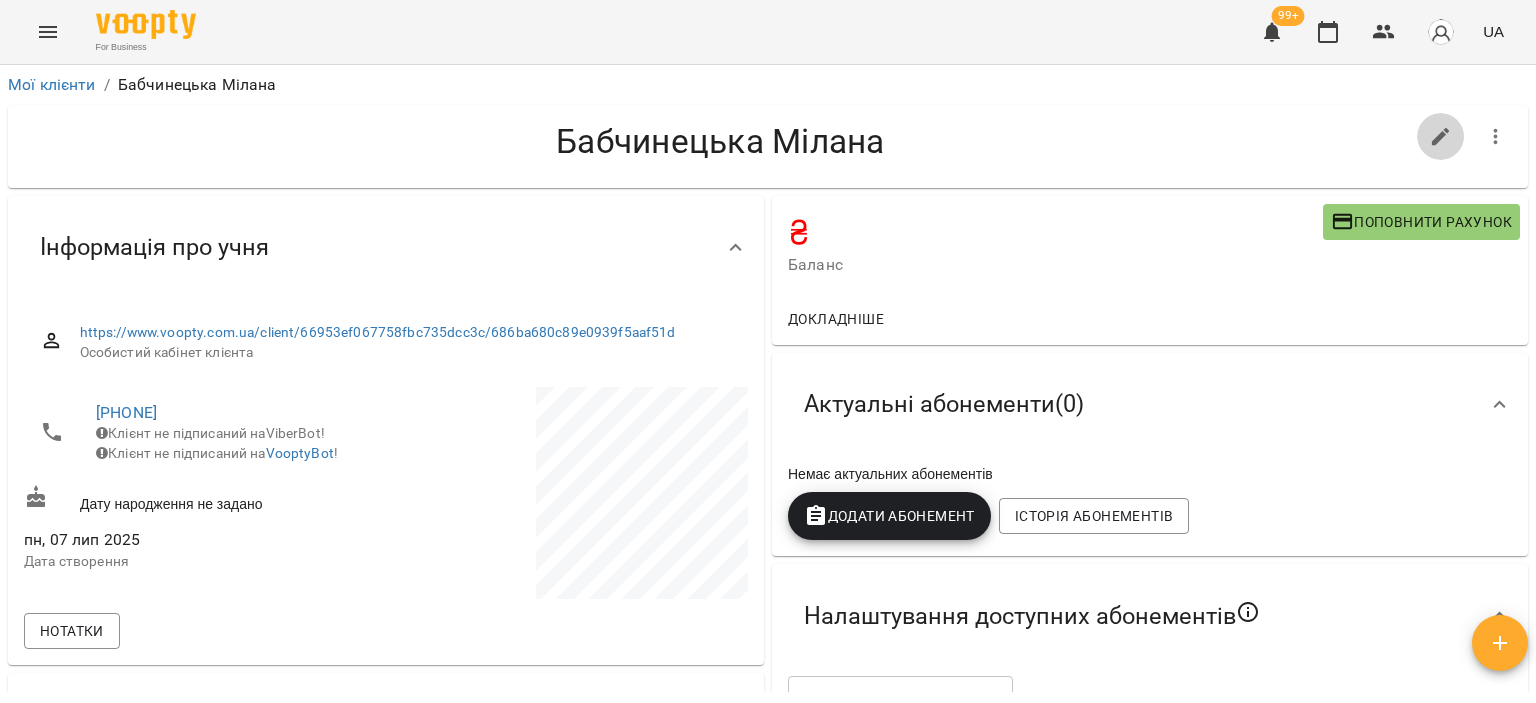 click 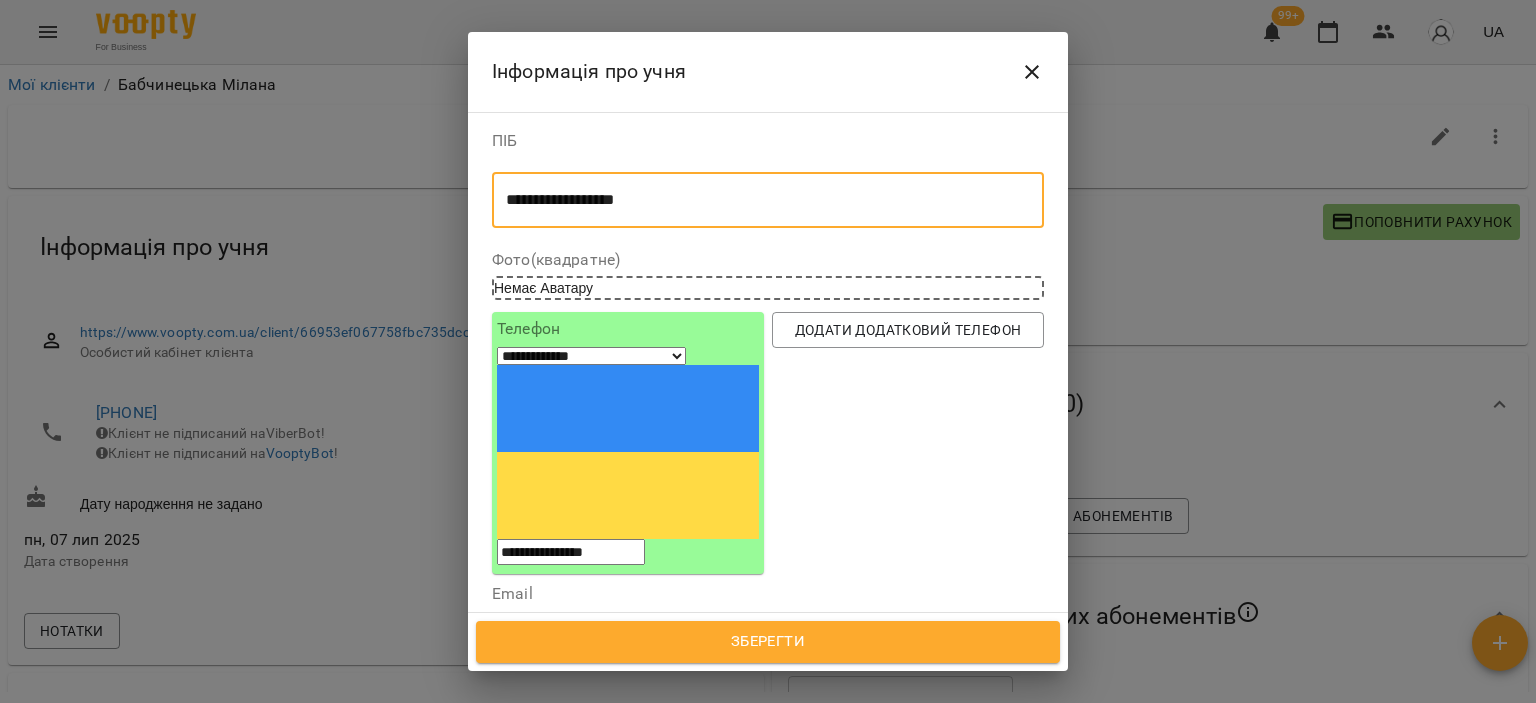 click on "**********" at bounding box center (760, 200) 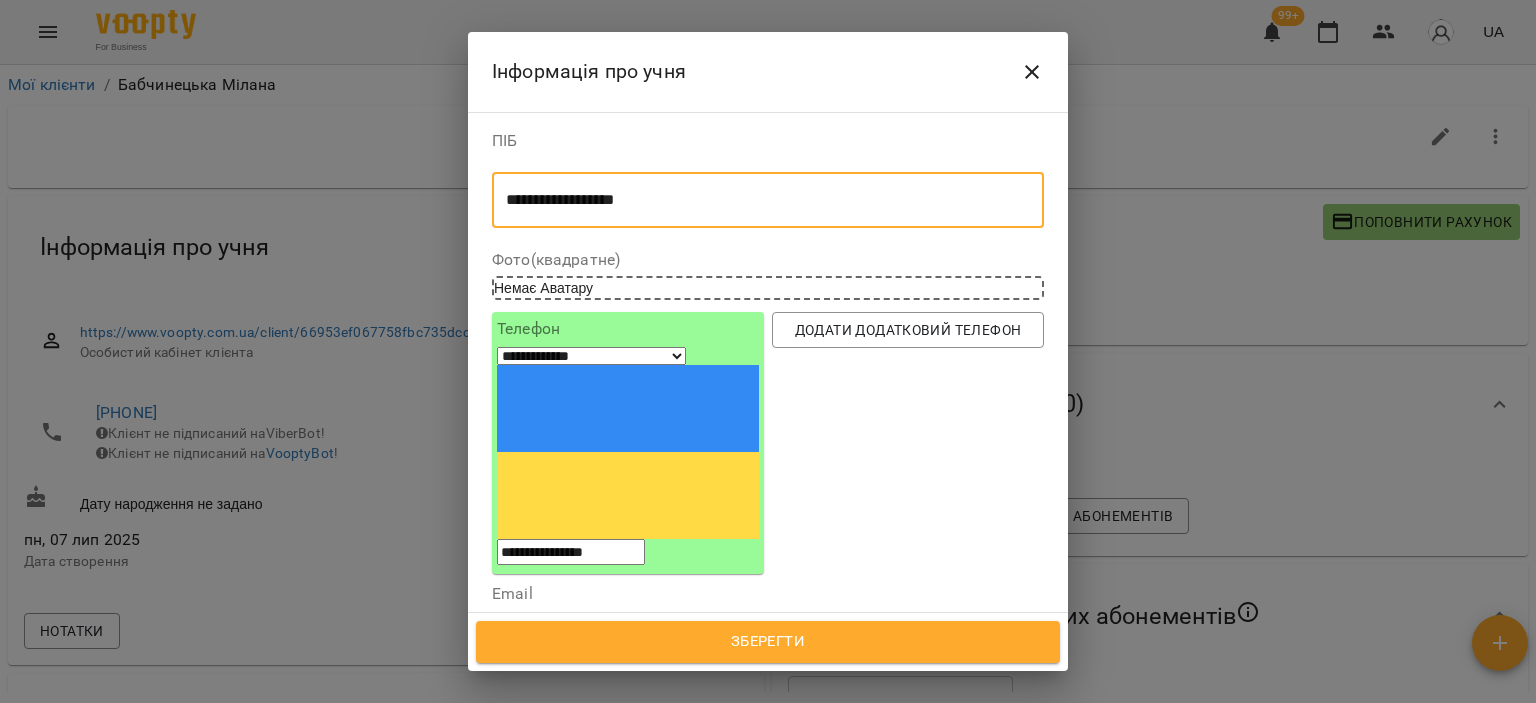 type on "**********" 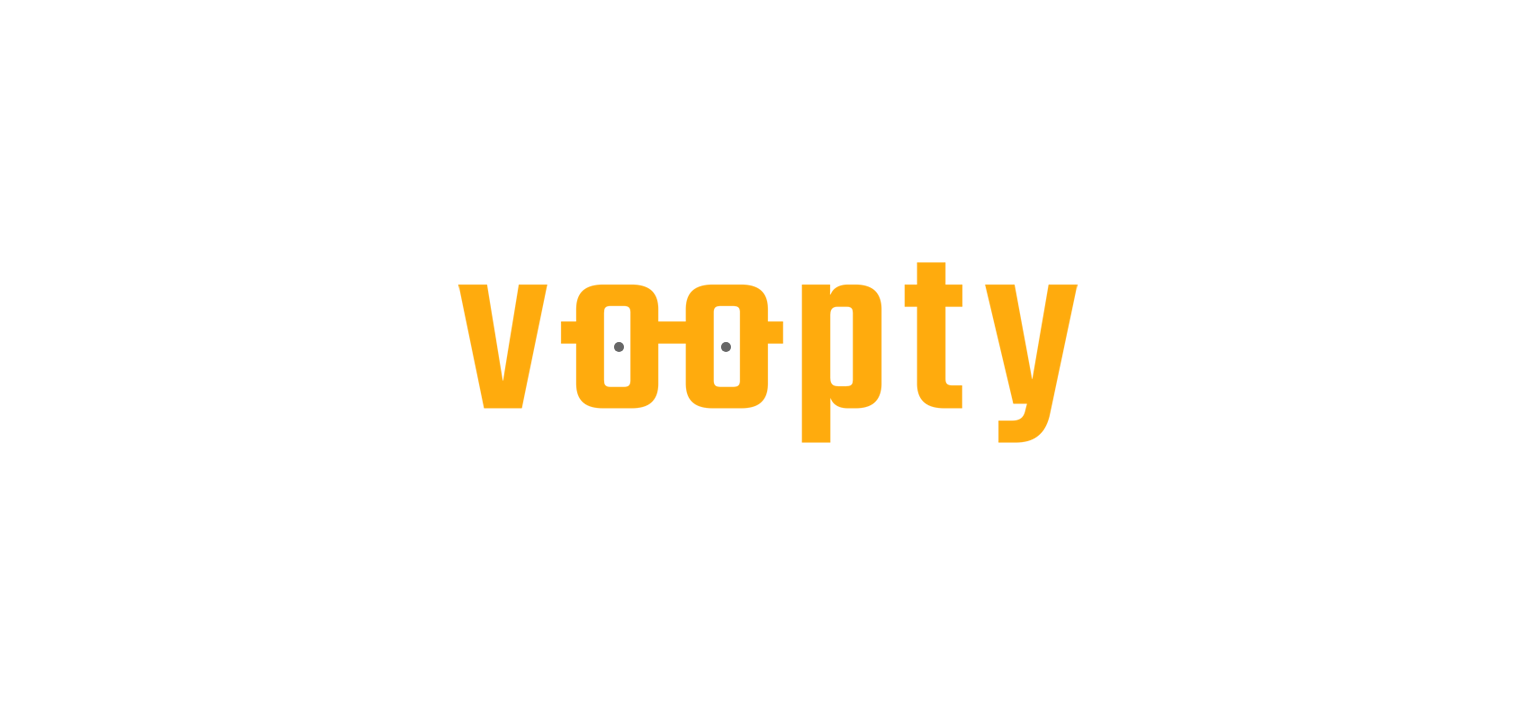 scroll, scrollTop: 0, scrollLeft: 0, axis: both 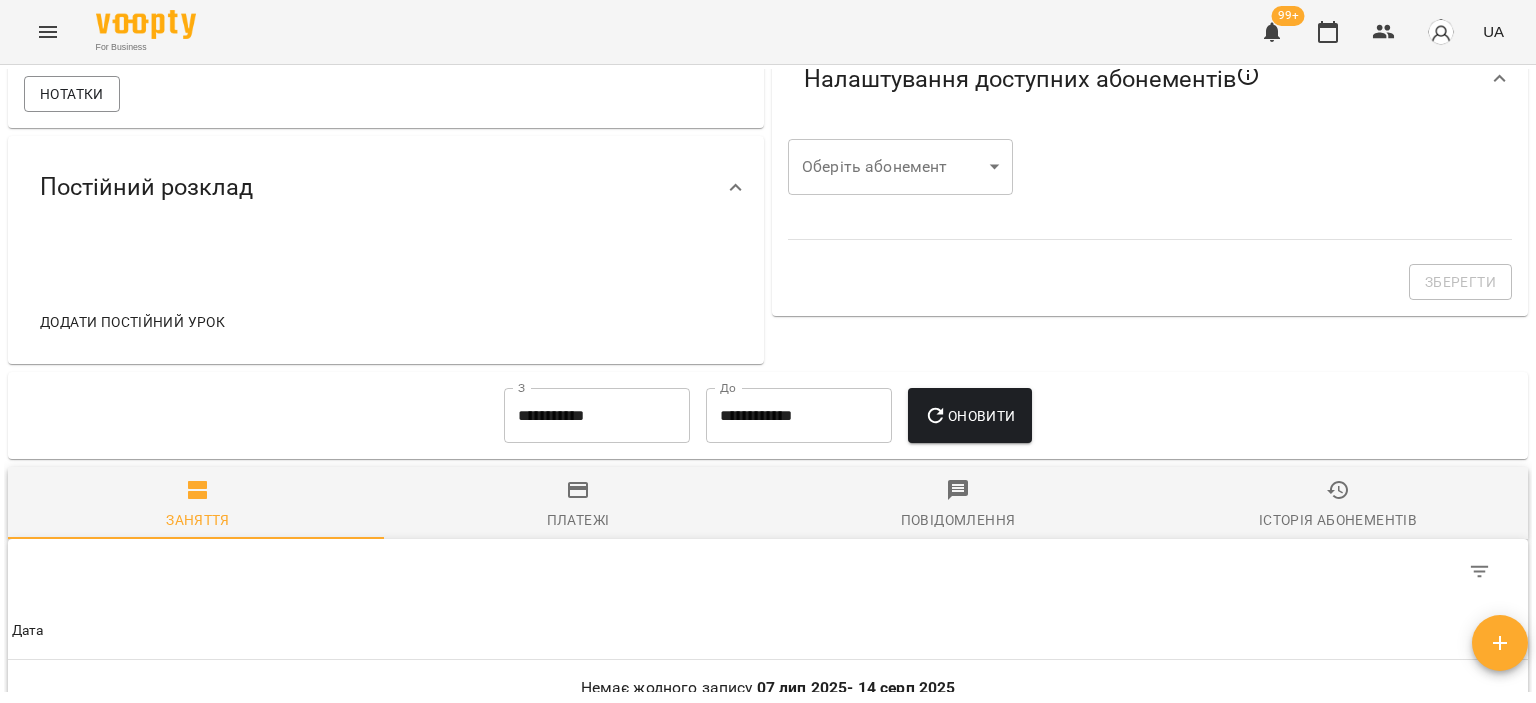 click at bounding box center (48, 32) 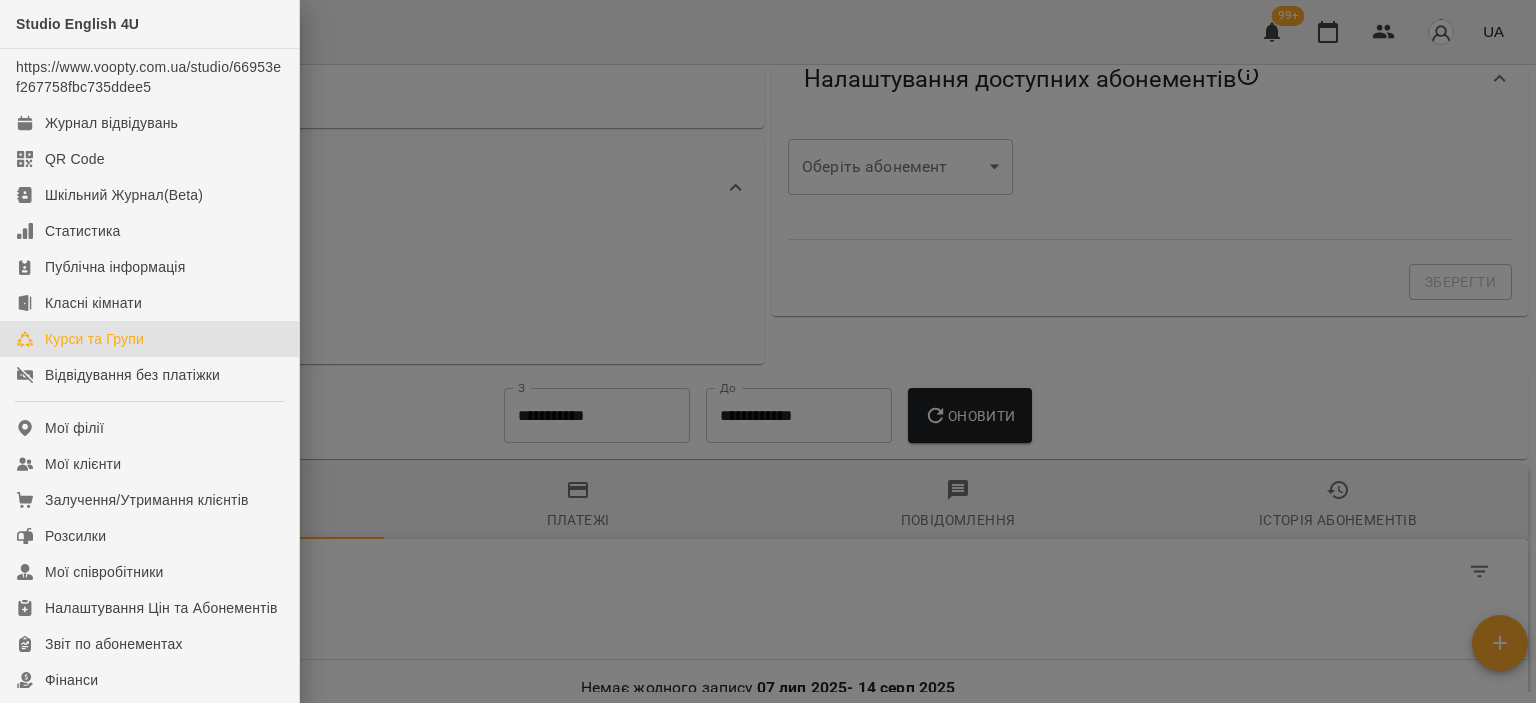 click on "Курси та Групи" at bounding box center [149, 339] 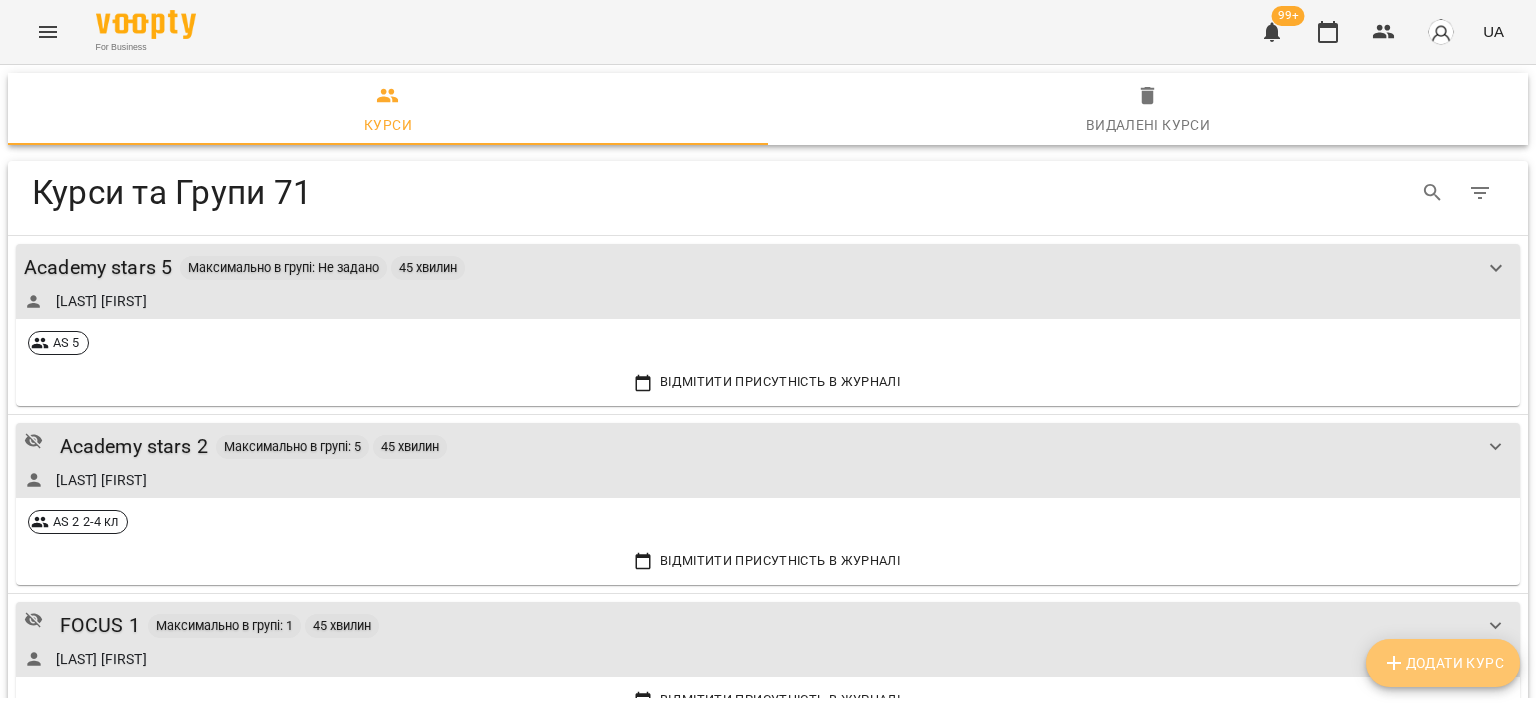 click 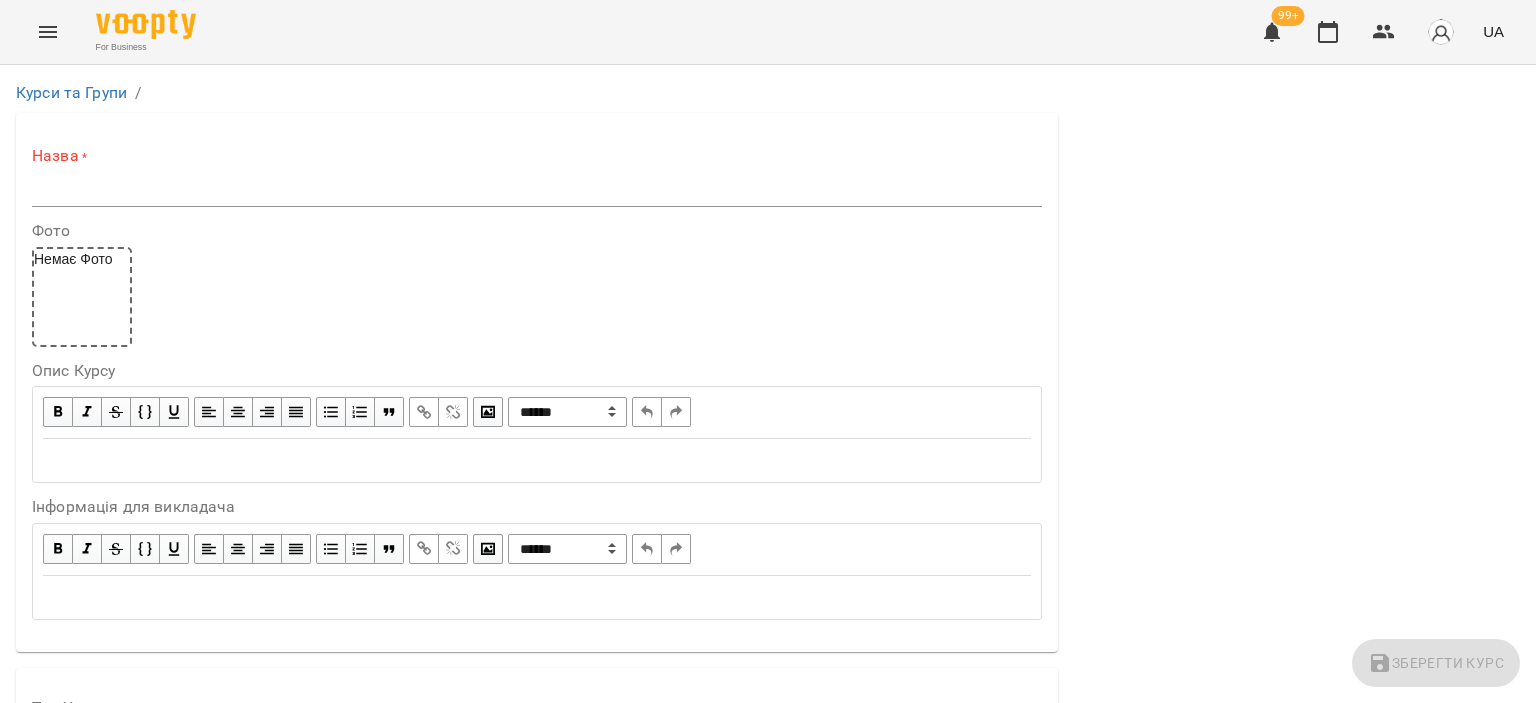 click at bounding box center [537, 191] 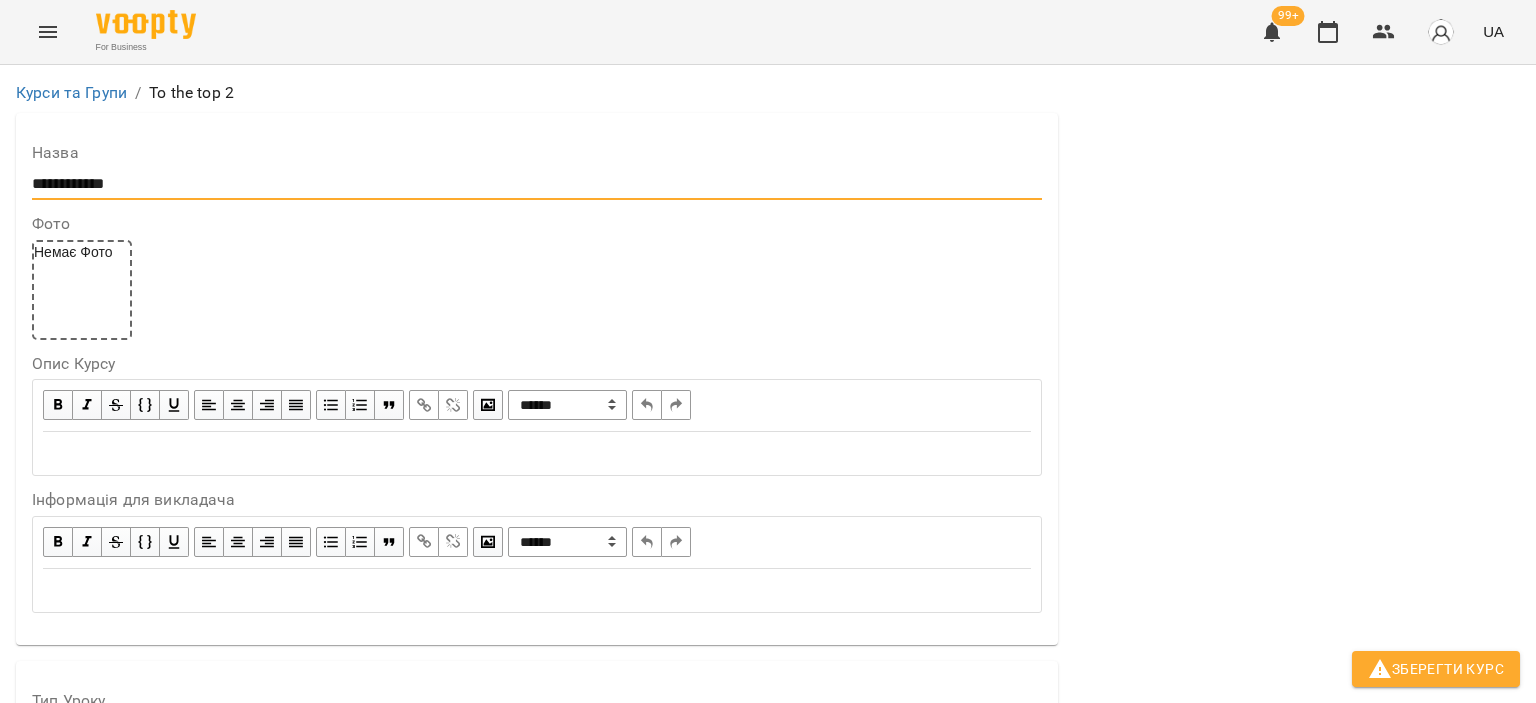 scroll, scrollTop: 354, scrollLeft: 0, axis: vertical 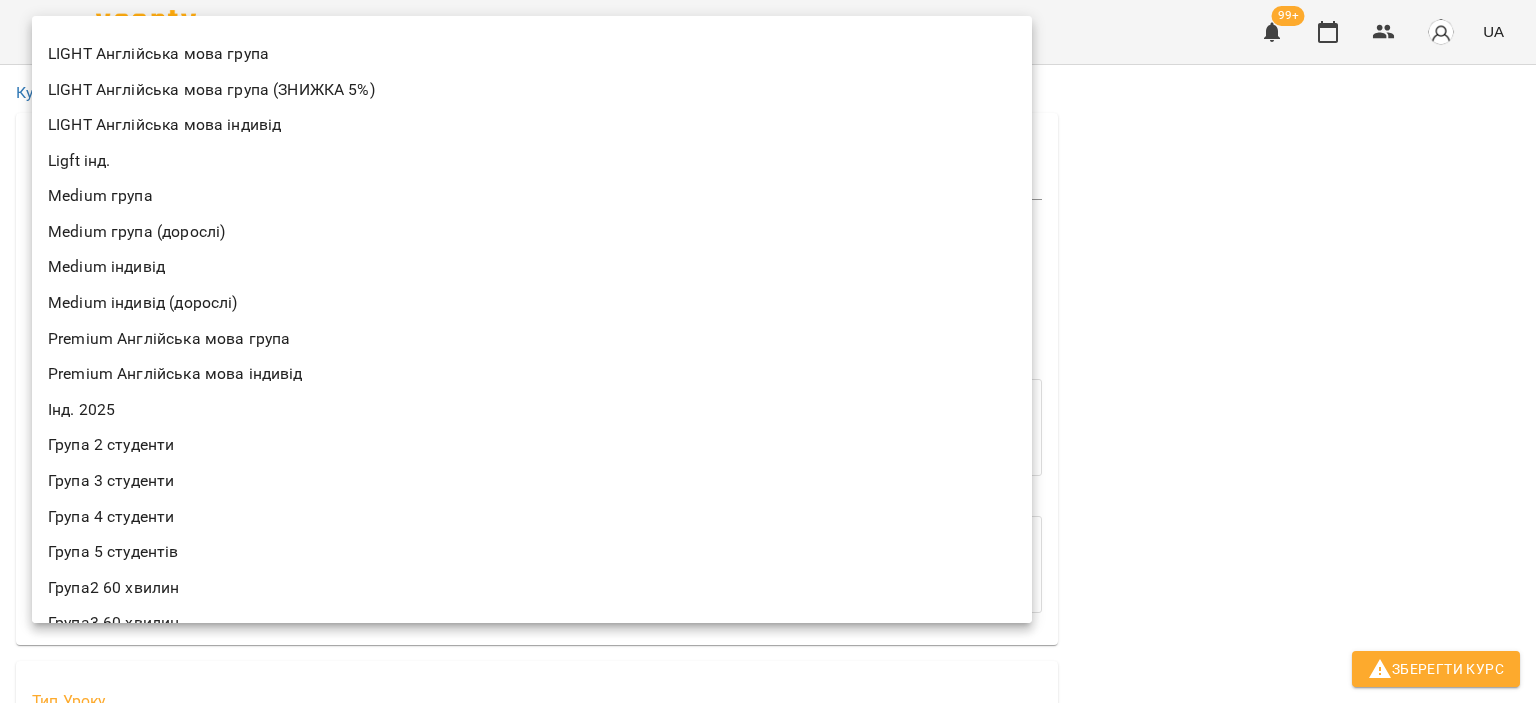 click on "**********" at bounding box center (768, 1156) 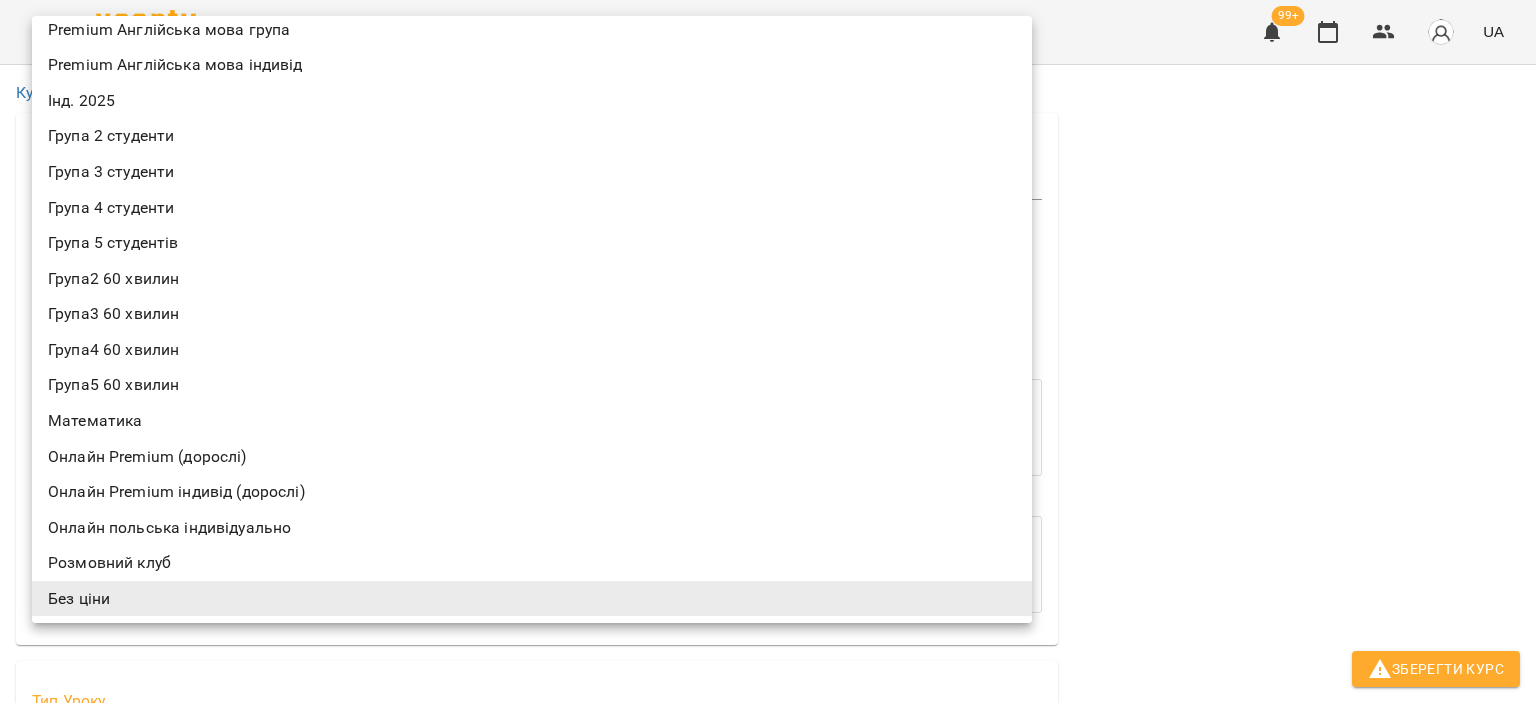 scroll, scrollTop: 0, scrollLeft: 0, axis: both 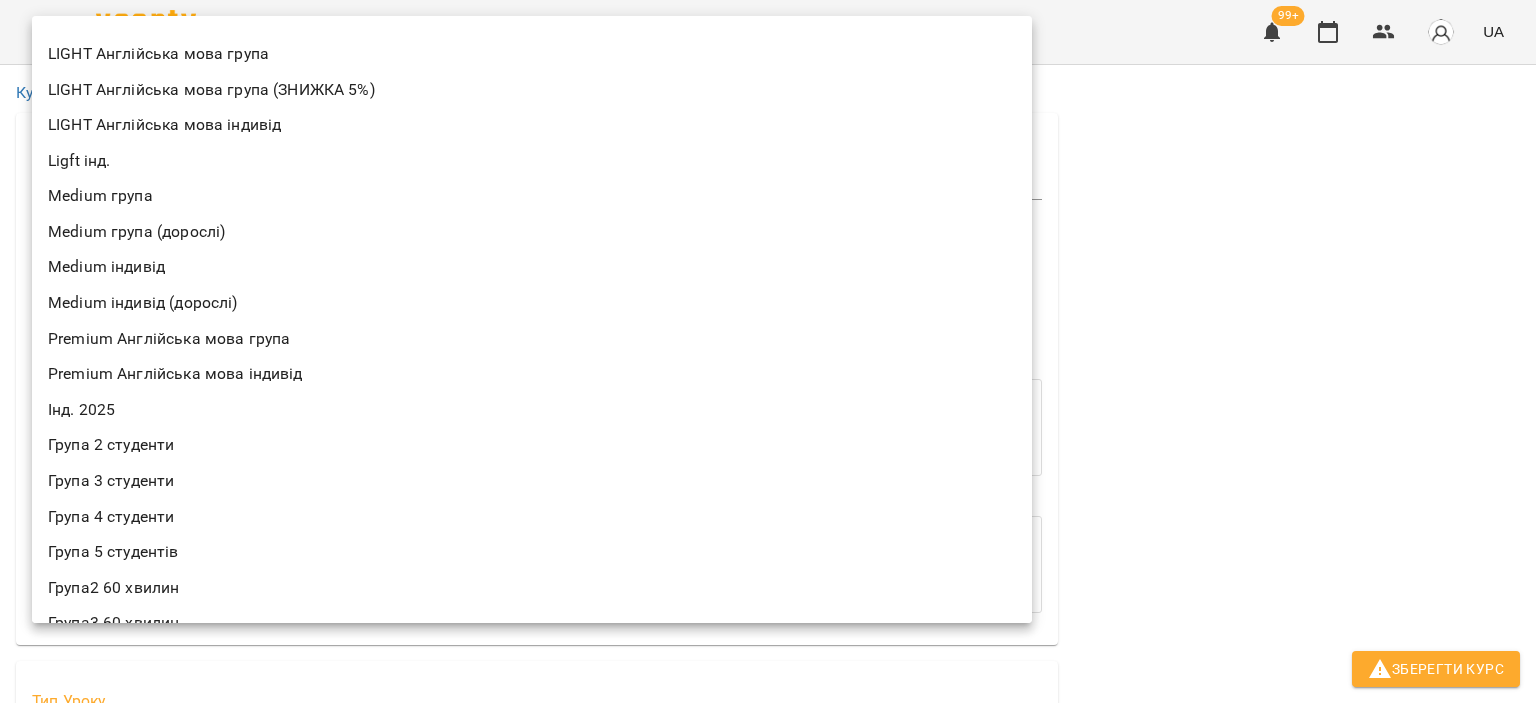 click at bounding box center [768, 351] 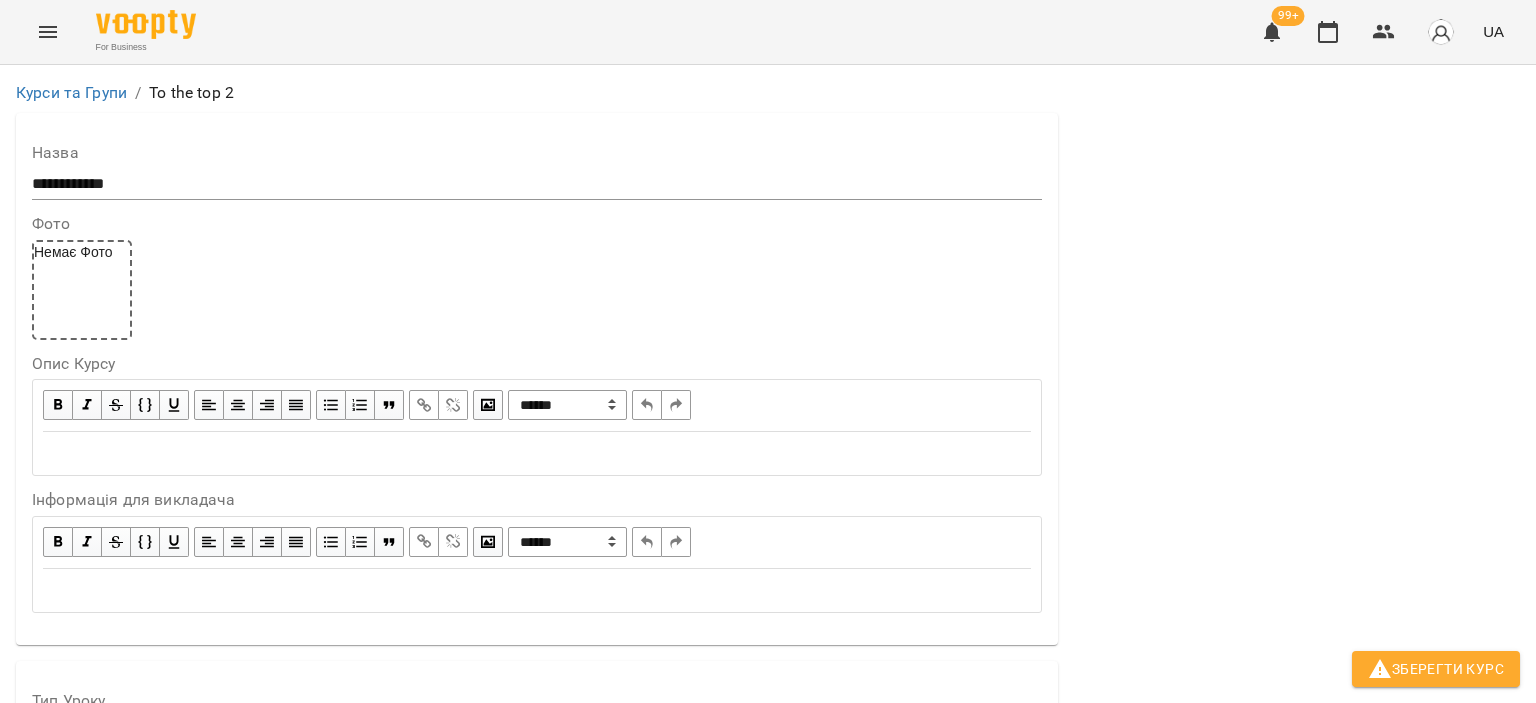 click on "Типи уроків" at bounding box center (310, 785) 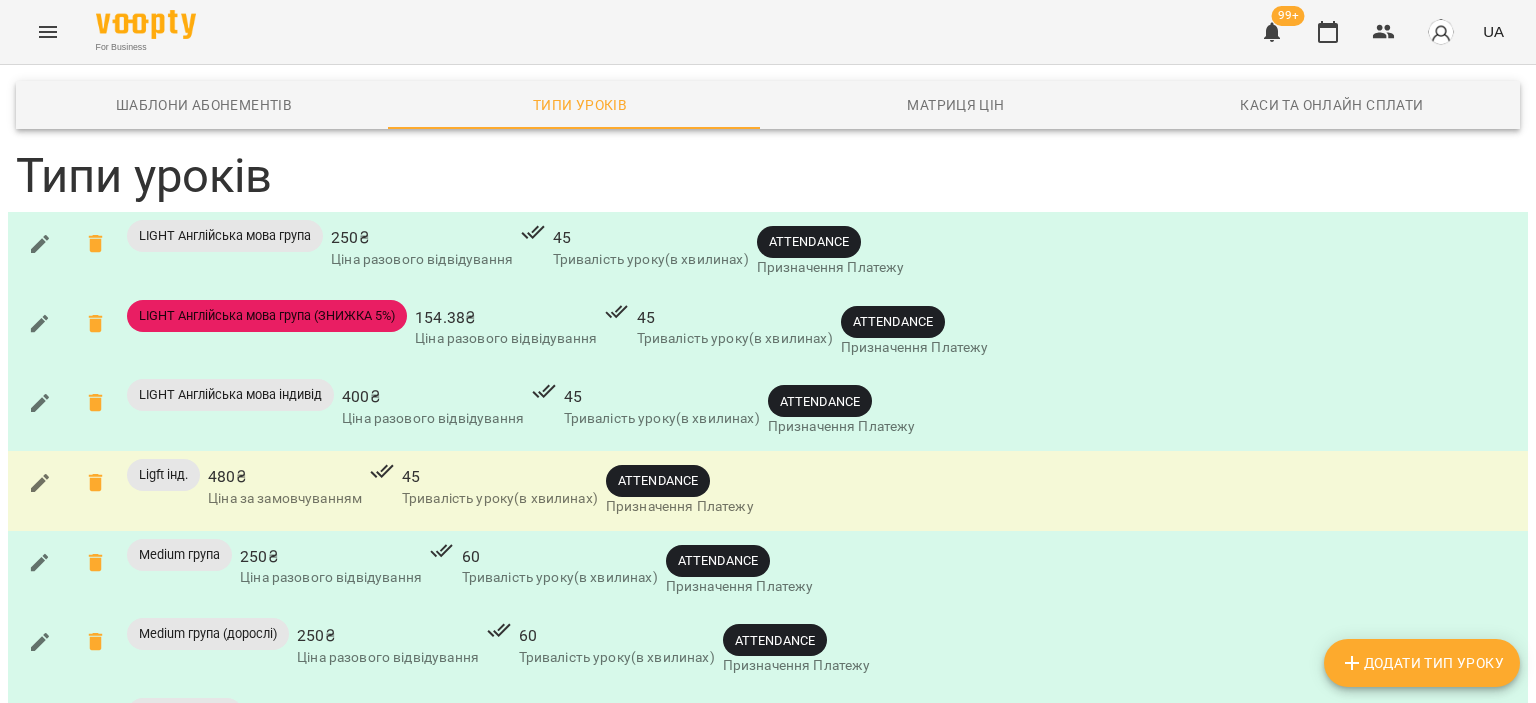 scroll, scrollTop: 0, scrollLeft: 0, axis: both 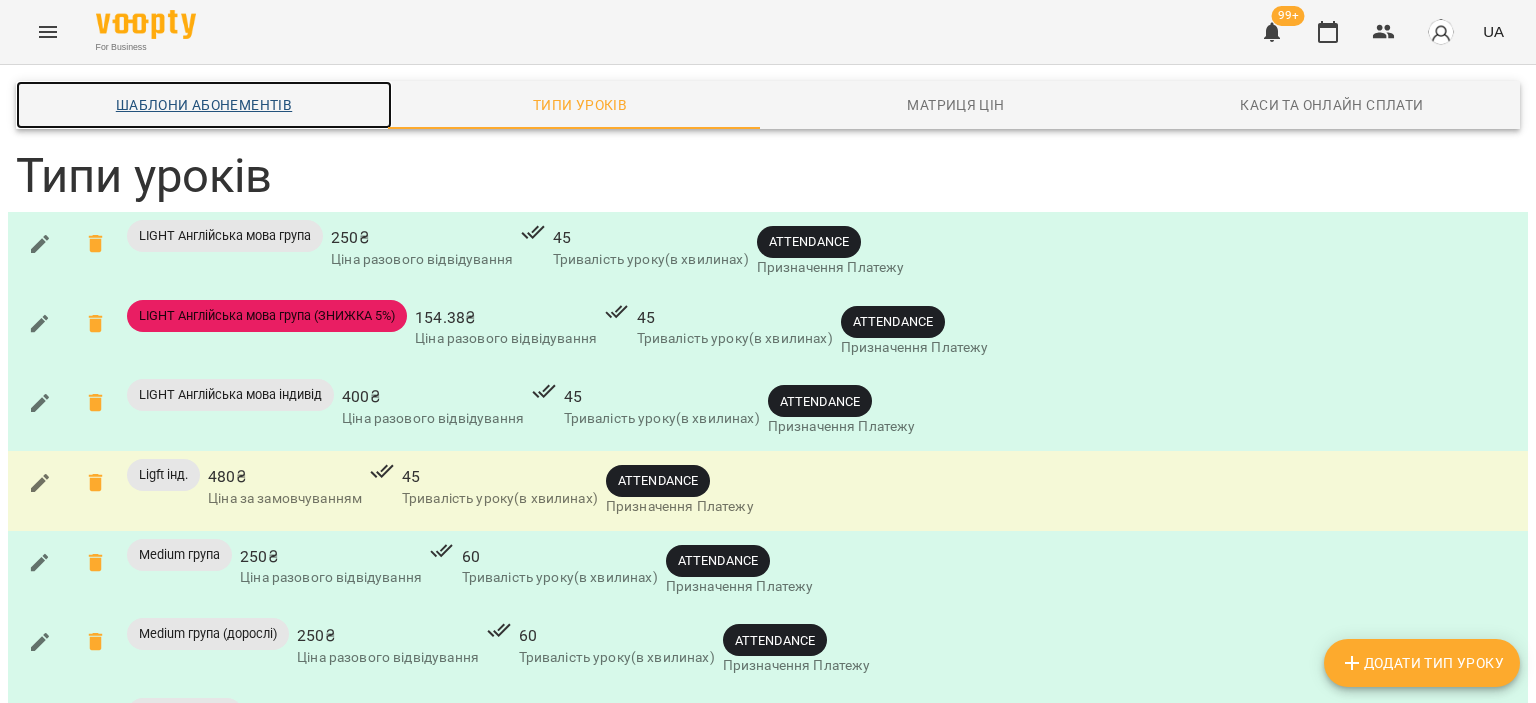 click on "Шаблони Абонементів" at bounding box center [204, 105] 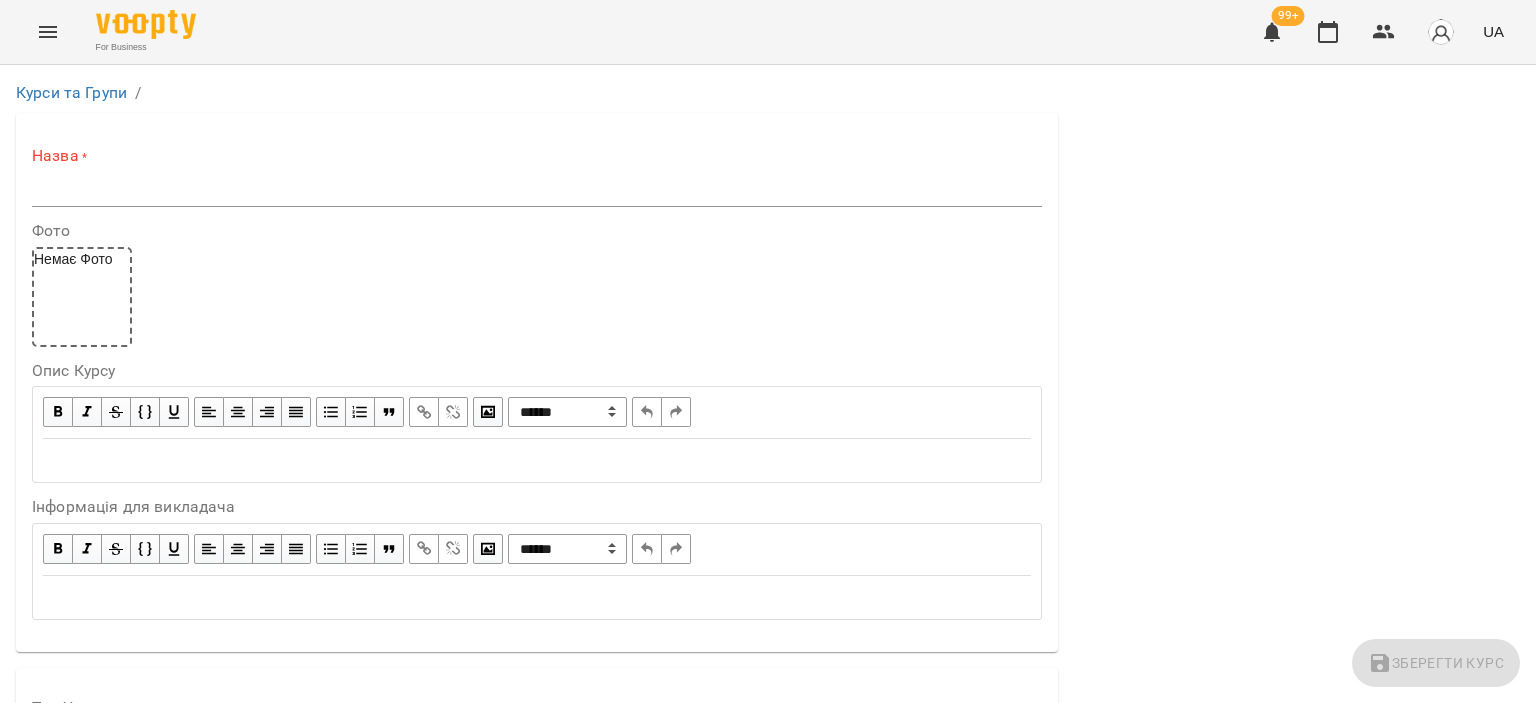 scroll, scrollTop: 544, scrollLeft: 0, axis: vertical 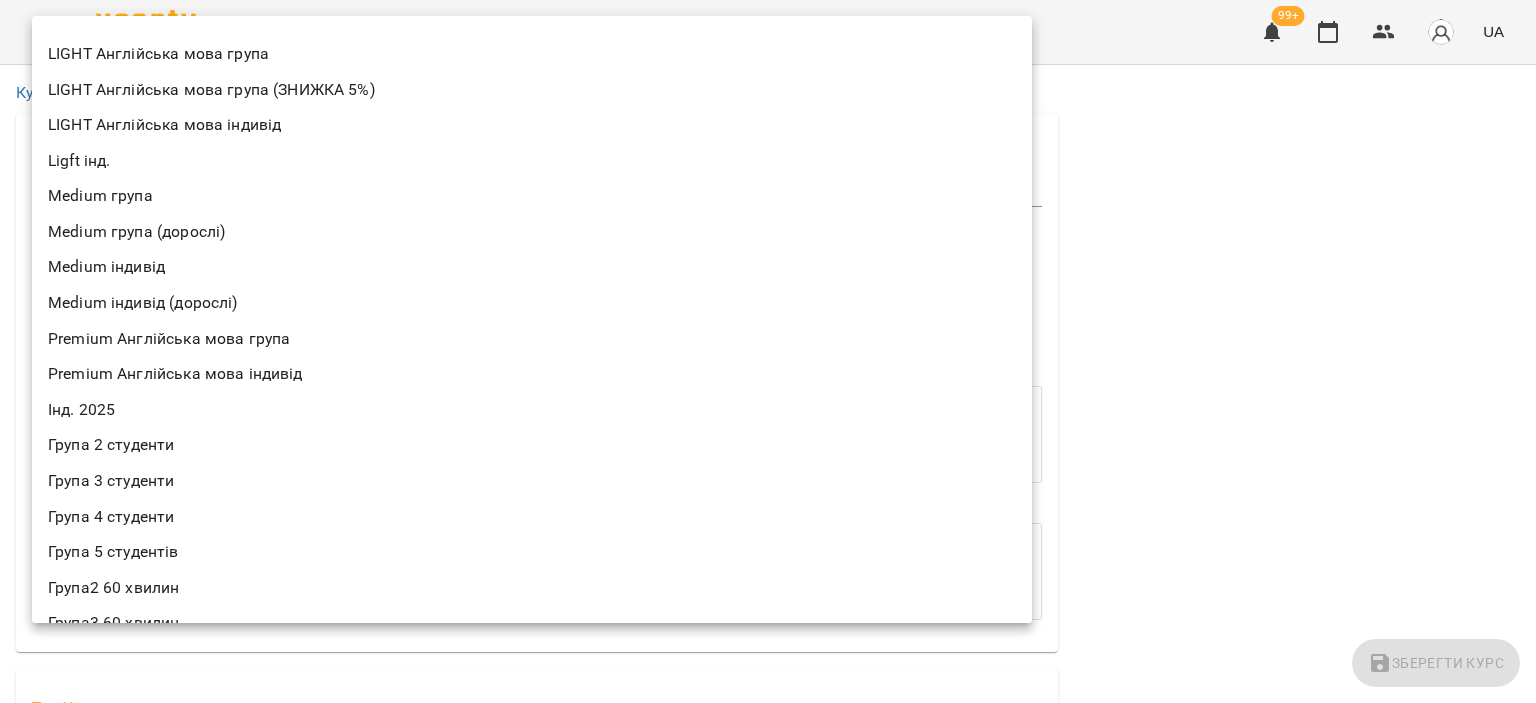 click on "LIGHT Англійська мова група" at bounding box center [532, 54] 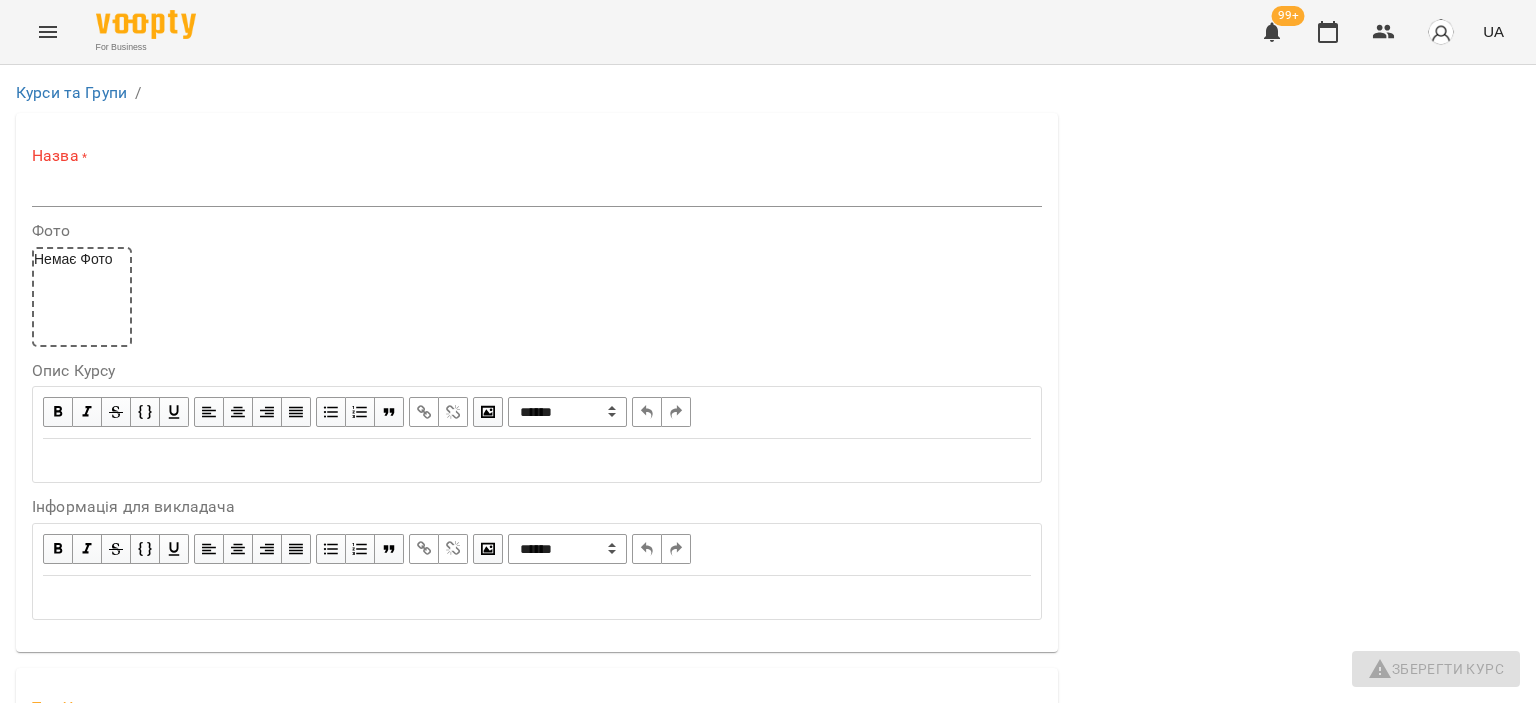 scroll, scrollTop: 0, scrollLeft: 0, axis: both 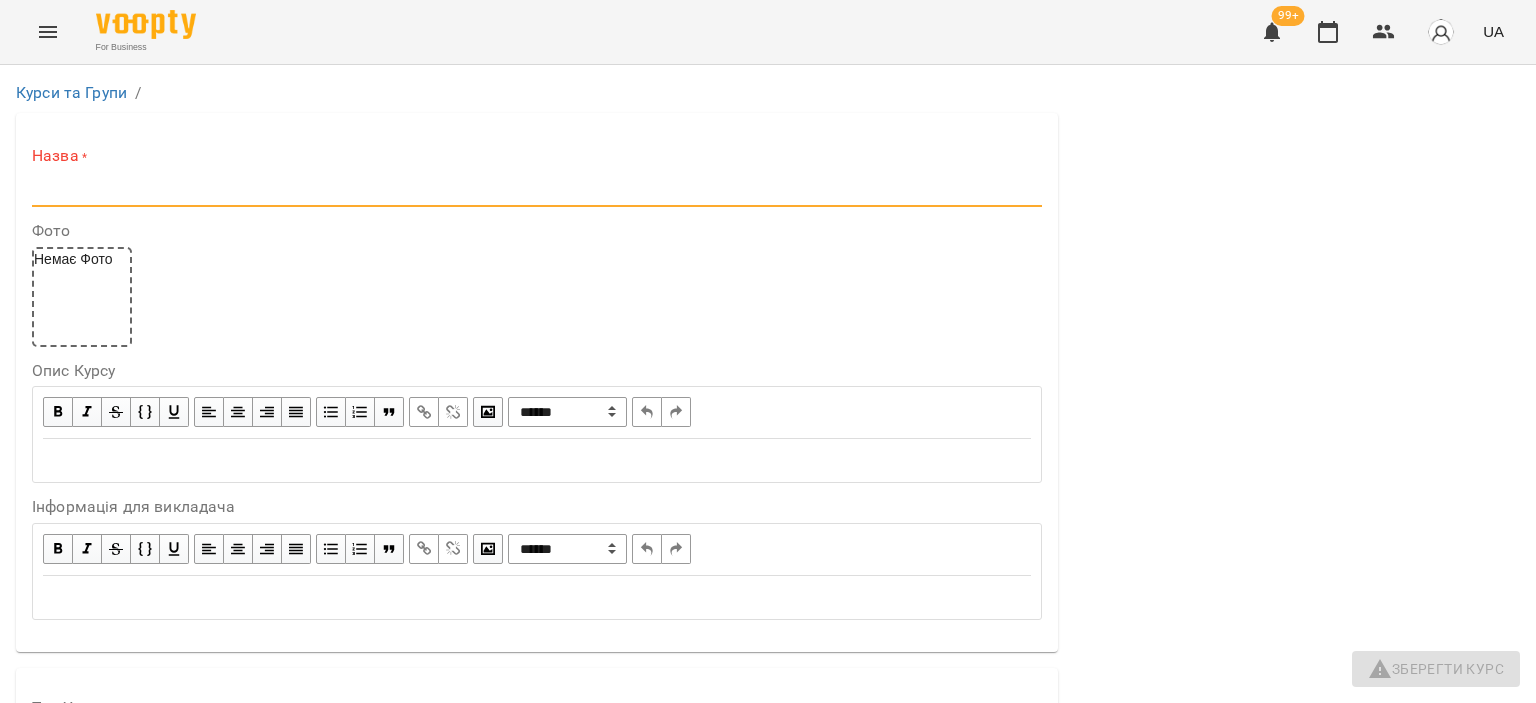 click at bounding box center [537, 191] 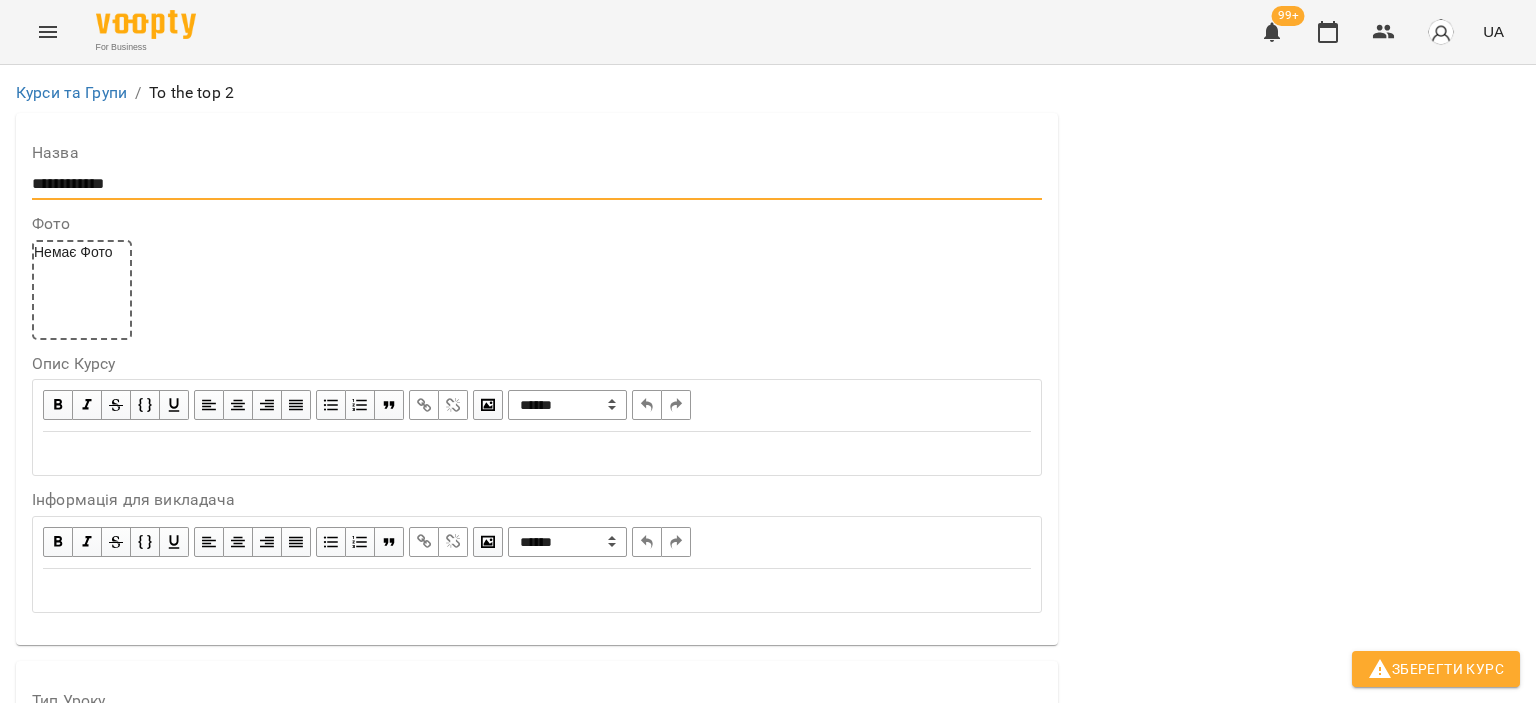 scroll, scrollTop: 179, scrollLeft: 0, axis: vertical 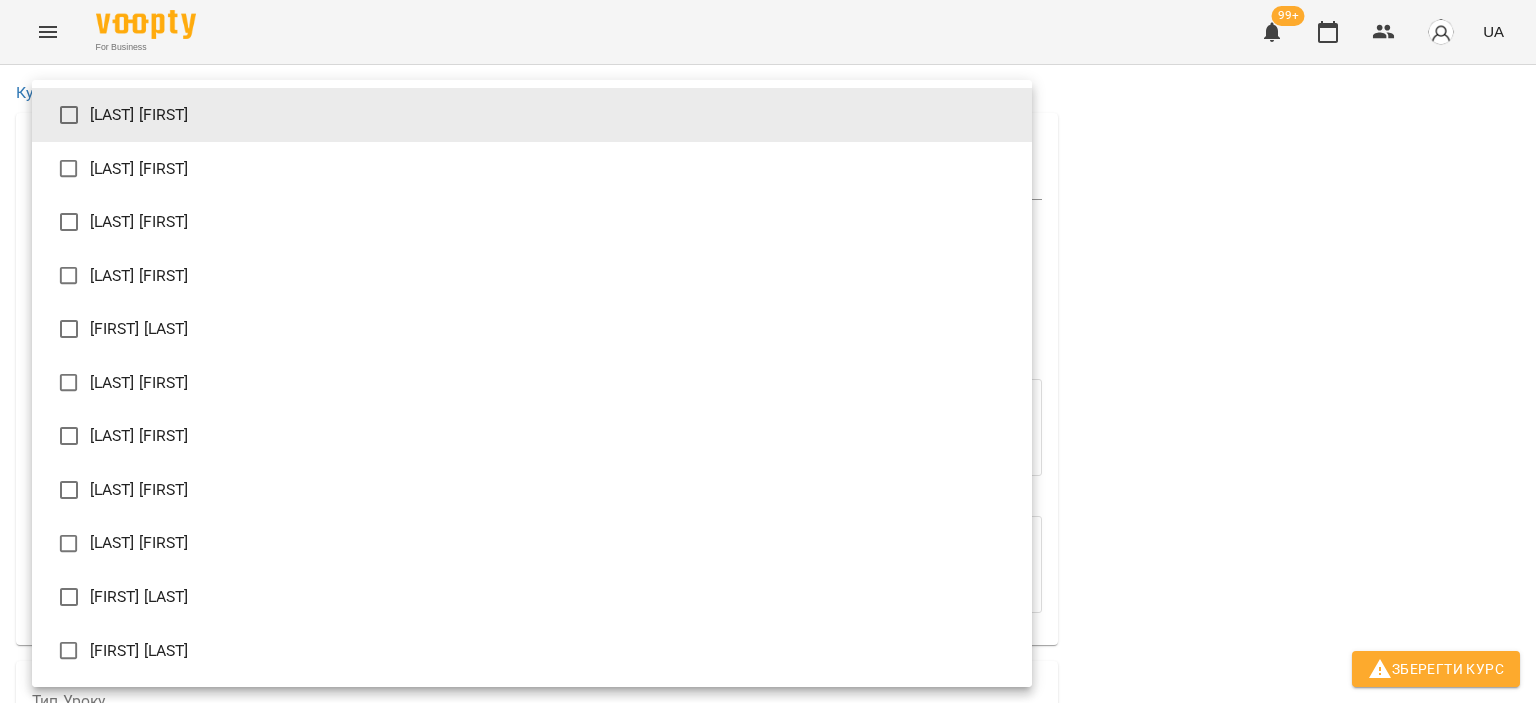 click on "[FIRST] [LAST]" at bounding box center [532, 276] 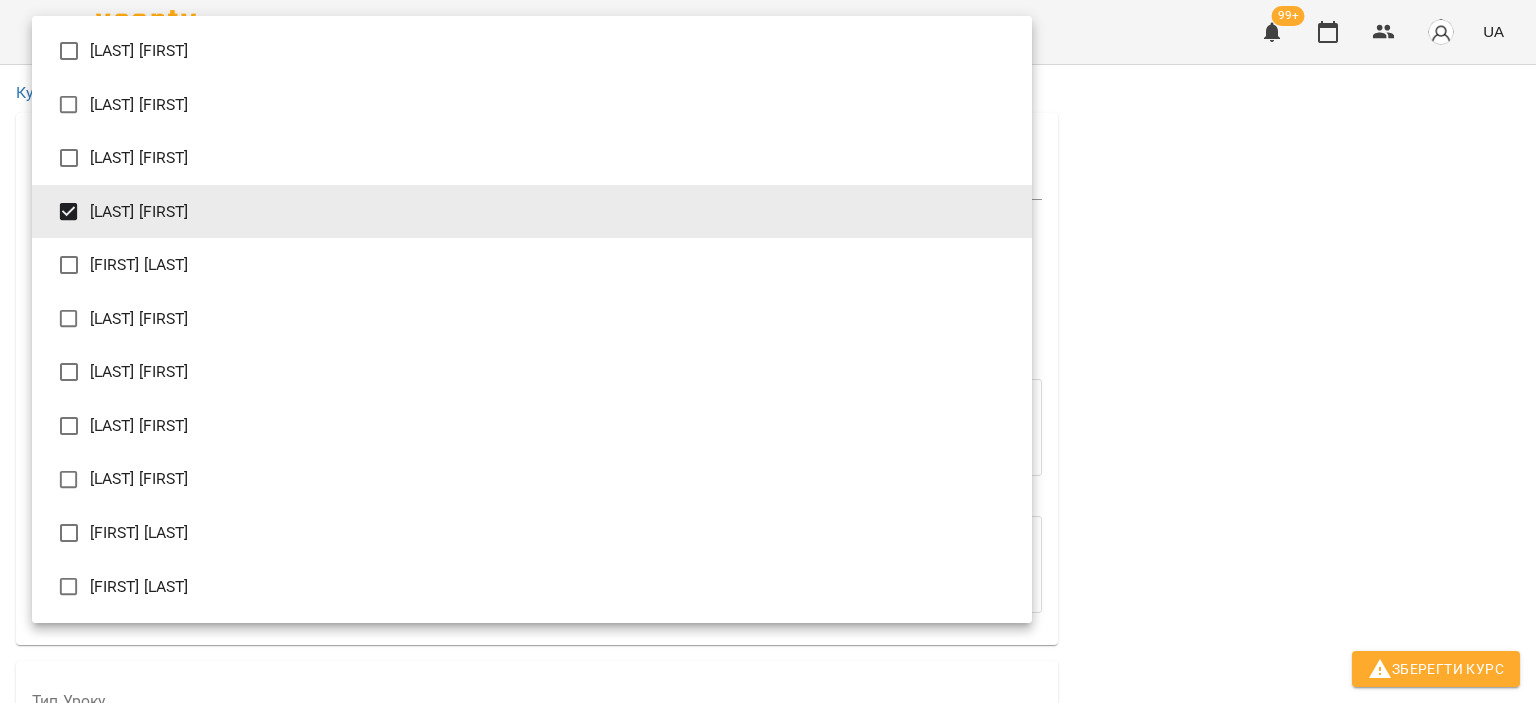 click at bounding box center [768, 351] 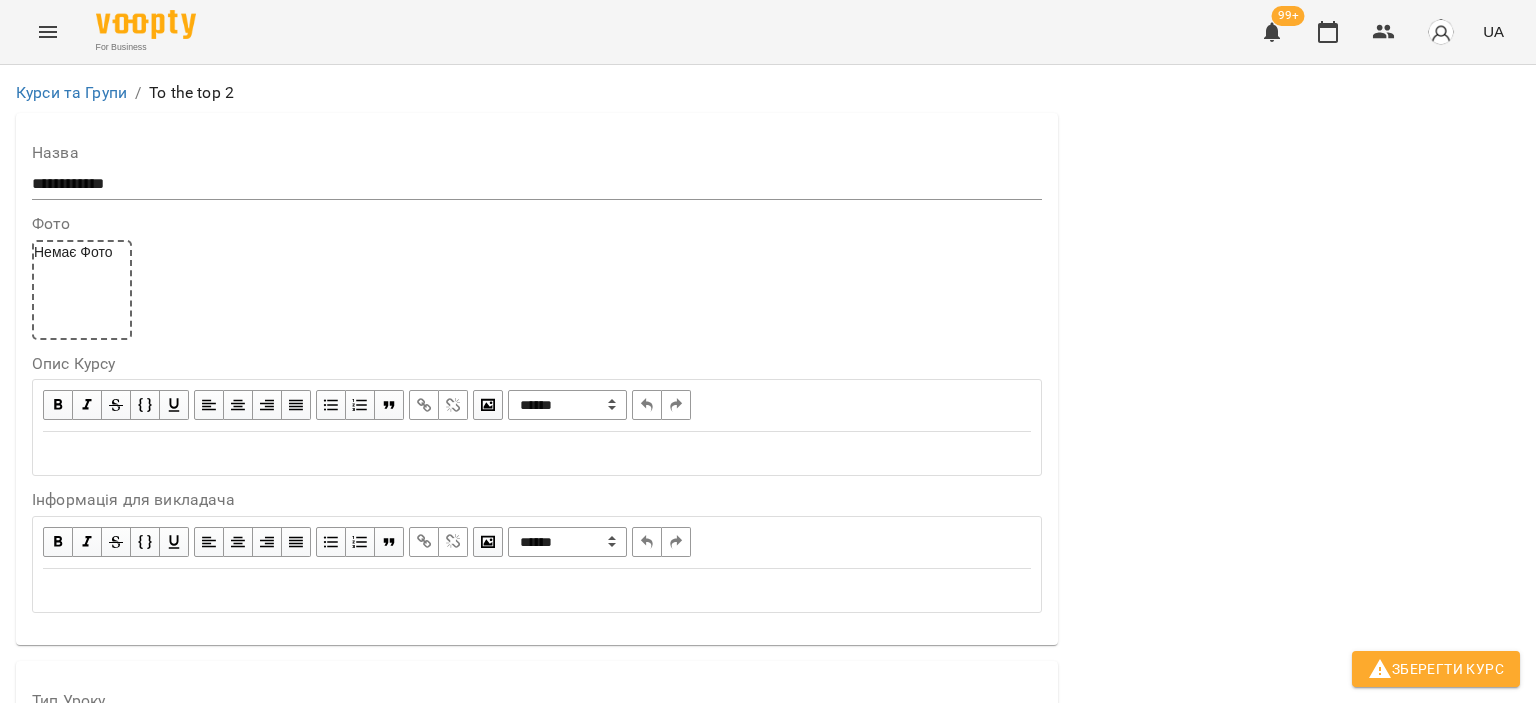 scroll, scrollTop: 1221, scrollLeft: 0, axis: vertical 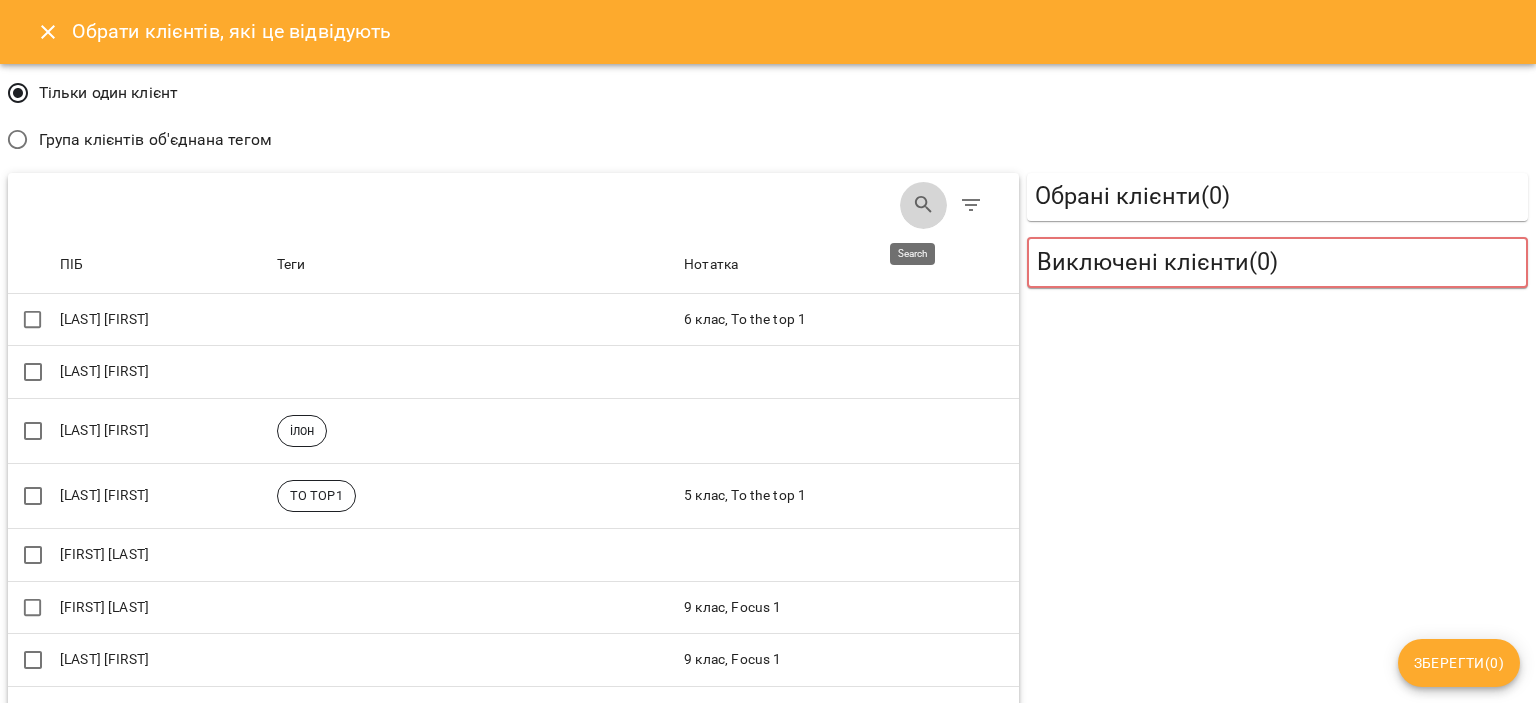 click 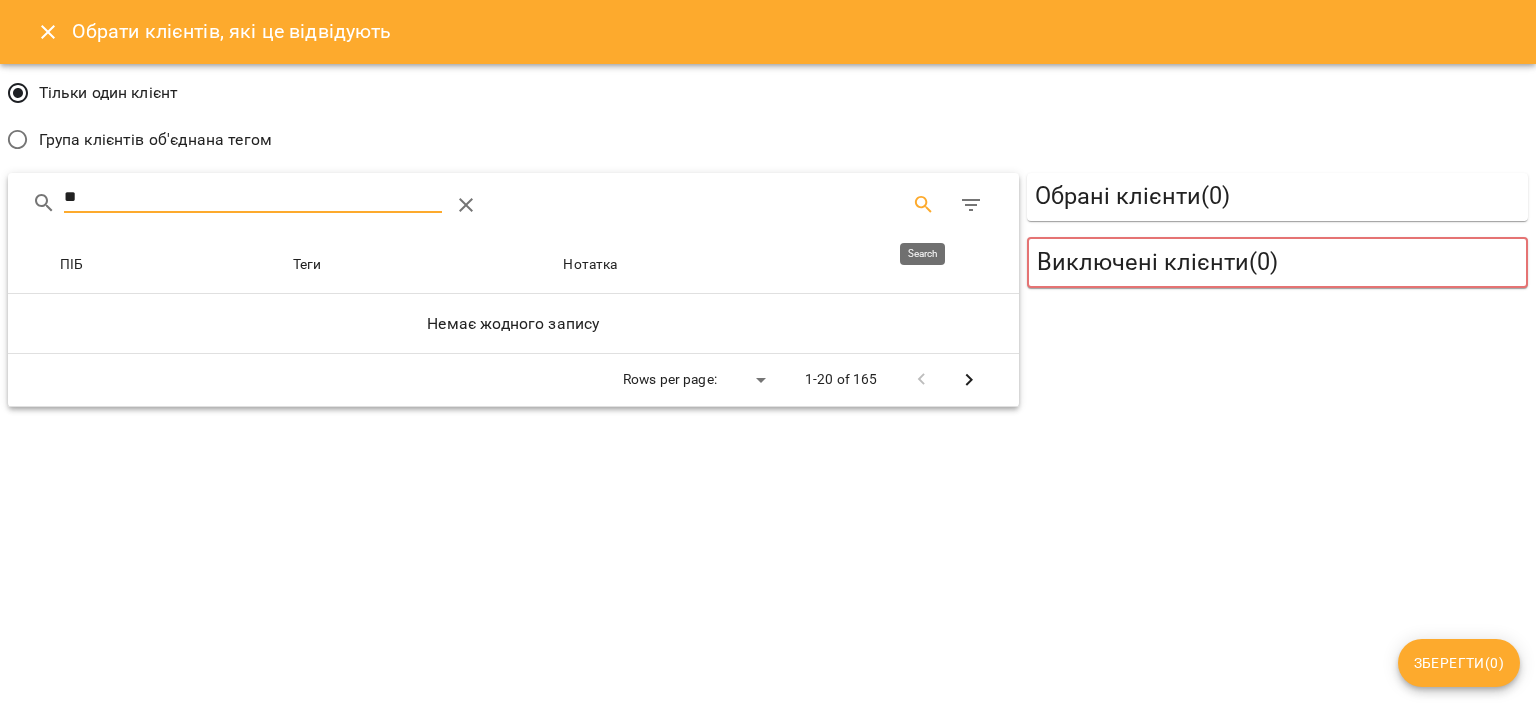 type on "*" 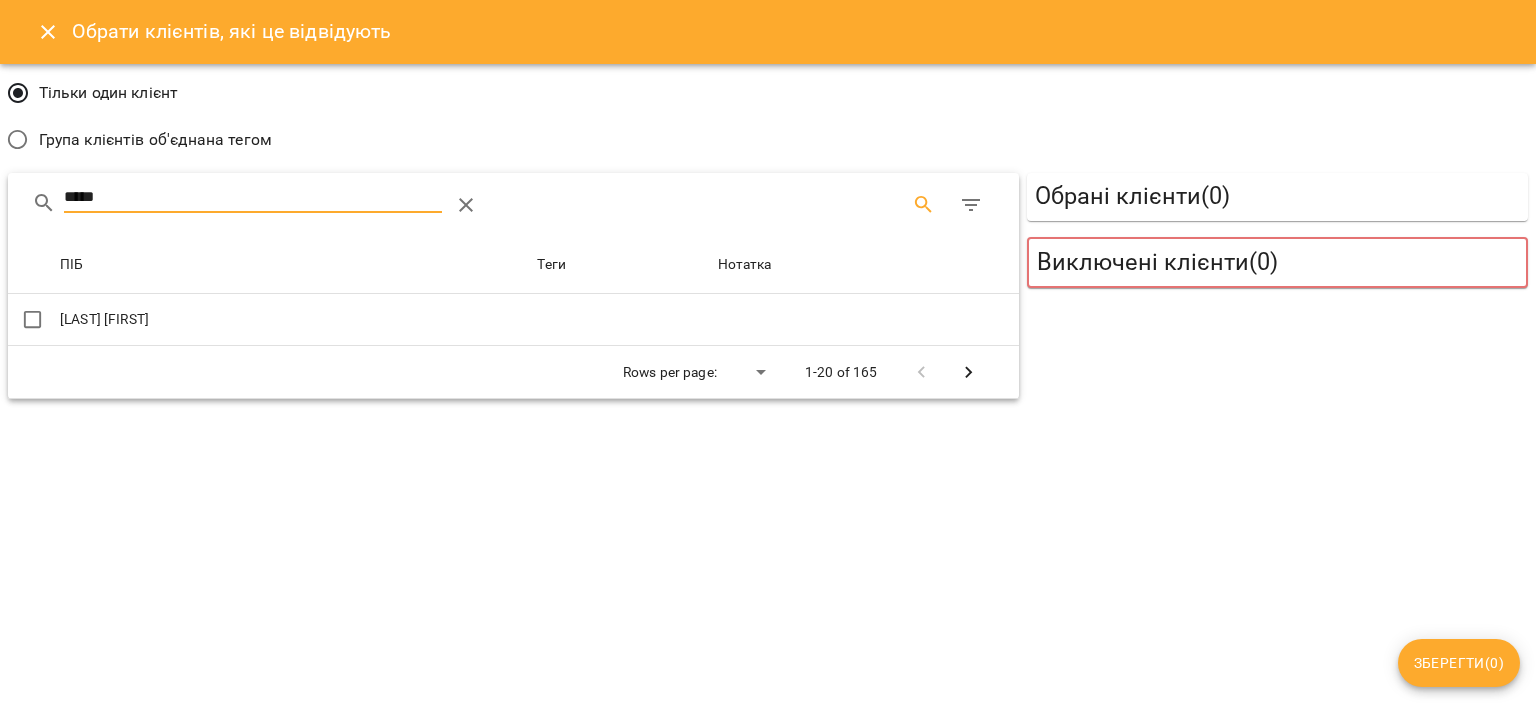 type on "*****" 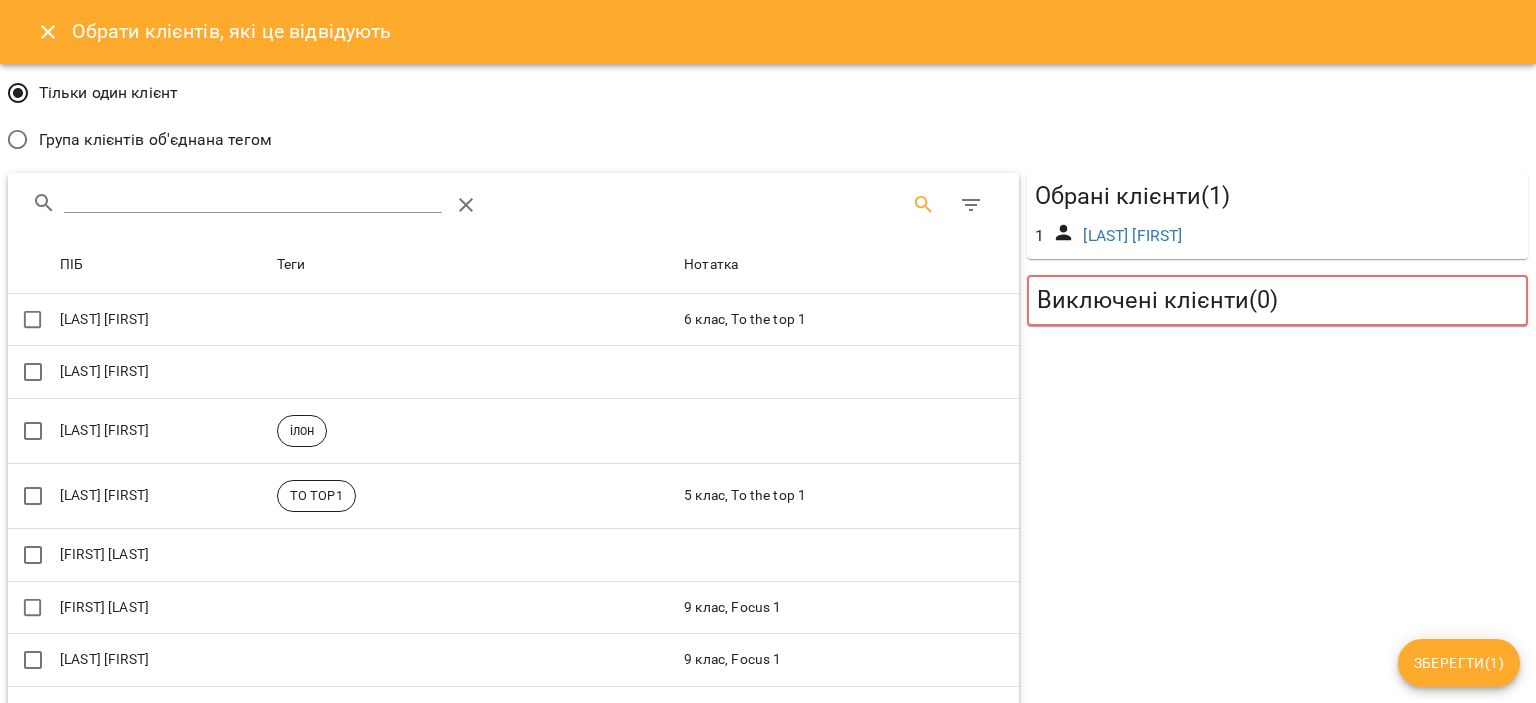 click on "Група клієнтів об'єднана тегом" at bounding box center (155, 140) 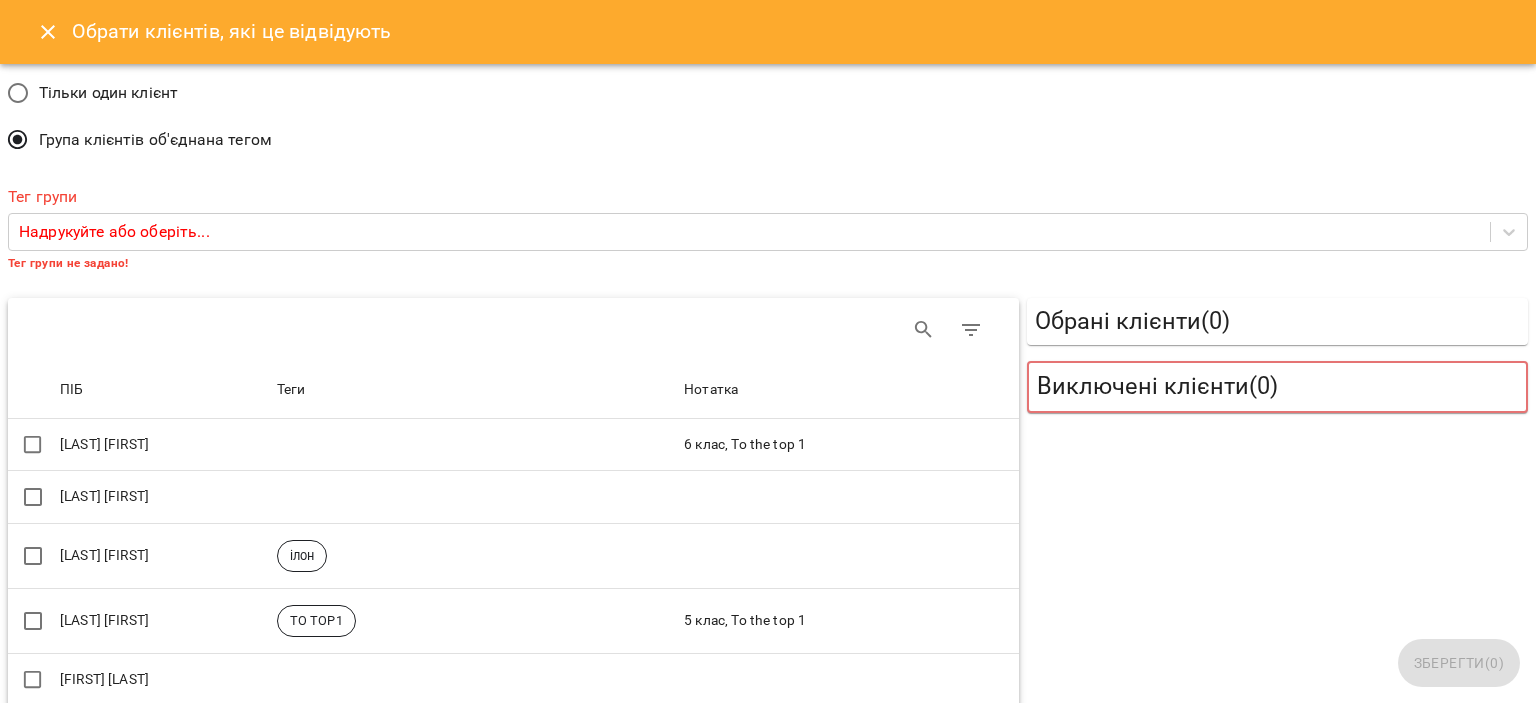 click on "Надрукуйте або оберіть..." at bounding box center (749, 232) 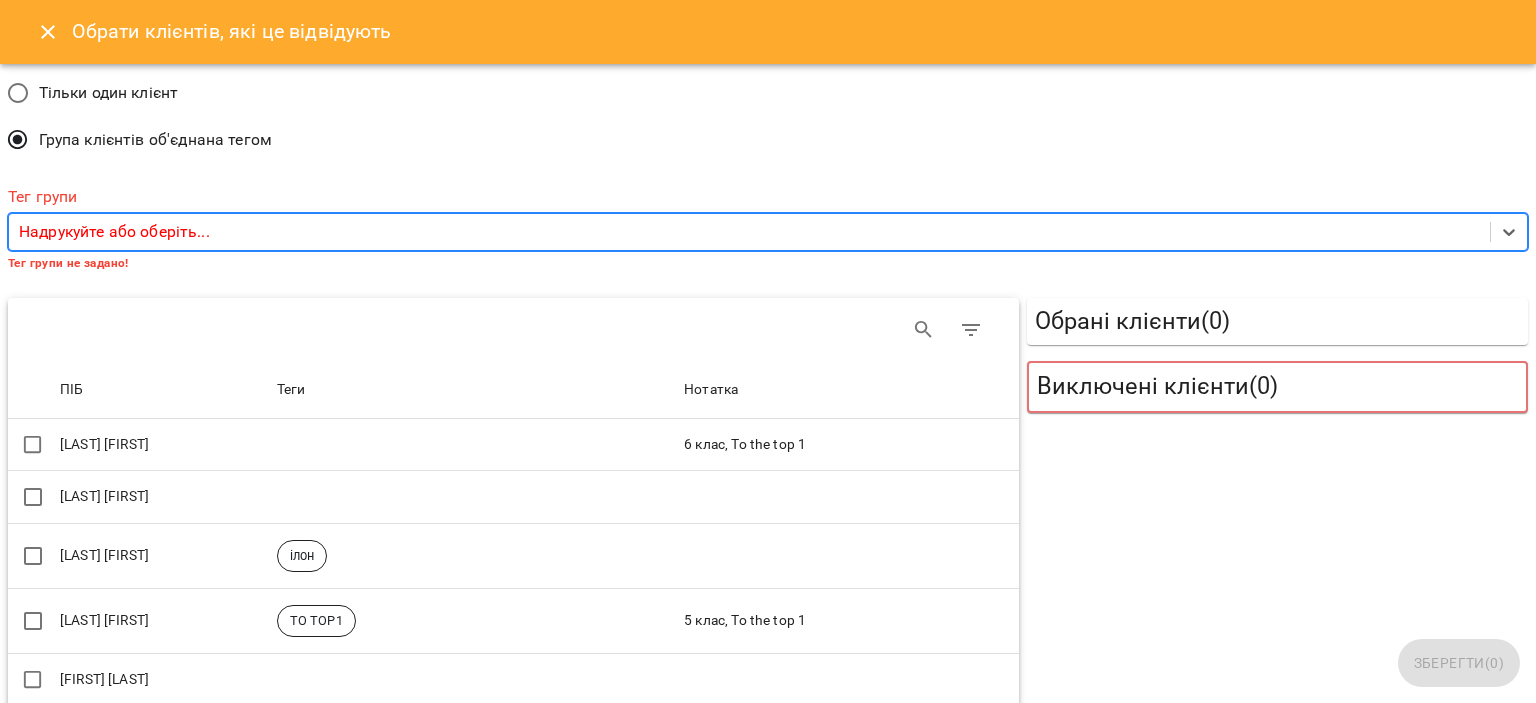 type on "*" 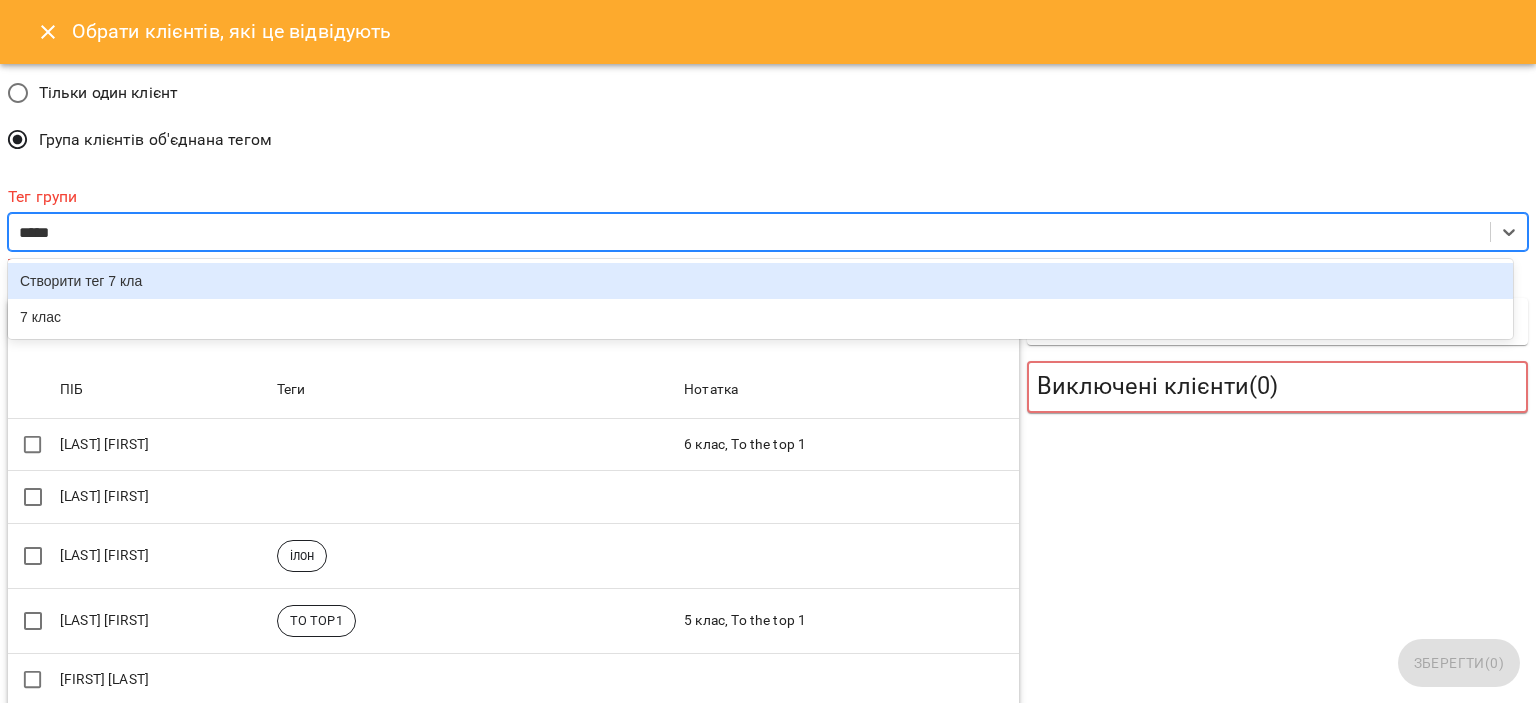type on "******" 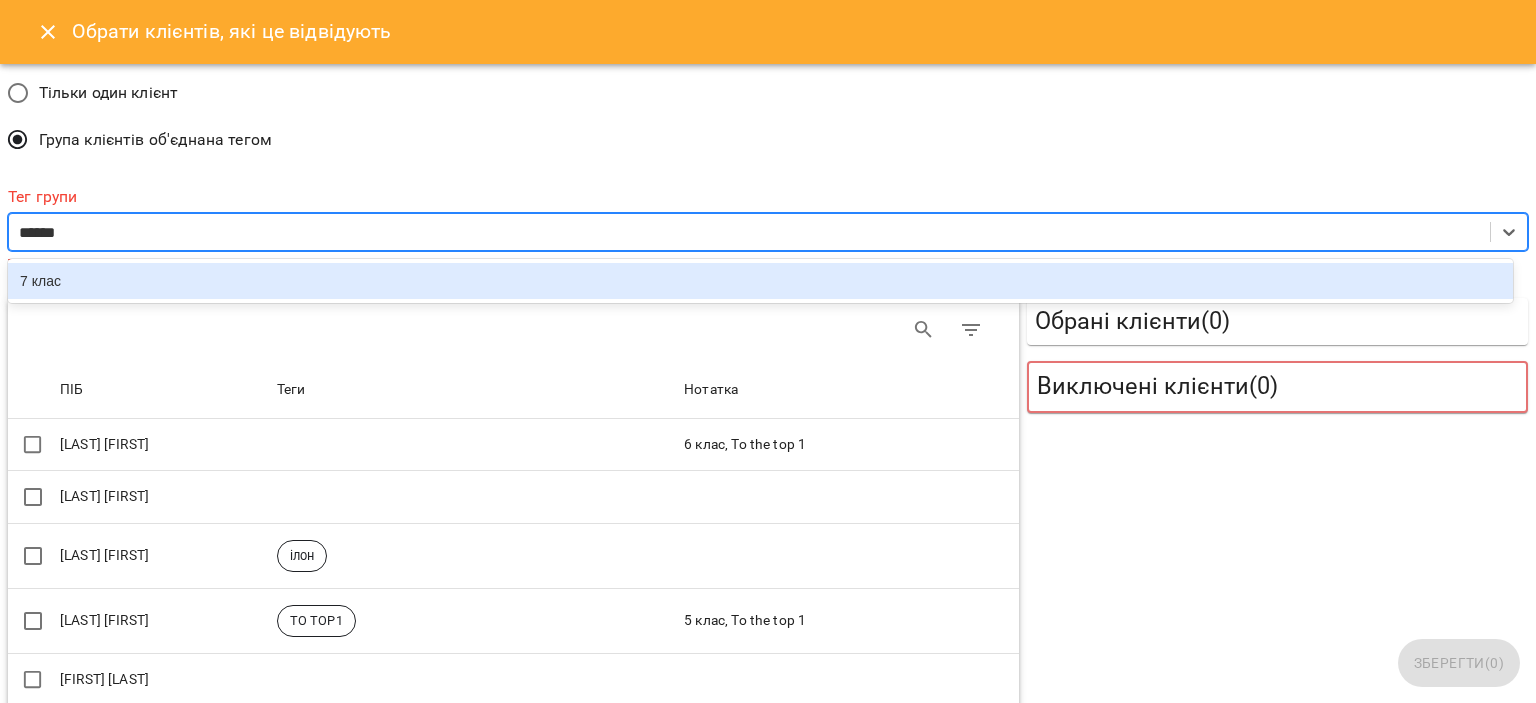 click on "7 клас" at bounding box center [760, 281] 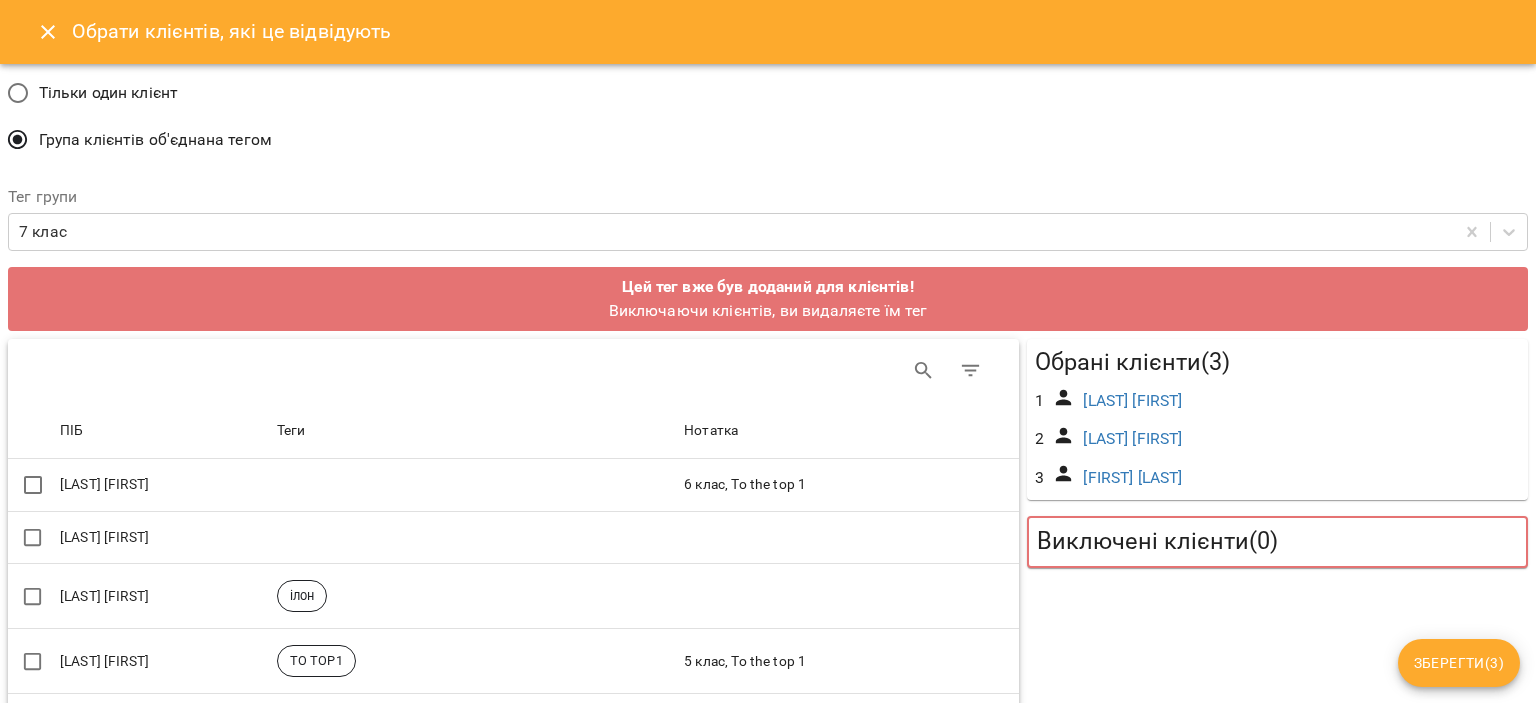 click on "Тег групи 7 клас" at bounding box center [768, 220] 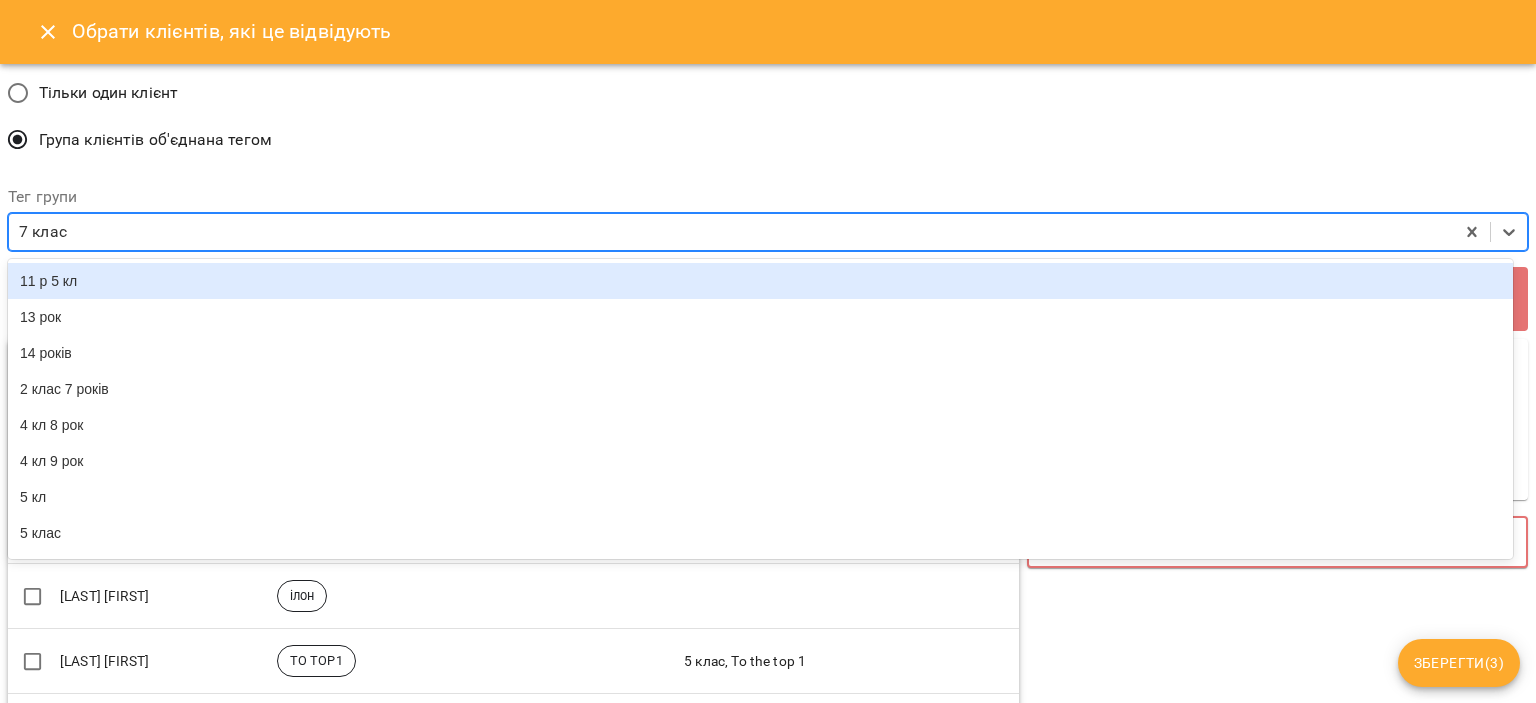 click on "7 клас" at bounding box center (731, 232) 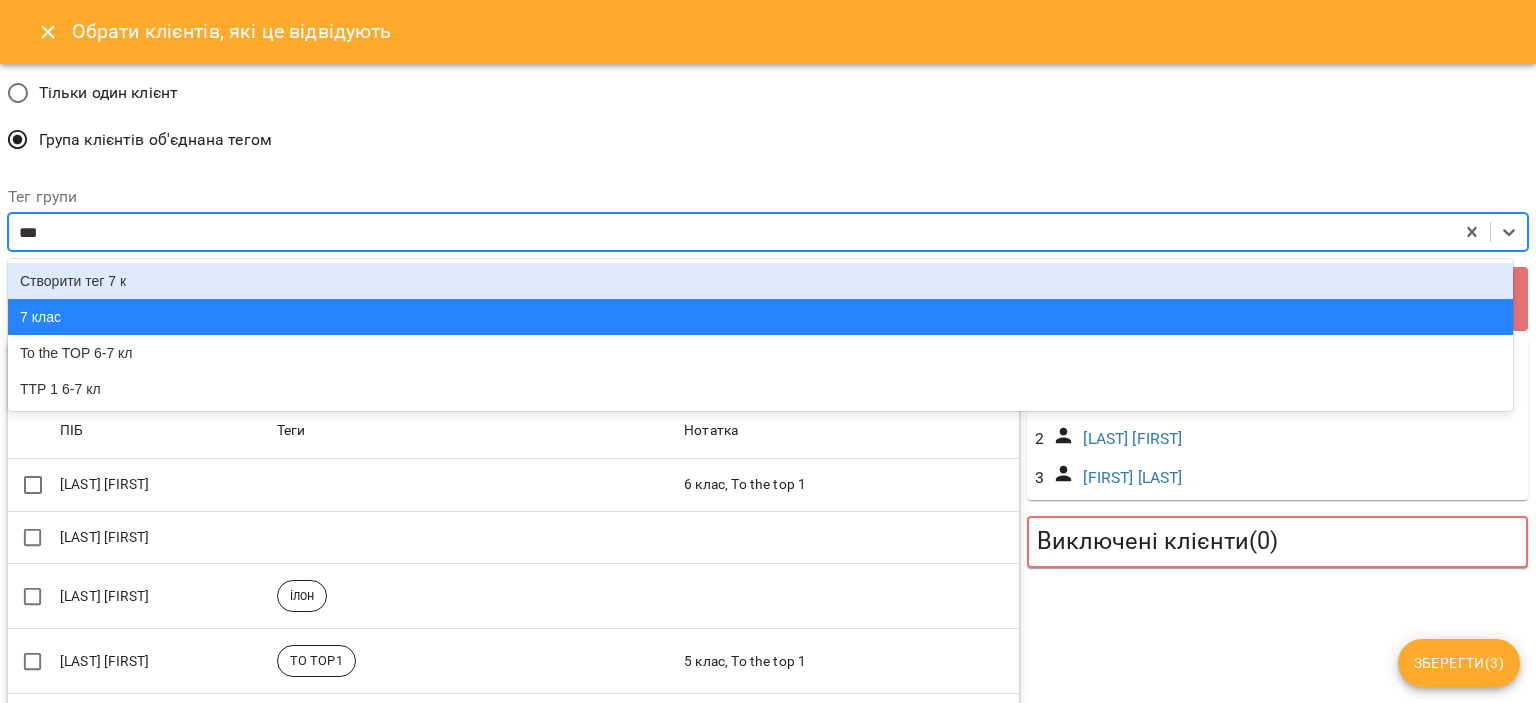 type on "****" 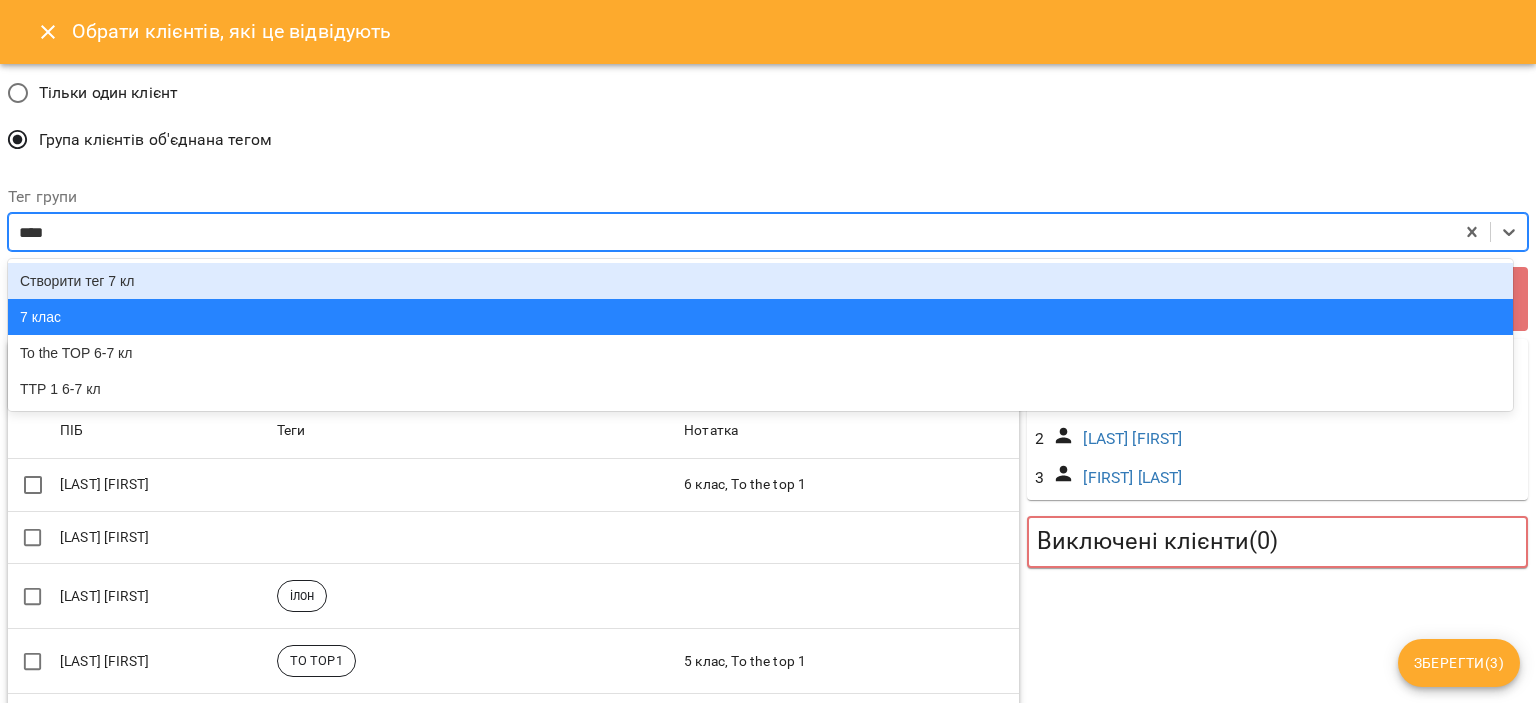 click on "Створити тег 7 кл" at bounding box center [760, 281] 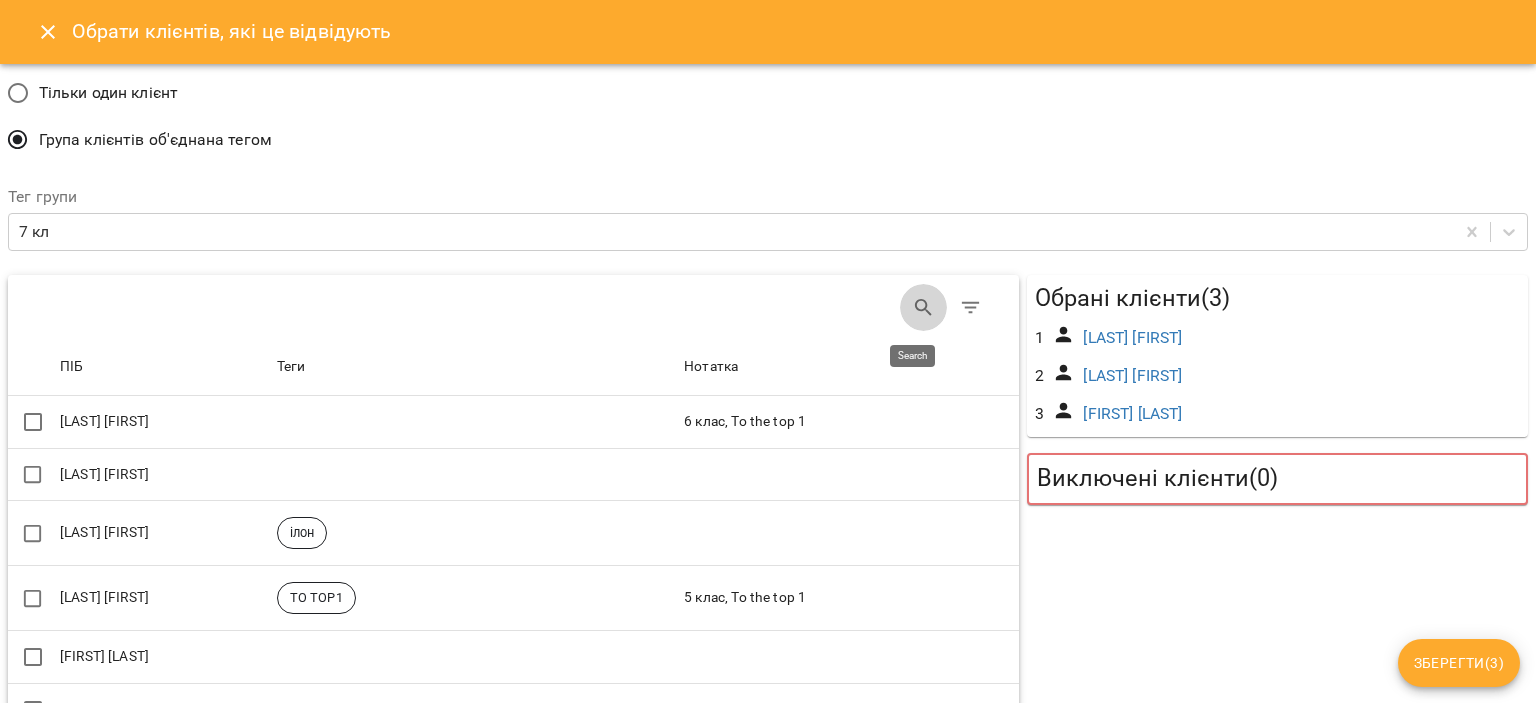 click 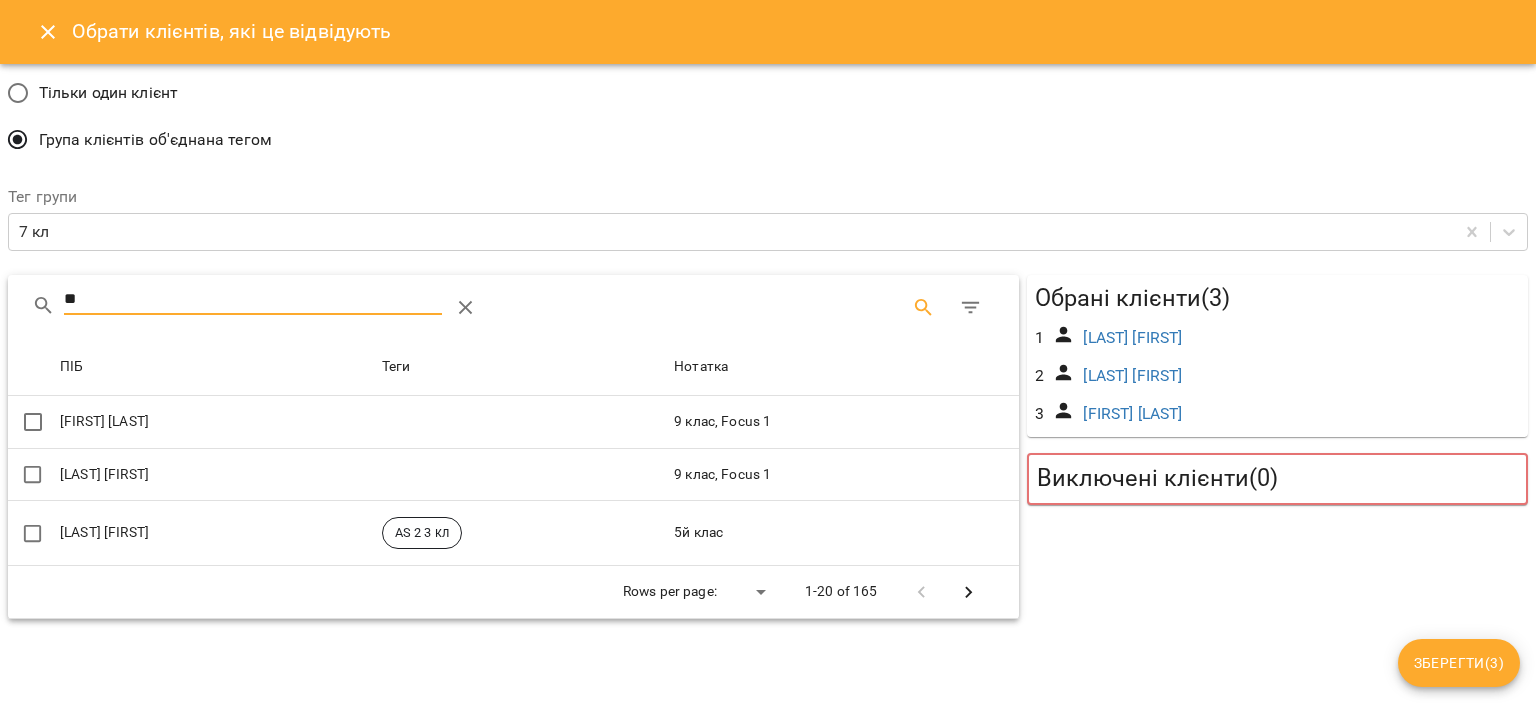 type on "*" 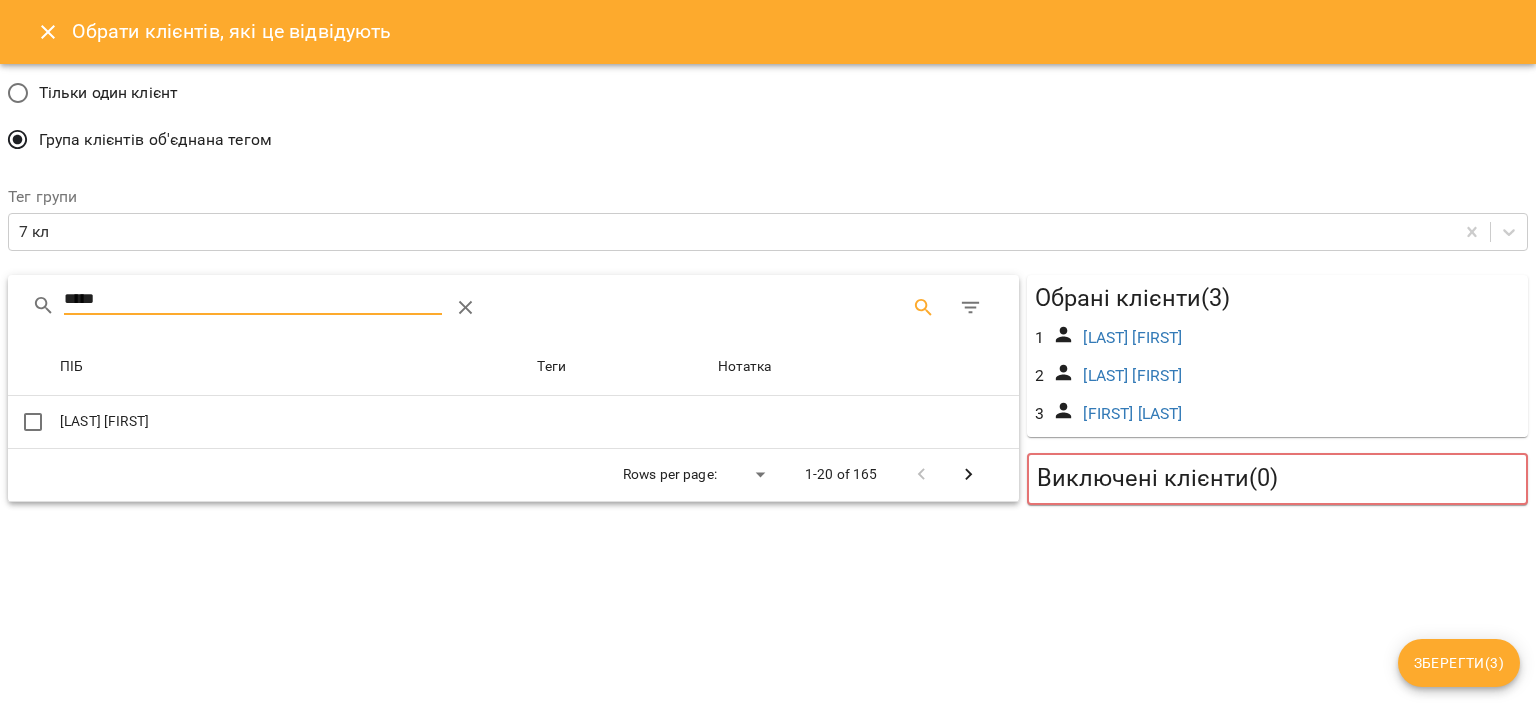 type on "*****" 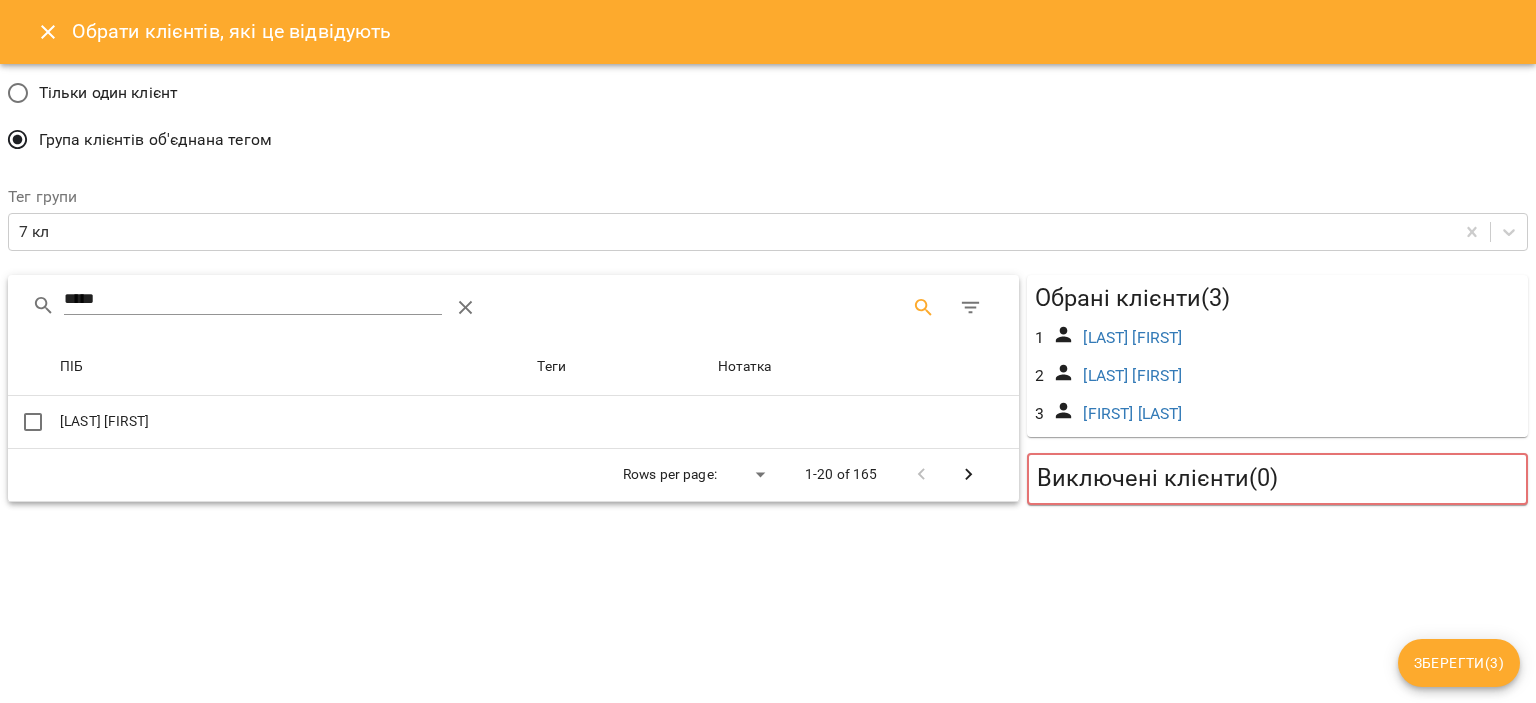 click on "Мартинецька Мілана" at bounding box center [294, 422] 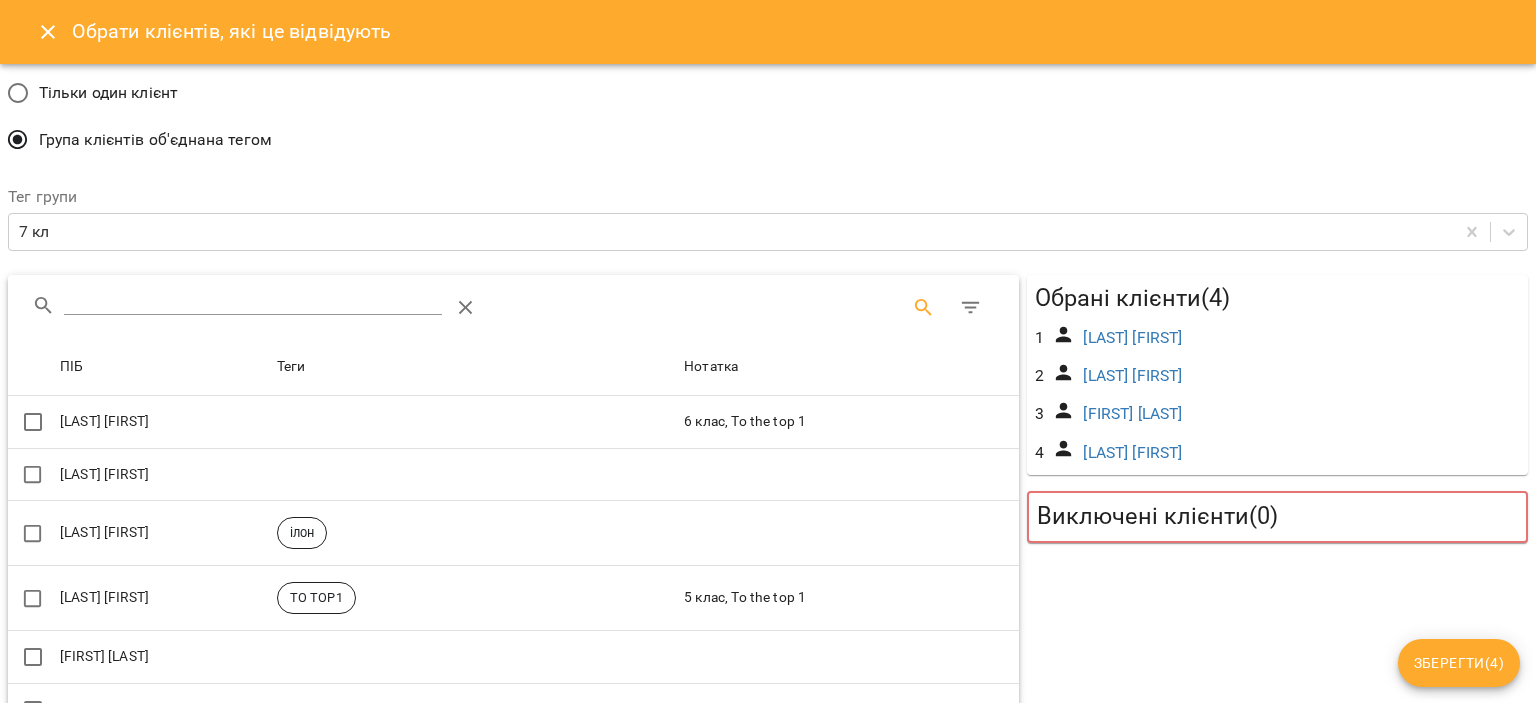 drag, startPoint x: 1132, startPoint y: 412, endPoint x: 1057, endPoint y: 602, distance: 204.26698 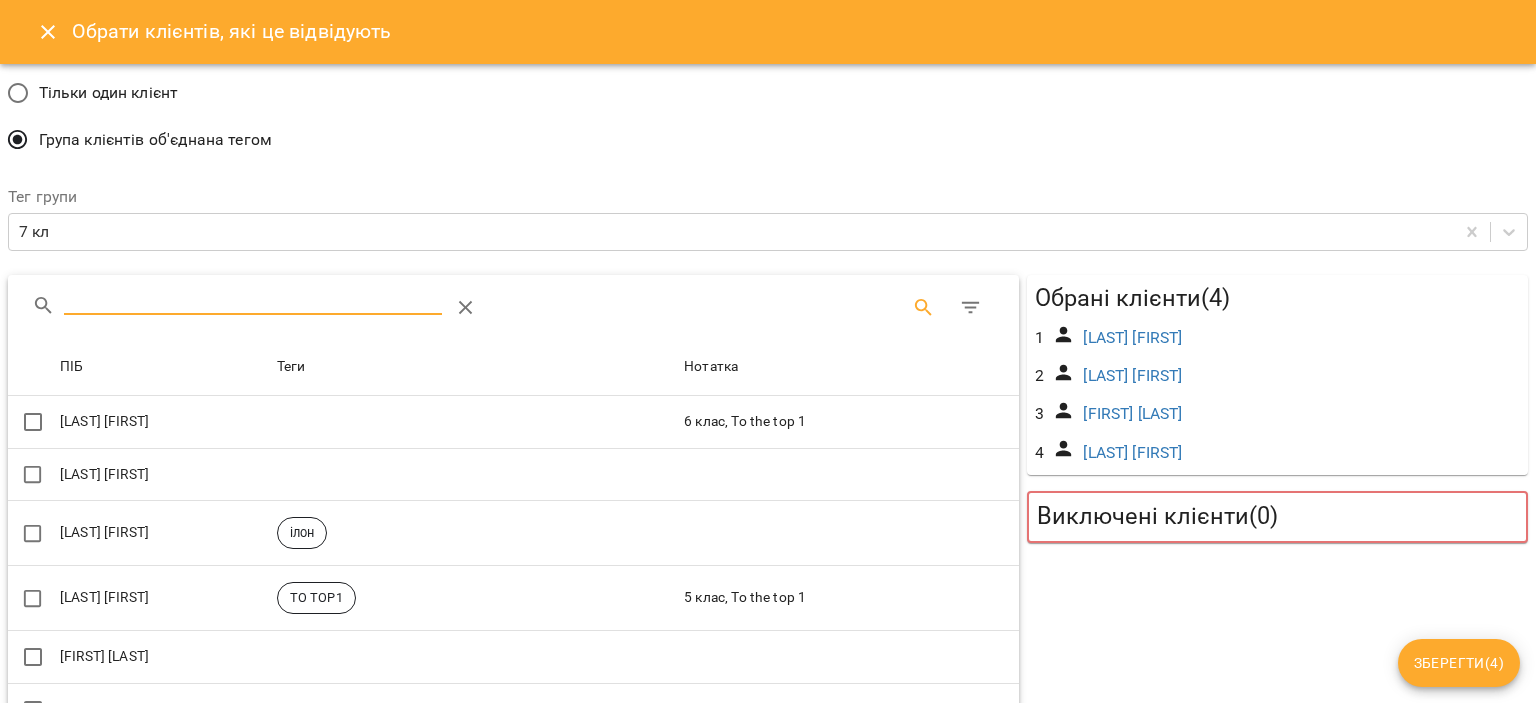 click at bounding box center (253, 300) 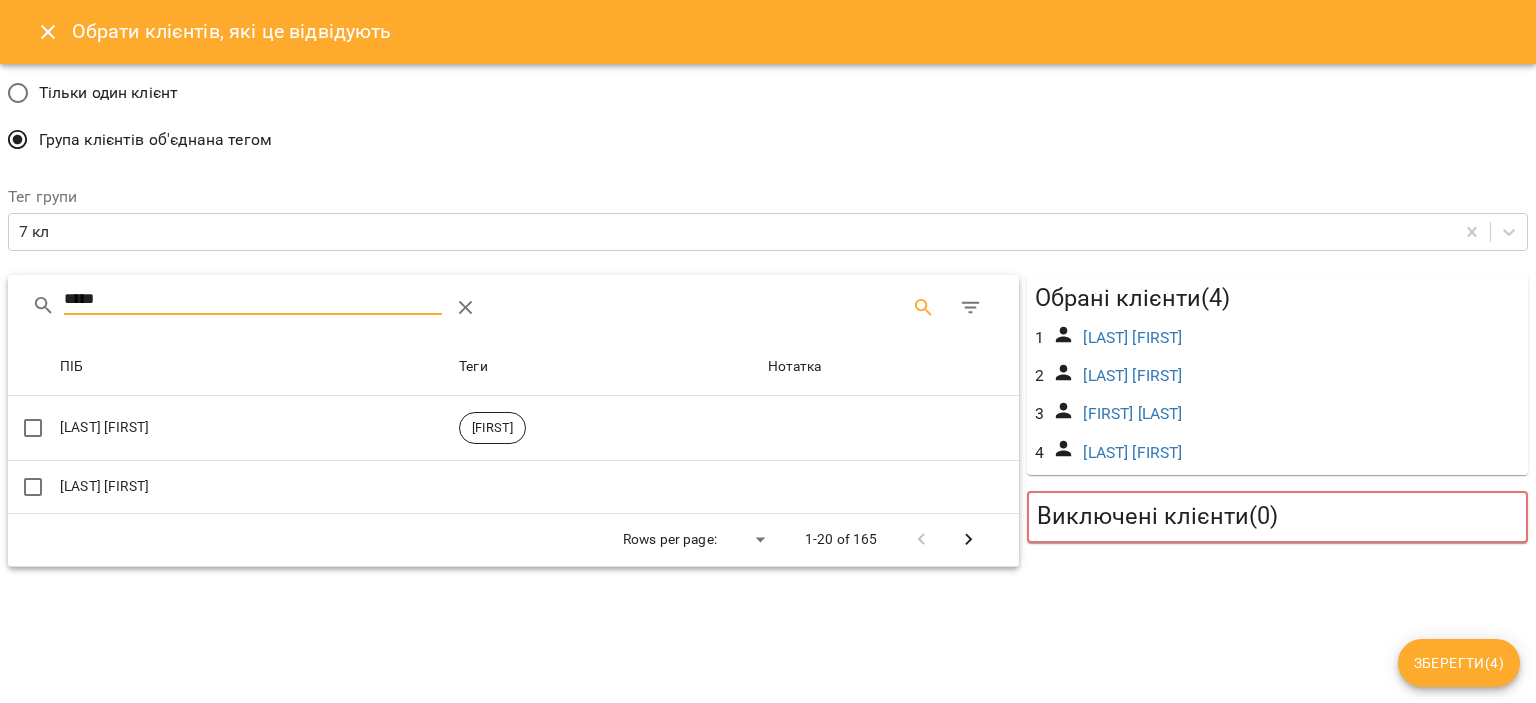 type on "*****" 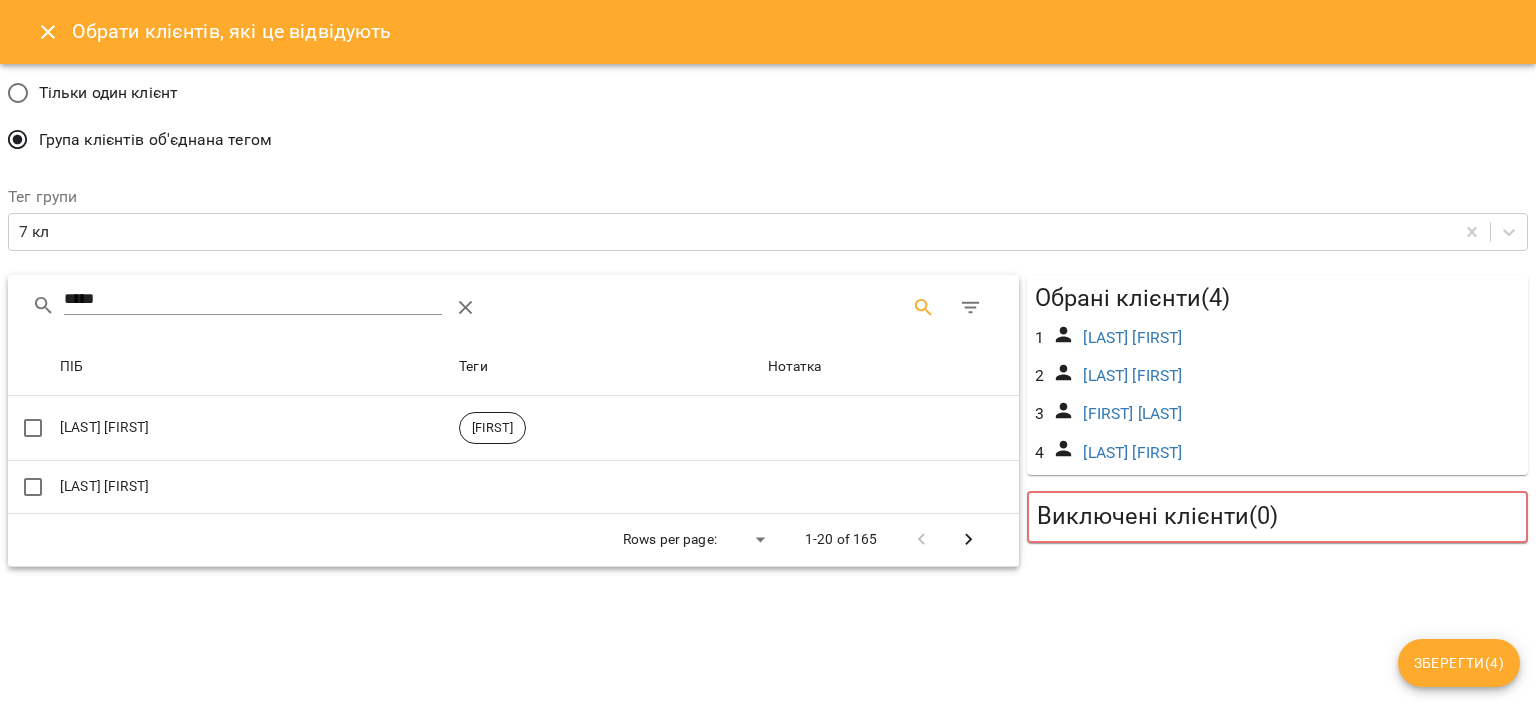 click on "[FIRST] [LAST]" at bounding box center (255, 486) 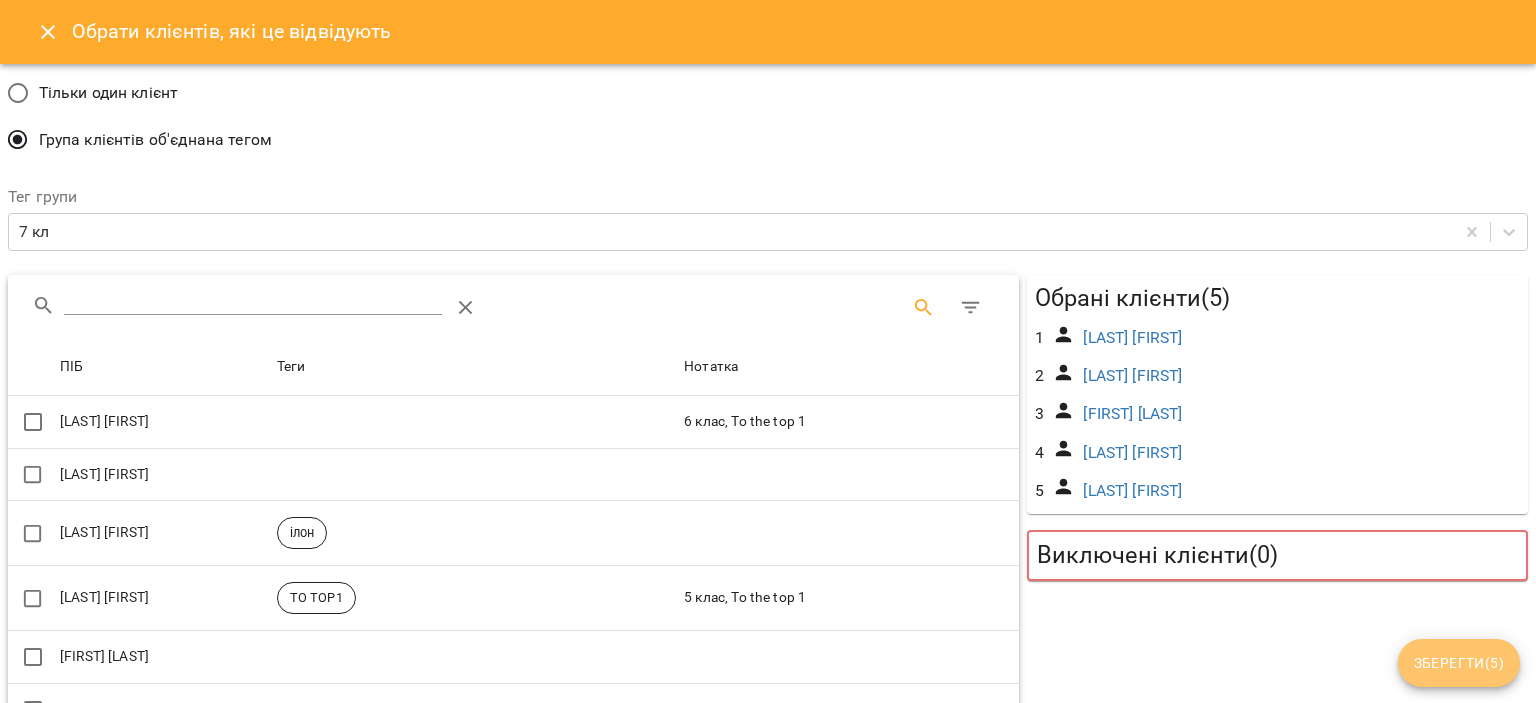 click on "Зберегти ( 5 )" at bounding box center [1459, 663] 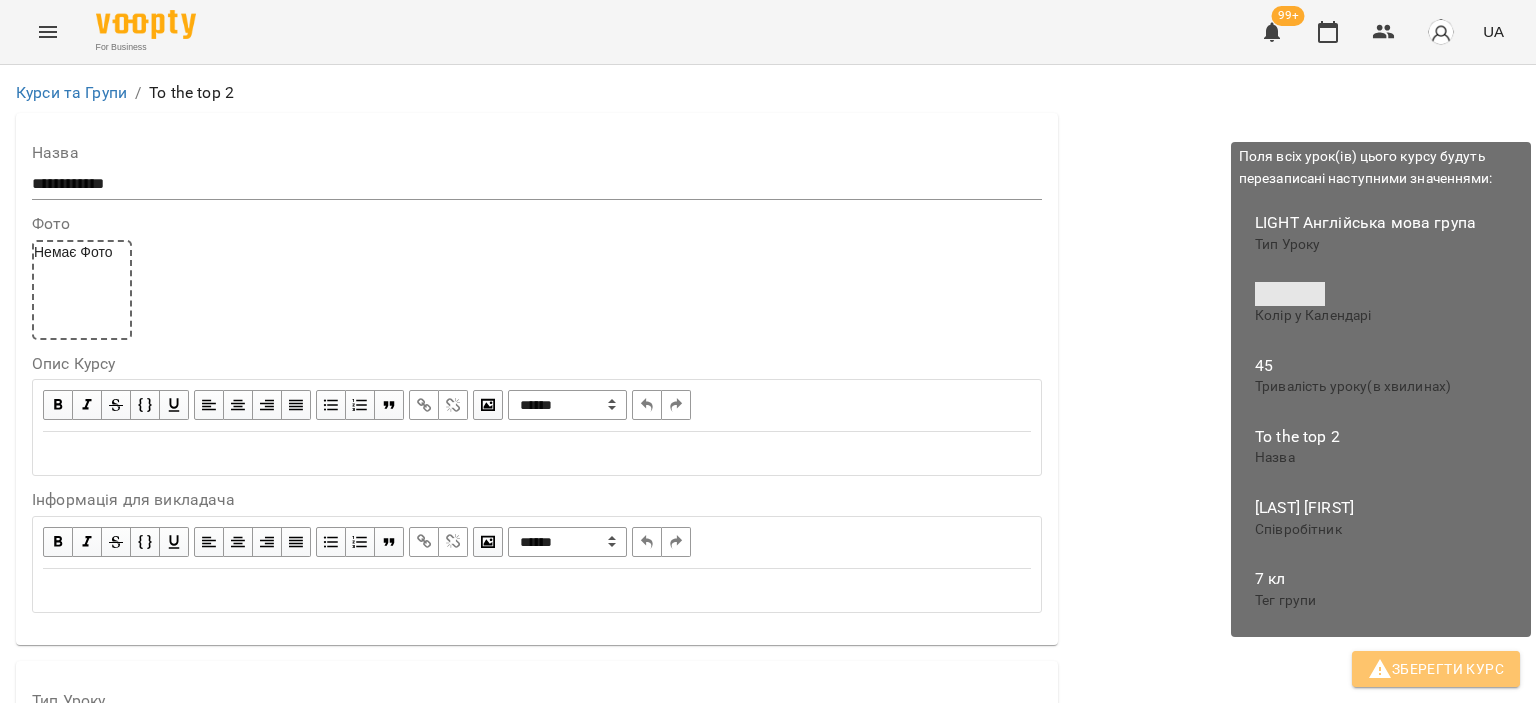 click on "Зберегти Курс" at bounding box center [1436, 669] 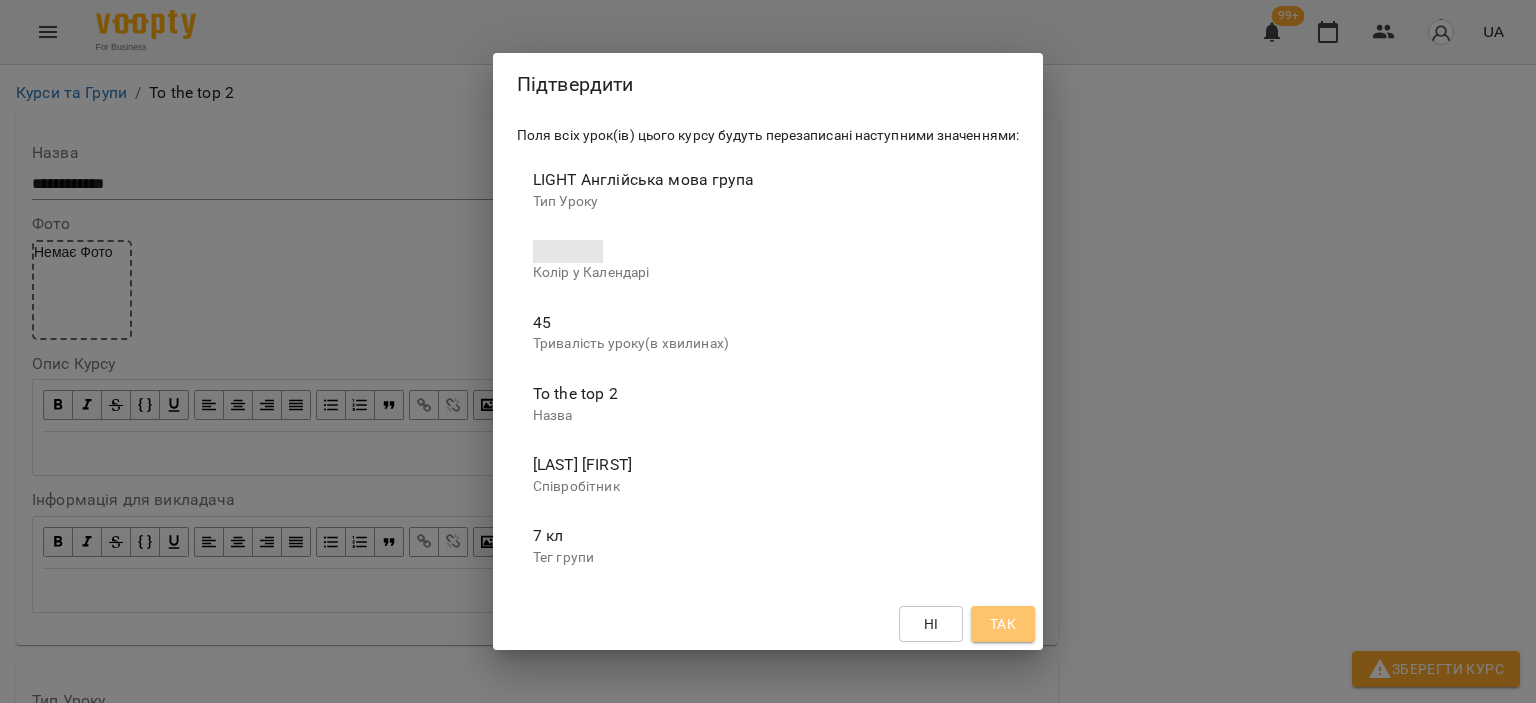 click on "Так" at bounding box center (1003, 624) 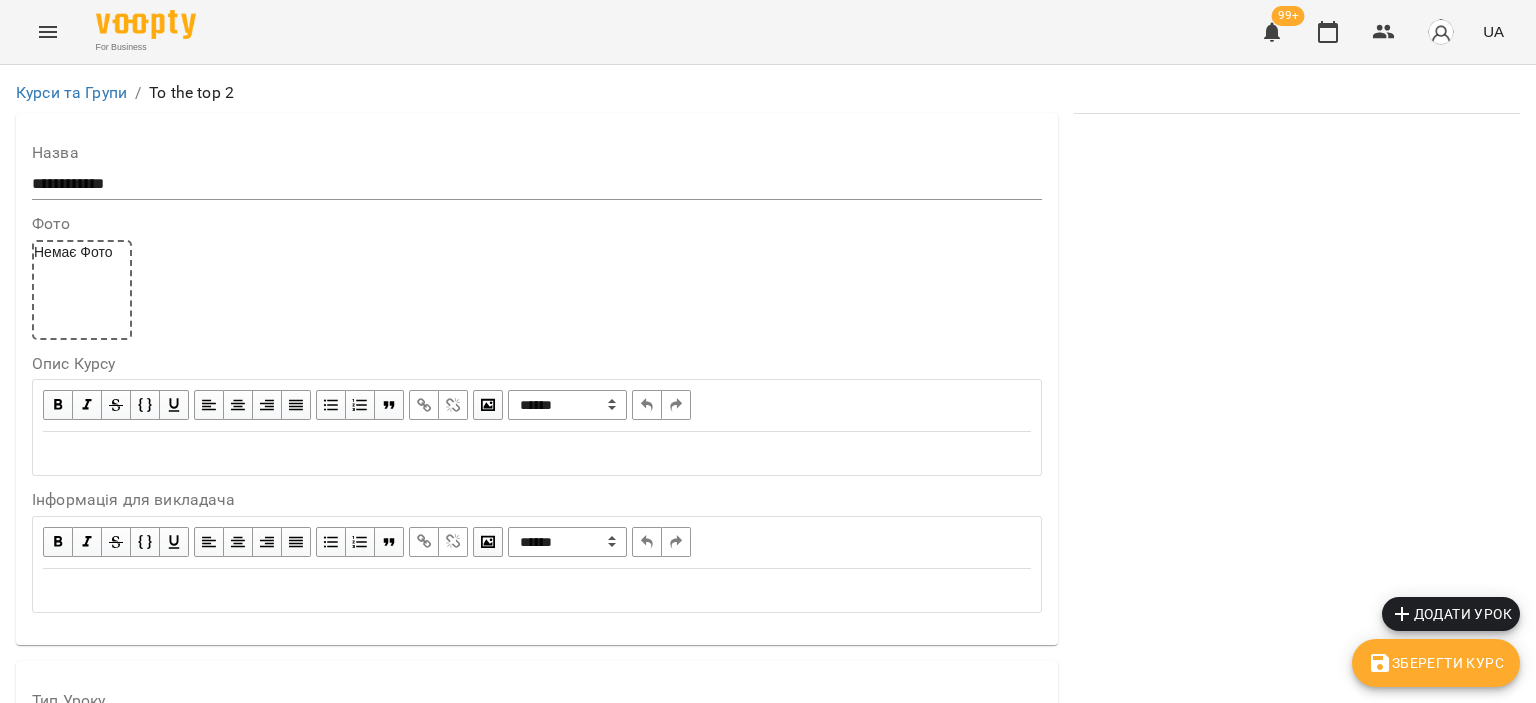 scroll, scrollTop: 1843, scrollLeft: 0, axis: vertical 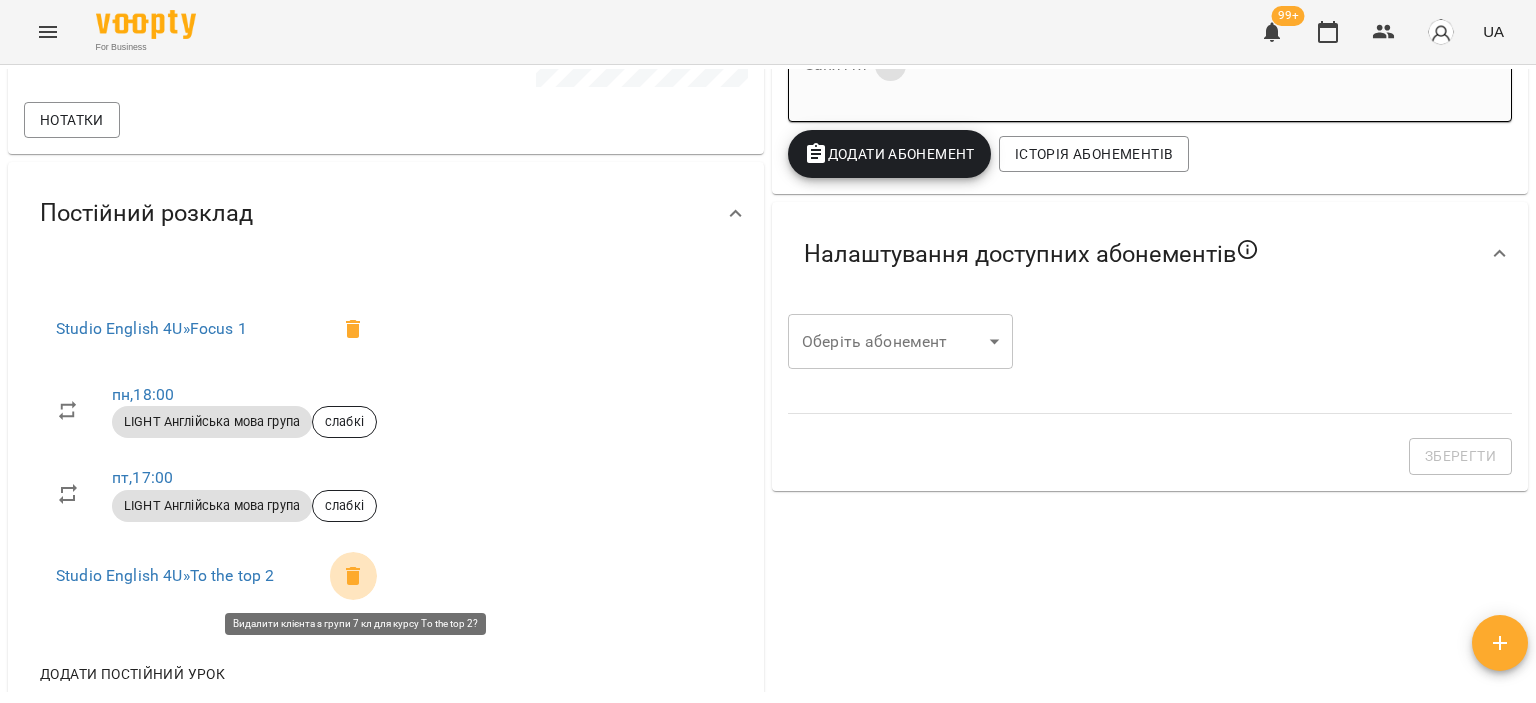 click at bounding box center (353, 576) 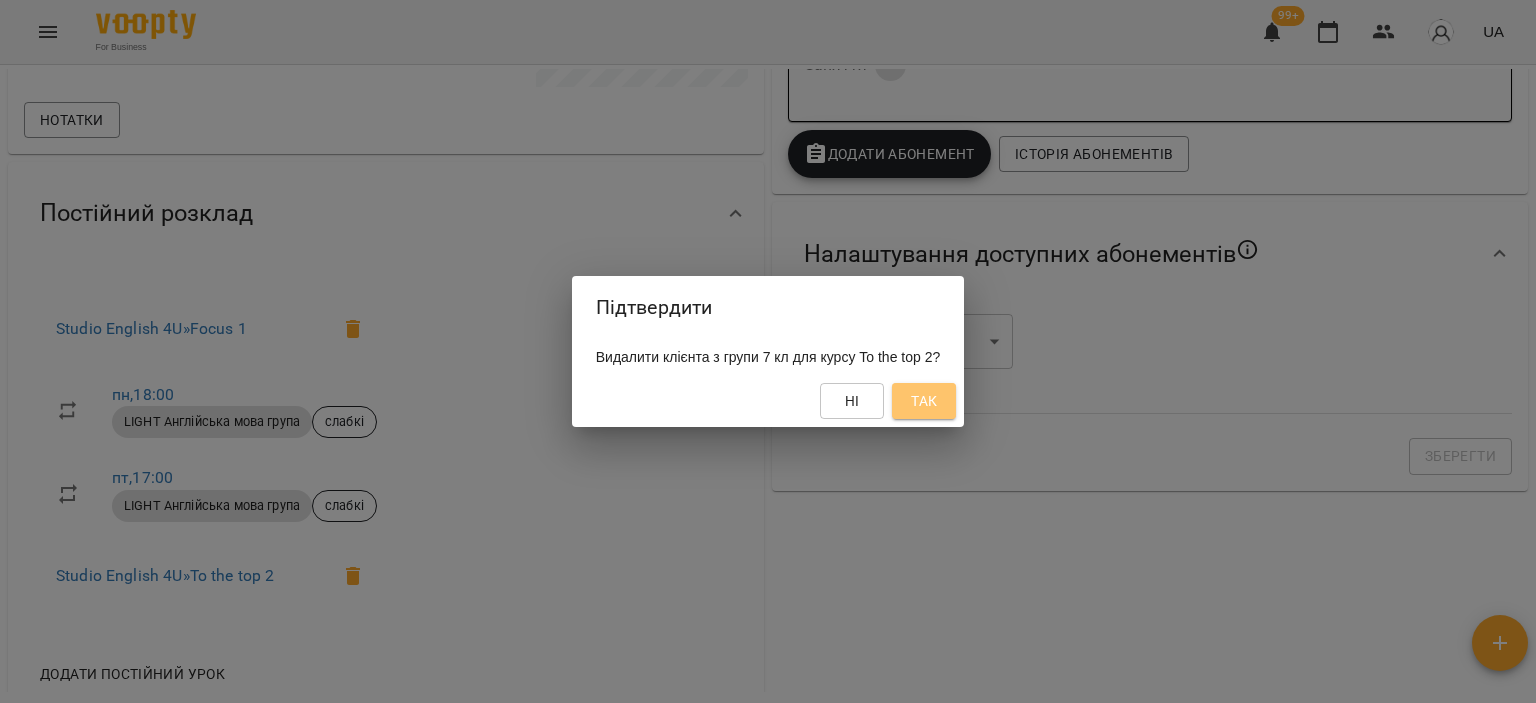 click on "Так" at bounding box center (924, 401) 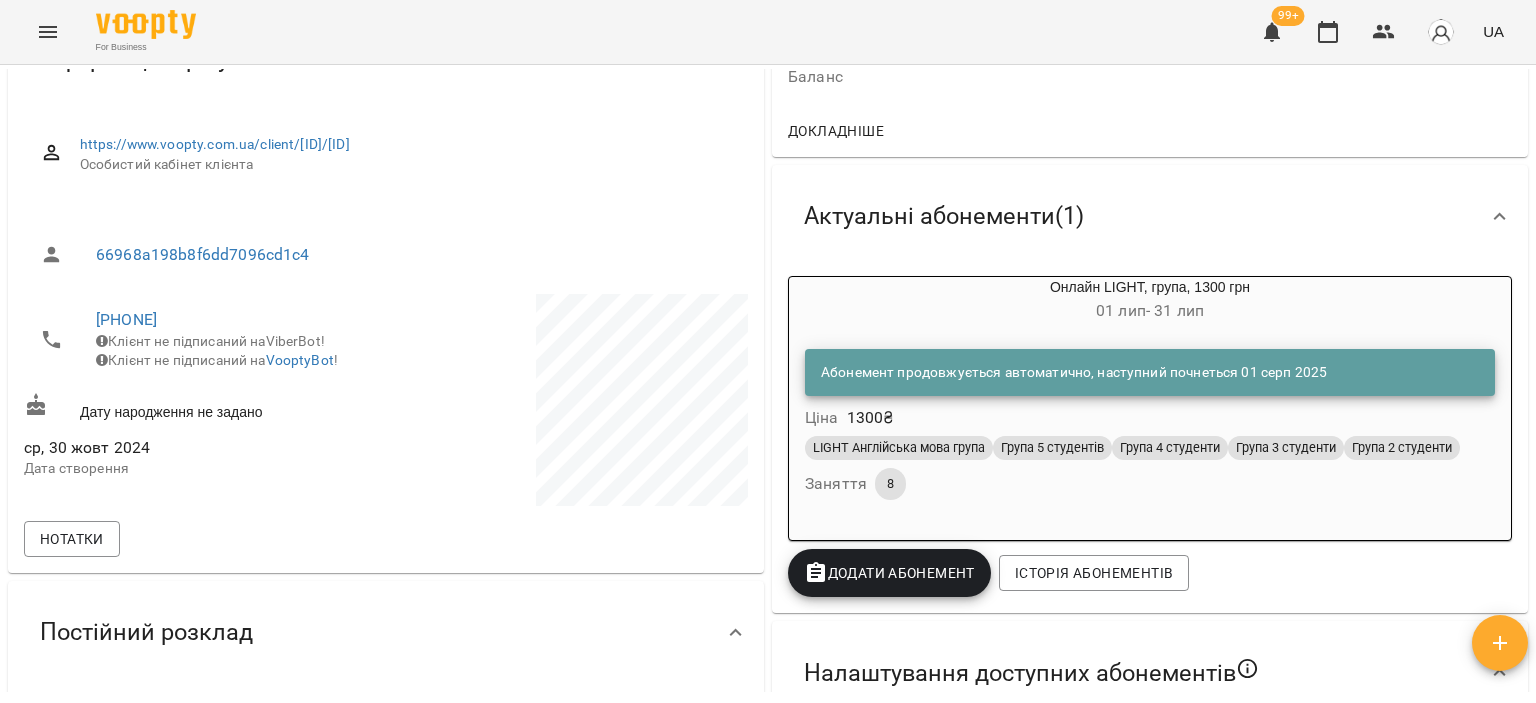 scroll, scrollTop: 639, scrollLeft: 0, axis: vertical 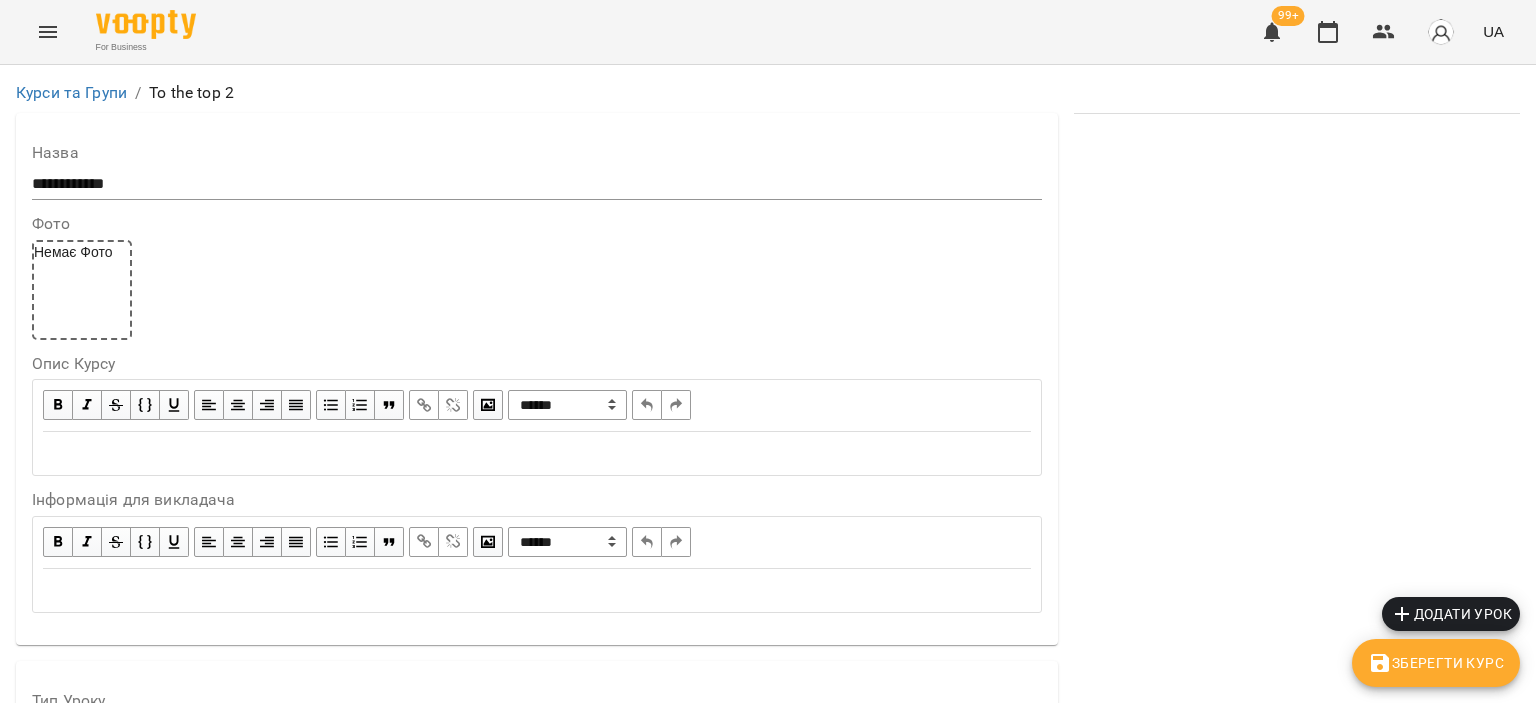 click on "Міса Тарас" at bounding box center (126, 1967) 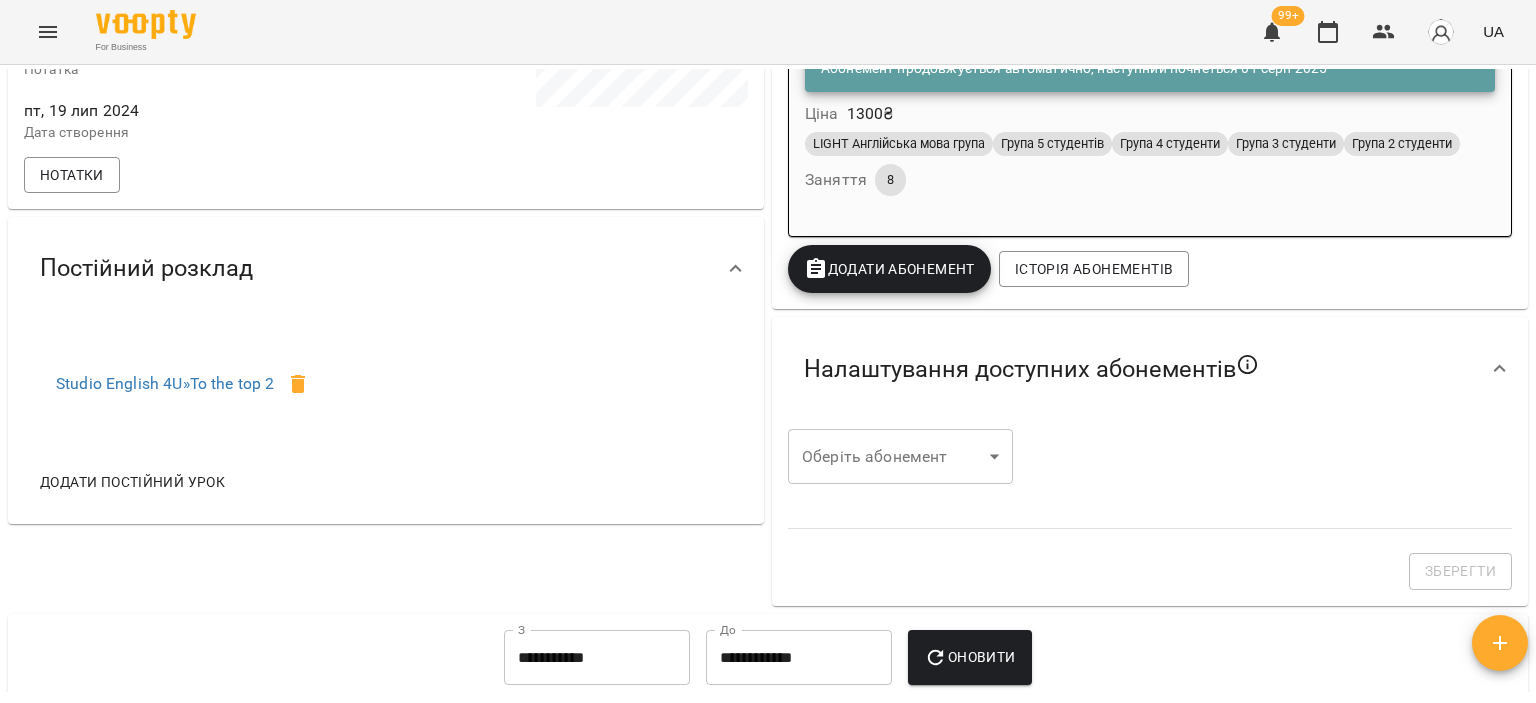 scroll, scrollTop: 534, scrollLeft: 0, axis: vertical 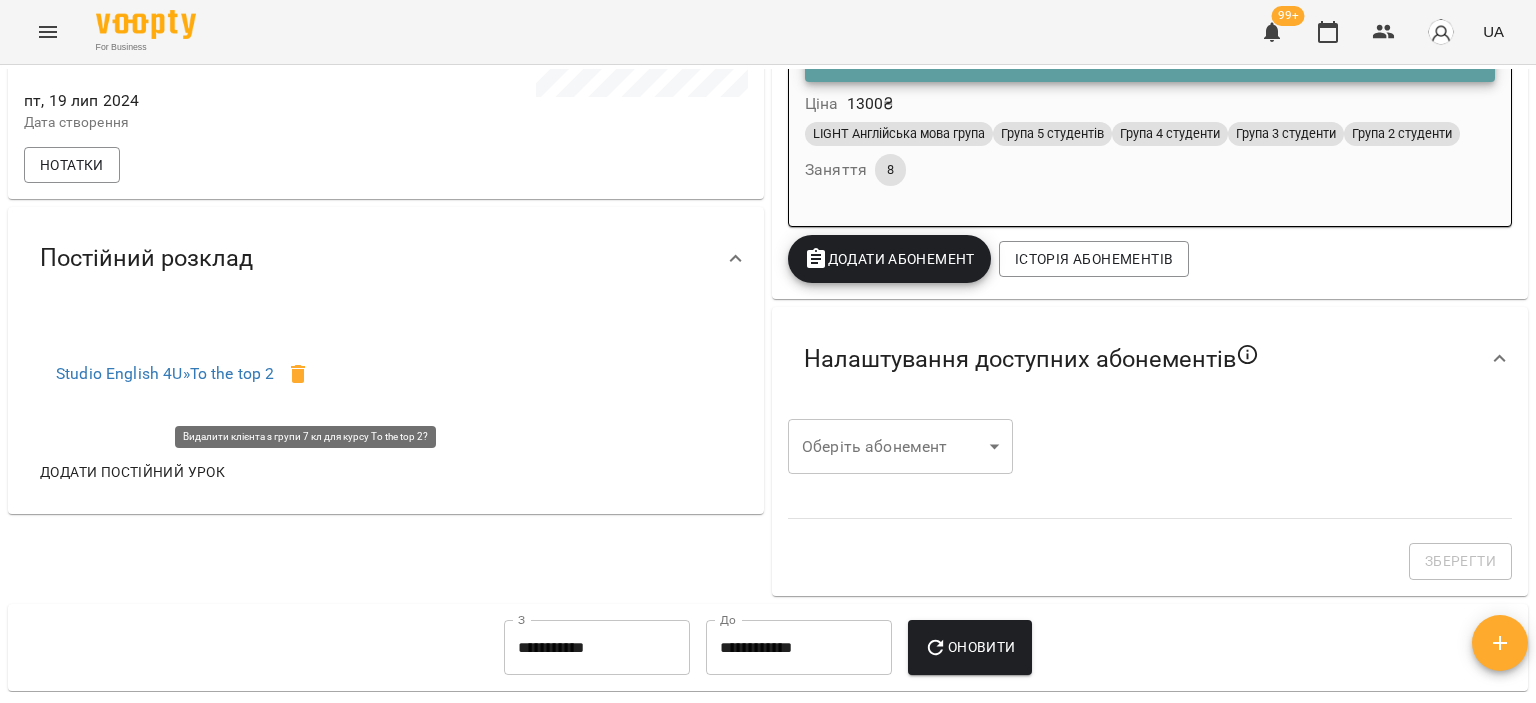 click 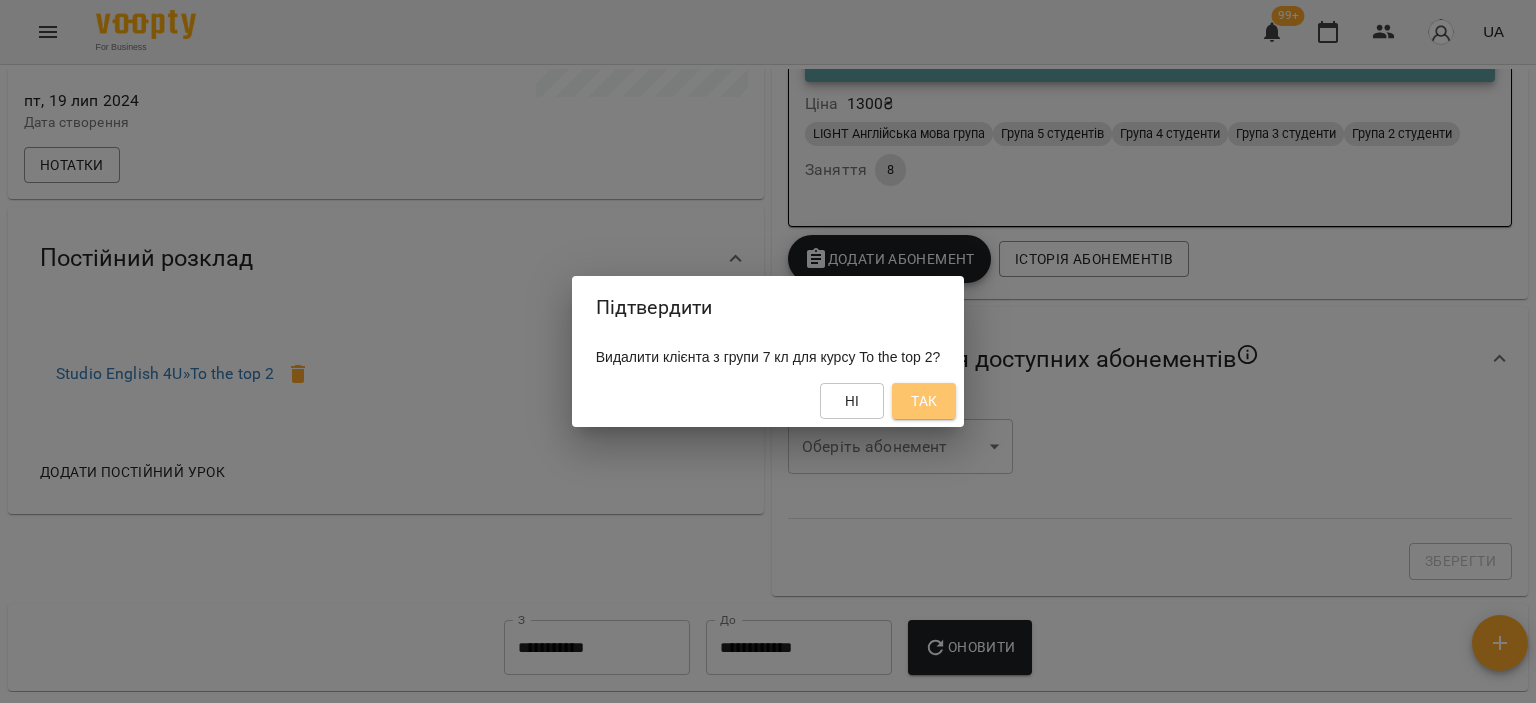 click on "Так" at bounding box center [924, 401] 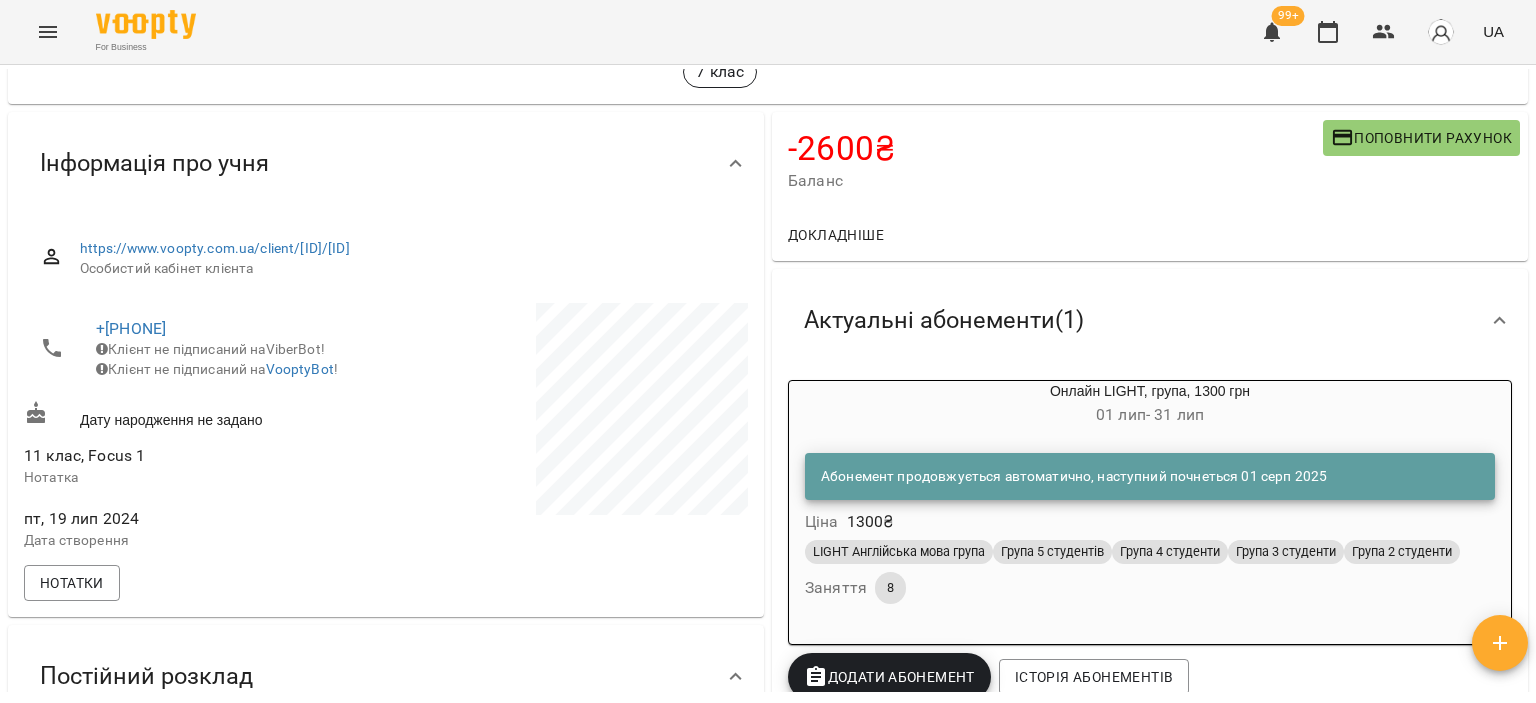 scroll, scrollTop: 534, scrollLeft: 0, axis: vertical 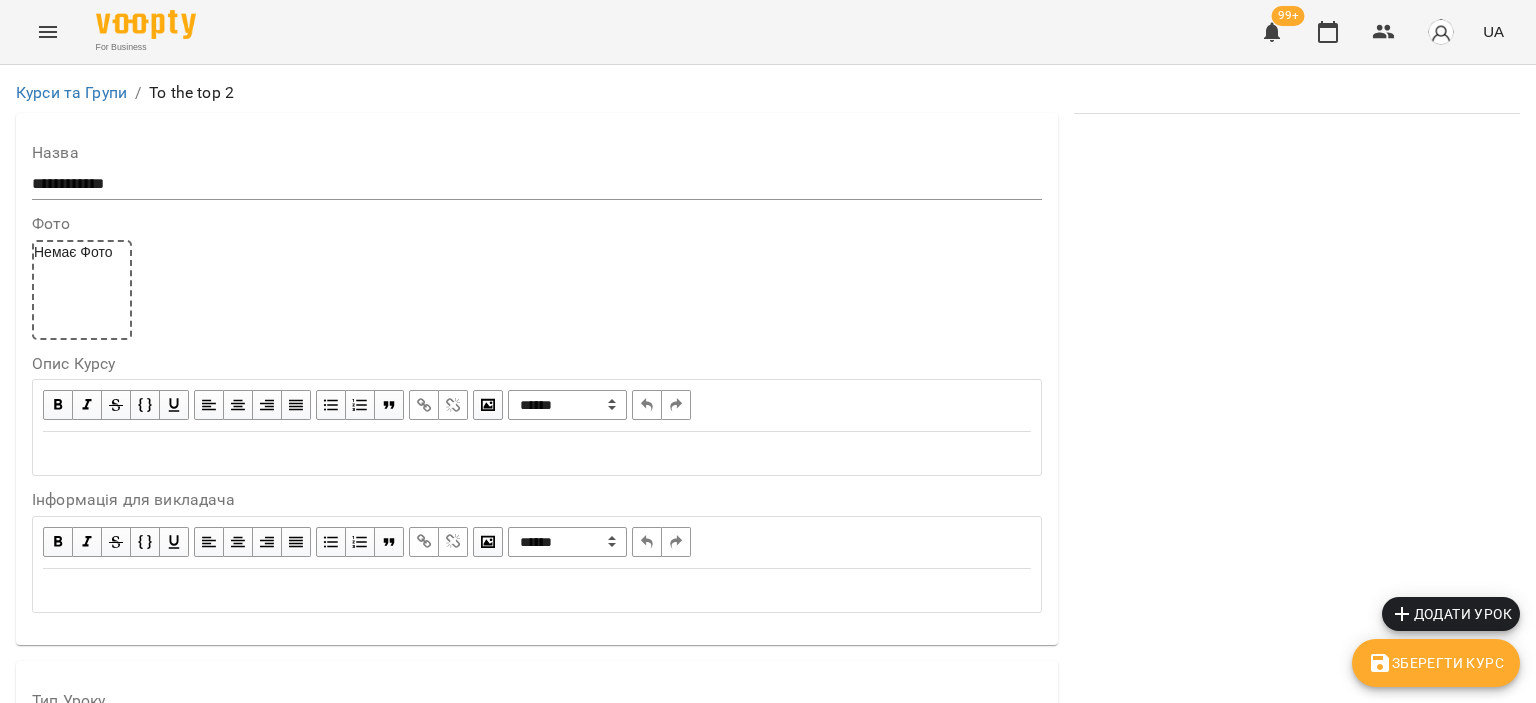 click on "[FIRST] [LAST]" at bounding box center (126, 1967) 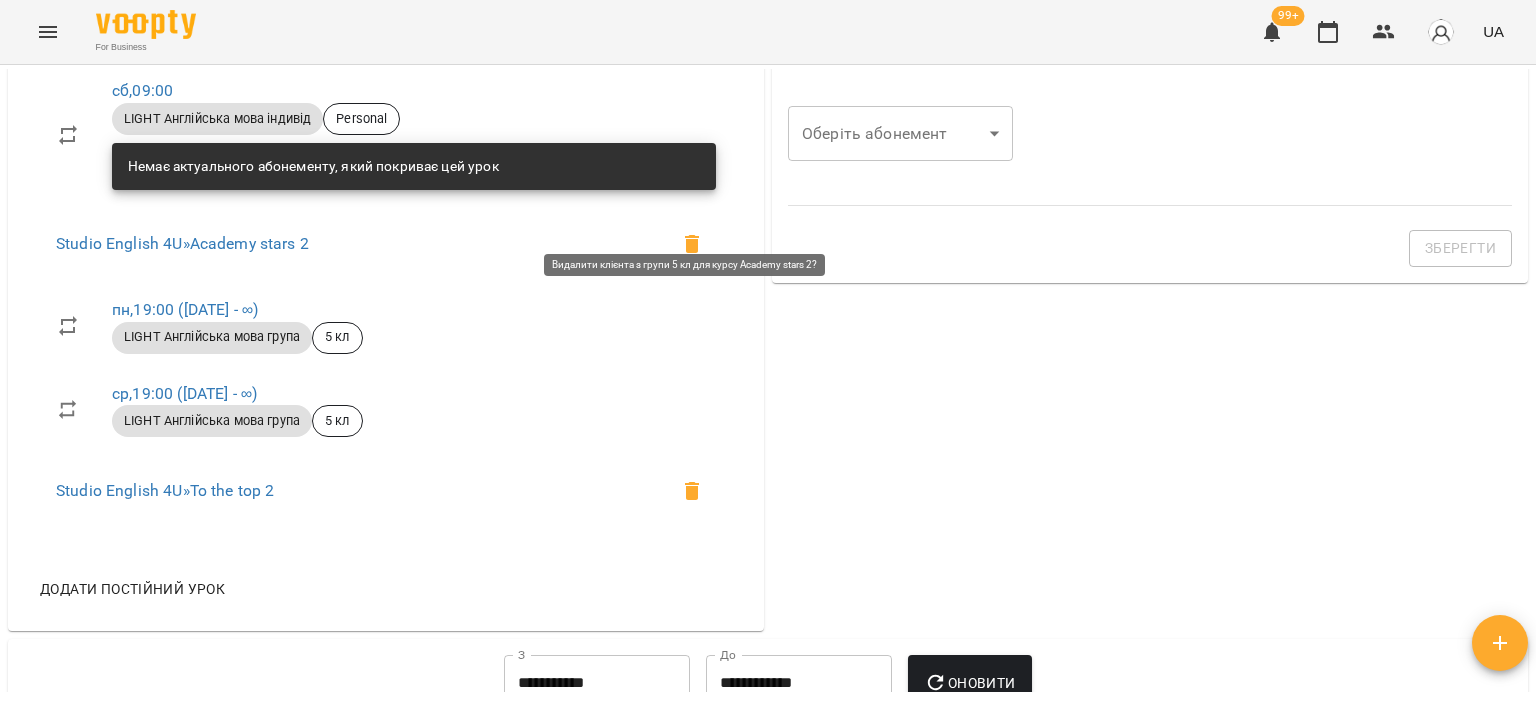 scroll, scrollTop: 892, scrollLeft: 0, axis: vertical 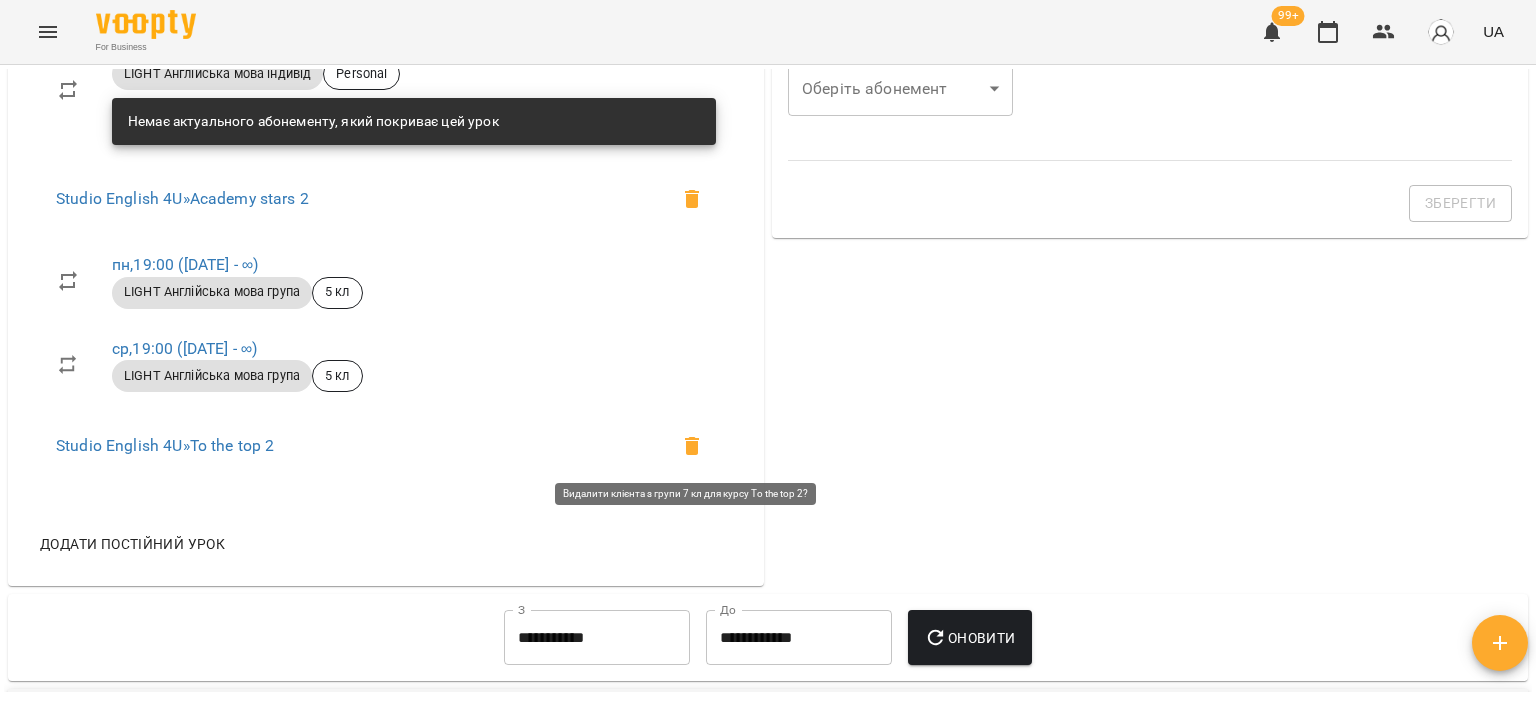 click 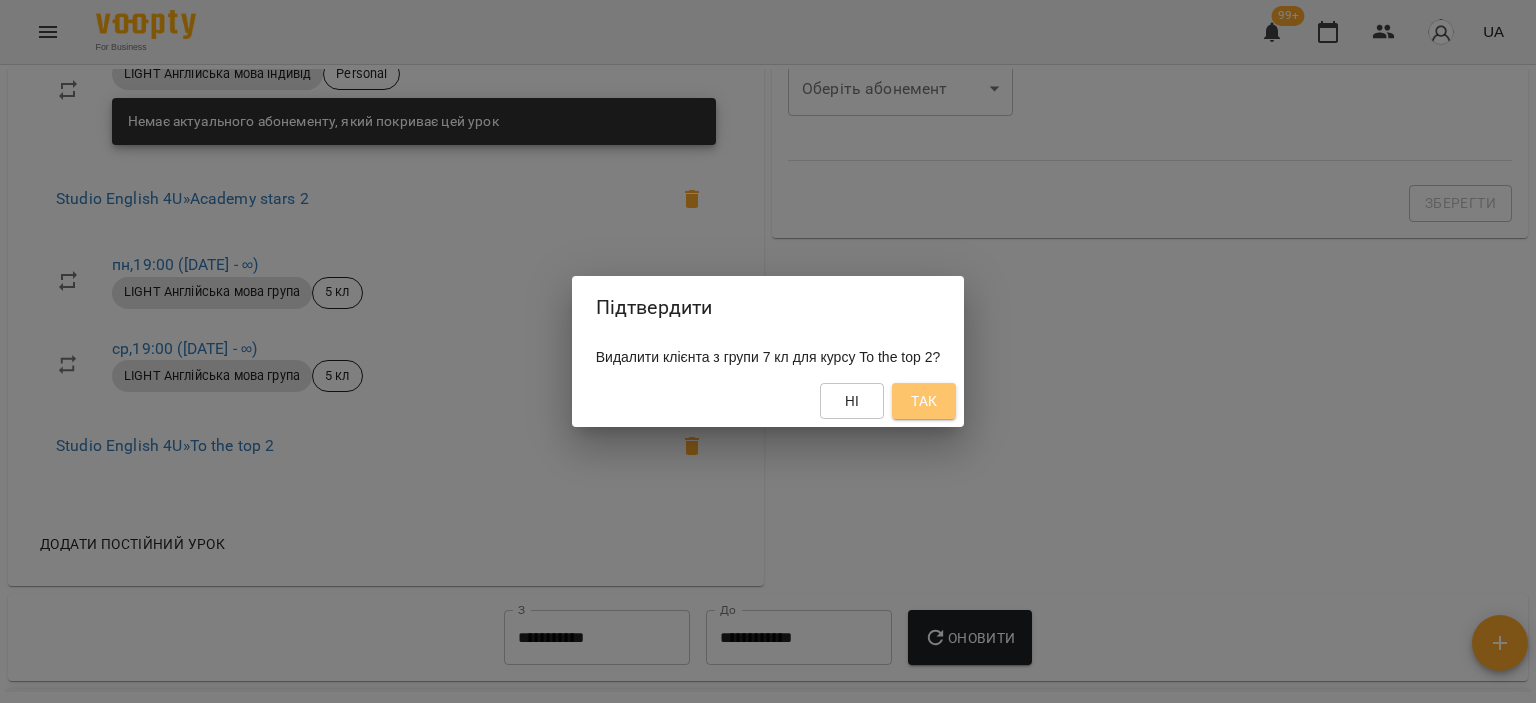 click on "Так" at bounding box center (924, 401) 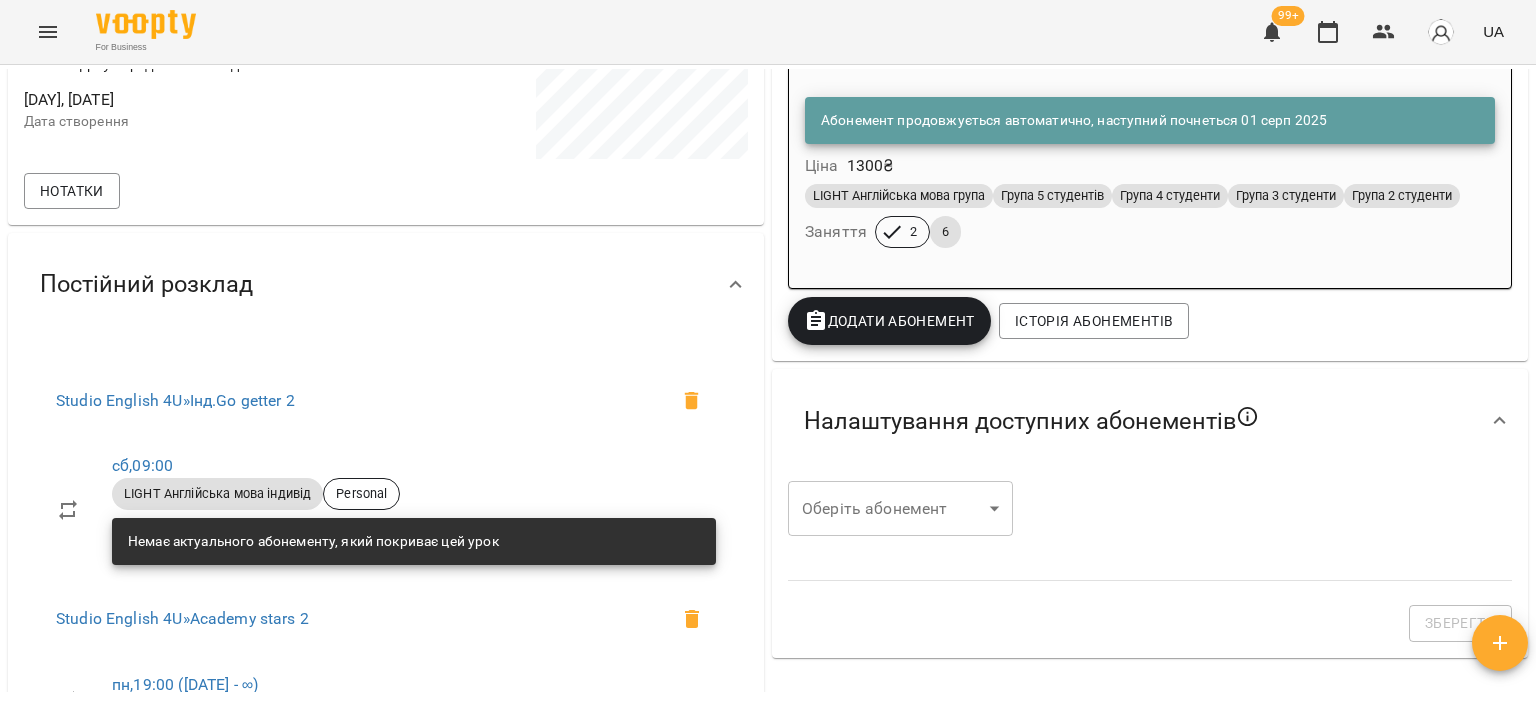 scroll, scrollTop: 892, scrollLeft: 0, axis: vertical 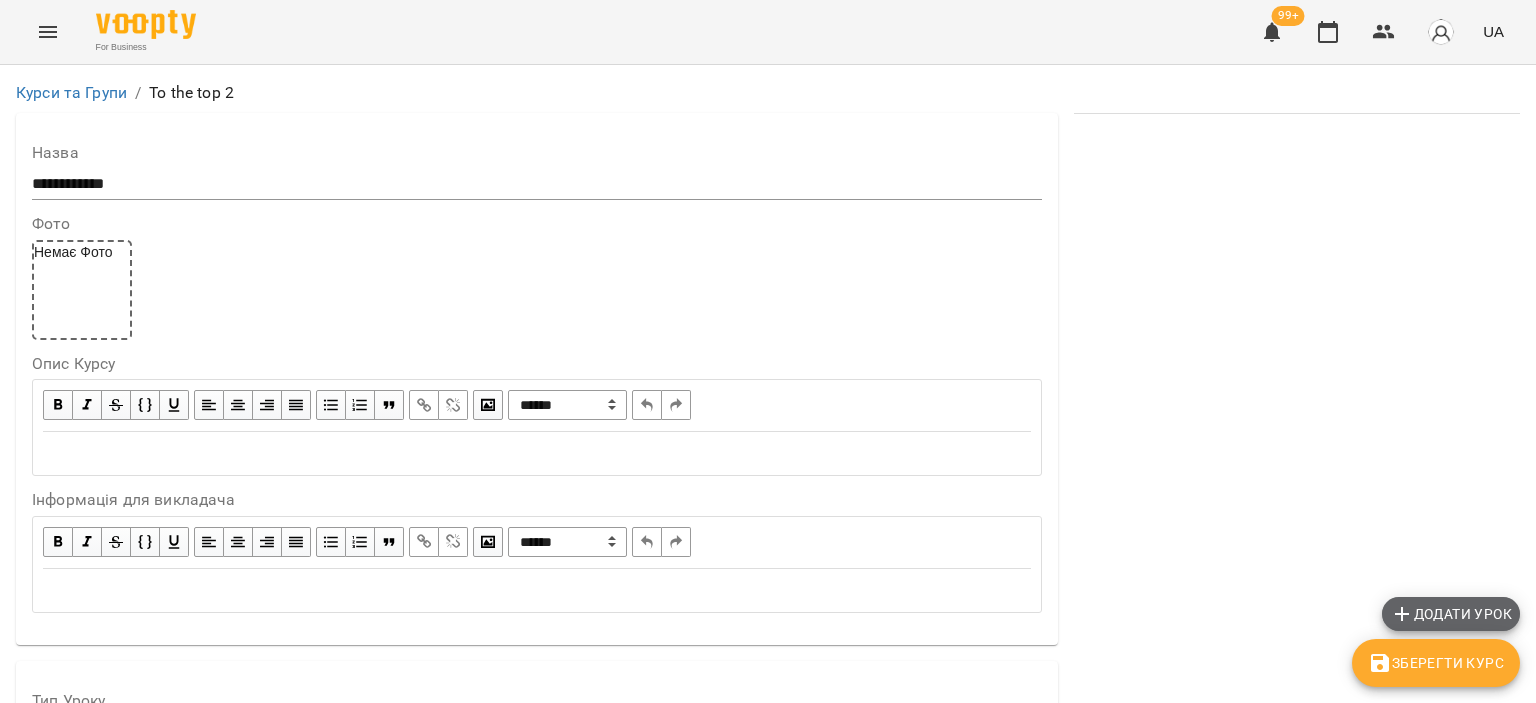 click 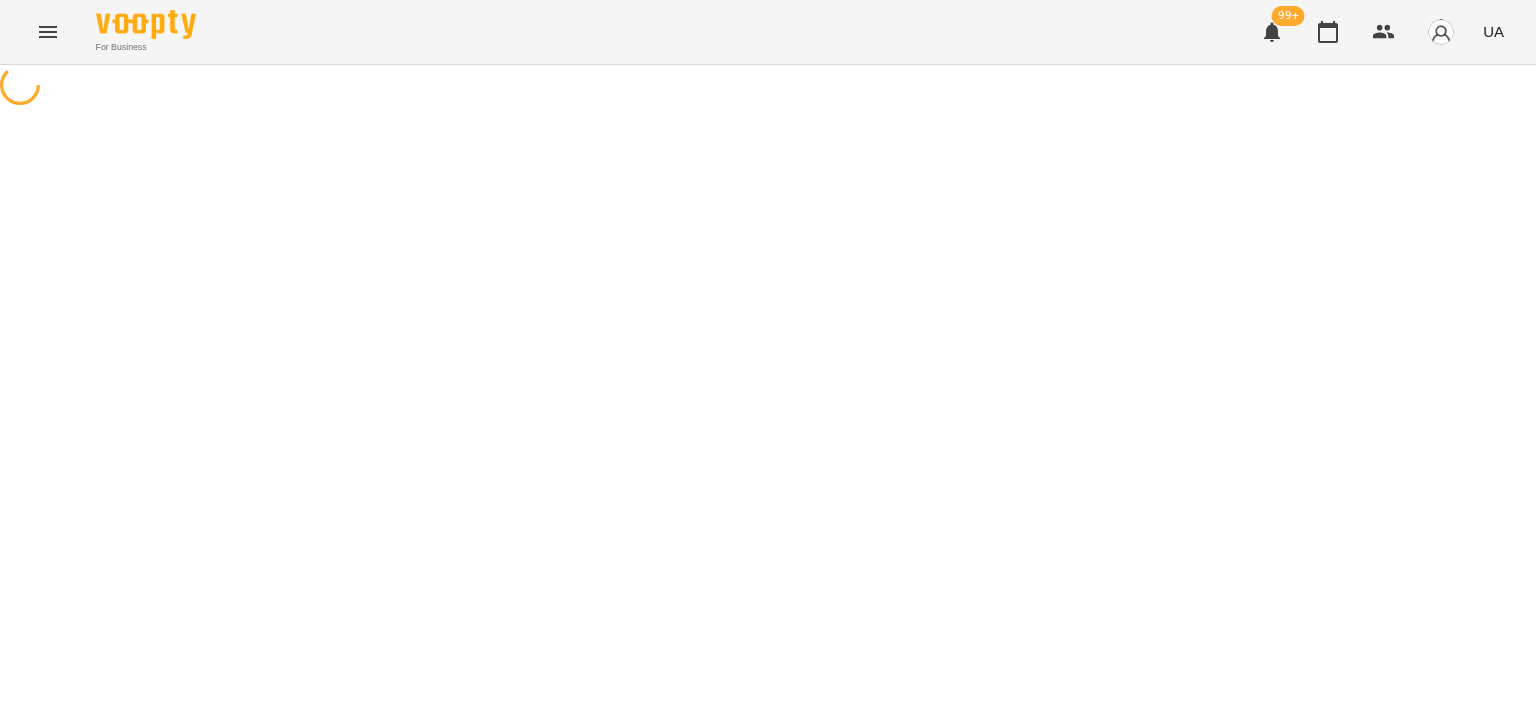 select on "**********" 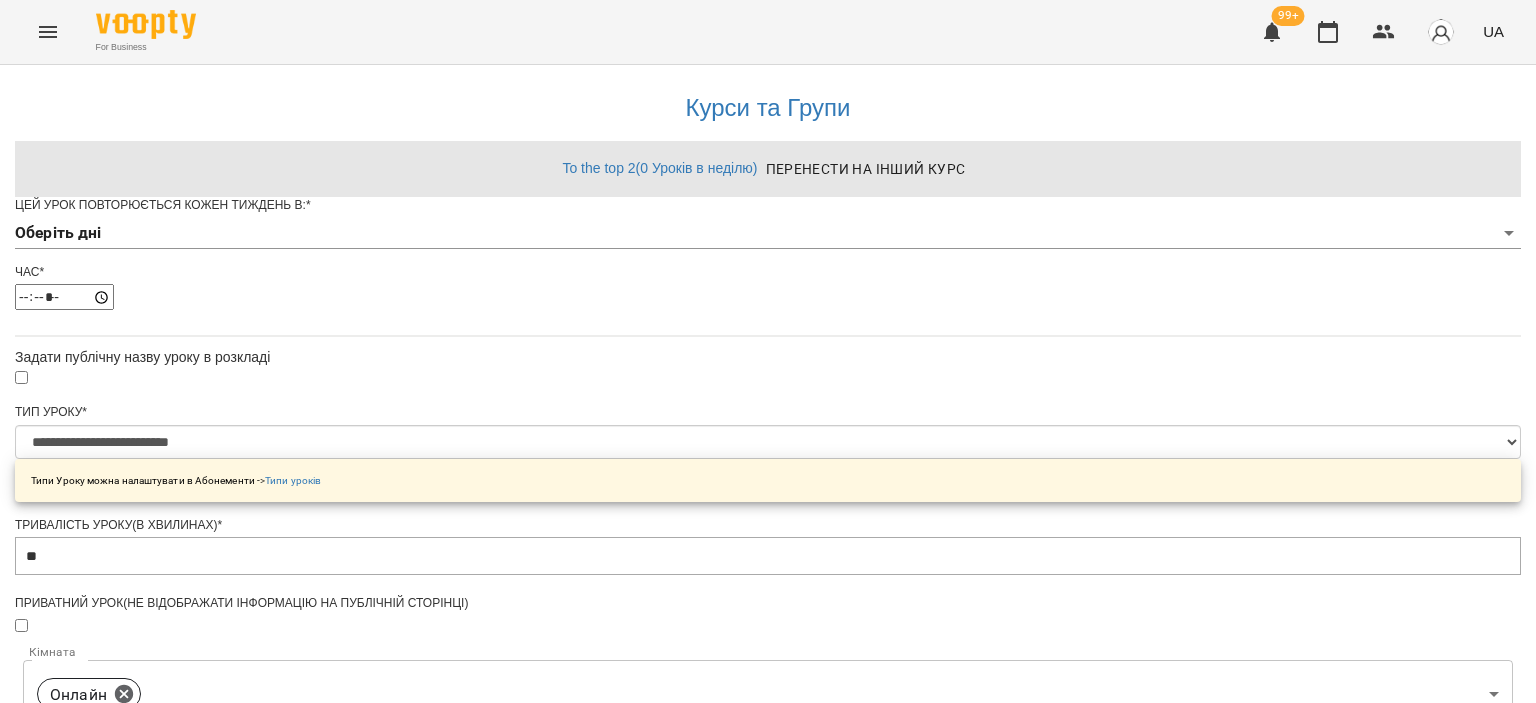 click on "**********" at bounding box center (768, 661) 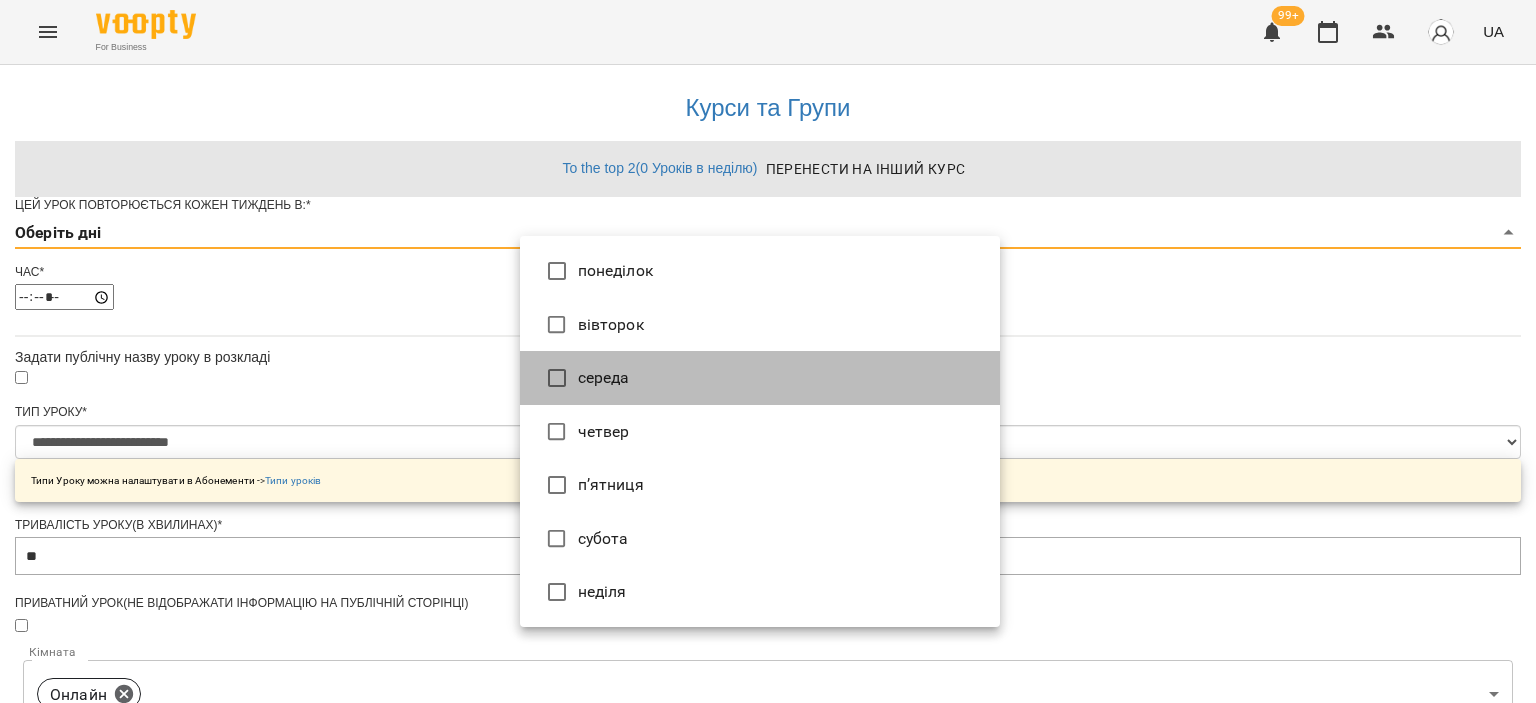 click on "середа" at bounding box center (760, 378) 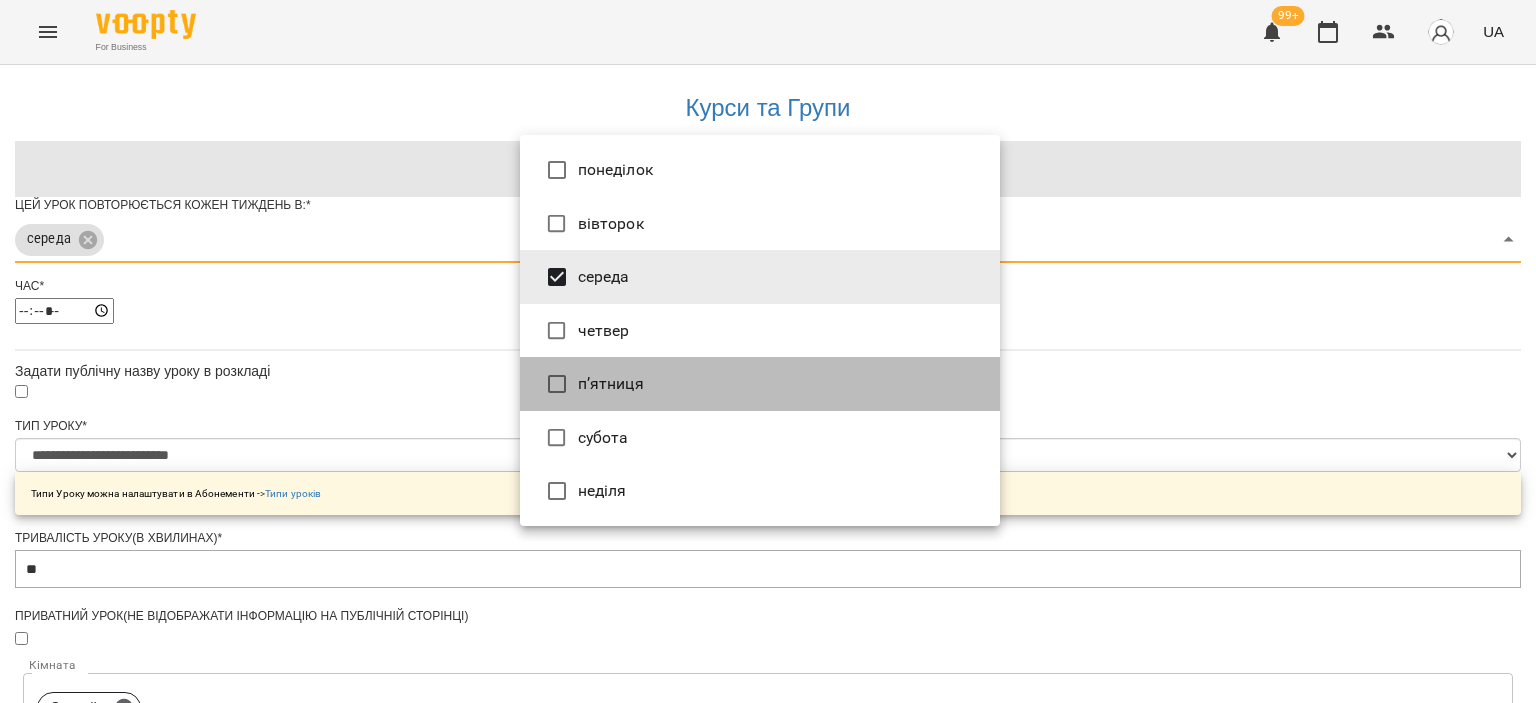 click on "п’ятниця" at bounding box center [760, 384] 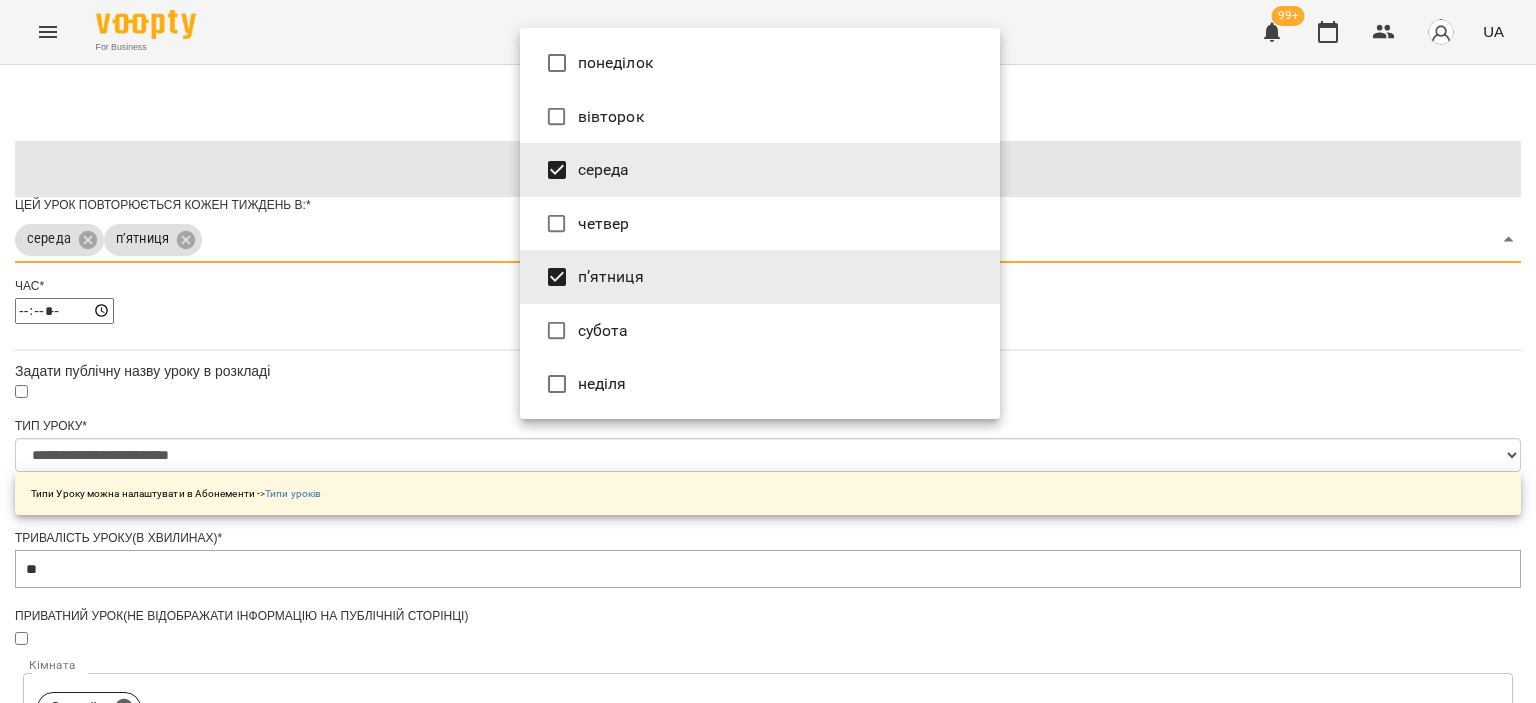click at bounding box center (768, 351) 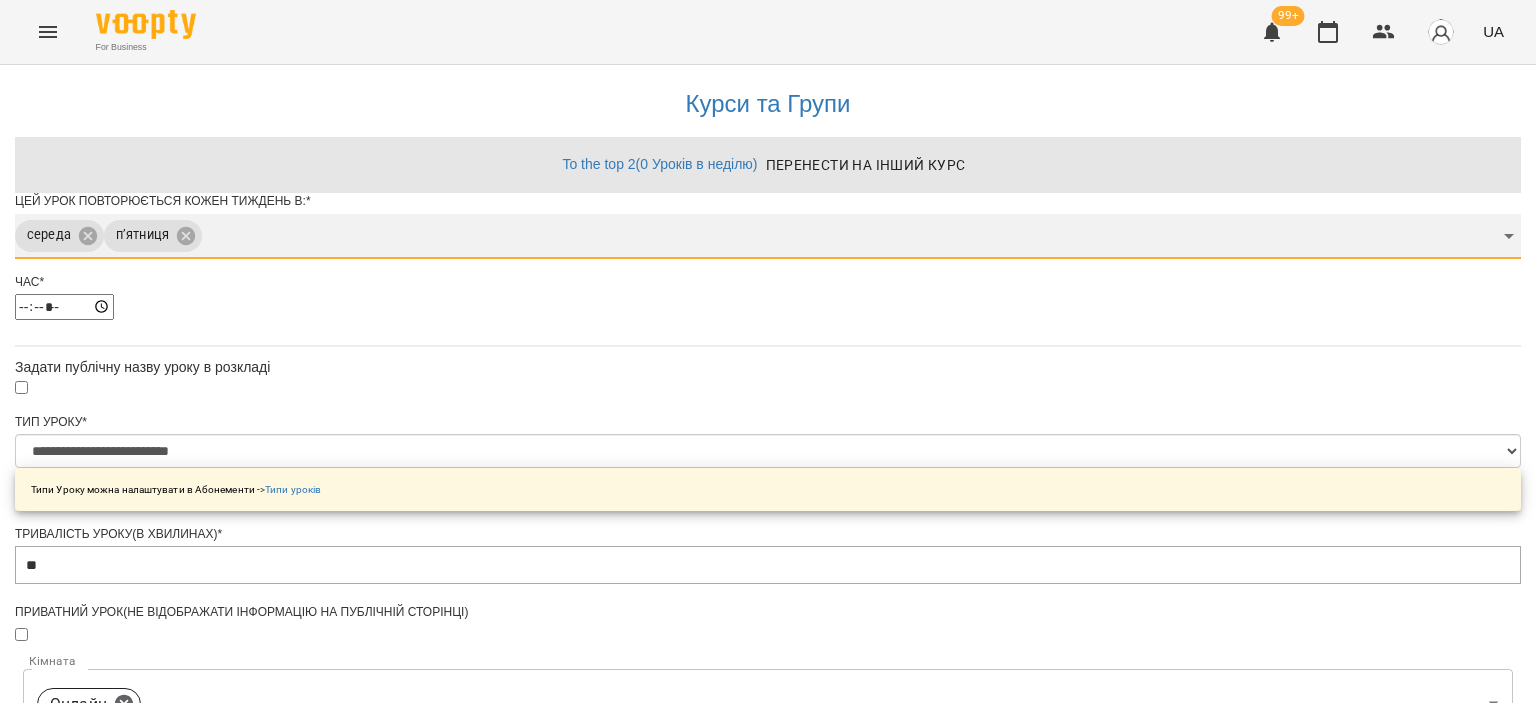 scroll, scrollTop: 732, scrollLeft: 0, axis: vertical 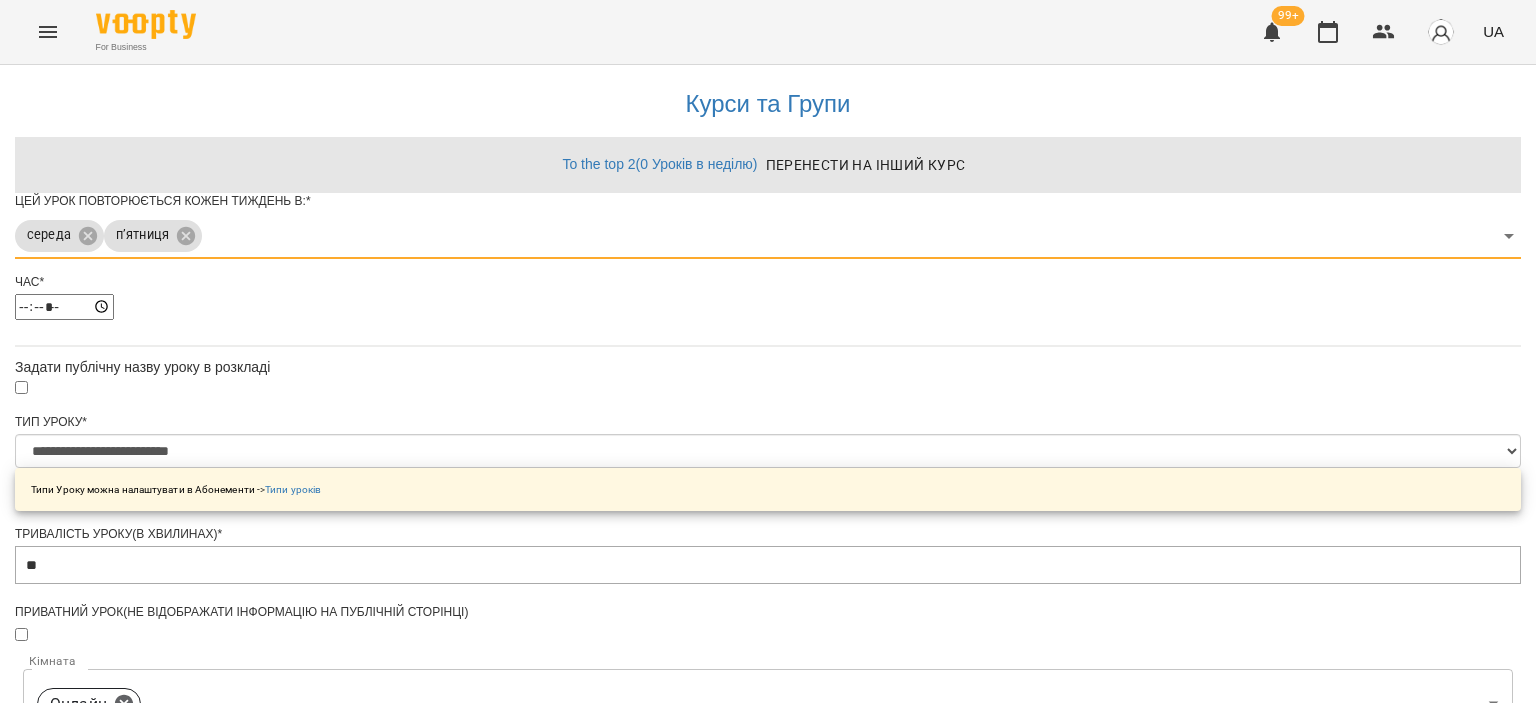 click on "Зберегти" at bounding box center (768, 1304) 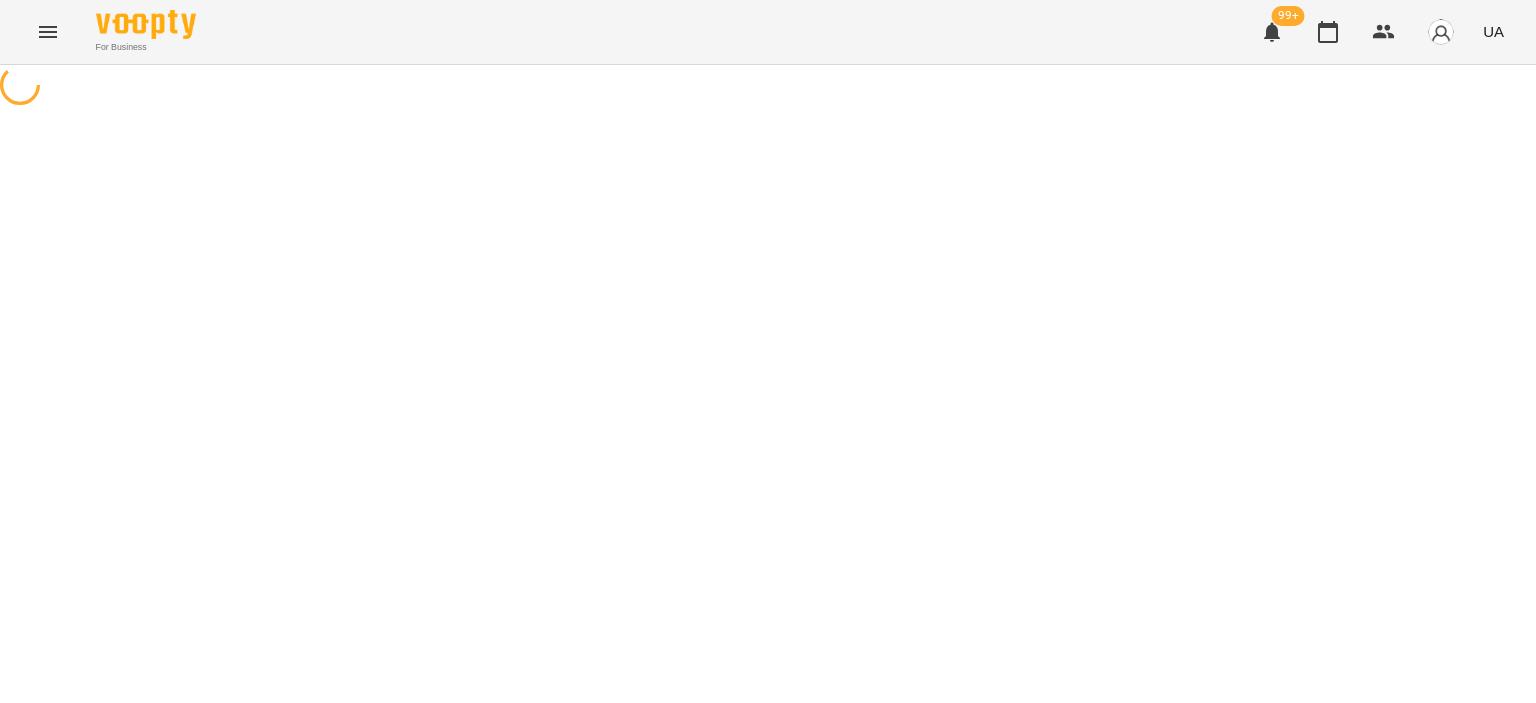 scroll, scrollTop: 0, scrollLeft: 0, axis: both 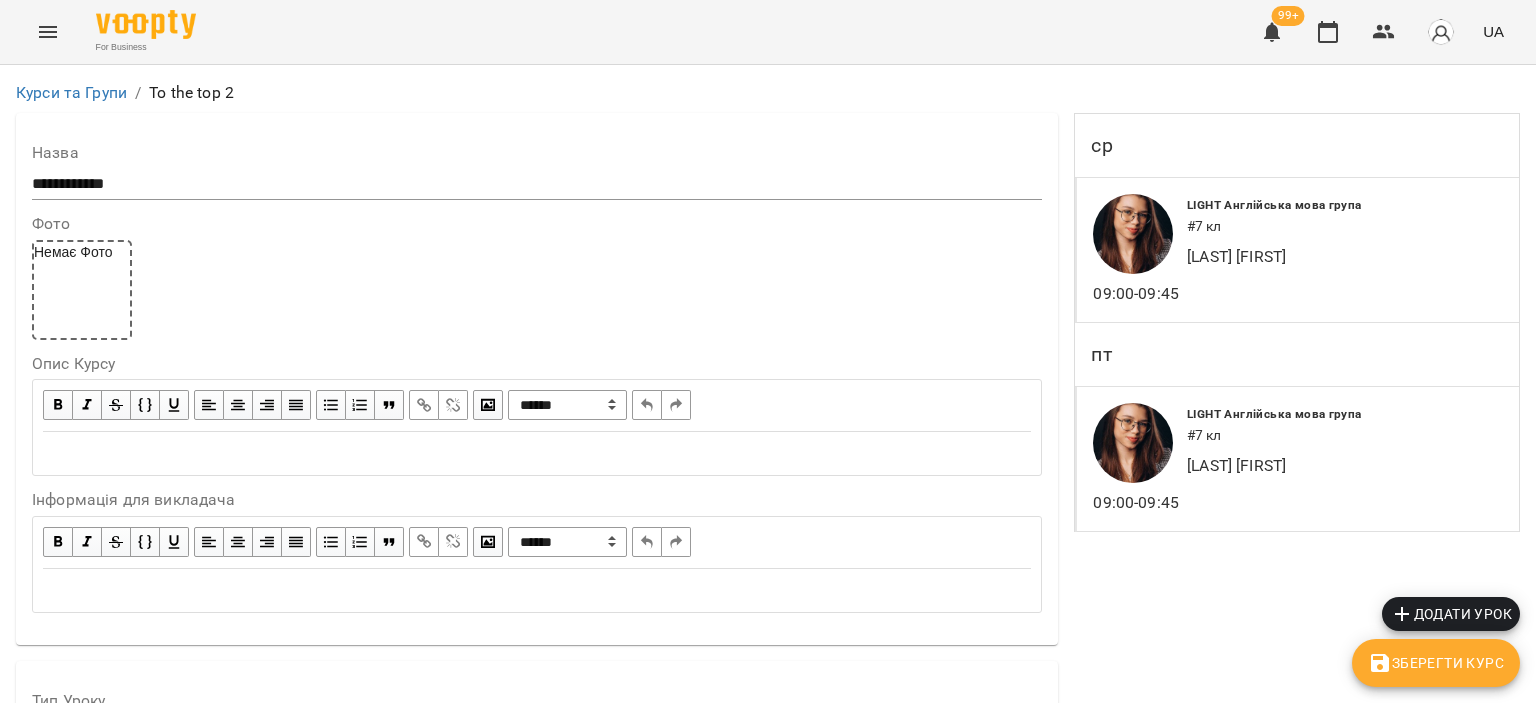 click on "Зберегти Курс" at bounding box center (1436, 663) 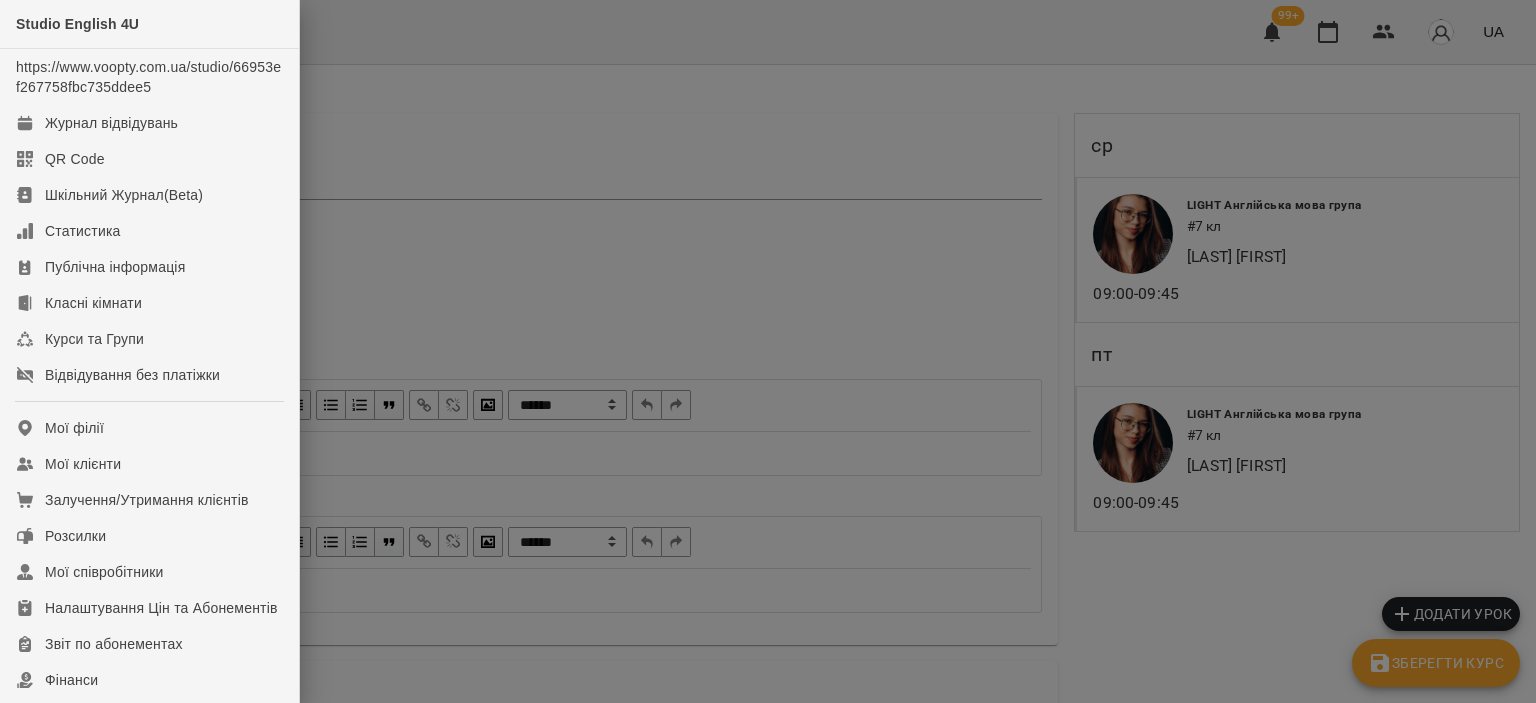 click at bounding box center (768, 351) 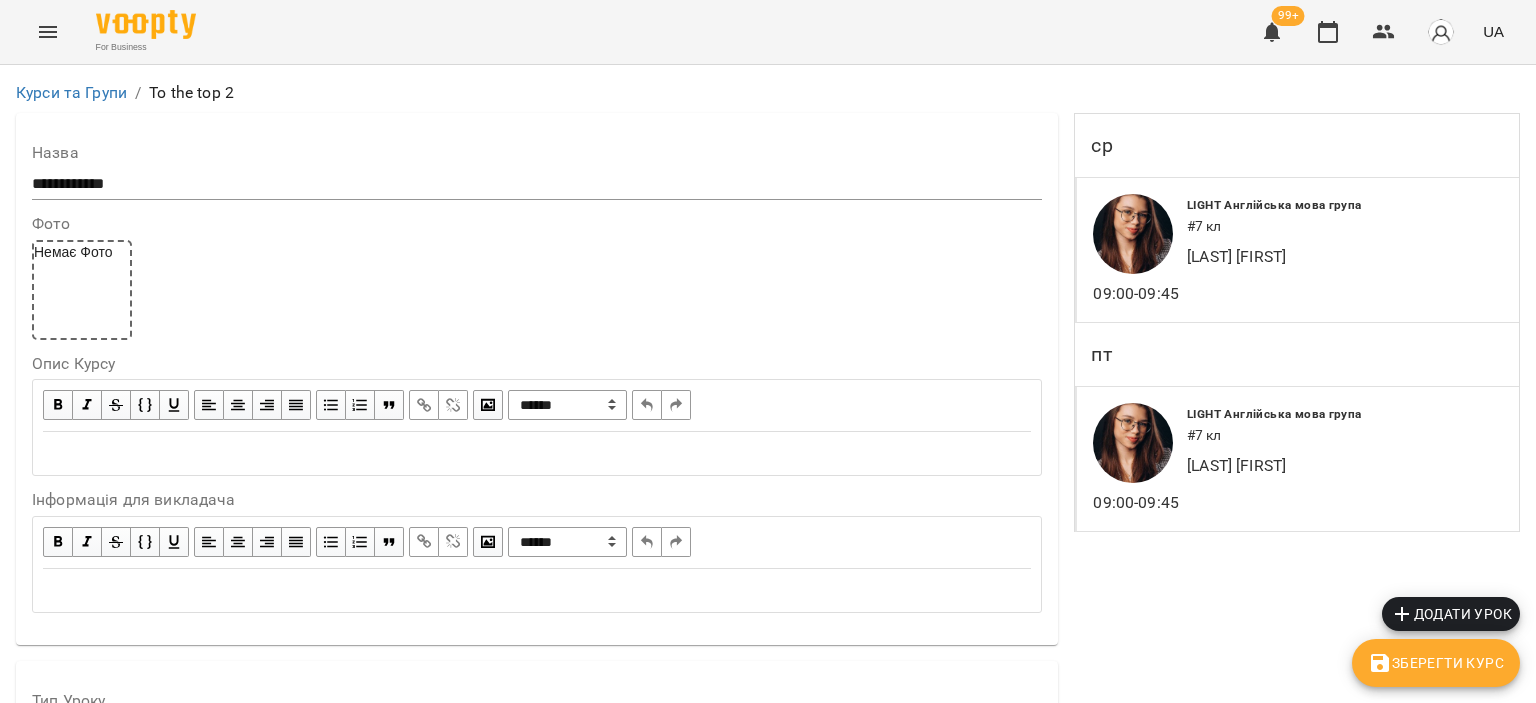 scroll, scrollTop: 1572, scrollLeft: 0, axis: vertical 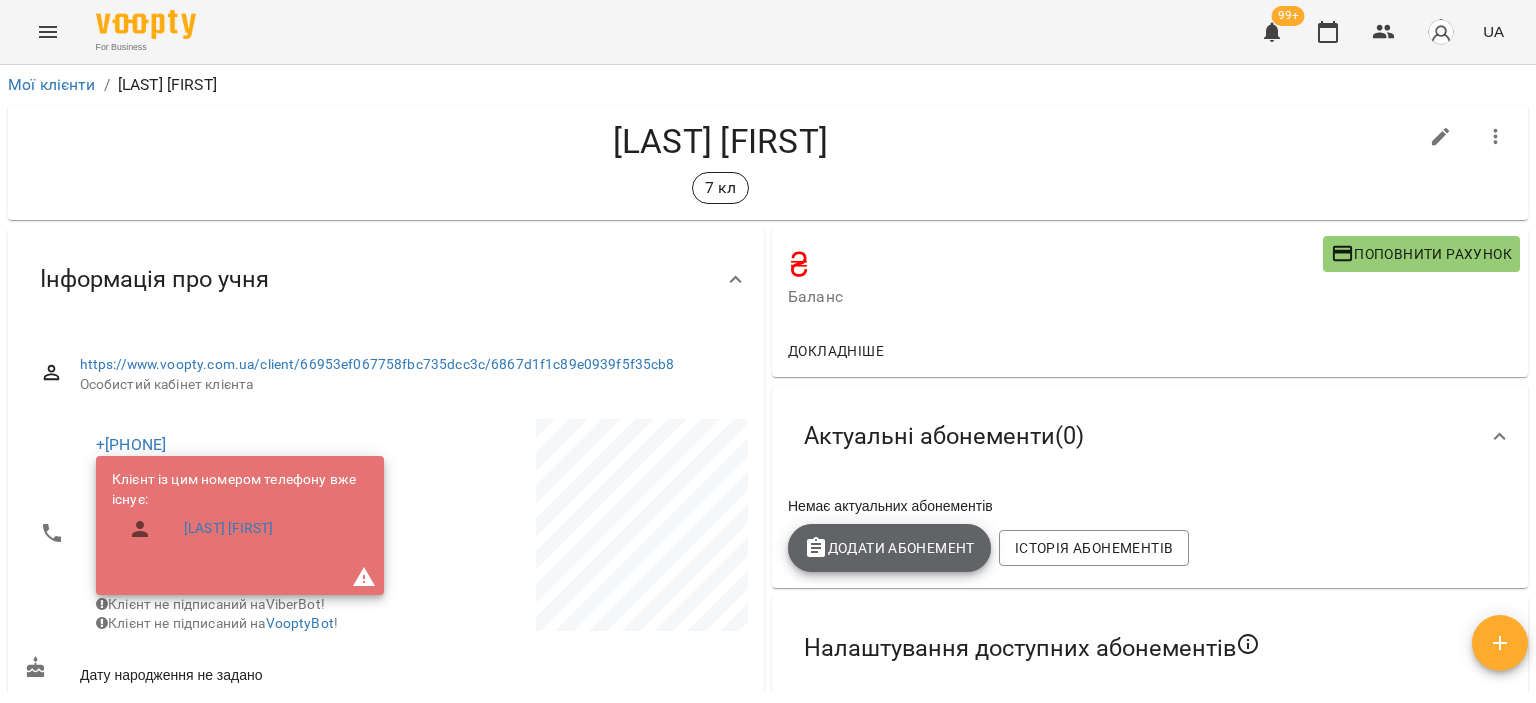 click on "Додати Абонемент" at bounding box center (889, 548) 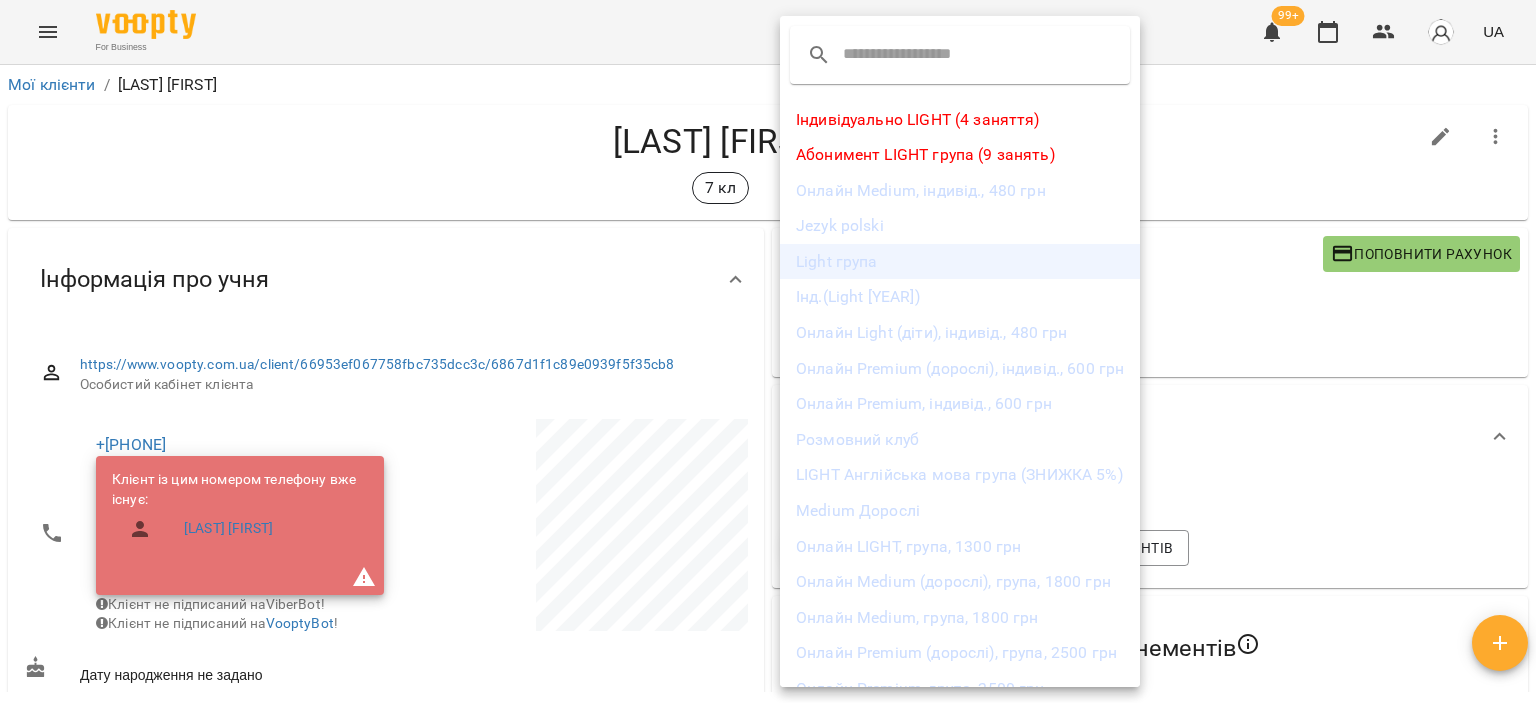click on "Light група" at bounding box center [960, 262] 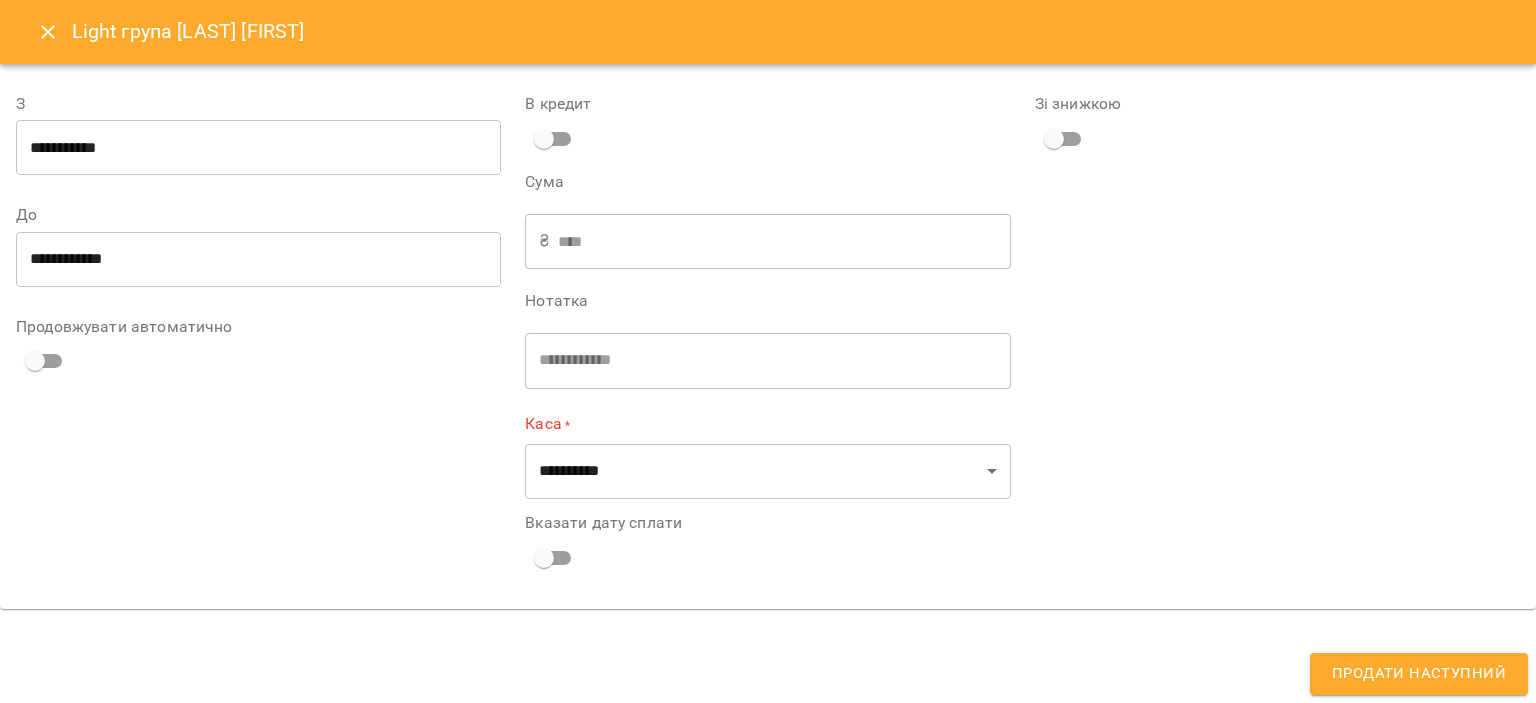 click on "**********" at bounding box center (258, 148) 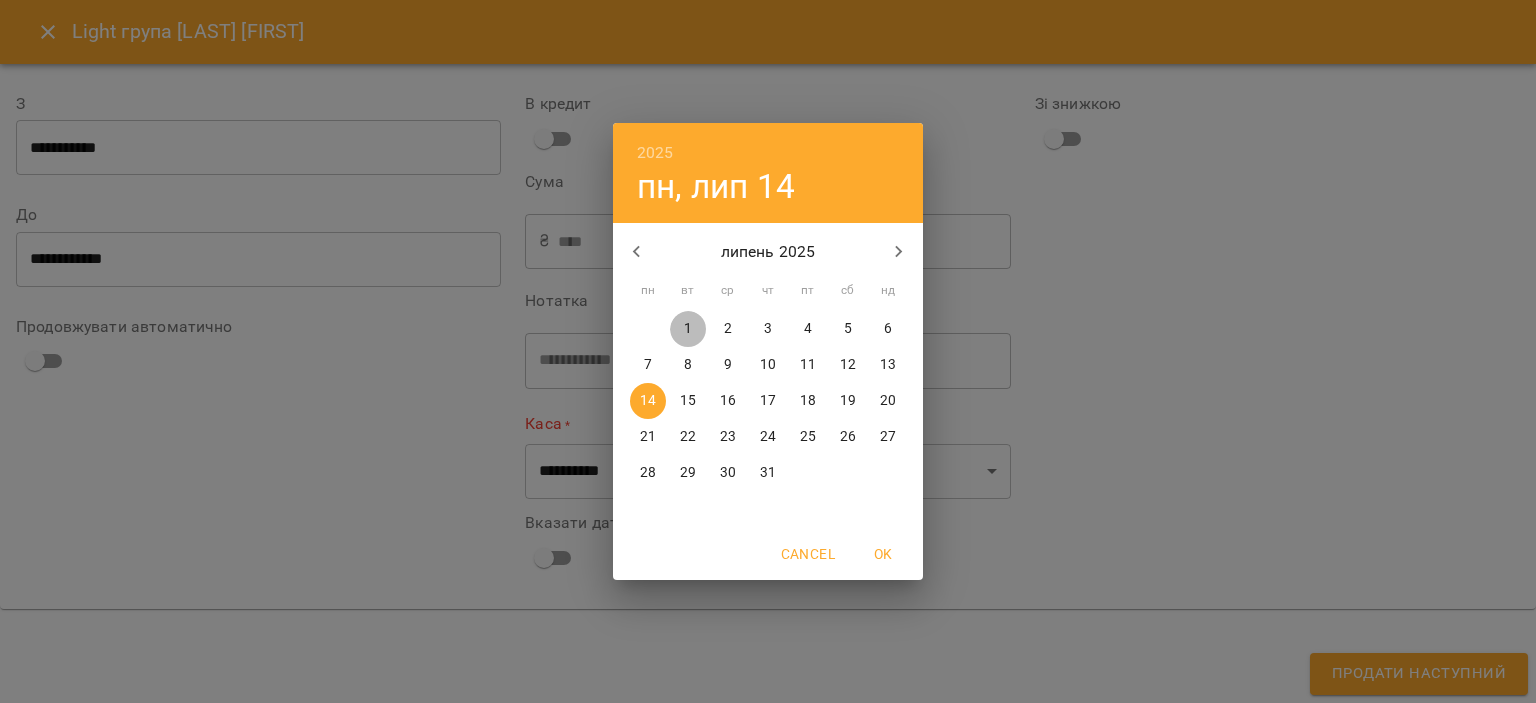 click on "1" at bounding box center (688, 329) 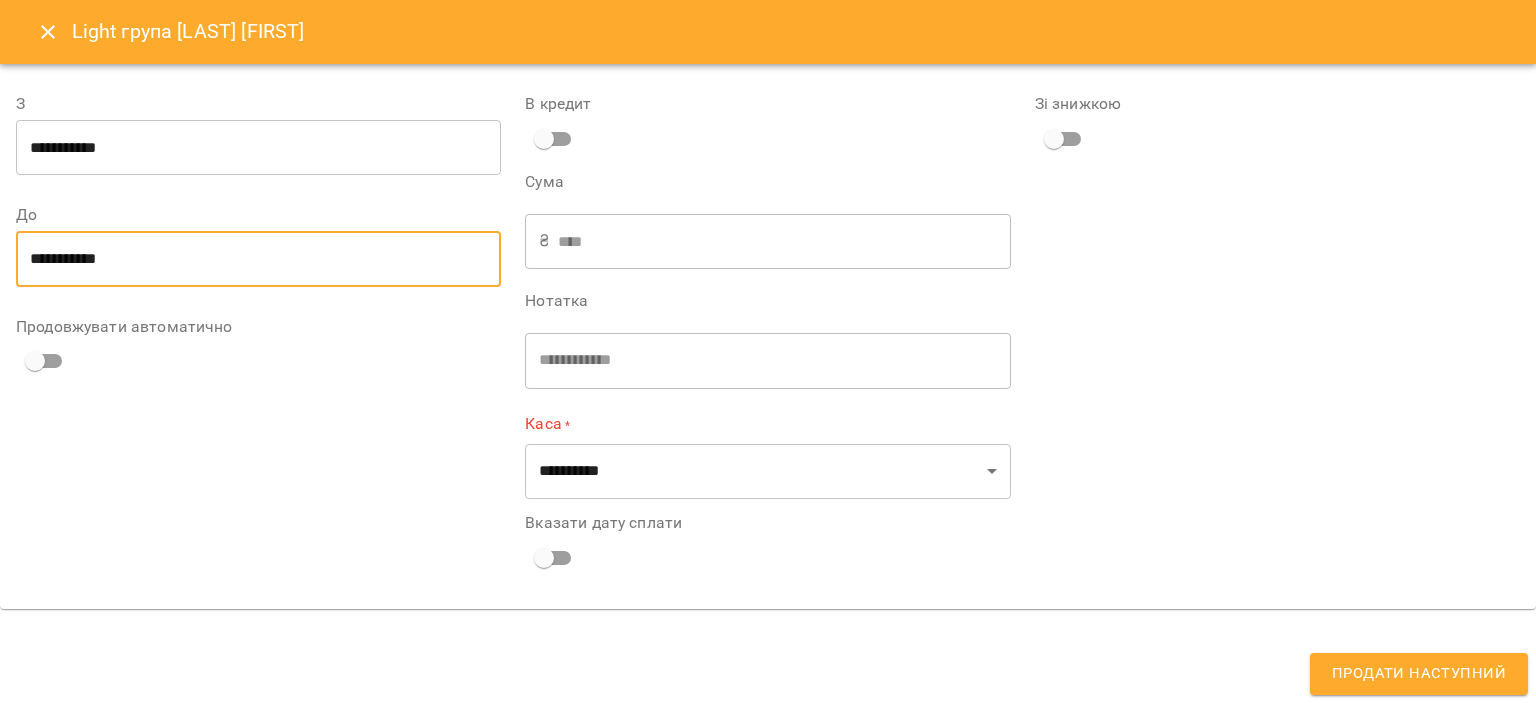 click on "**********" at bounding box center [258, 259] 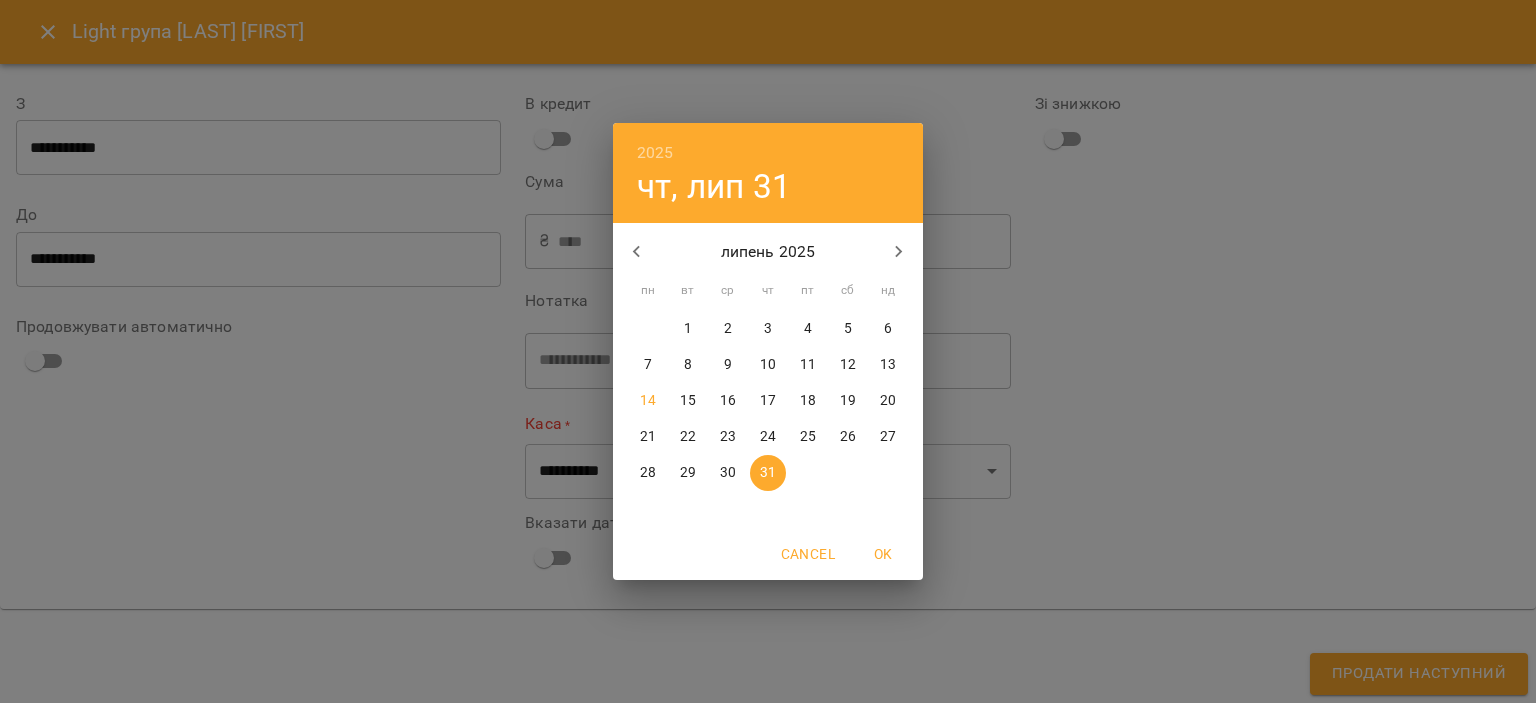 click on "31" at bounding box center (768, 473) 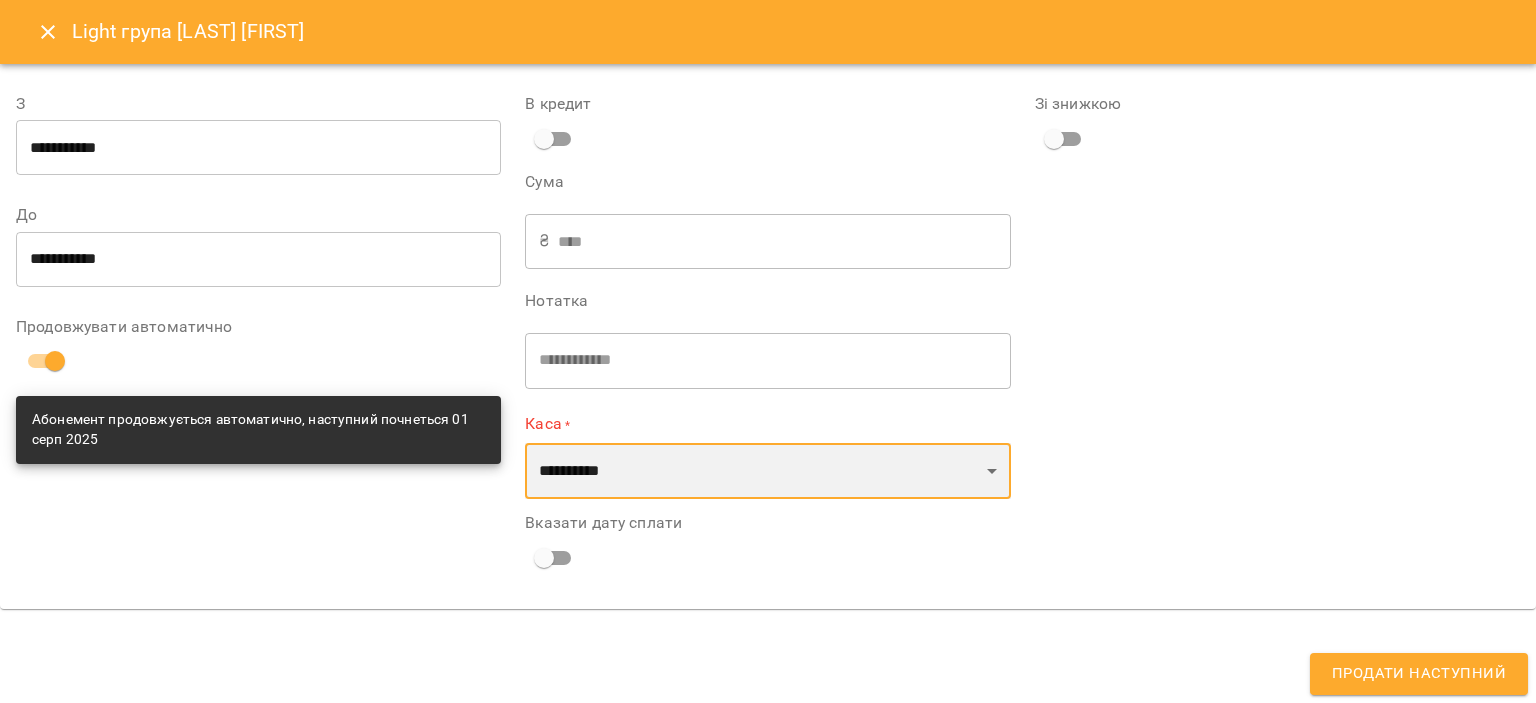 click on "**********" at bounding box center [767, 471] 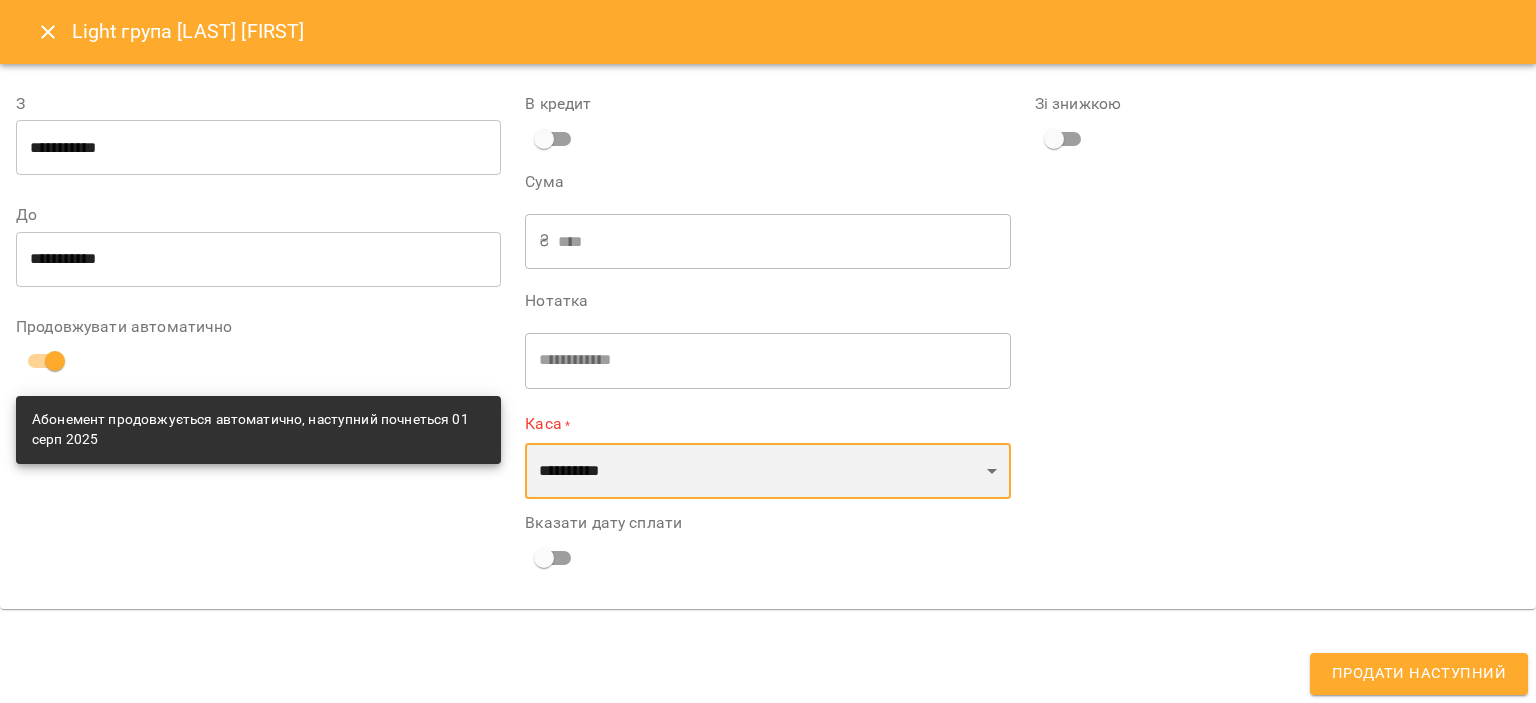 select on "****" 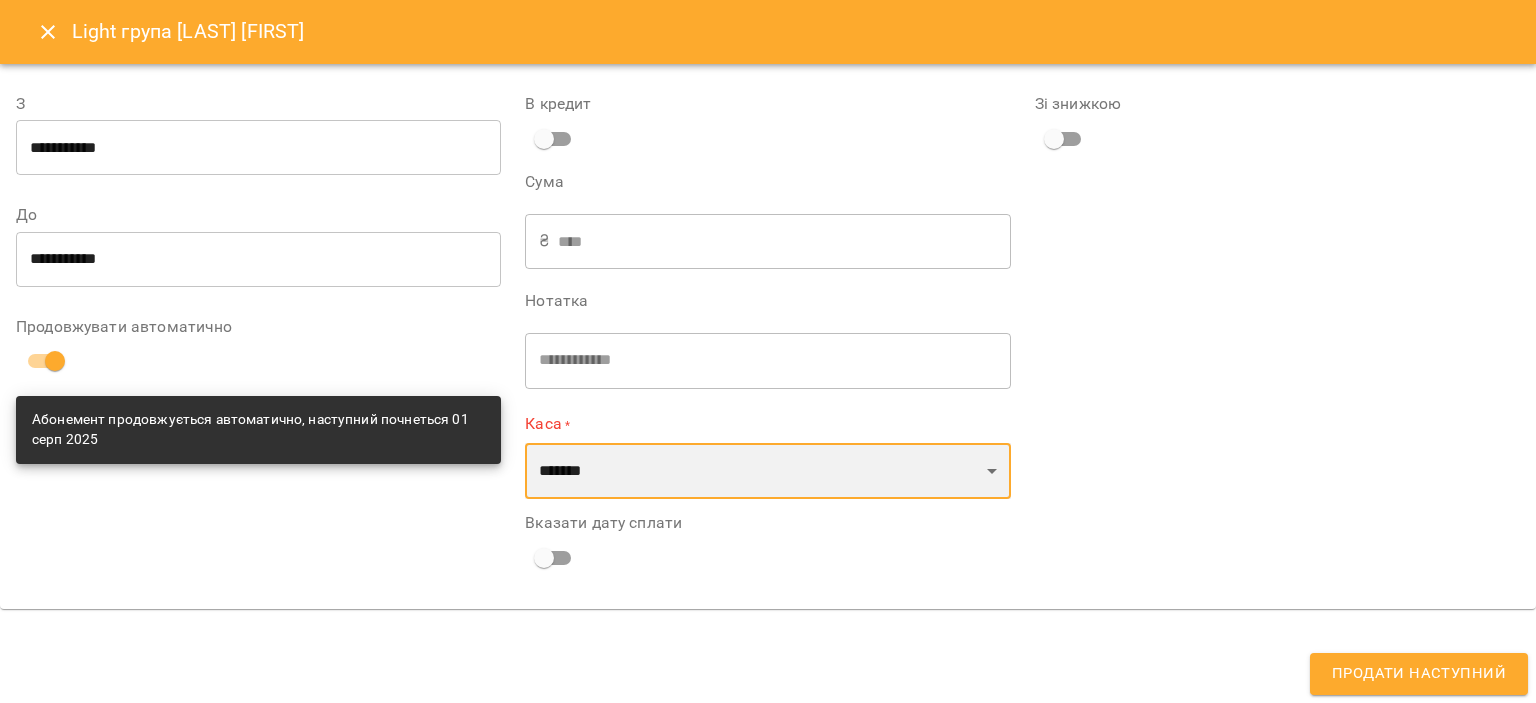 click on "**********" at bounding box center [767, 471] 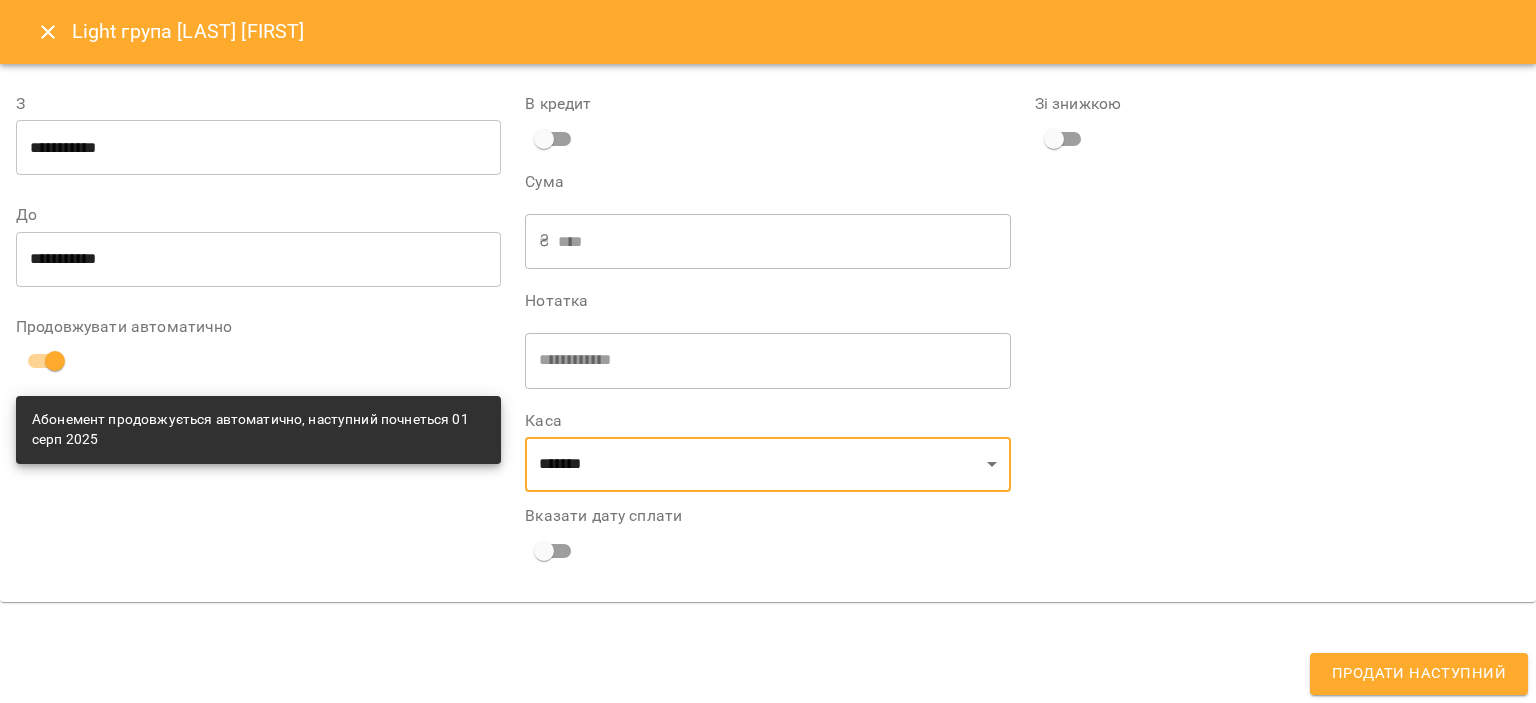 click on "Продати наступний" at bounding box center [1419, 674] 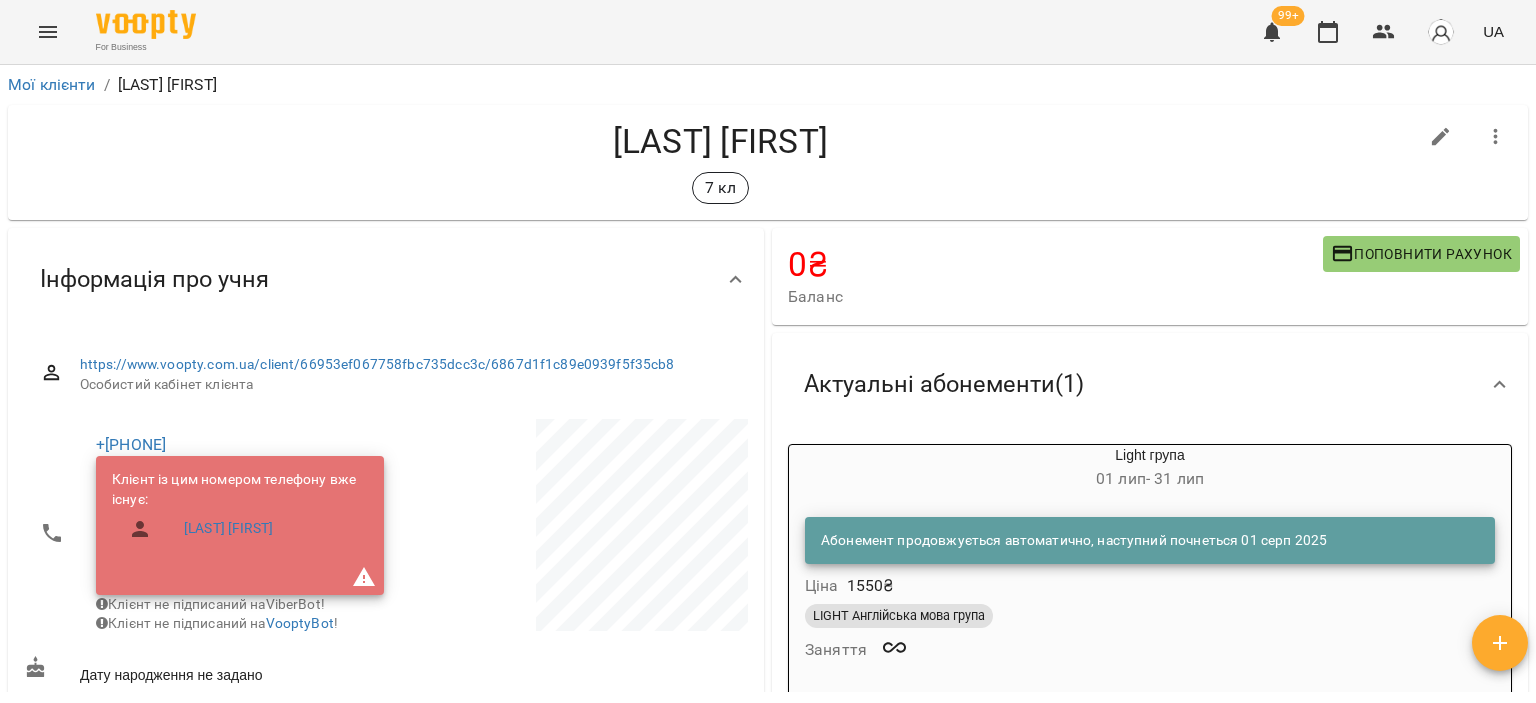 click at bounding box center (48, 32) 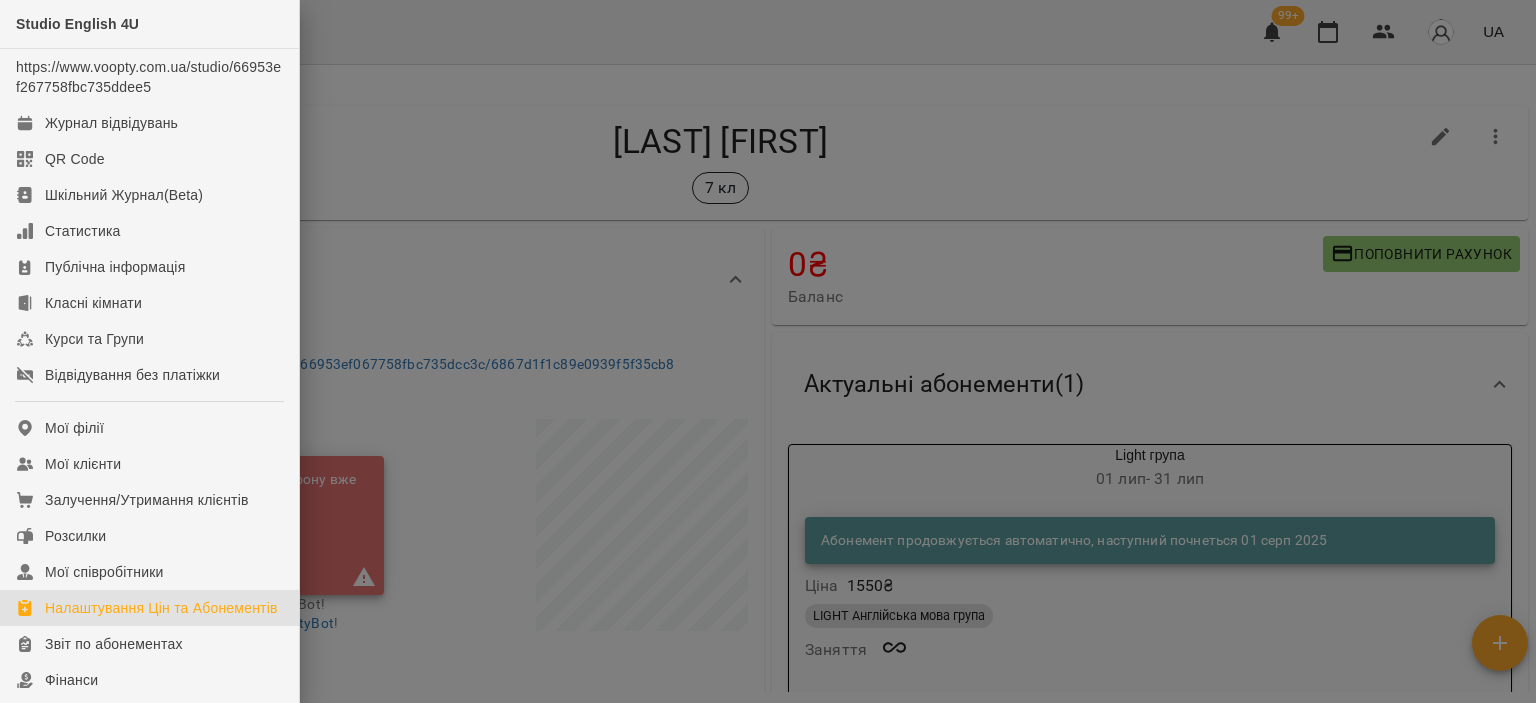 click on "Налаштування Цін та Абонементів" at bounding box center (161, 608) 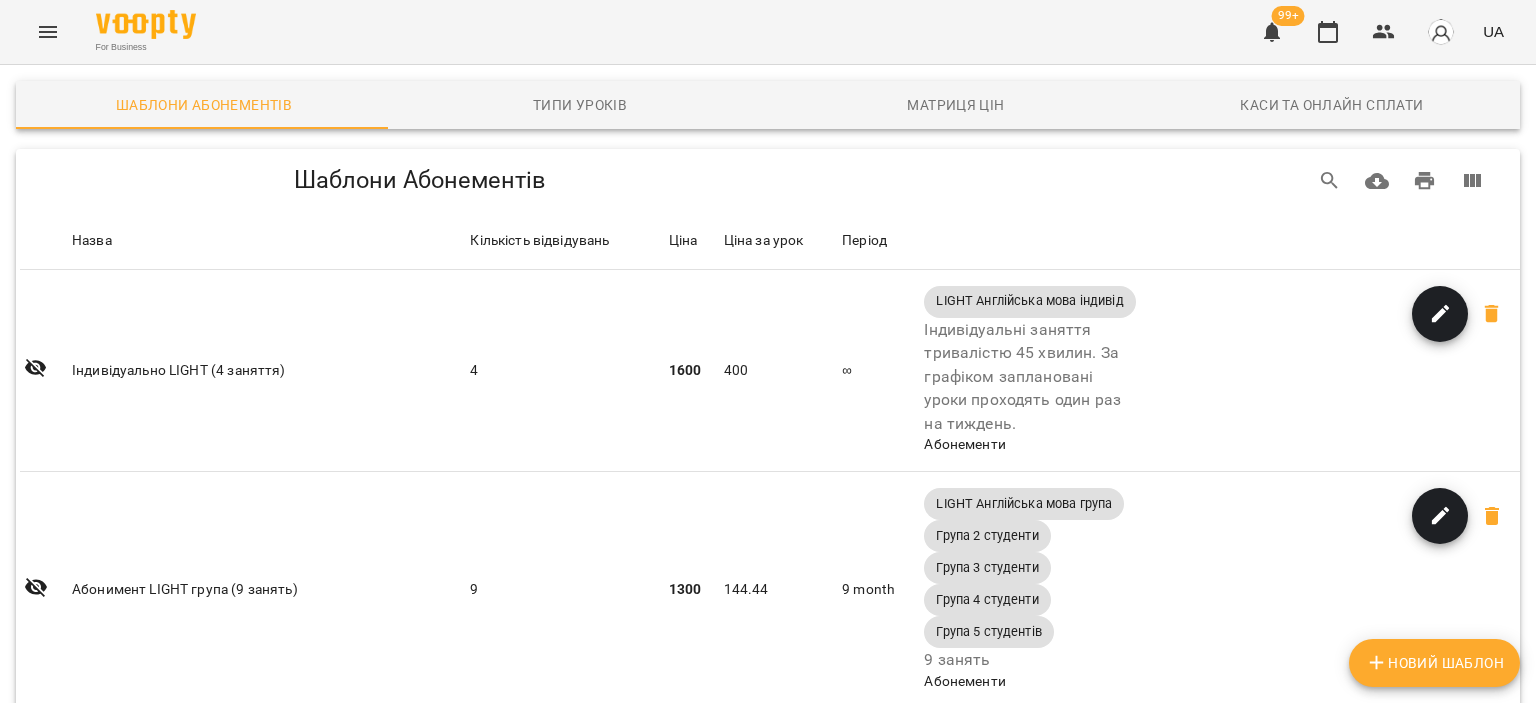 scroll, scrollTop: 668, scrollLeft: 0, axis: vertical 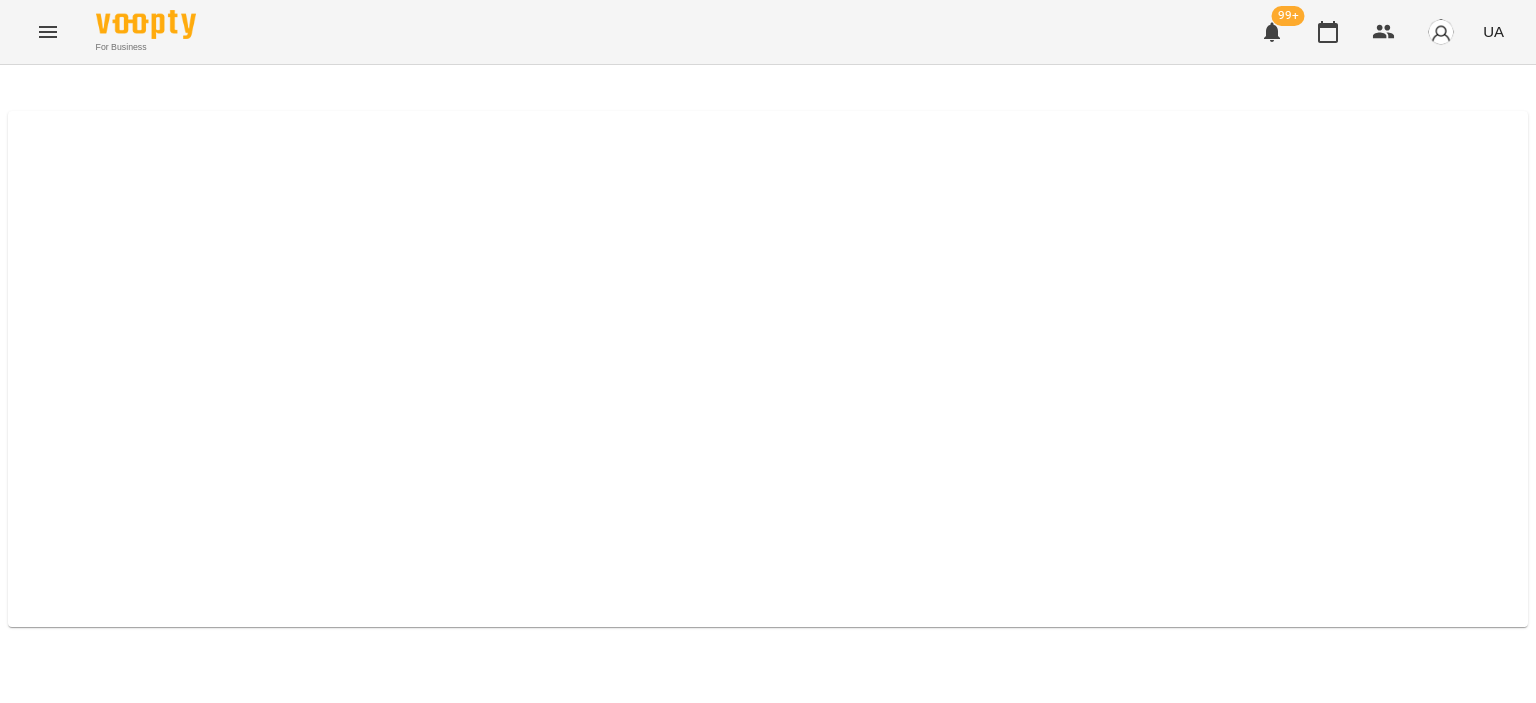 select on "*****" 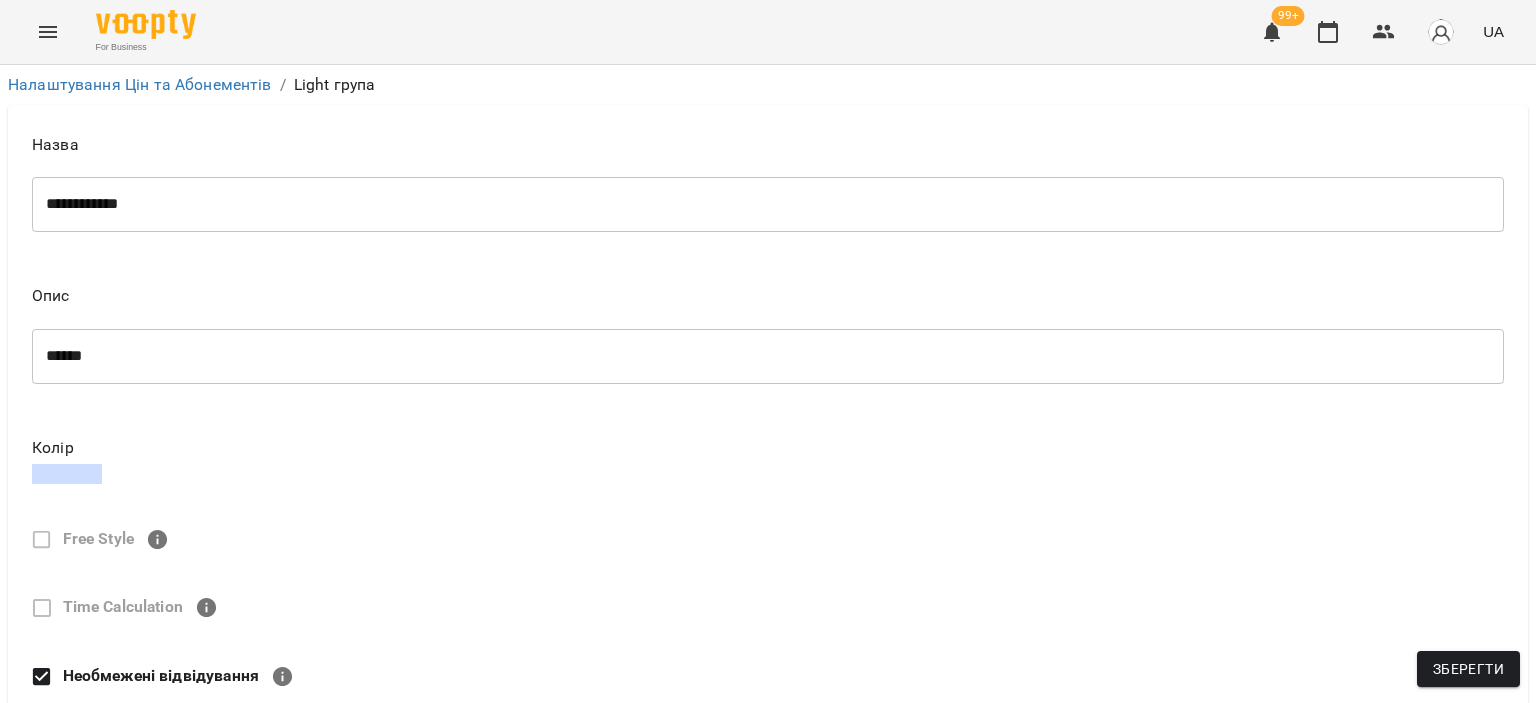 scroll, scrollTop: 268, scrollLeft: 0, axis: vertical 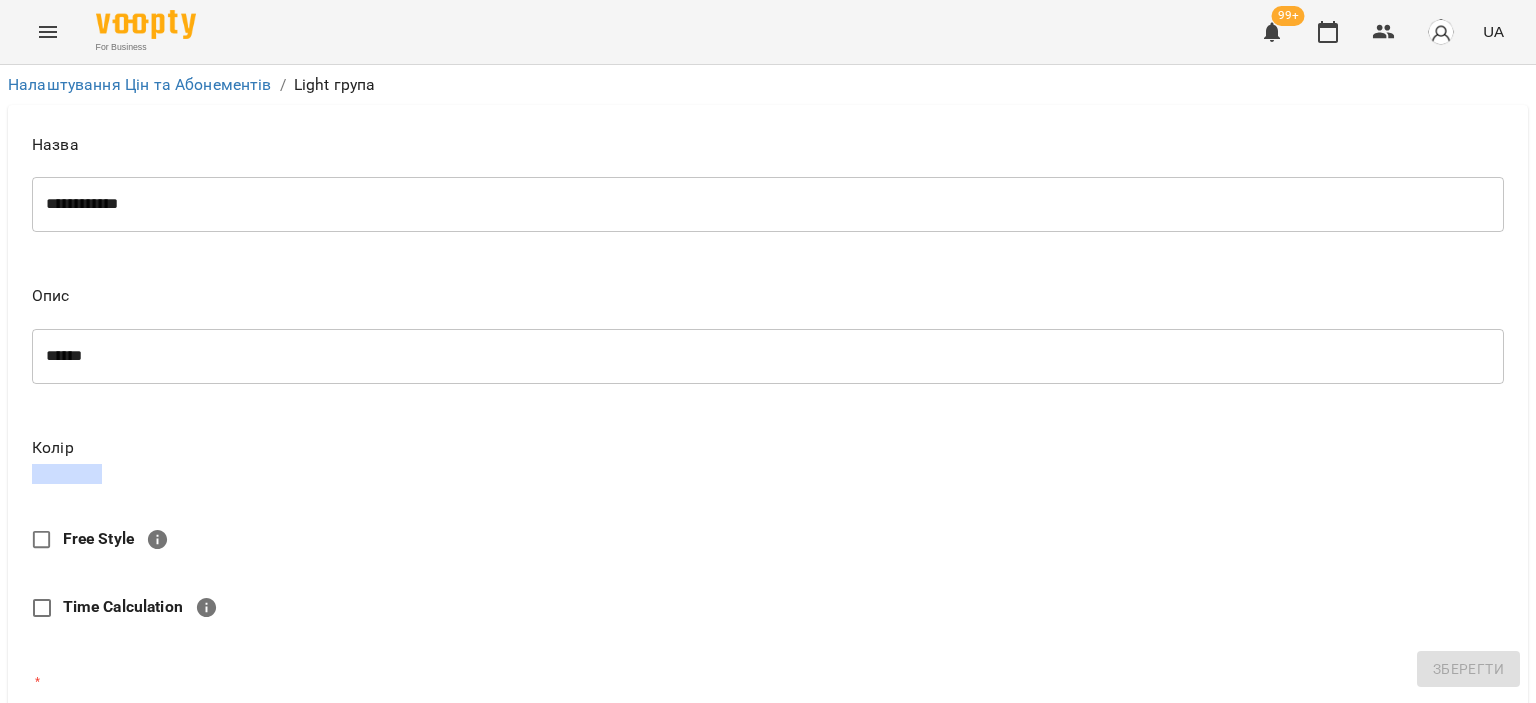 click on "Кількість відвідувань" at bounding box center [768, 743] 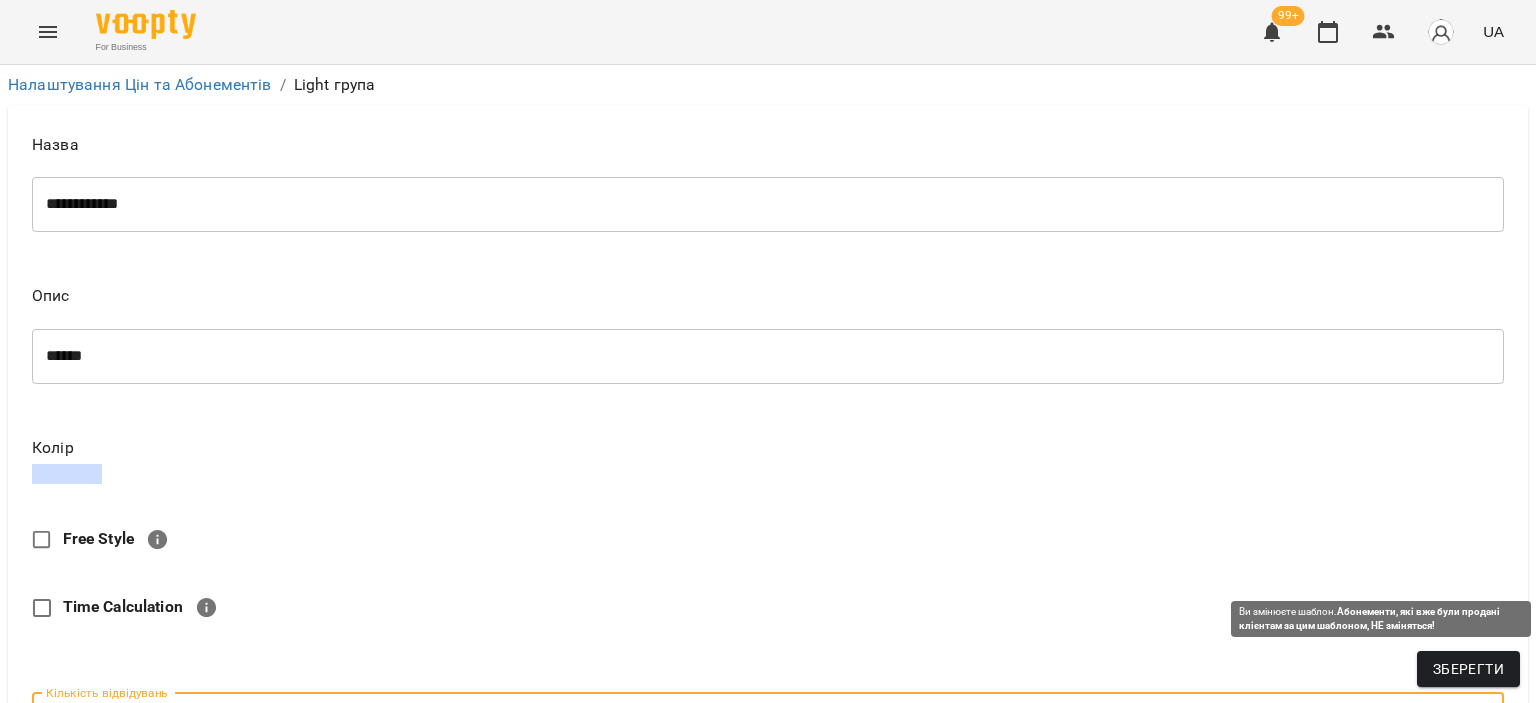 type on "*" 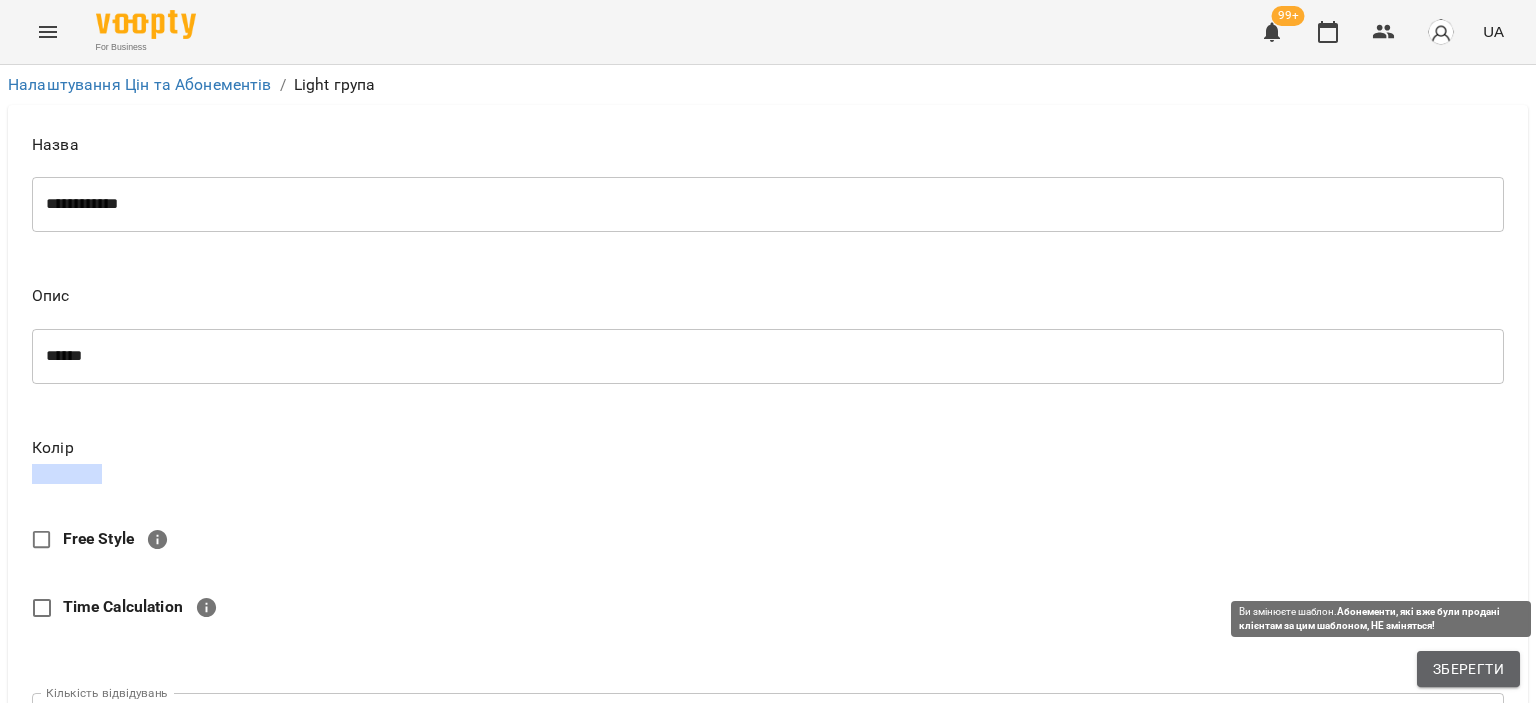 click on "Зберегти" at bounding box center (1468, 669) 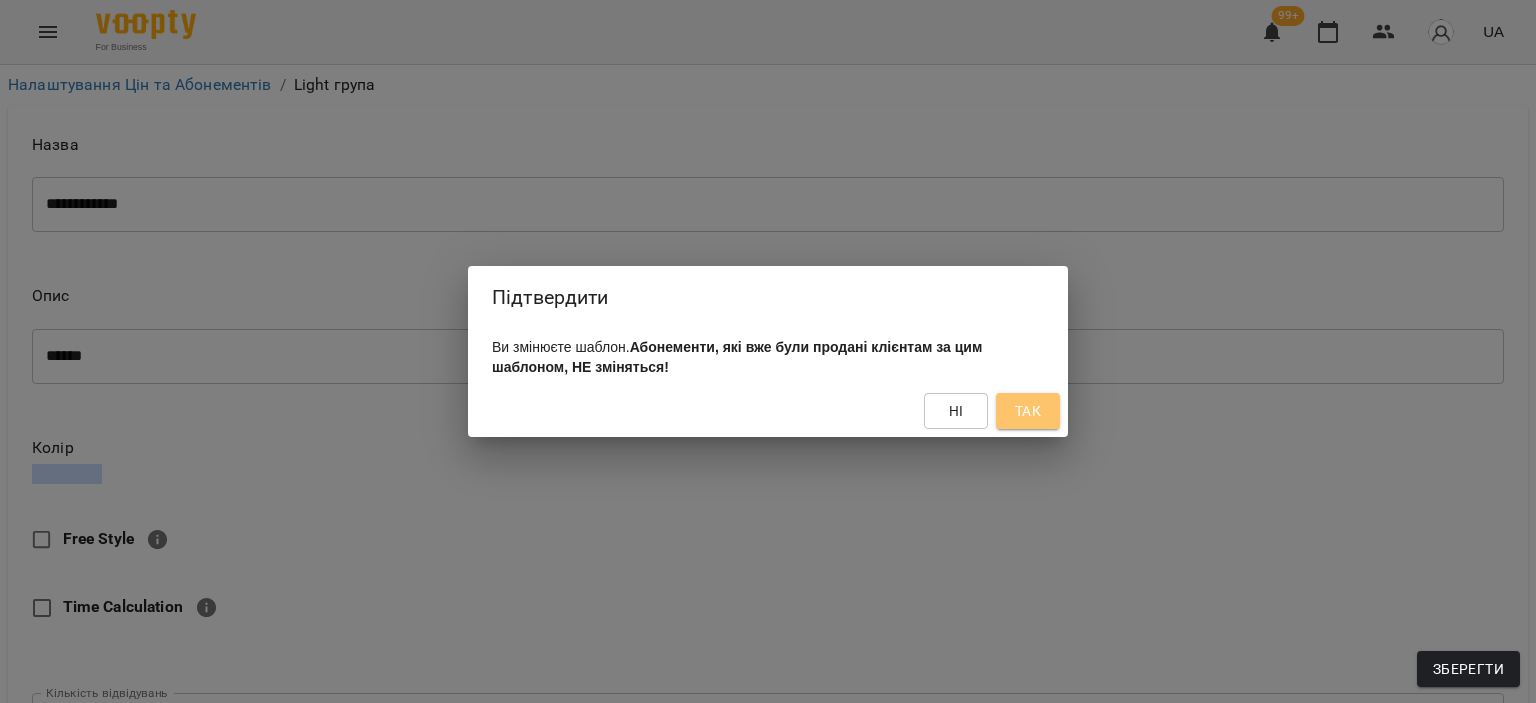 click on "Так" at bounding box center [1028, 411] 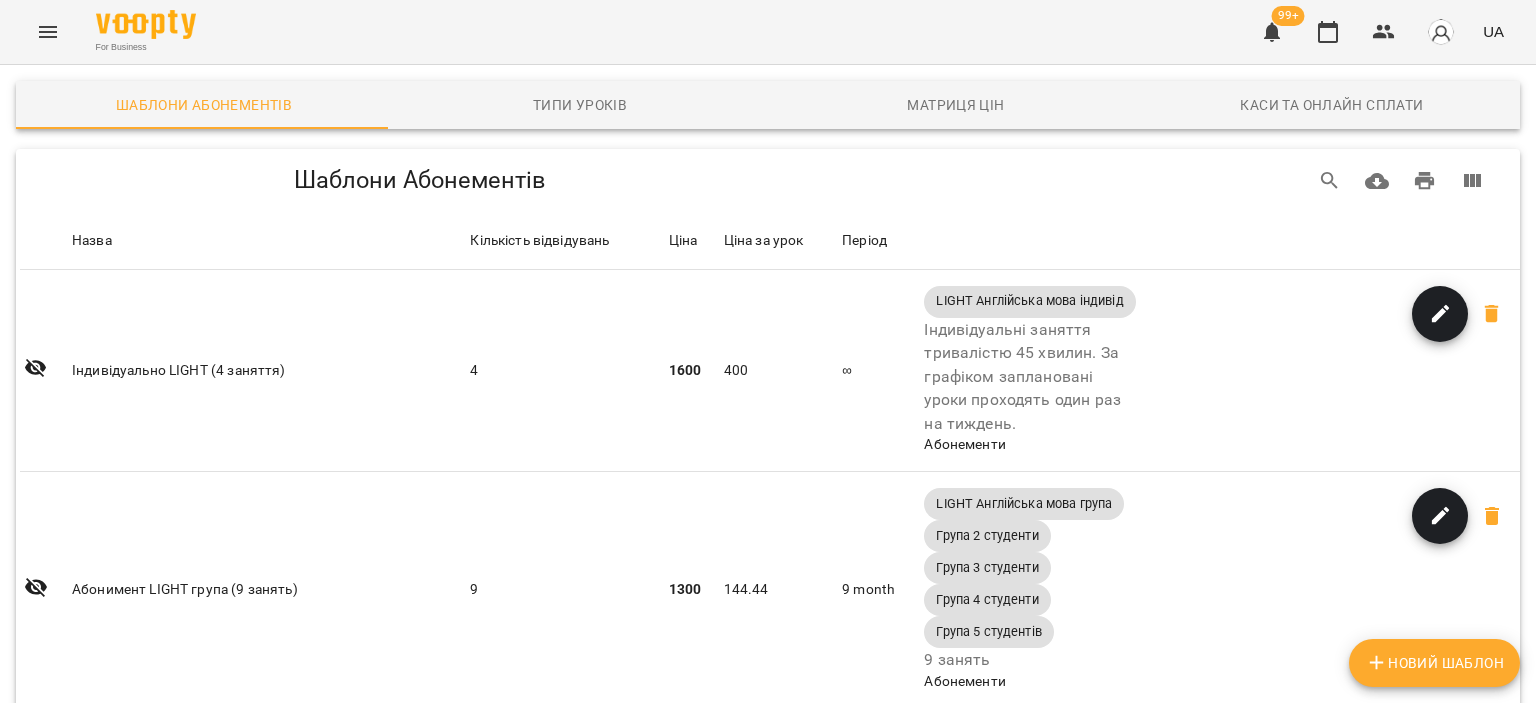 scroll, scrollTop: 0, scrollLeft: 0, axis: both 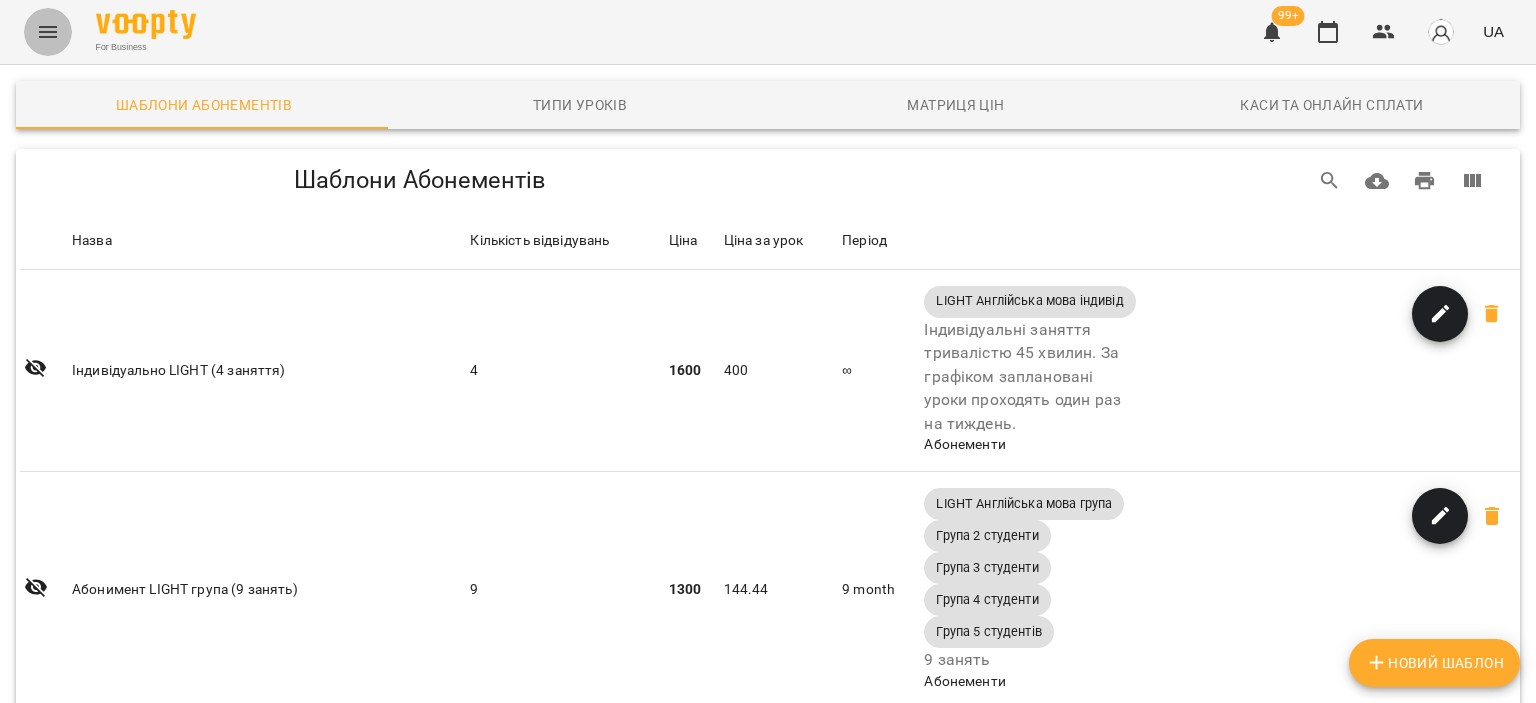 click 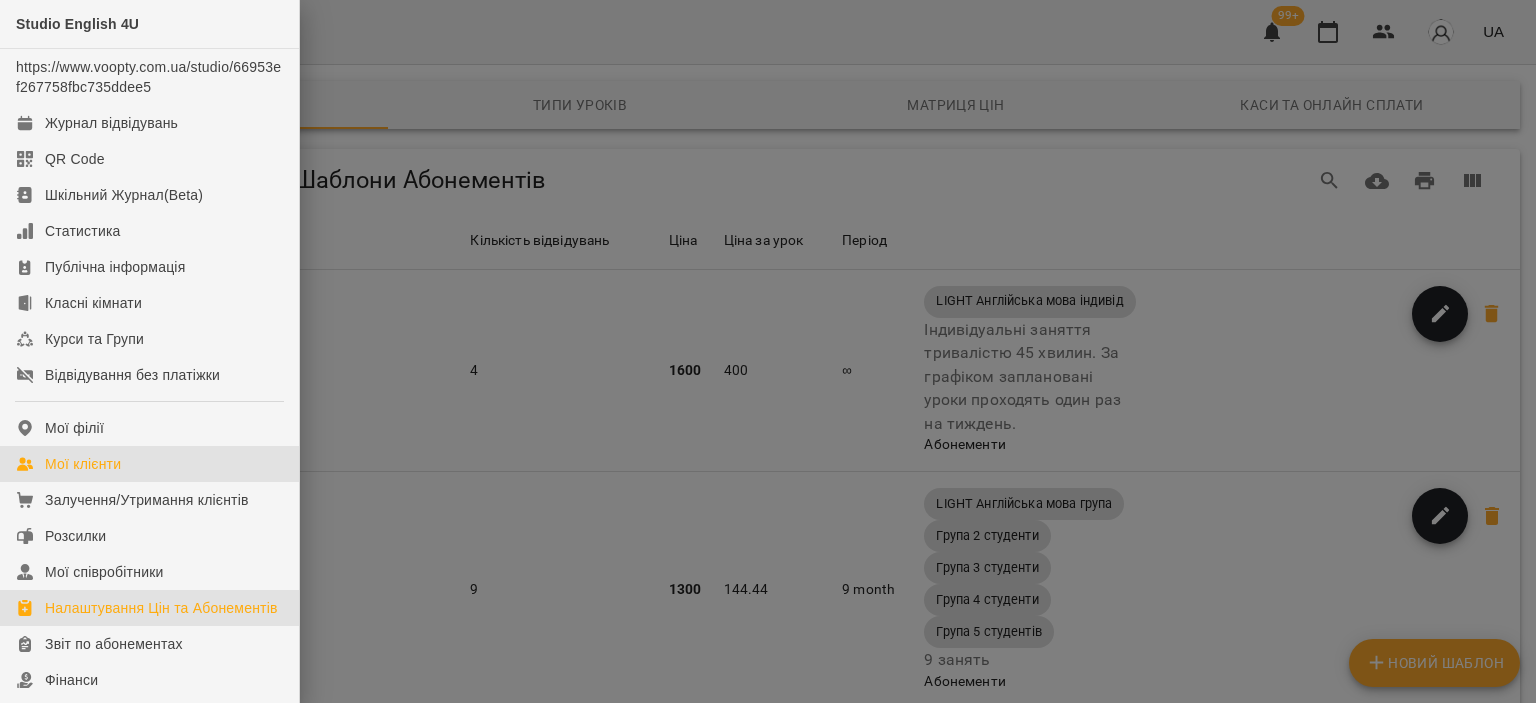click on "Мої клієнти" at bounding box center [149, 464] 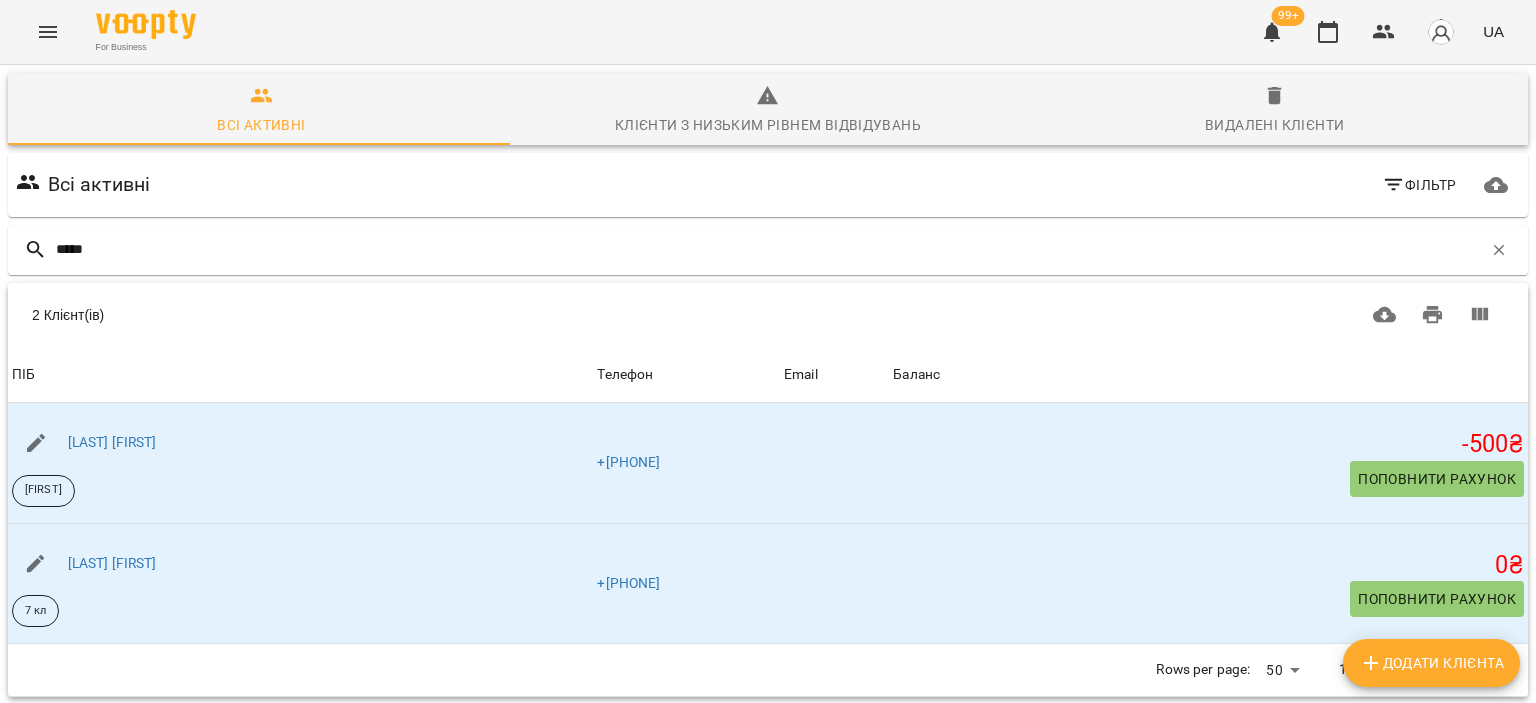 type on "*****" 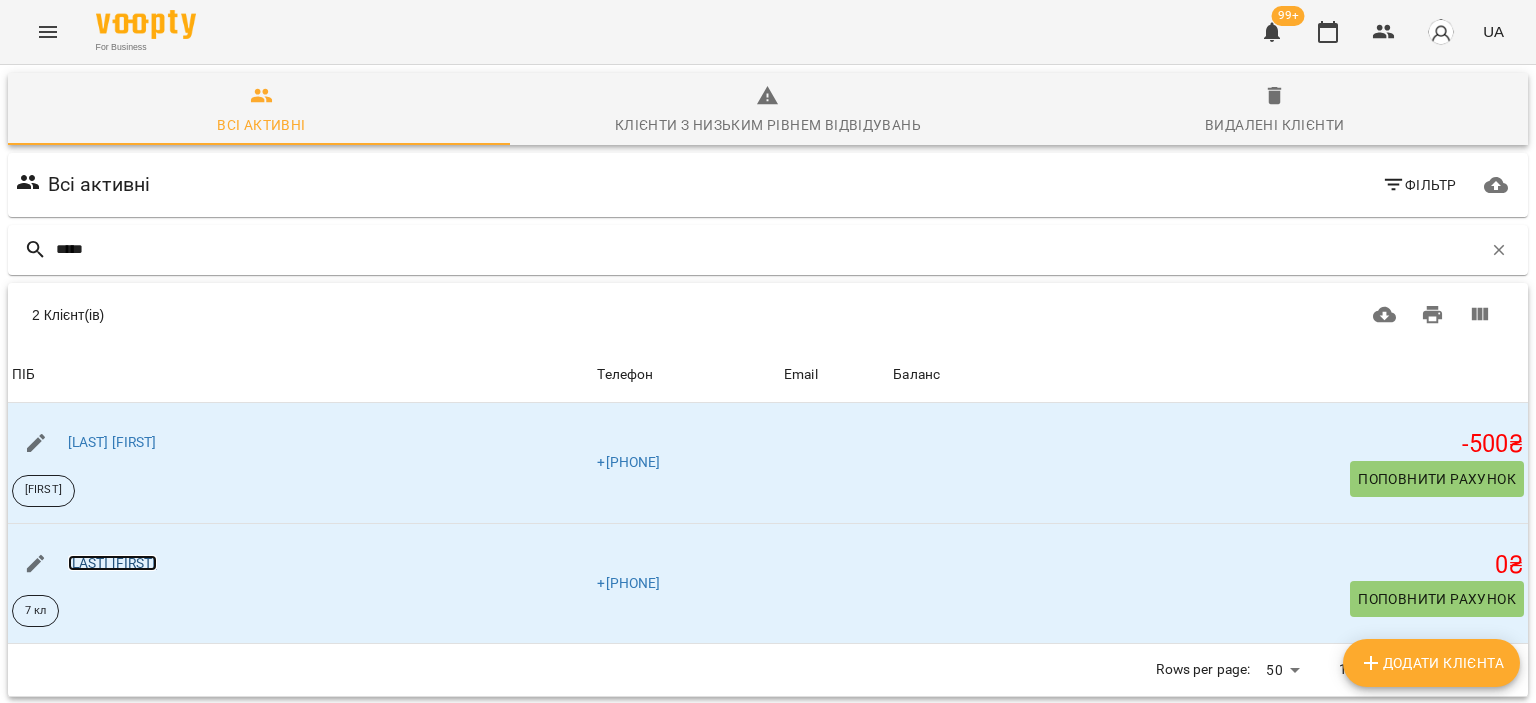 click on "[FIRST] [LAST]" at bounding box center (112, 563) 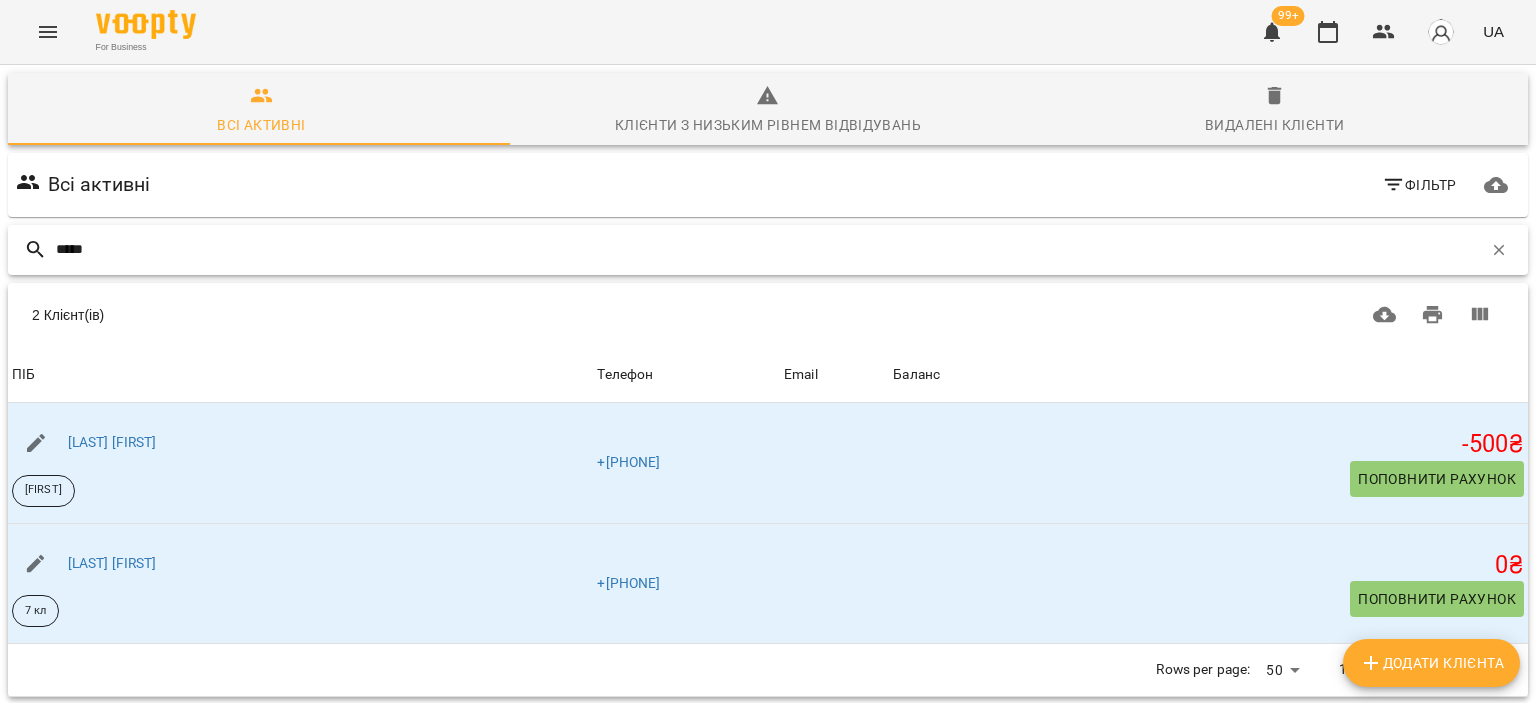 type on "*****" 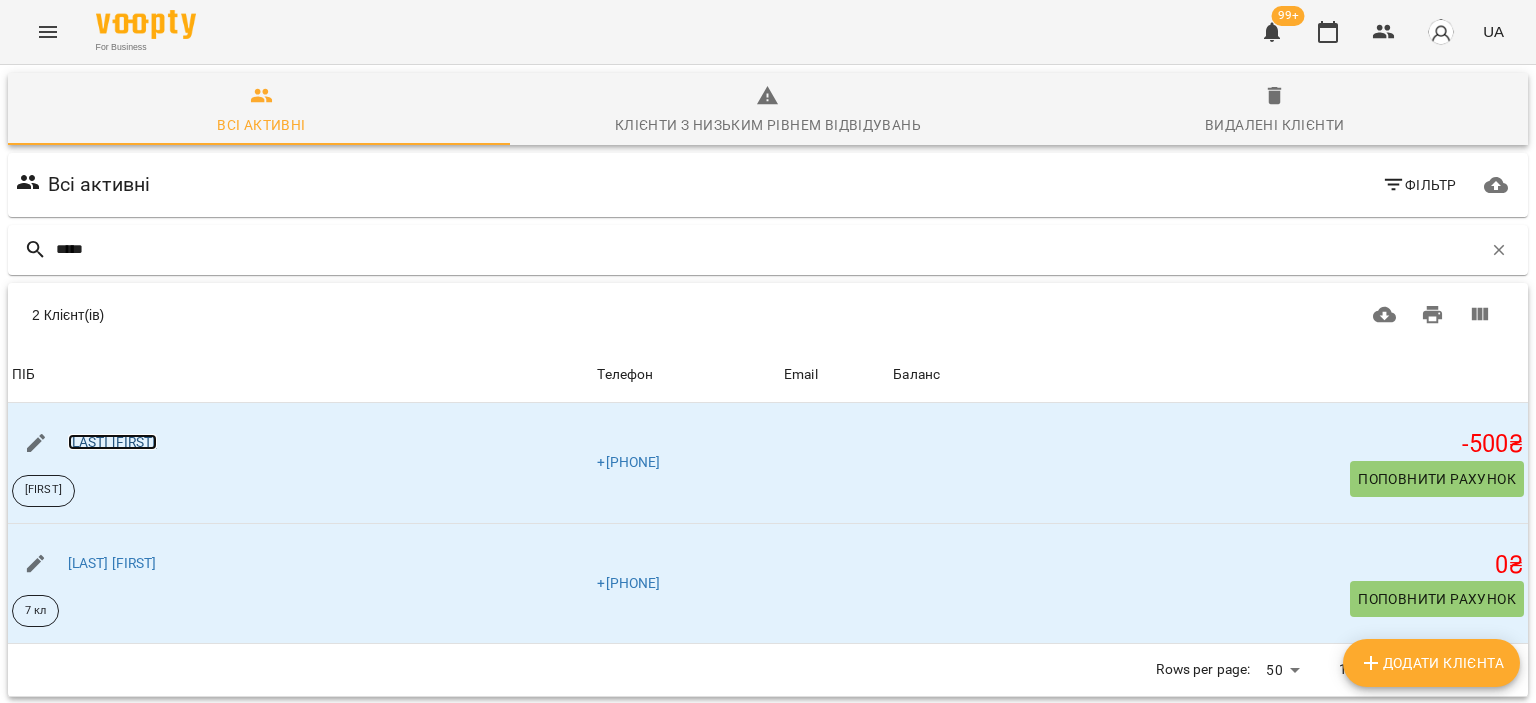 click on "[FIRST] [LAST]" at bounding box center [112, 442] 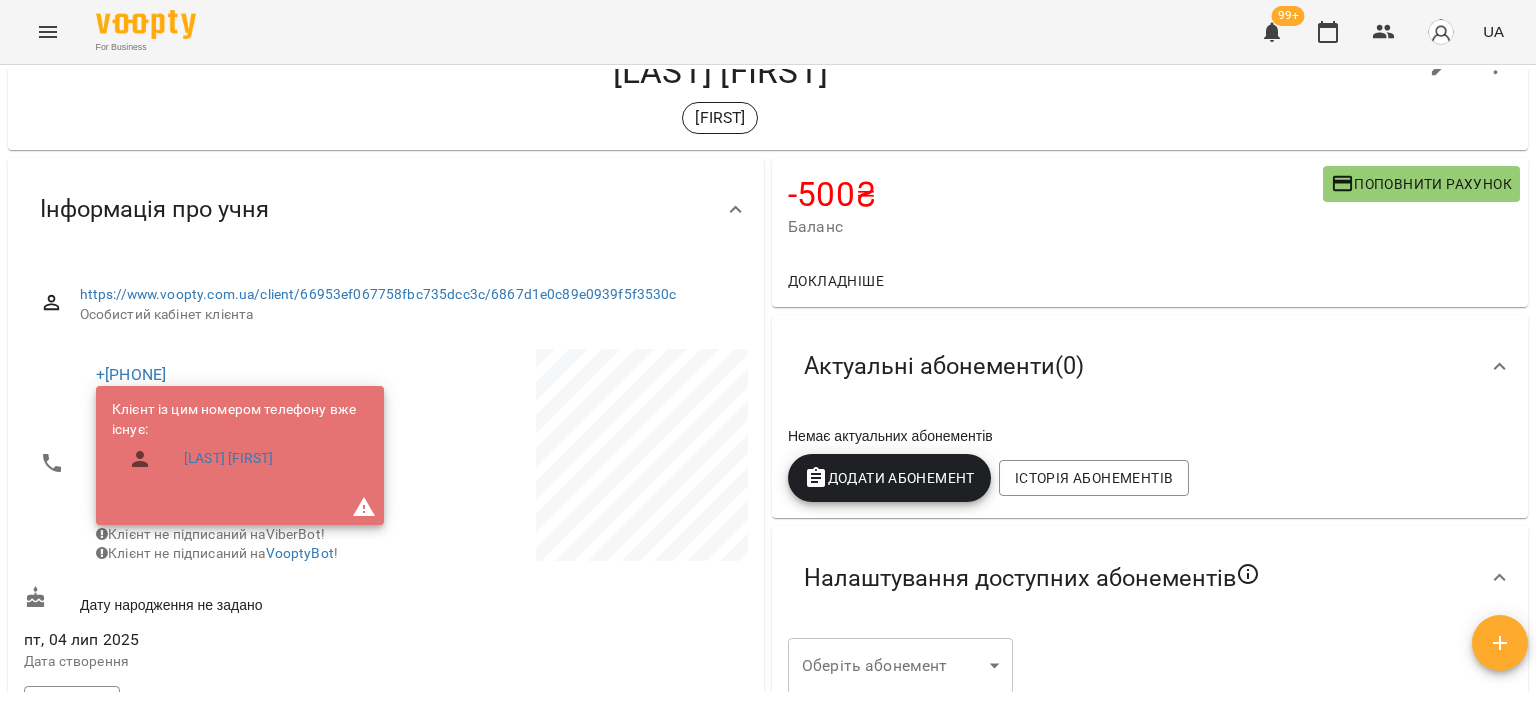 scroll, scrollTop: 71, scrollLeft: 0, axis: vertical 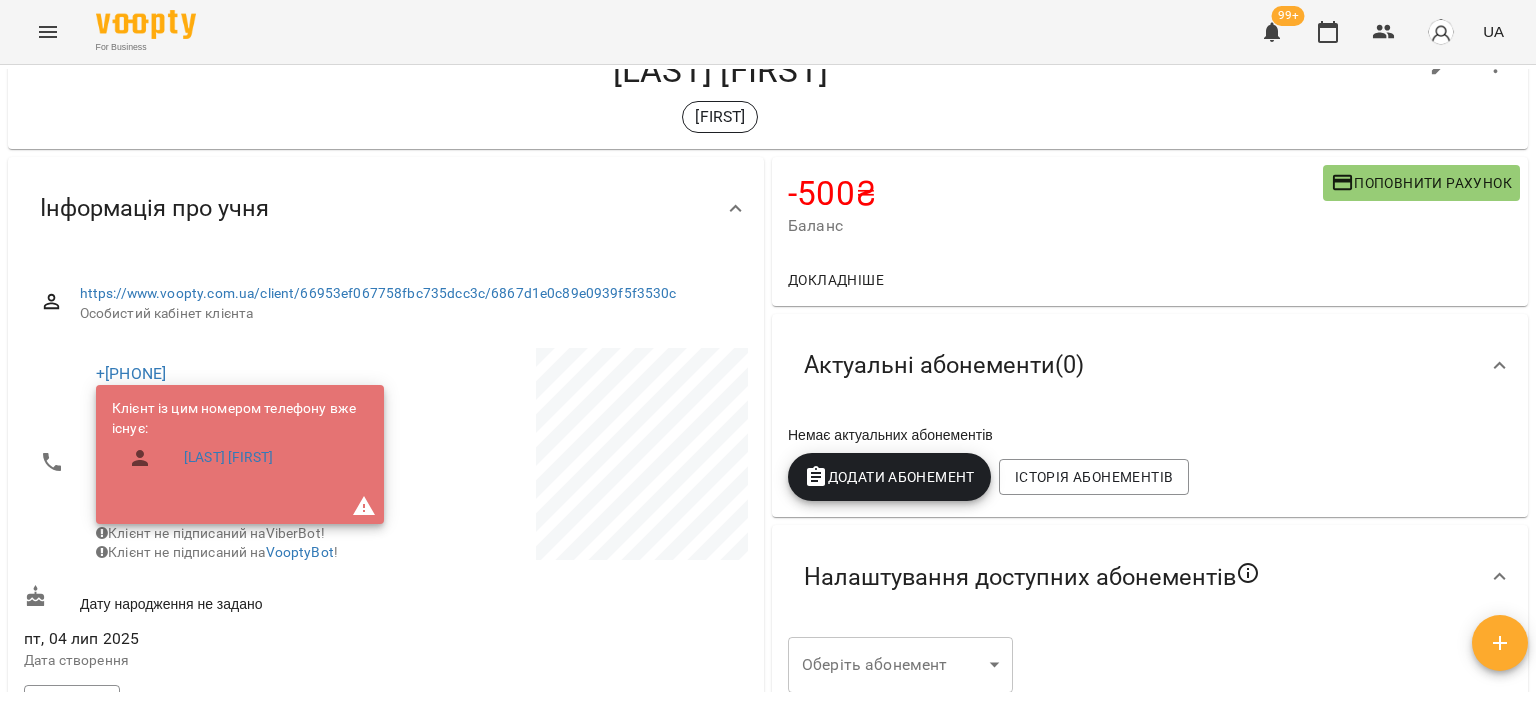 click on "Додати Абонемент" at bounding box center [889, 477] 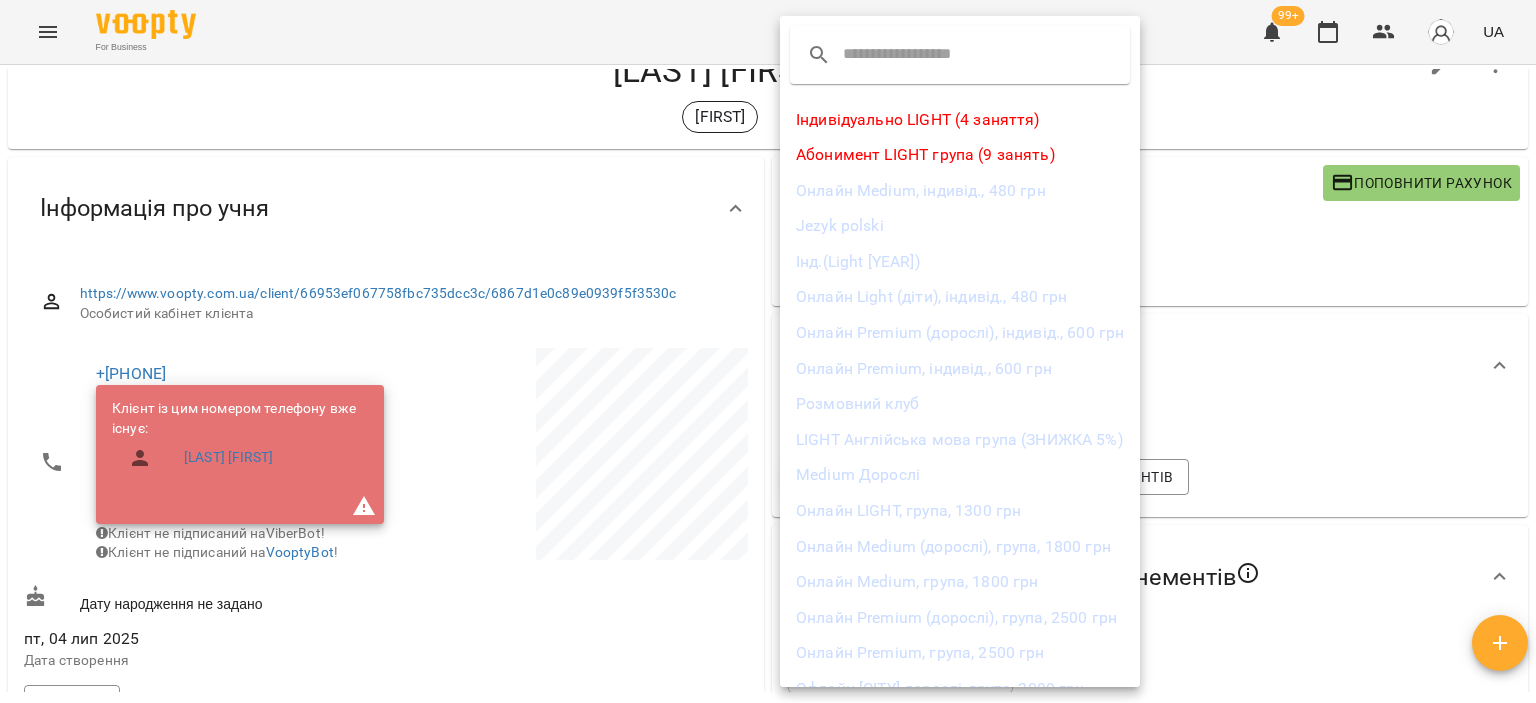 click at bounding box center (768, 351) 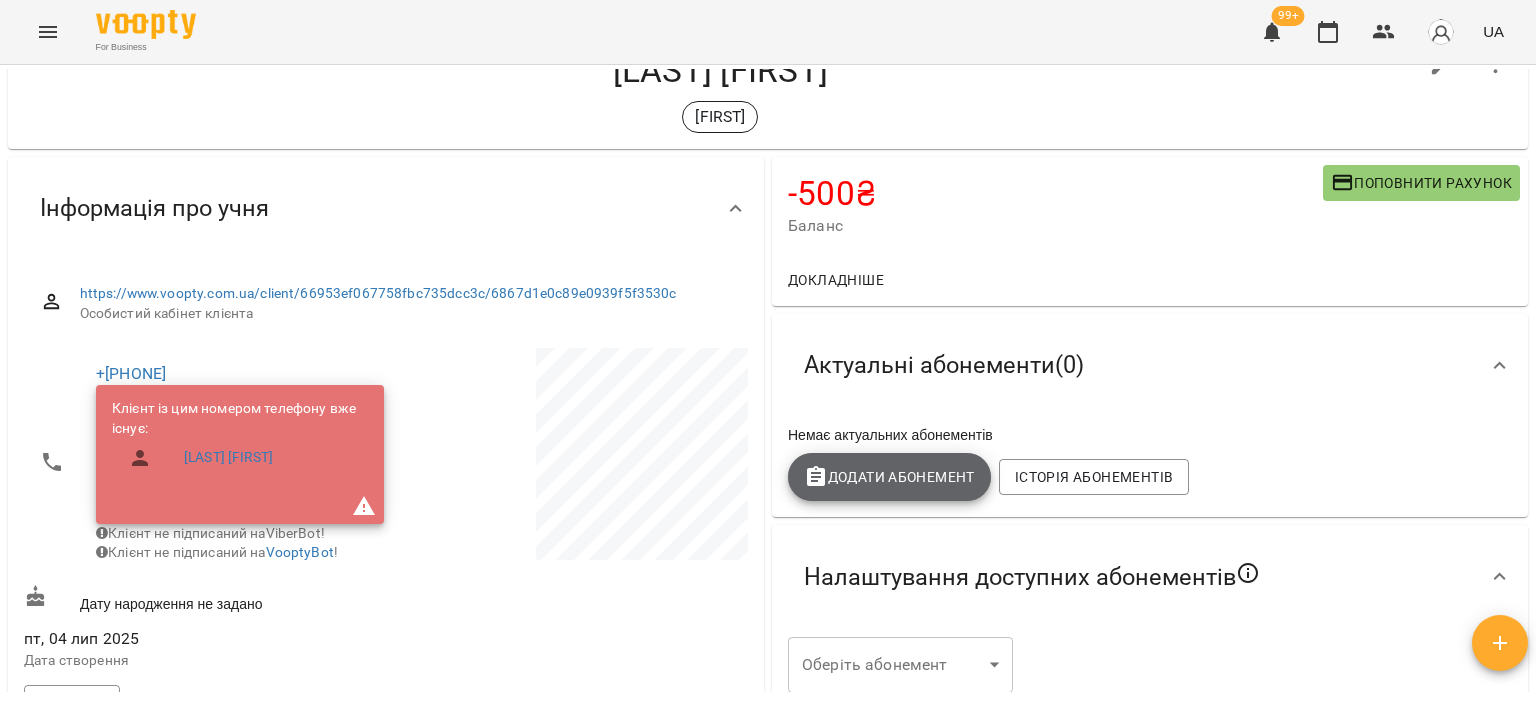 click on "Додати Абонемент" at bounding box center [889, 477] 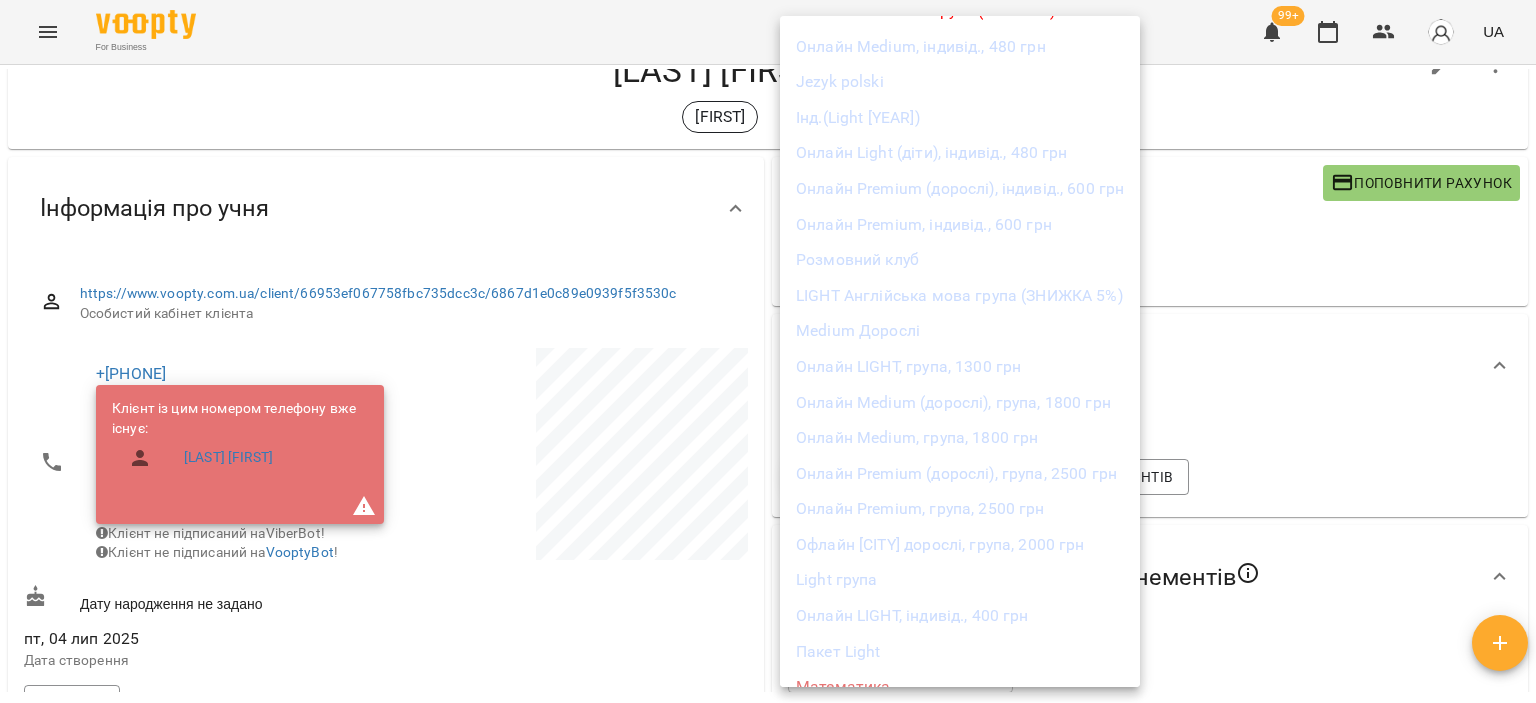 scroll, scrollTop: 168, scrollLeft: 0, axis: vertical 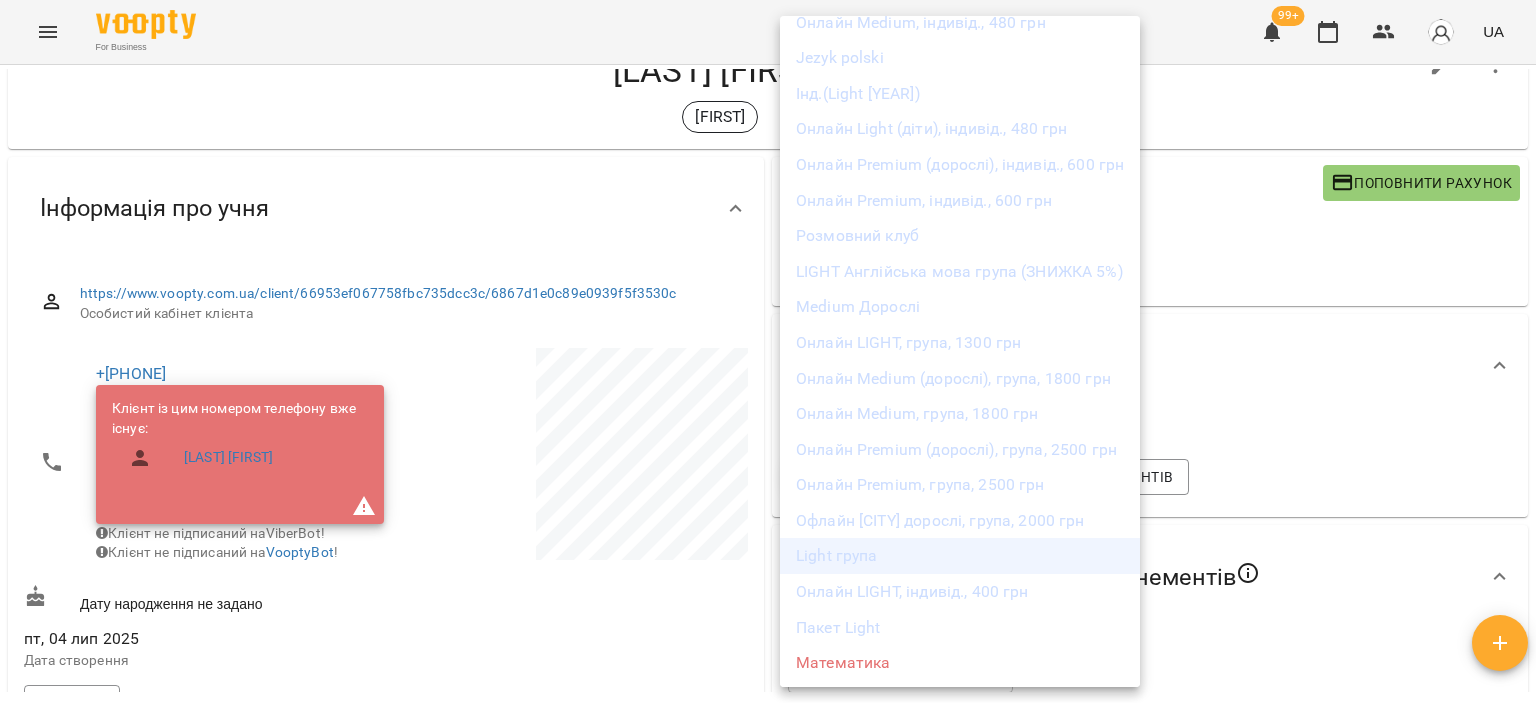 click on "Light група" at bounding box center (960, 556) 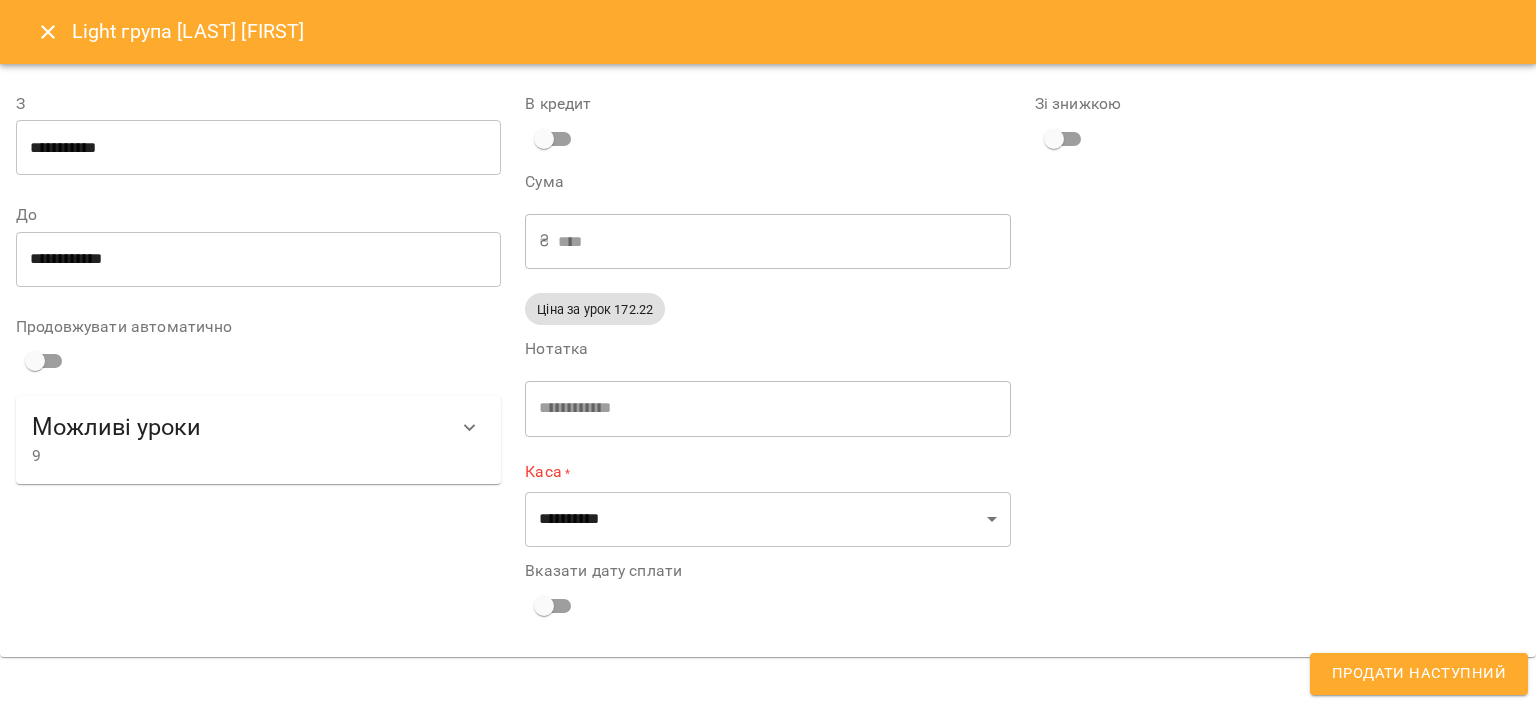 click on "**********" at bounding box center (258, 148) 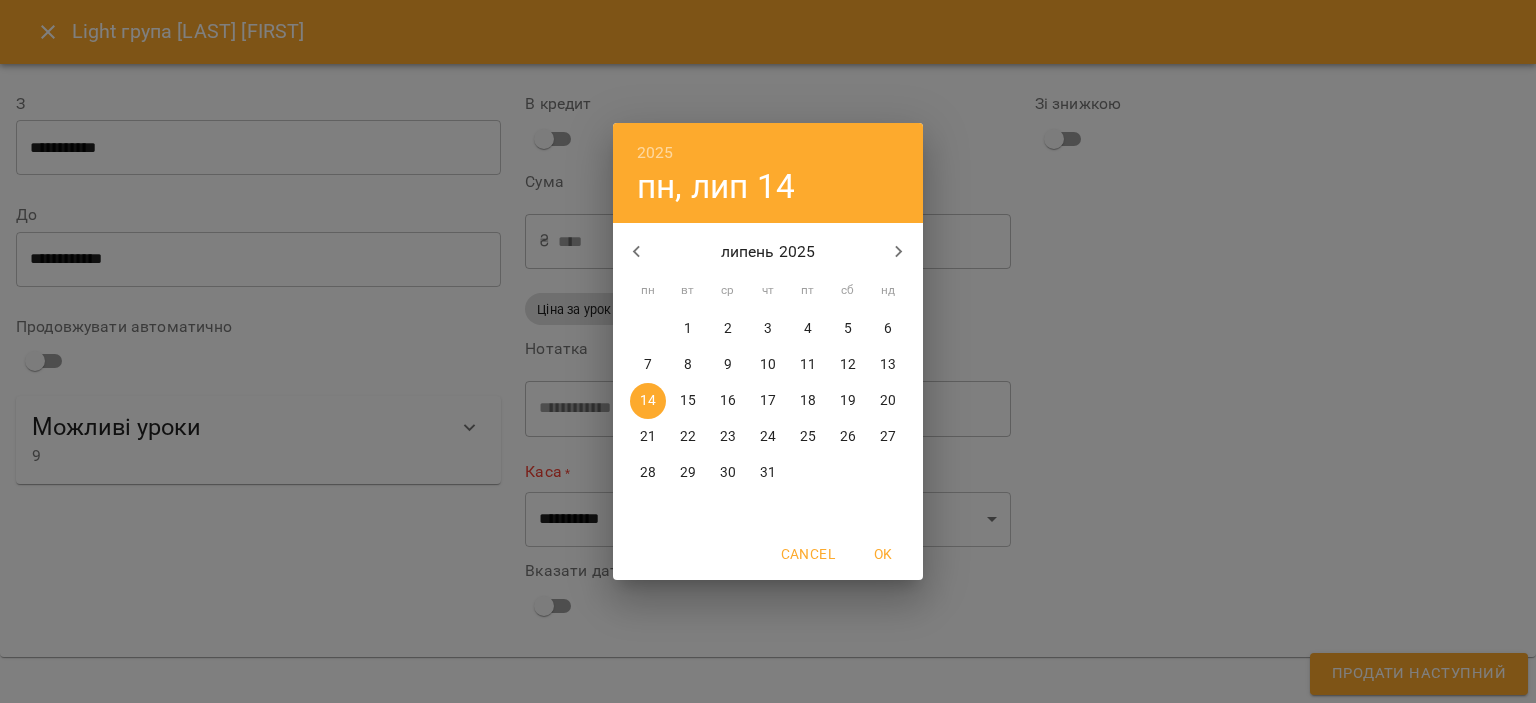 click on "1" at bounding box center (688, 329) 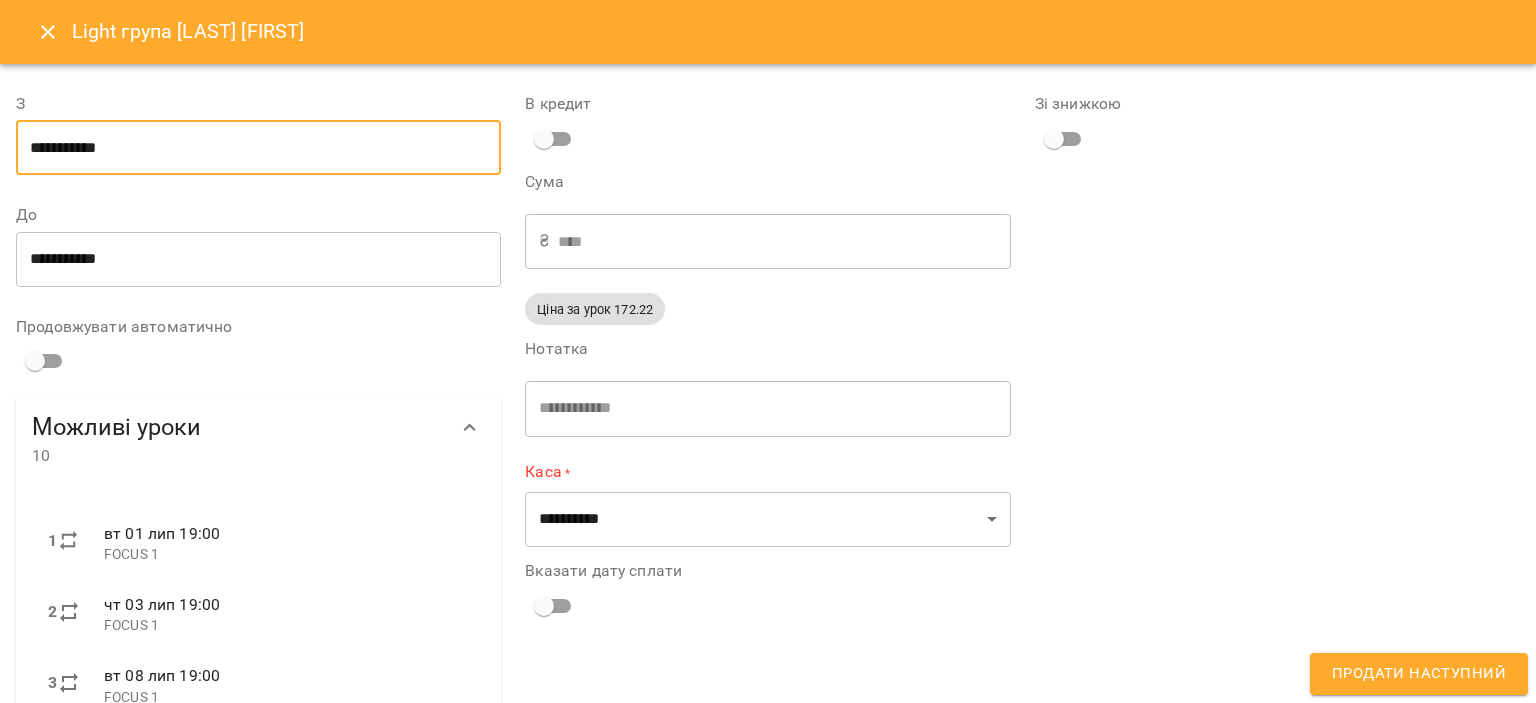 click on "**********" at bounding box center [258, 259] 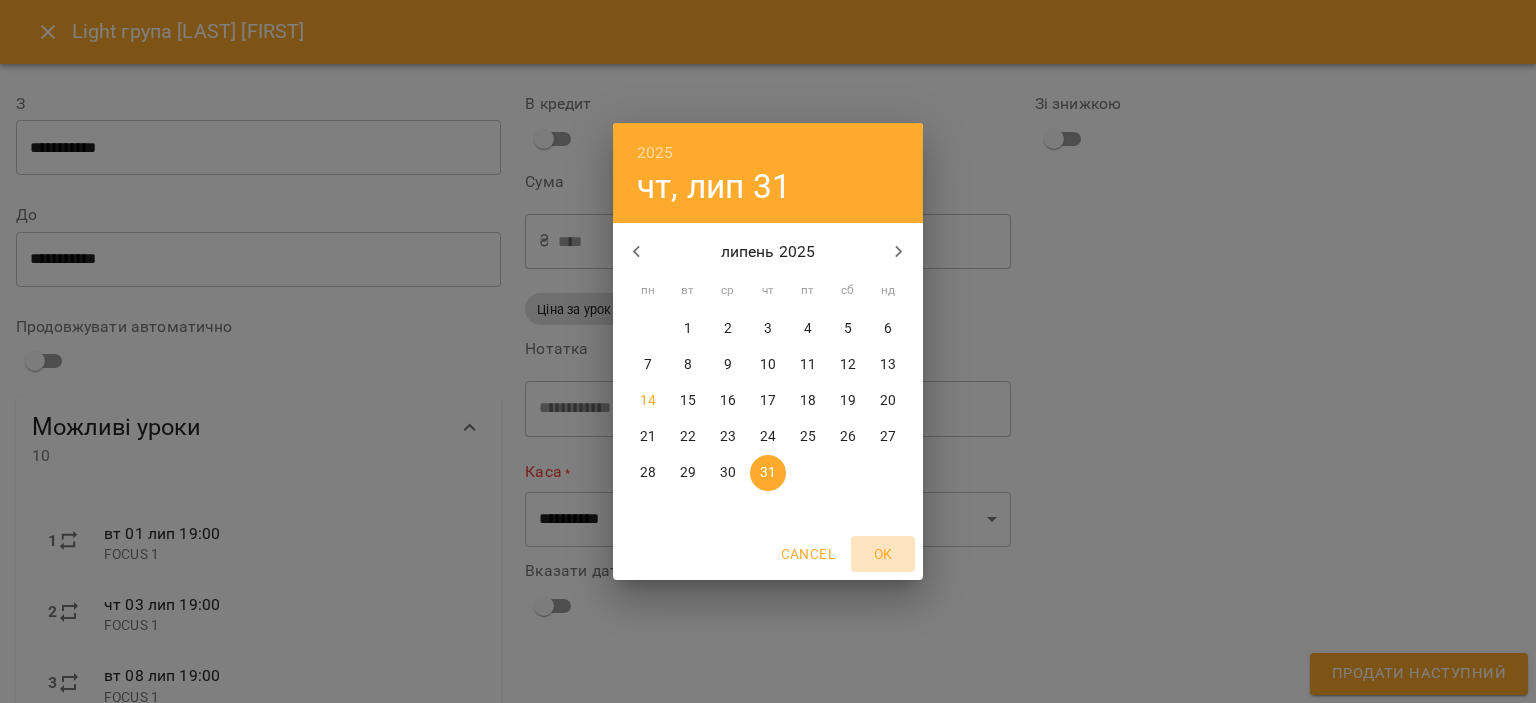 click on "OK" at bounding box center (883, 554) 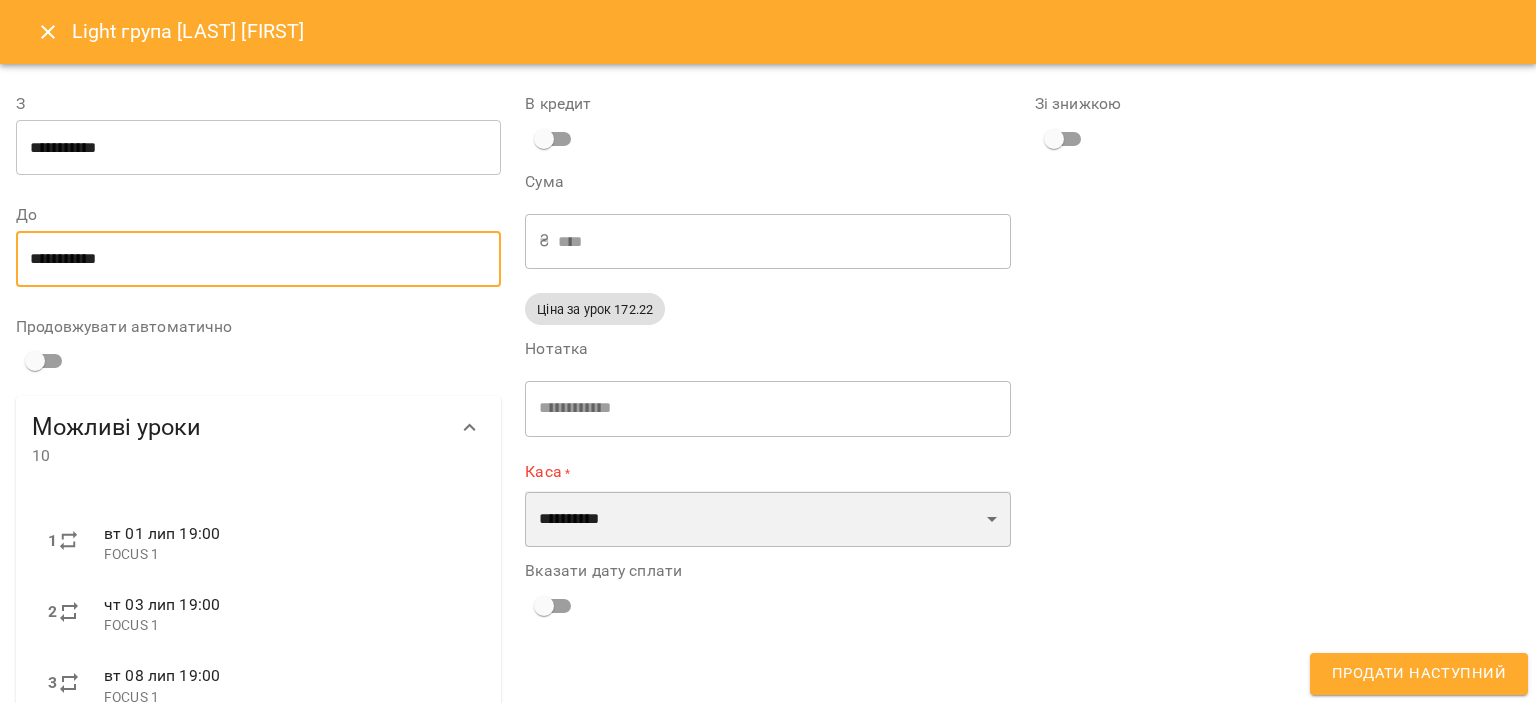 click on "**********" at bounding box center [767, 519] 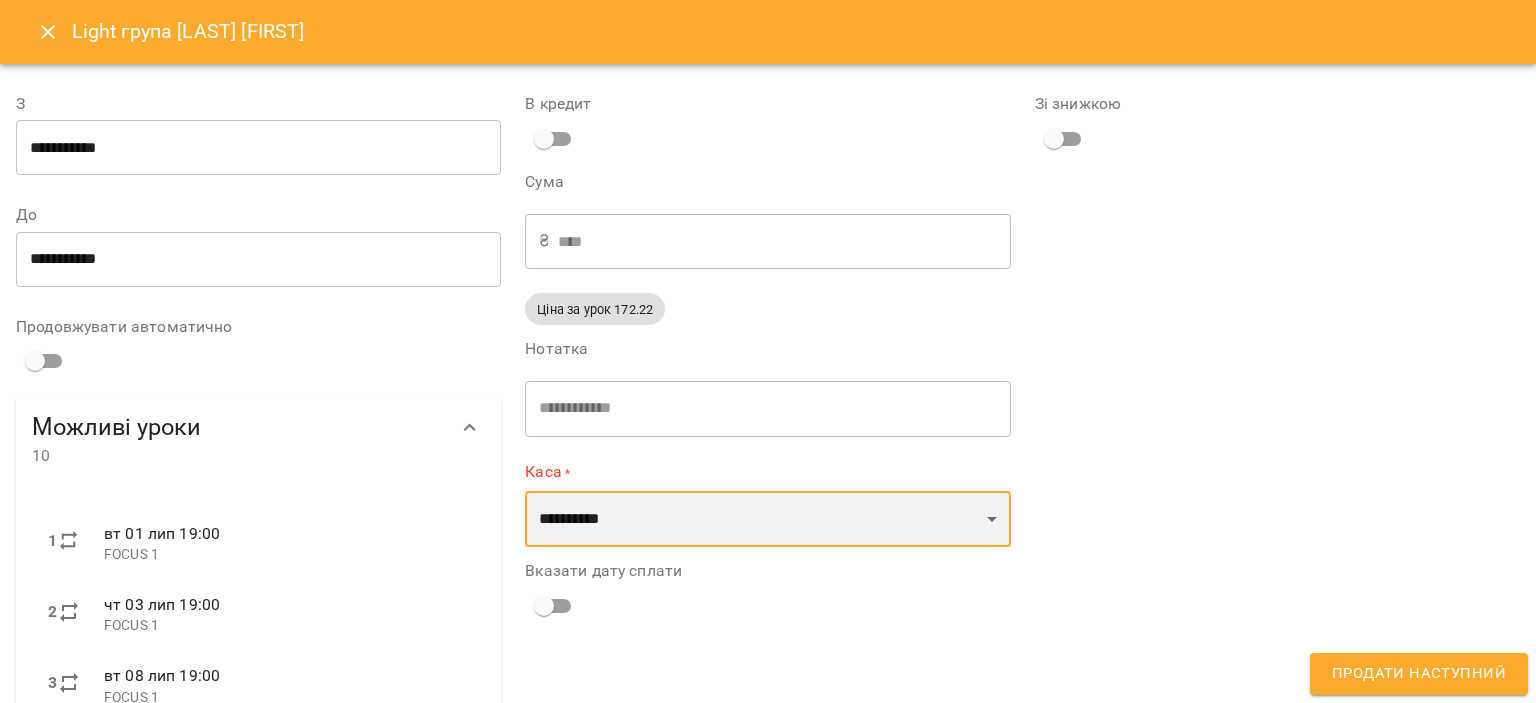 select on "****" 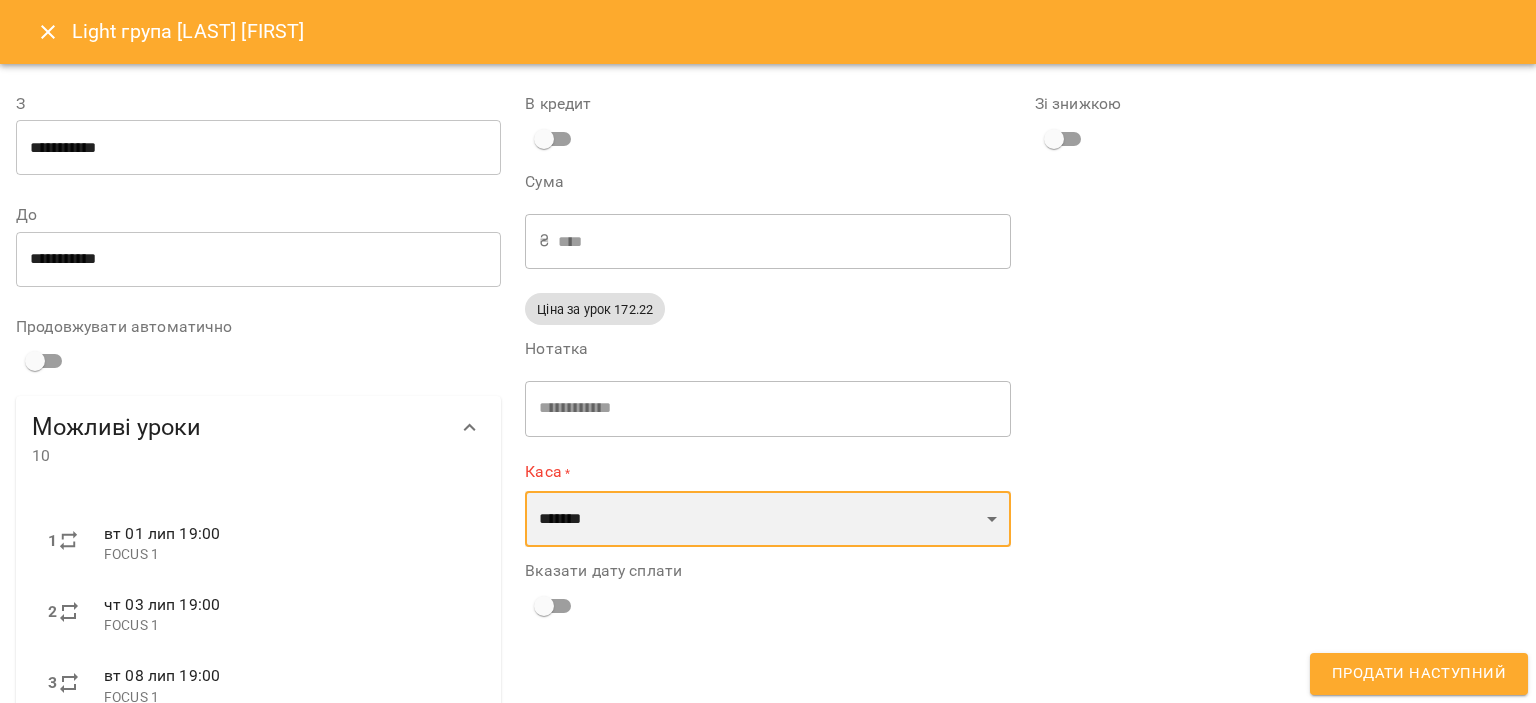 click on "**********" at bounding box center [767, 519] 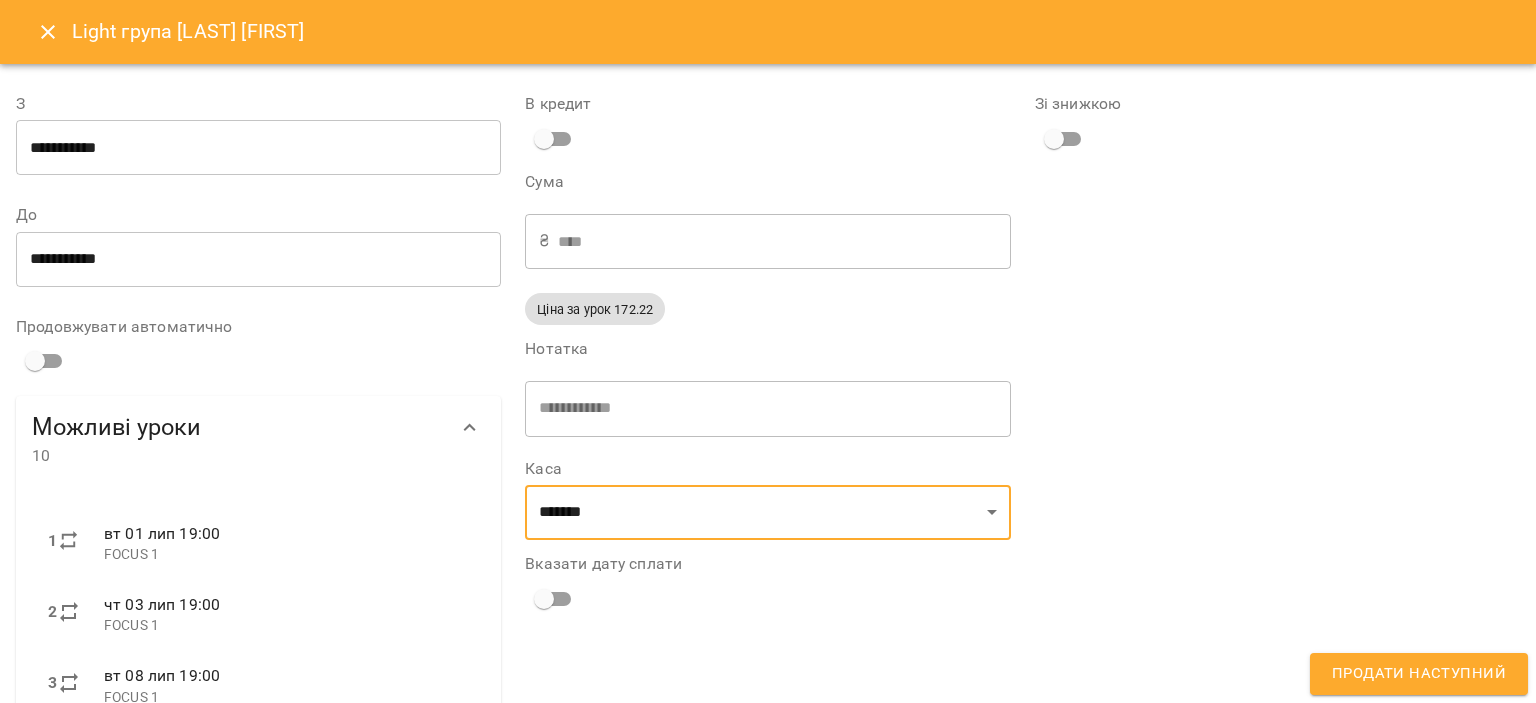 click on "Продати наступний" at bounding box center (1419, 674) 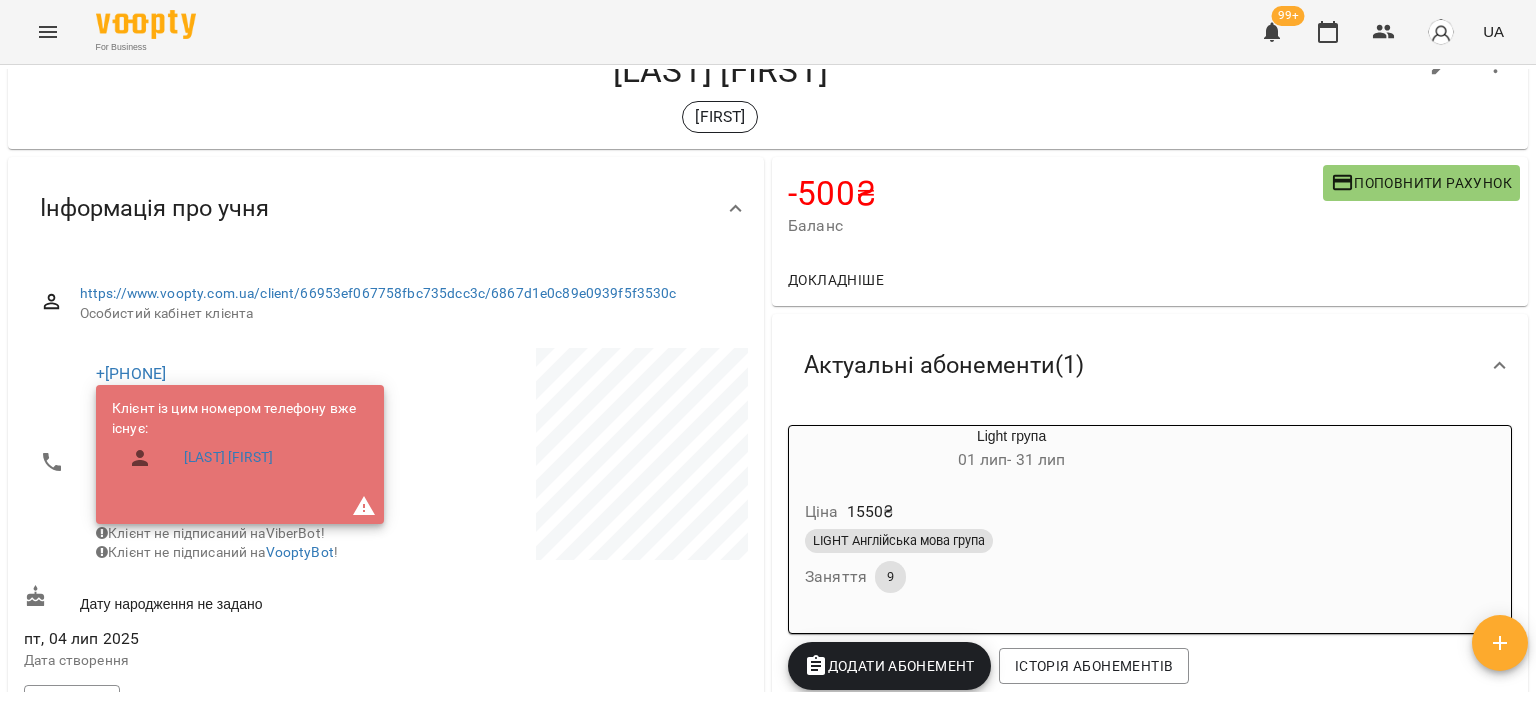 click on "LIGHT Англійська мова група Заняття 9" at bounding box center [1011, 561] 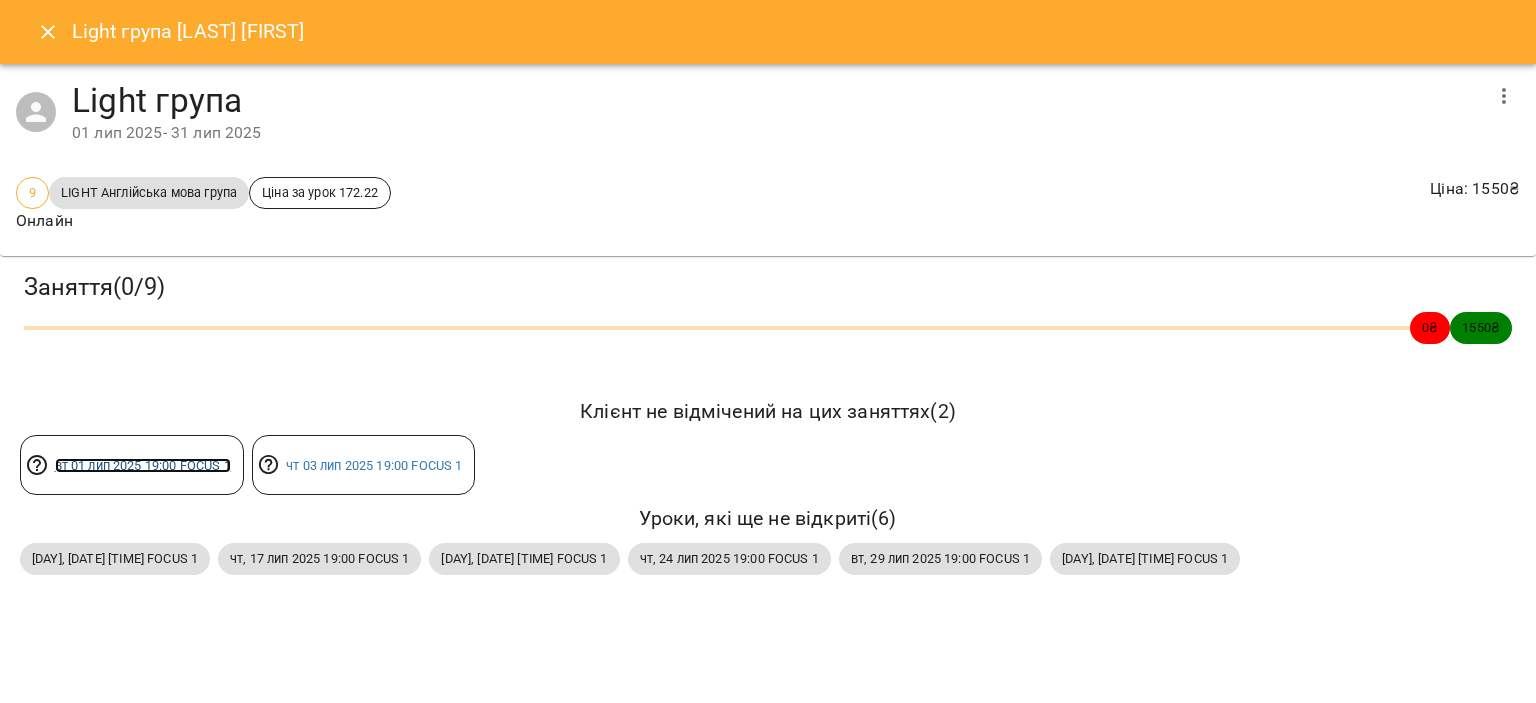 click on "вт 01 лип 2025 19:00   FOCUS 1" at bounding box center [143, 465] 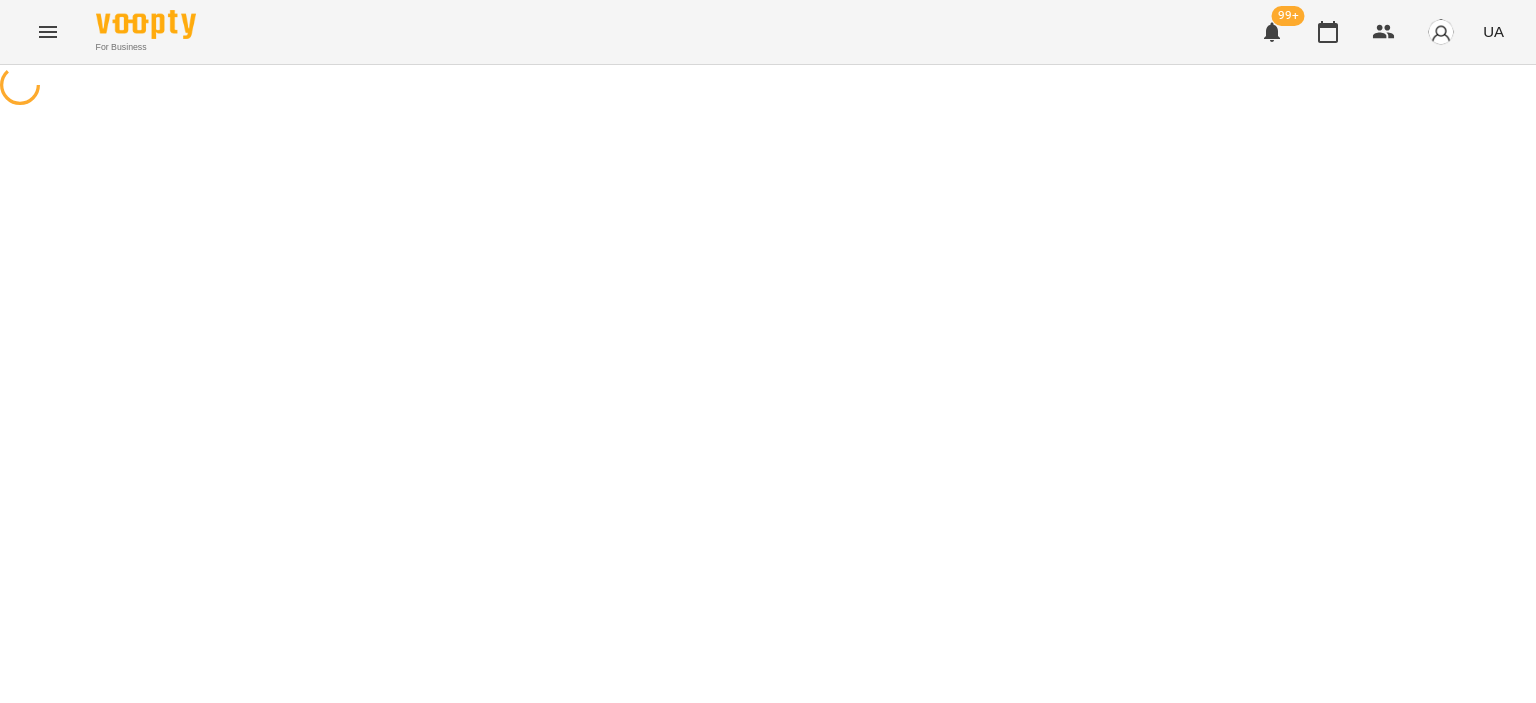 scroll, scrollTop: 0, scrollLeft: 0, axis: both 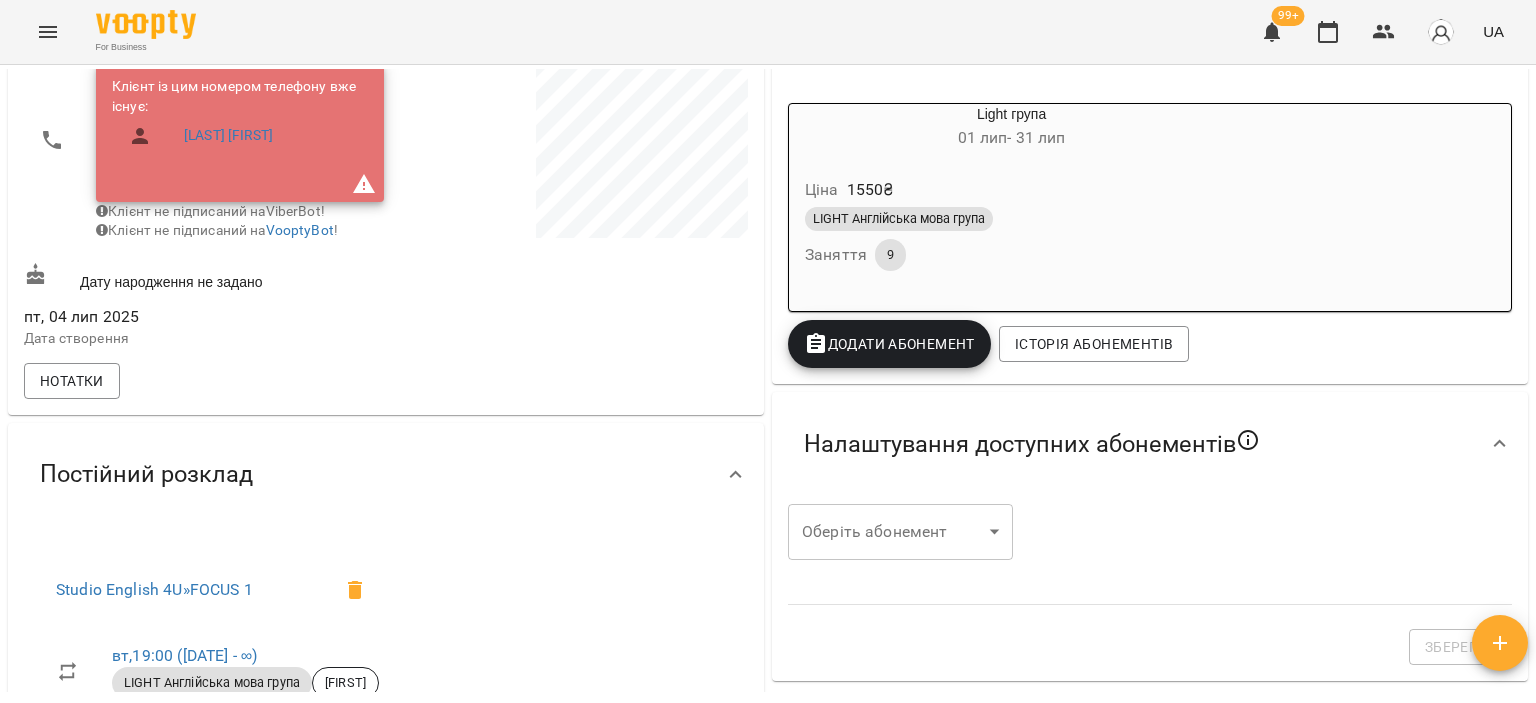 click on "LIGHT Англійська мова група" at bounding box center (1011, 219) 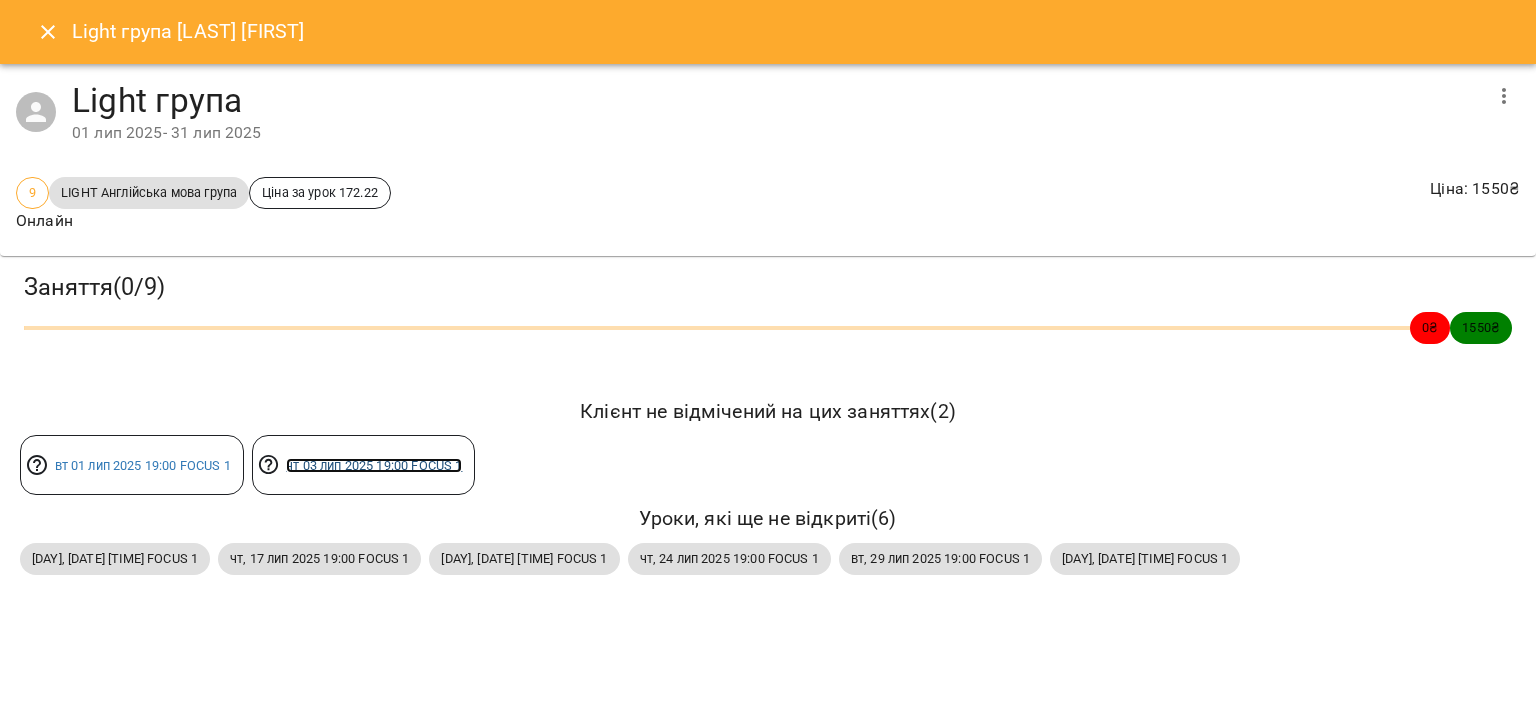click on "чт 03 лип 2025 19:00   FOCUS 1" at bounding box center [374, 465] 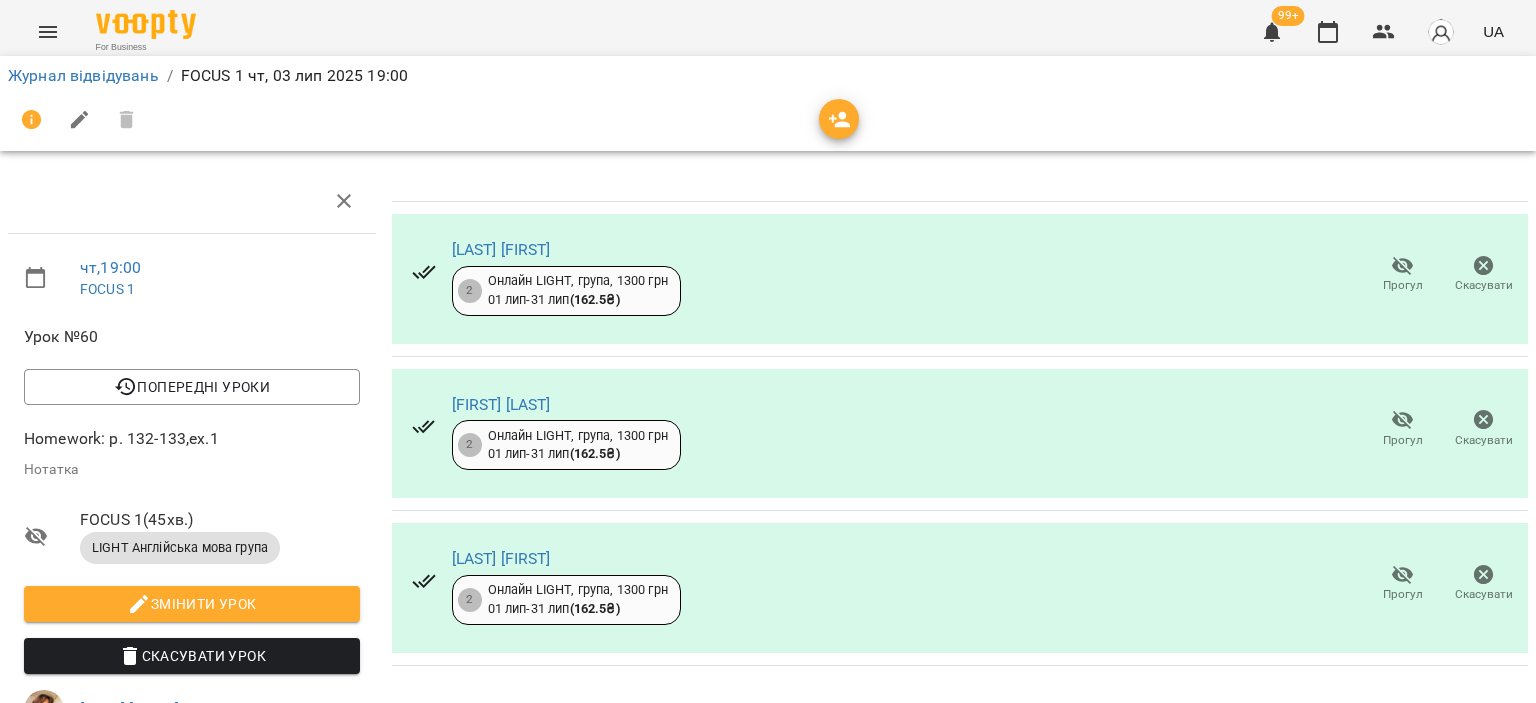 scroll, scrollTop: 0, scrollLeft: 0, axis: both 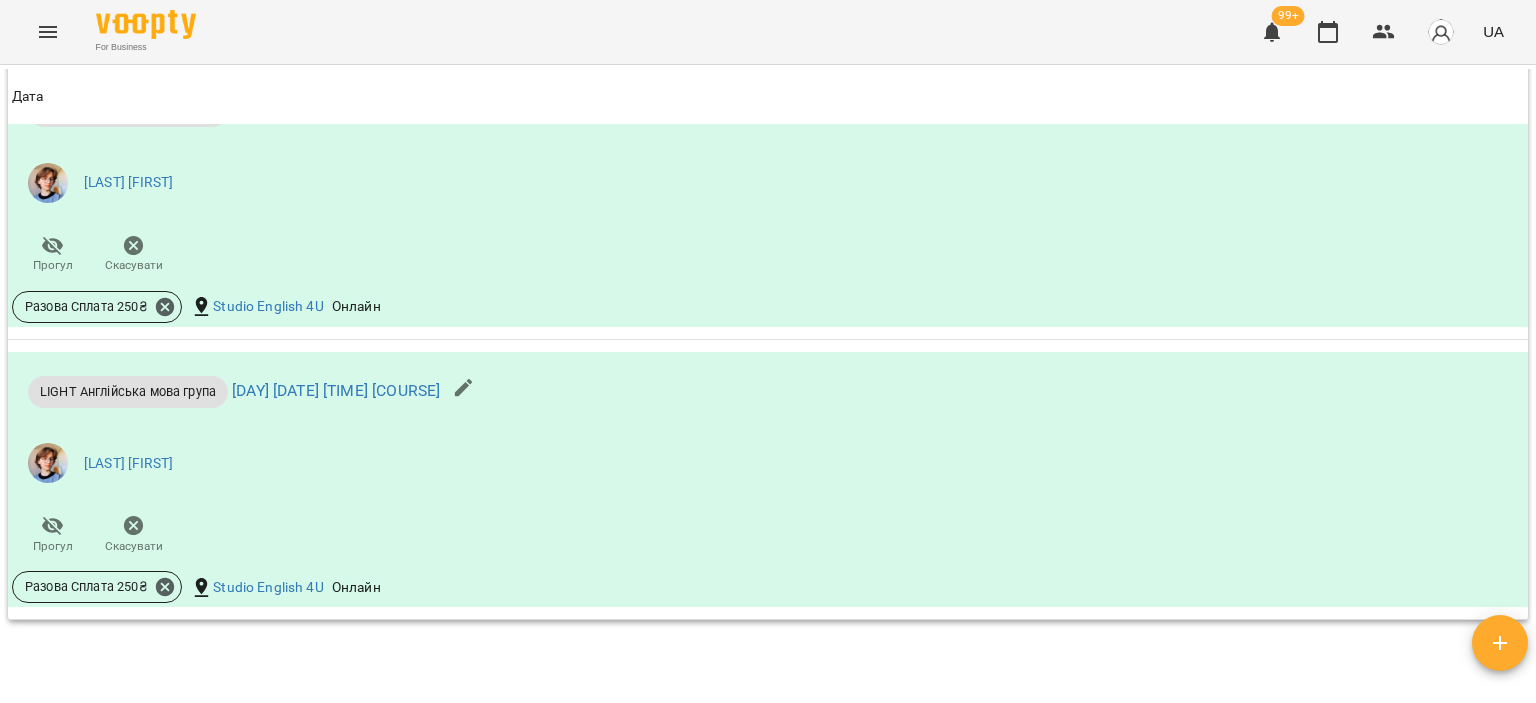 click on "[DAY] [NUMBER] [MONTH] [YEAR] 19:00 FOCUS 1" at bounding box center [344, 109] 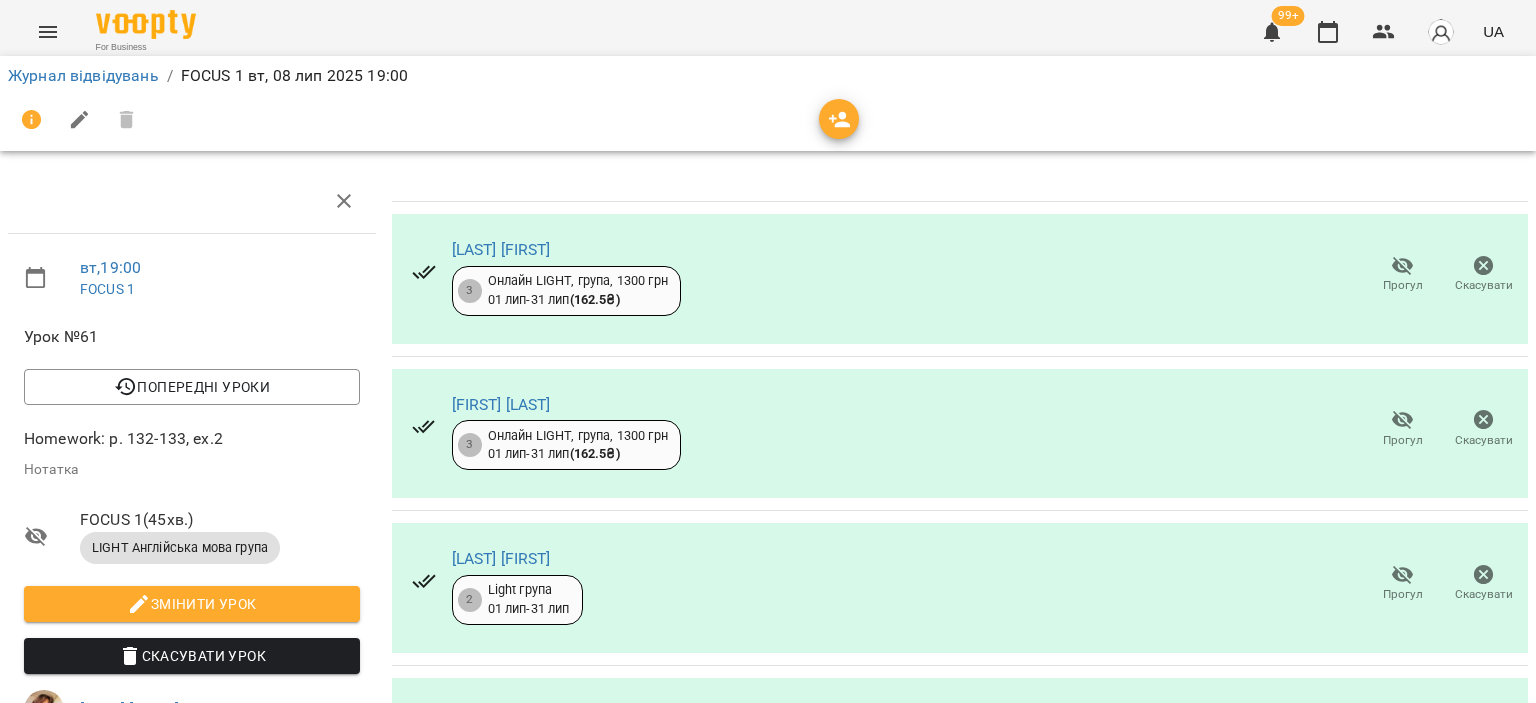 scroll, scrollTop: 399, scrollLeft: 0, axis: vertical 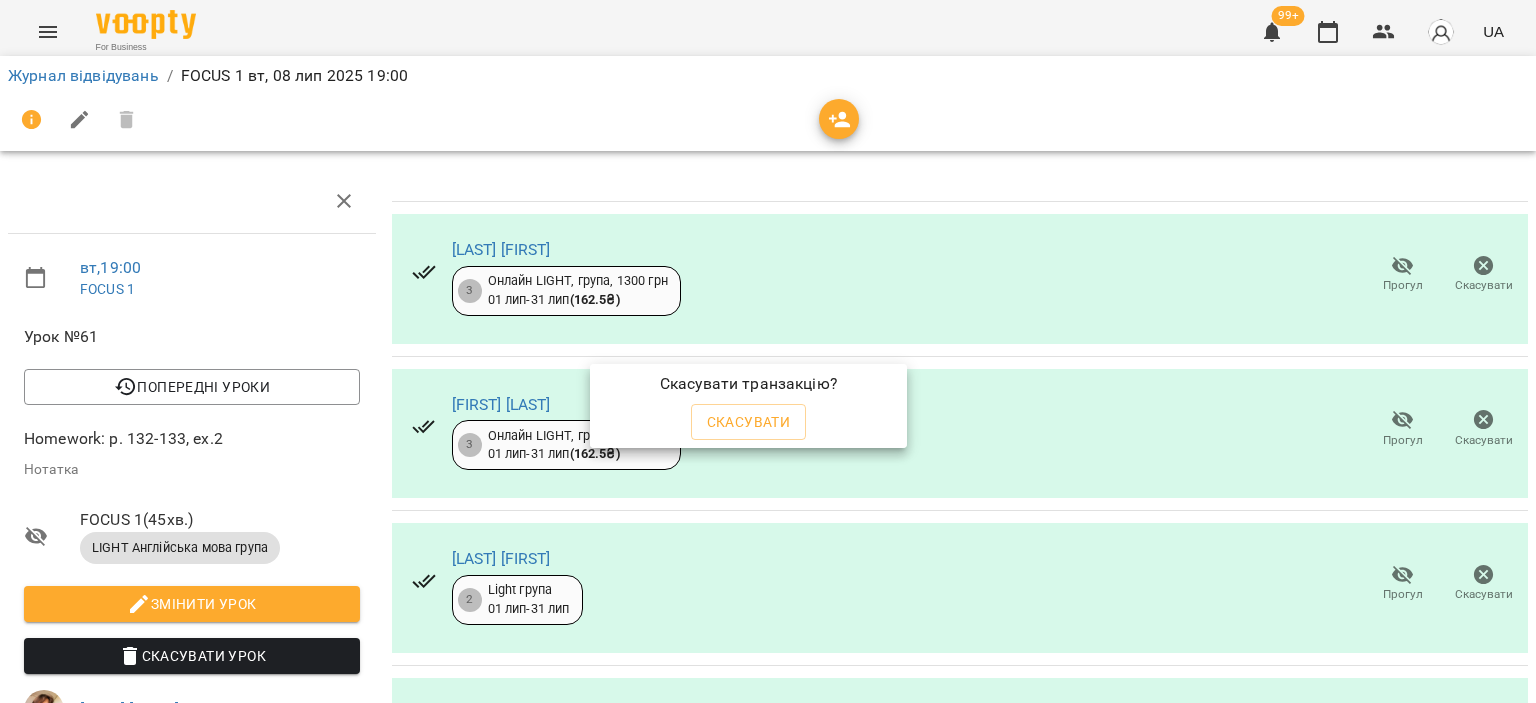 click on "Скасувати" at bounding box center [749, 422] 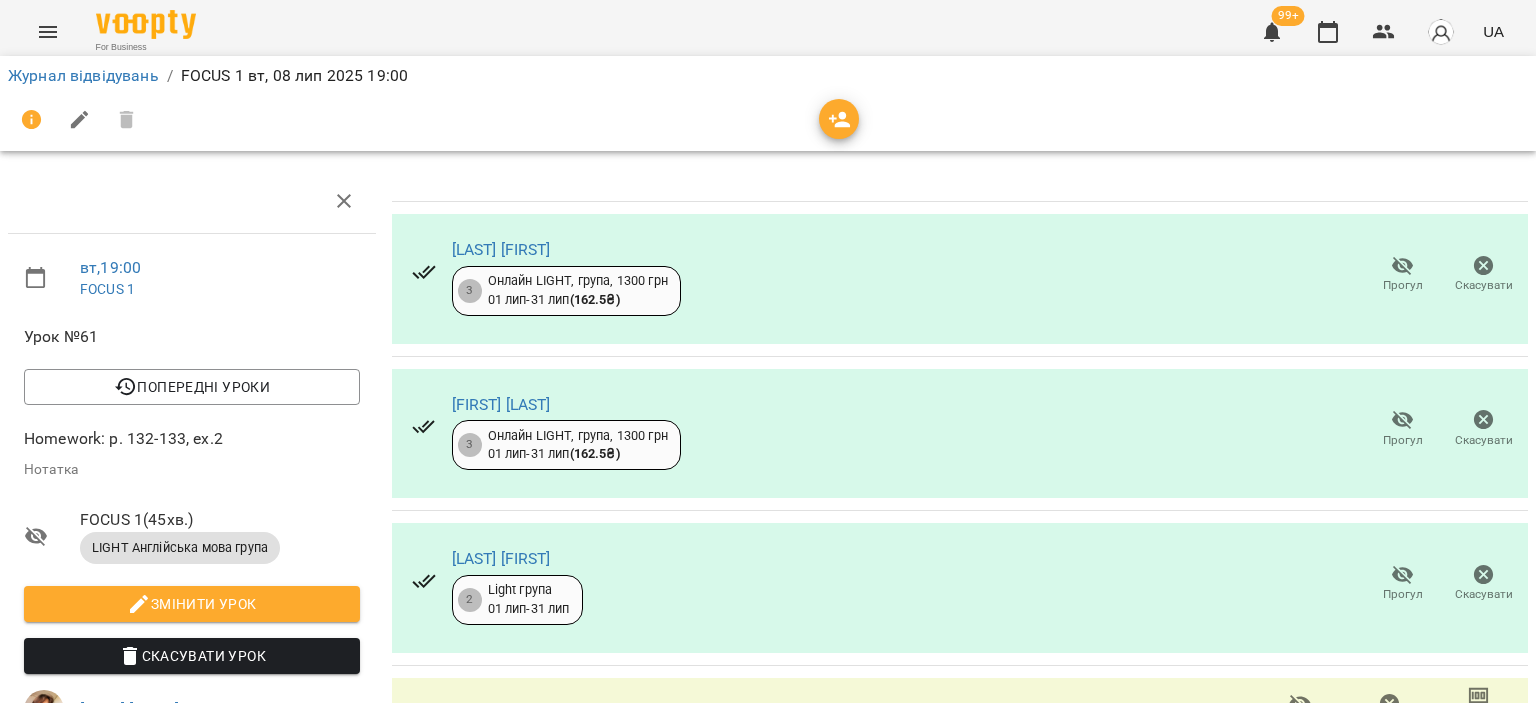 click on "Прогул" at bounding box center [1300, 724] 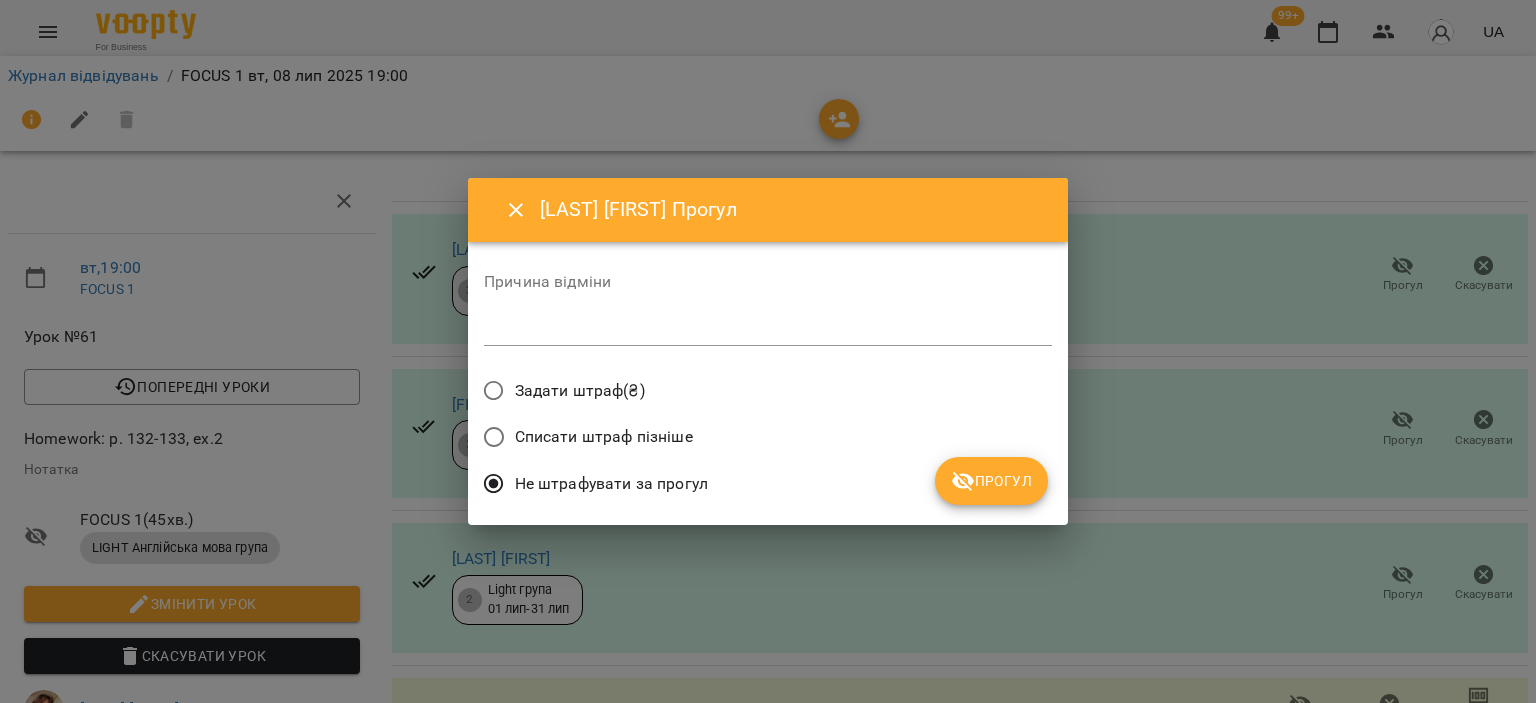 click on "Прогул" at bounding box center (991, 481) 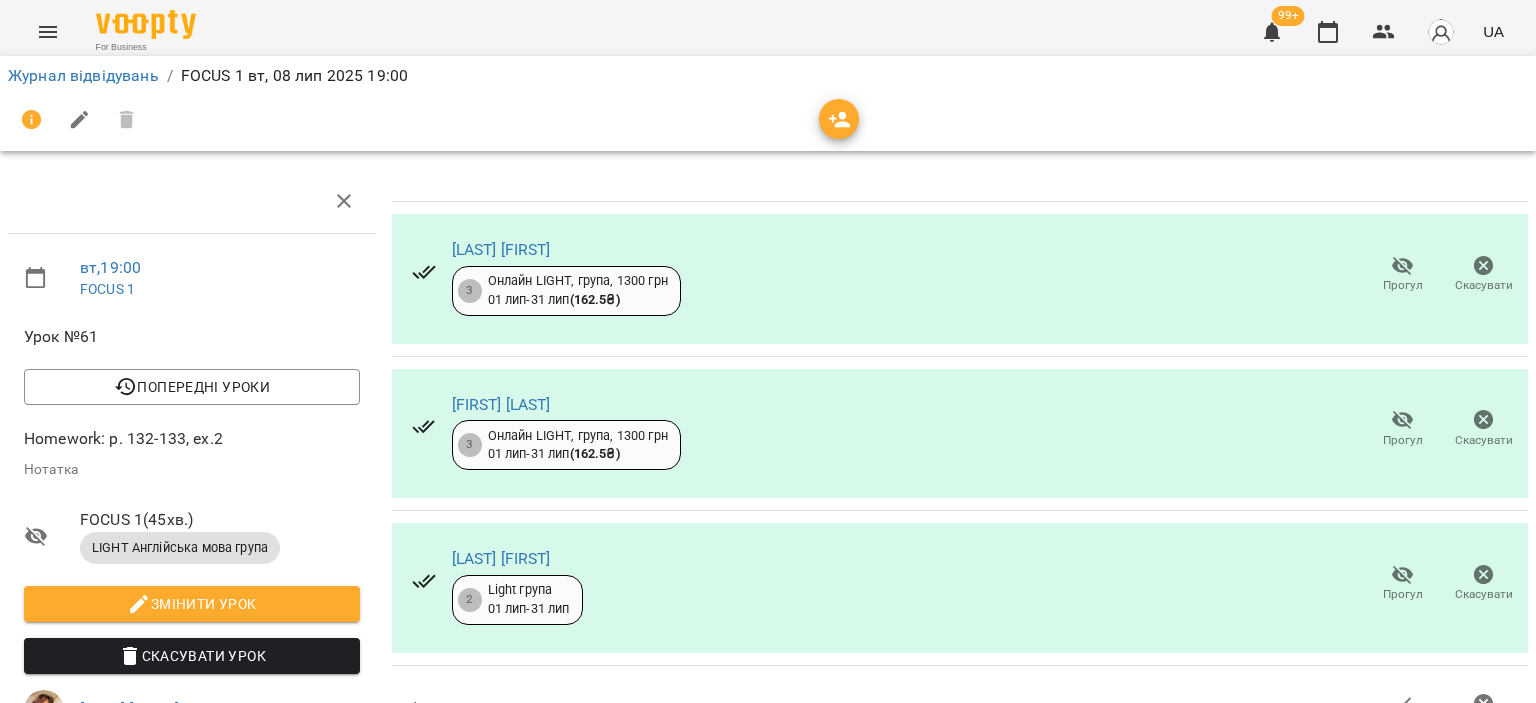 click 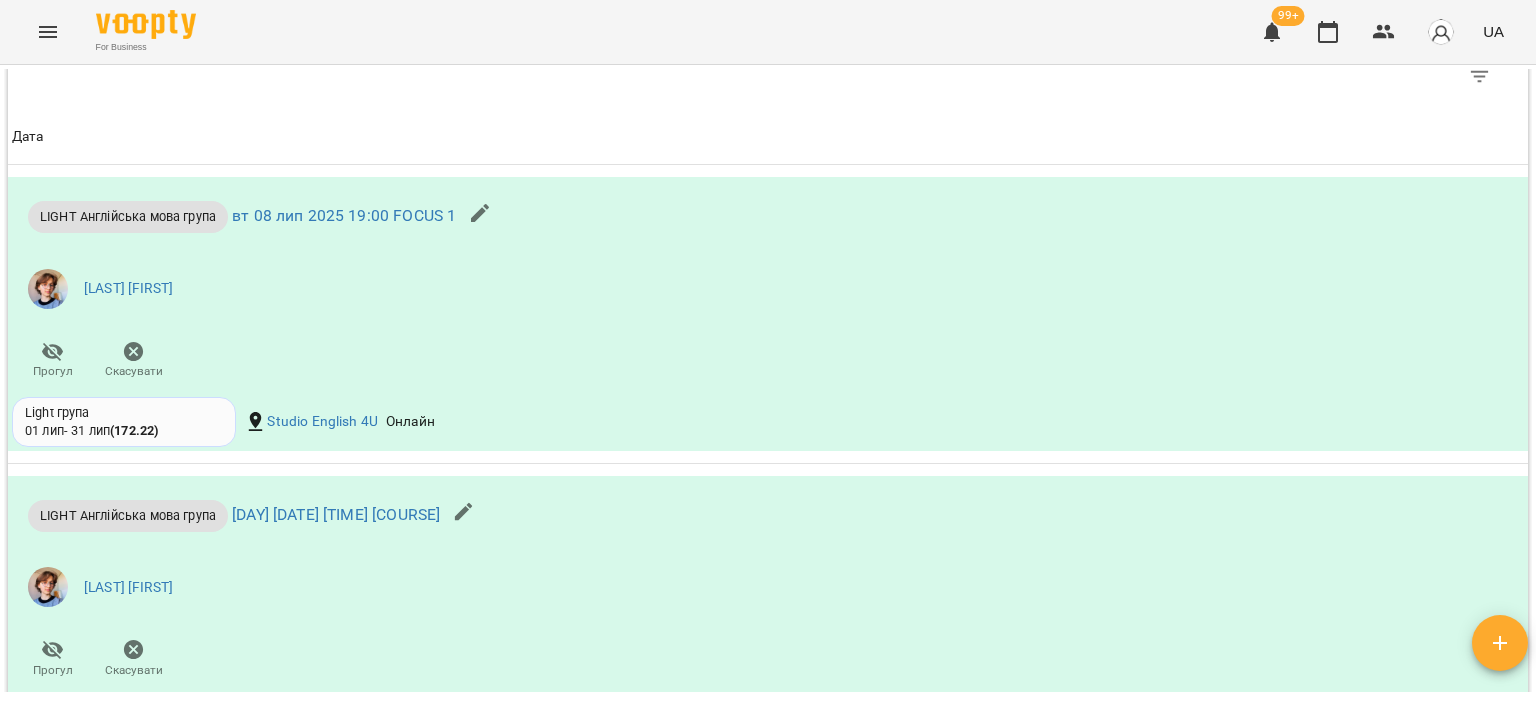 scroll, scrollTop: 1623, scrollLeft: 0, axis: vertical 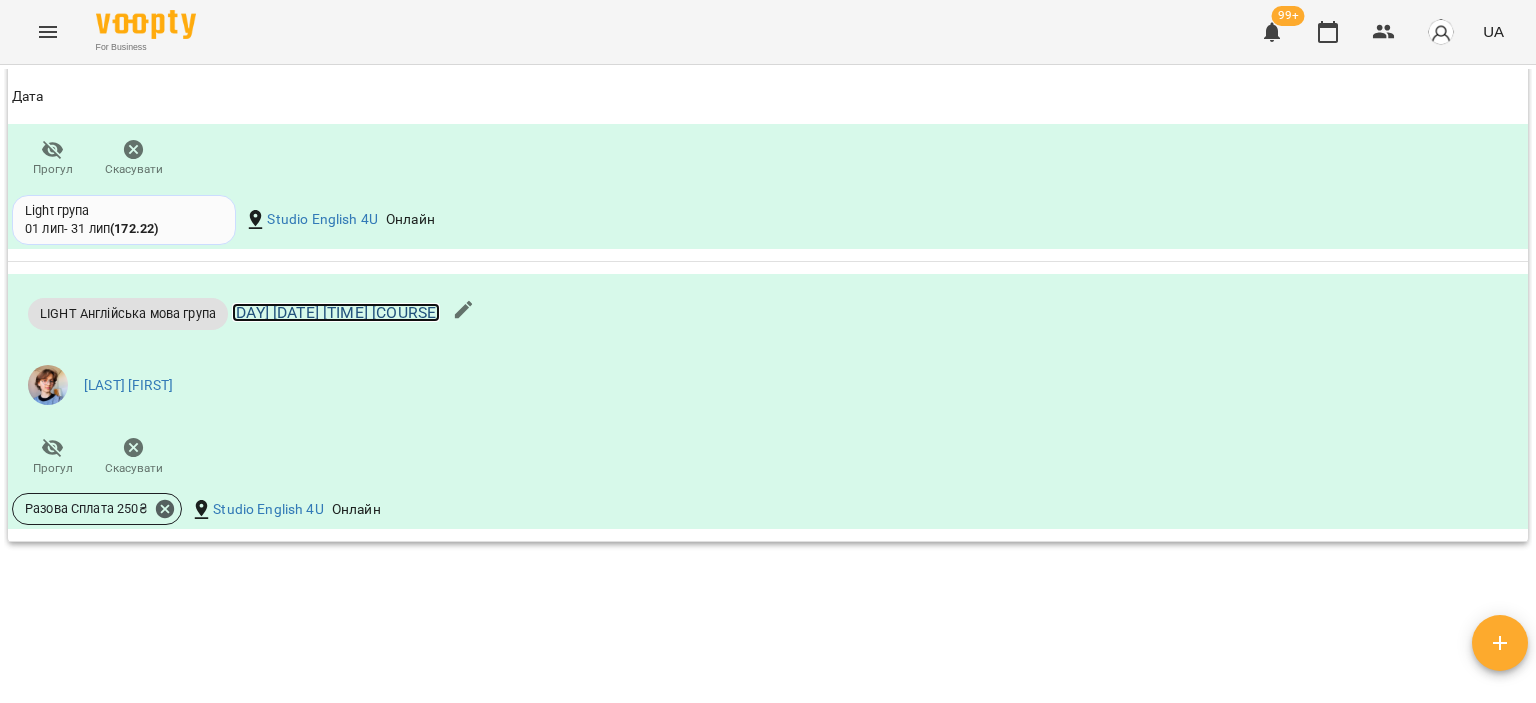 click on "[DAY] [NUMBER] [MONTH] [YEAR] 19:00 FOCUS 1" at bounding box center (336, 312) 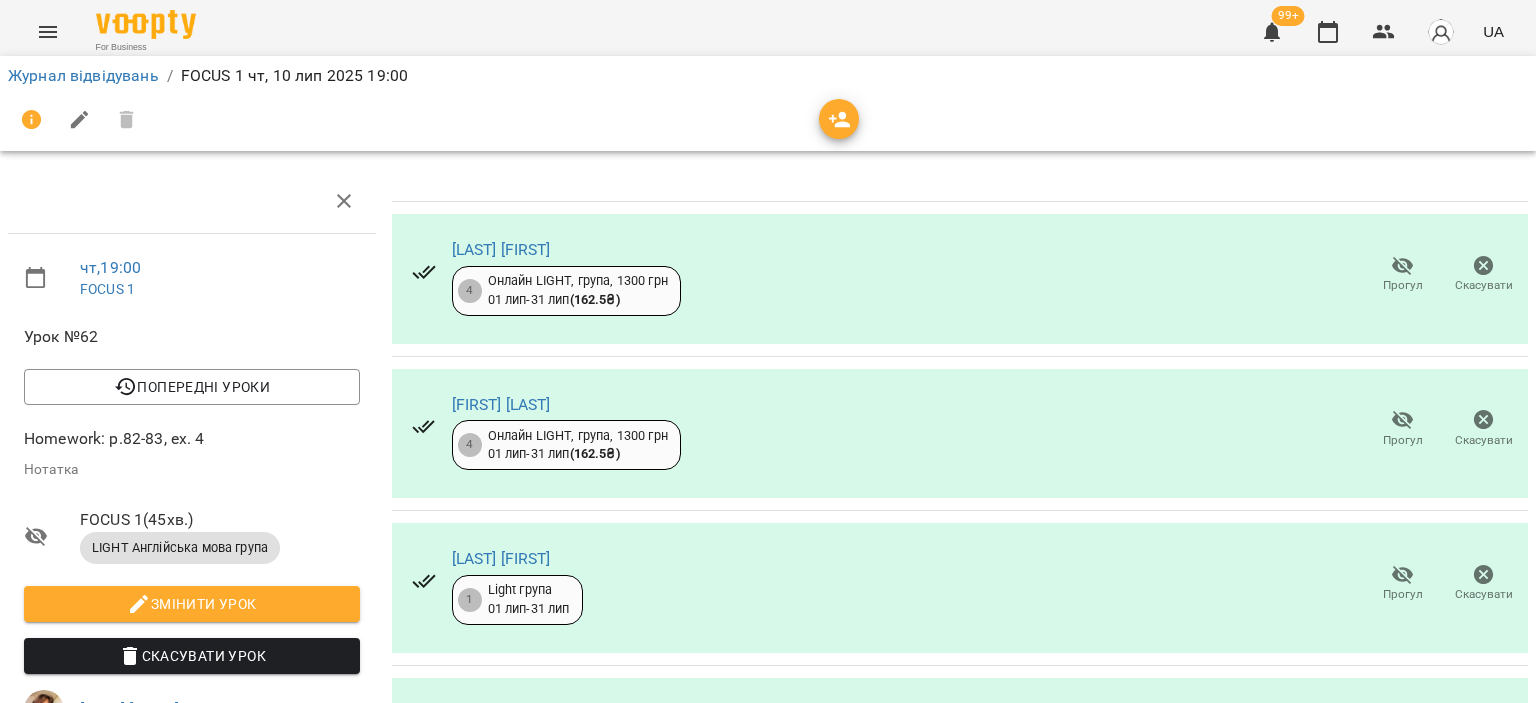 scroll, scrollTop: 440, scrollLeft: 0, axis: vertical 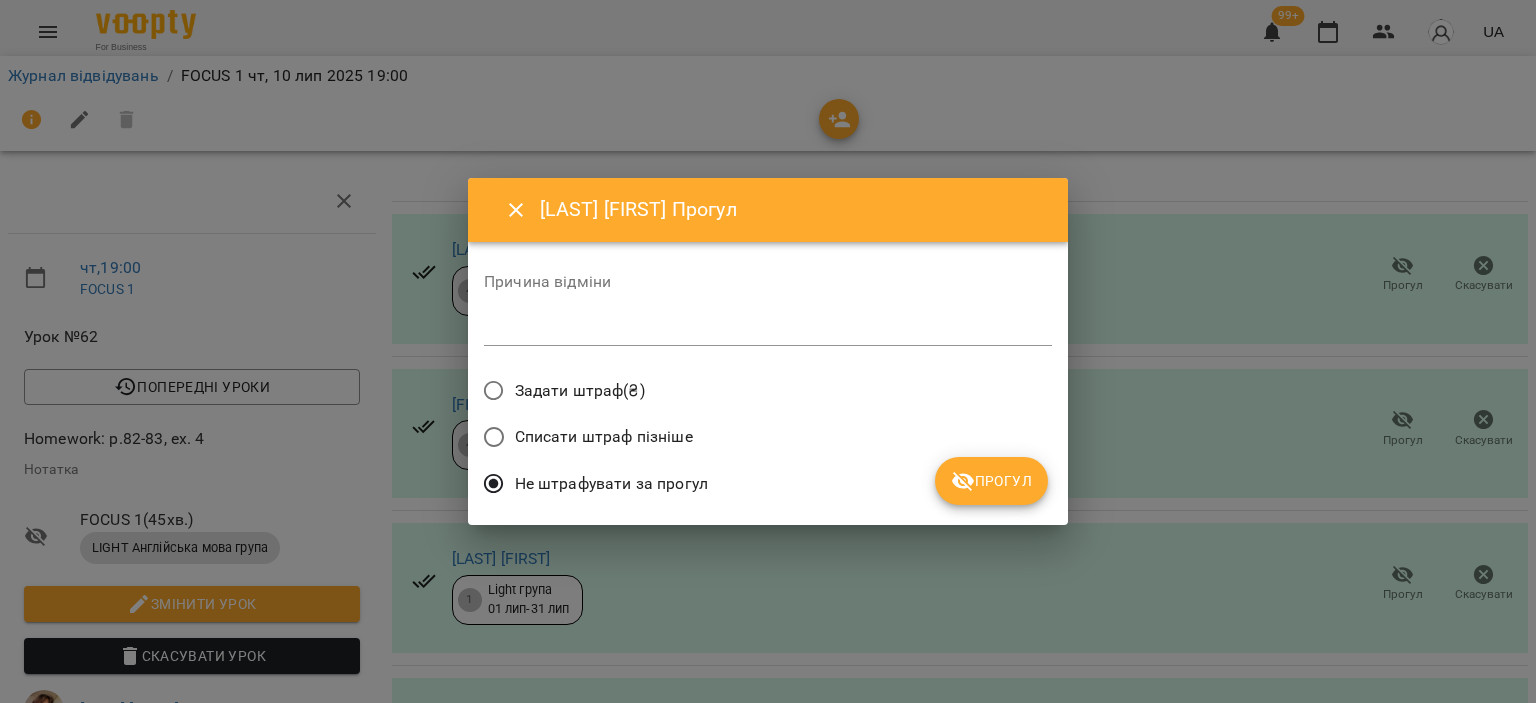 click 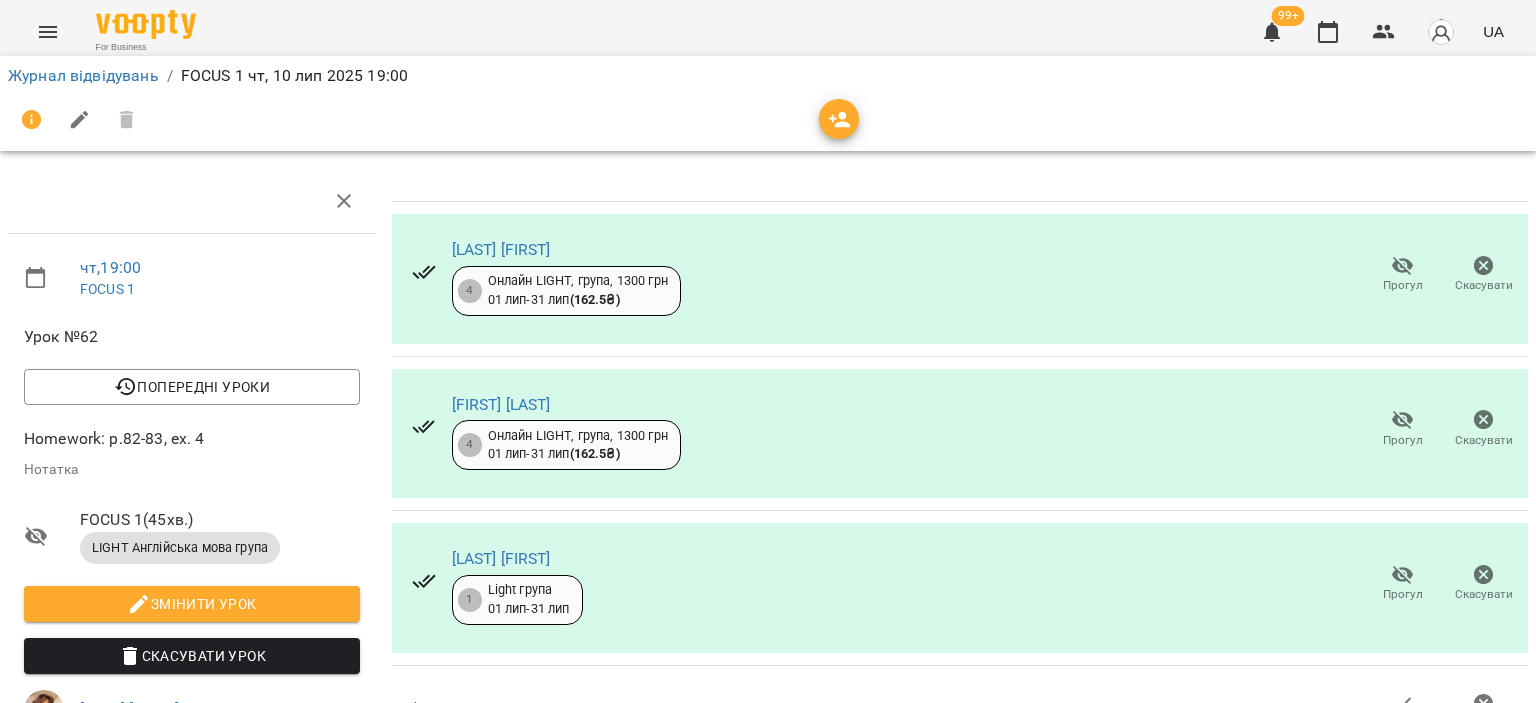 click on "Відвідав" at bounding box center (1402, 714) 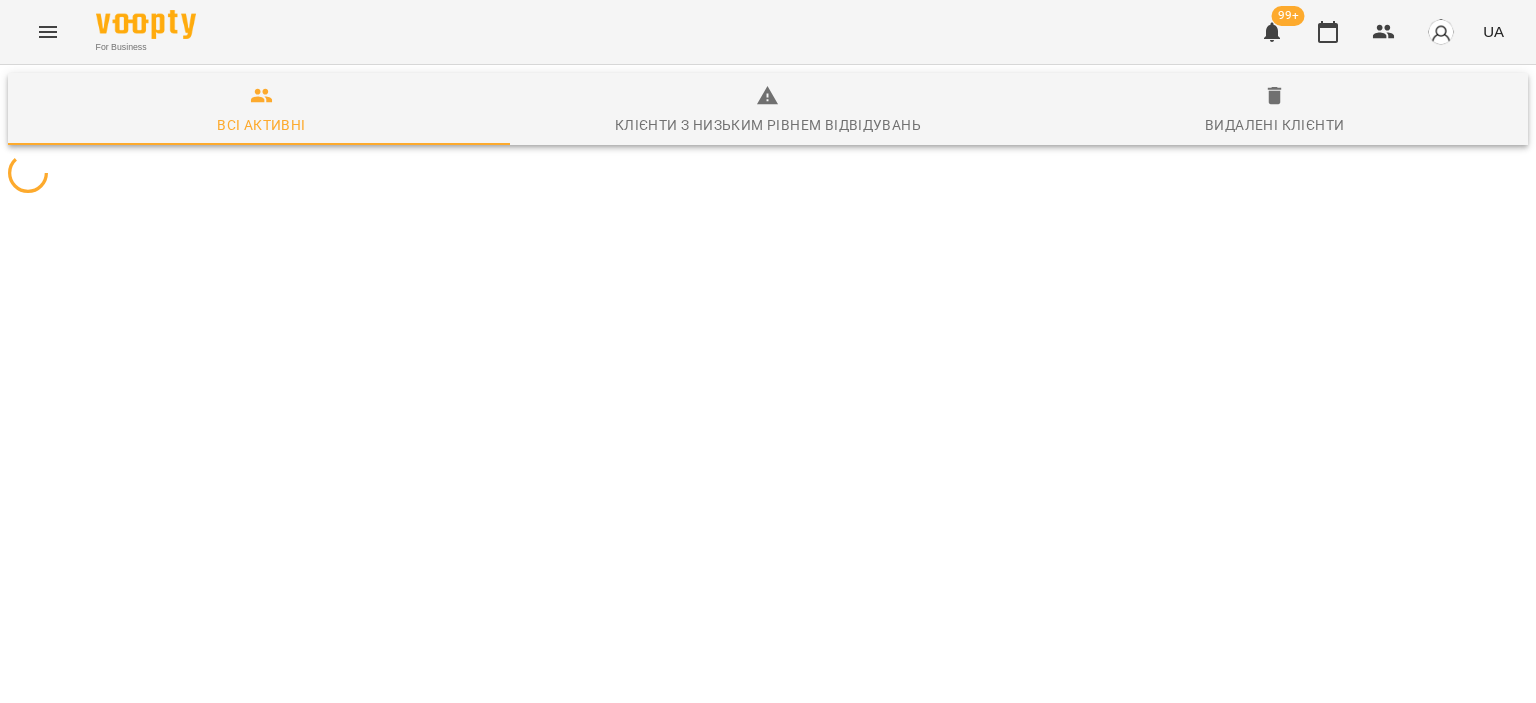 scroll, scrollTop: 0, scrollLeft: 0, axis: both 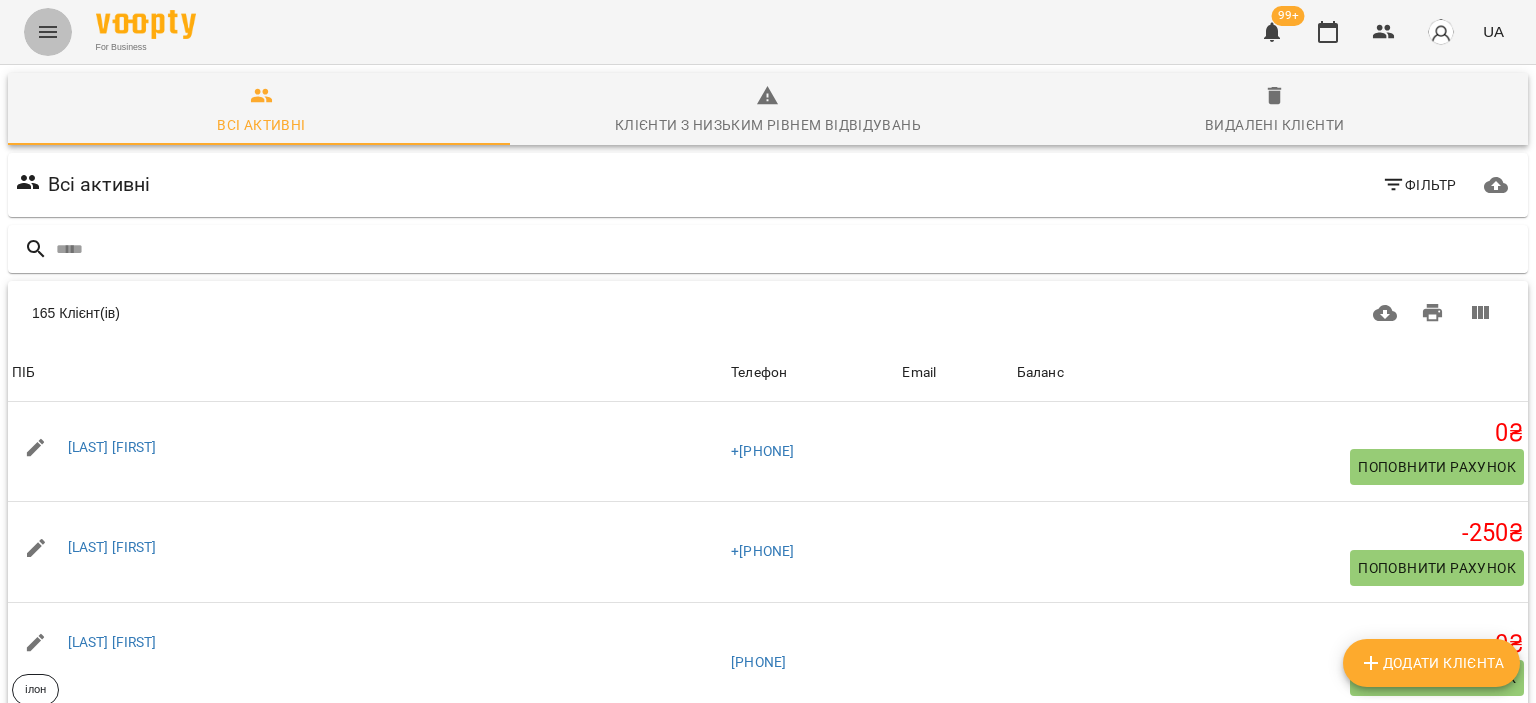 click 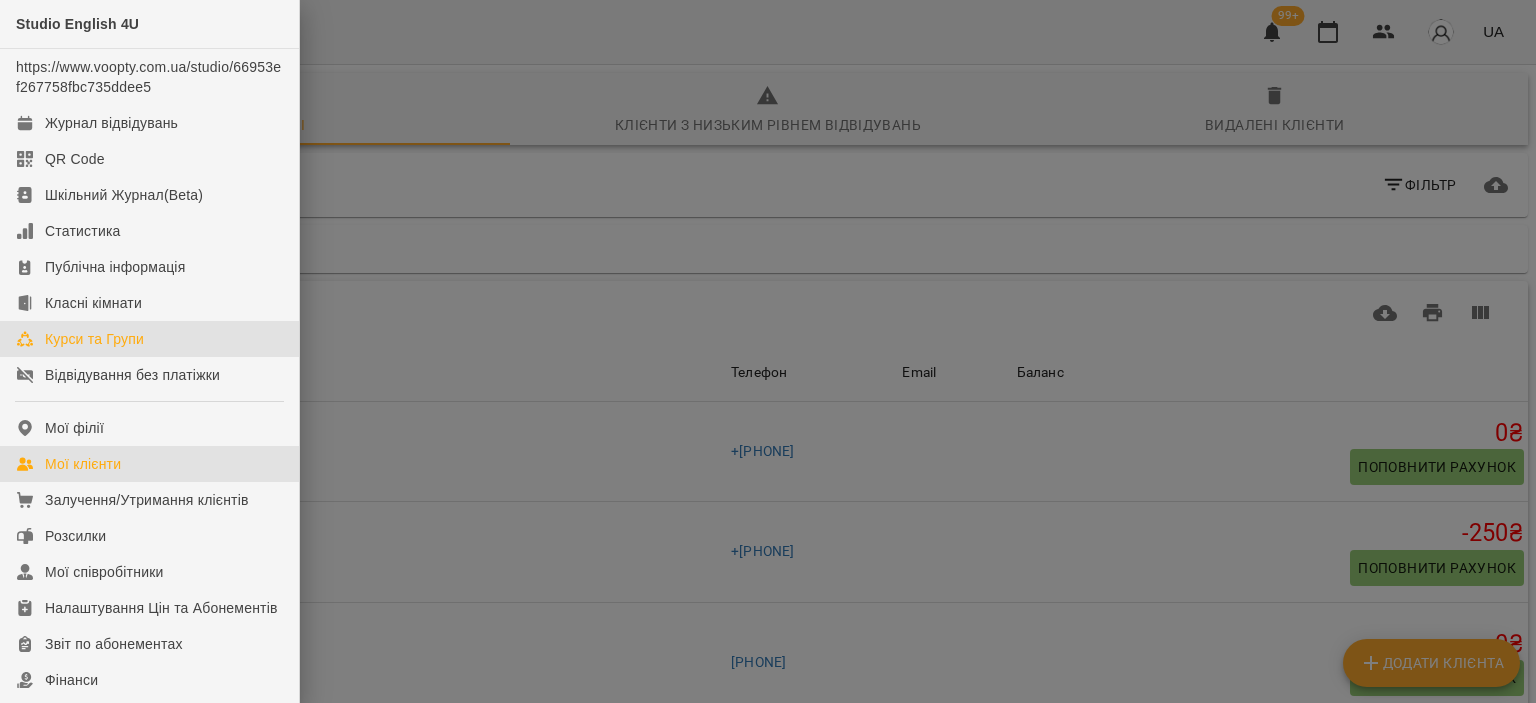 click on "Курси та Групи" at bounding box center [149, 339] 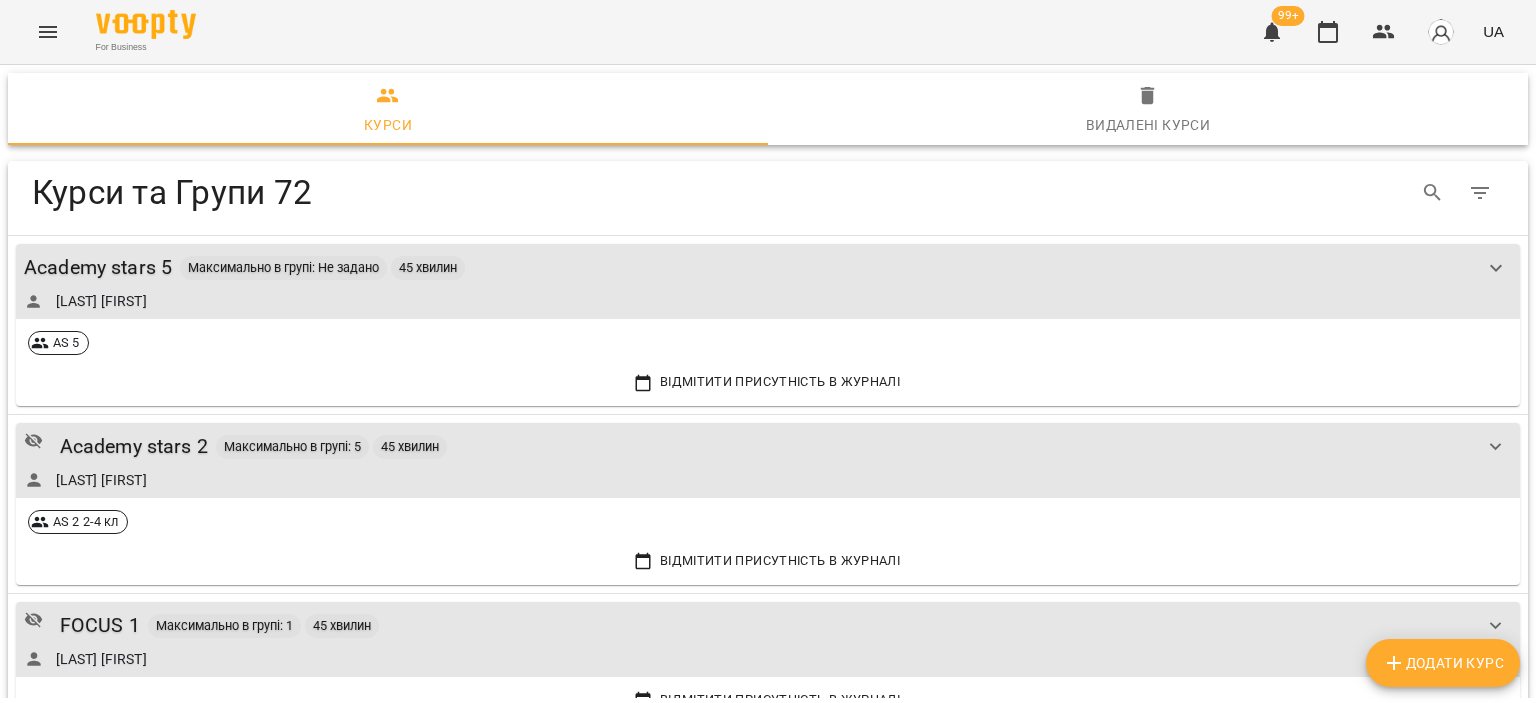 click on "Додати Курс" at bounding box center (1443, 663) 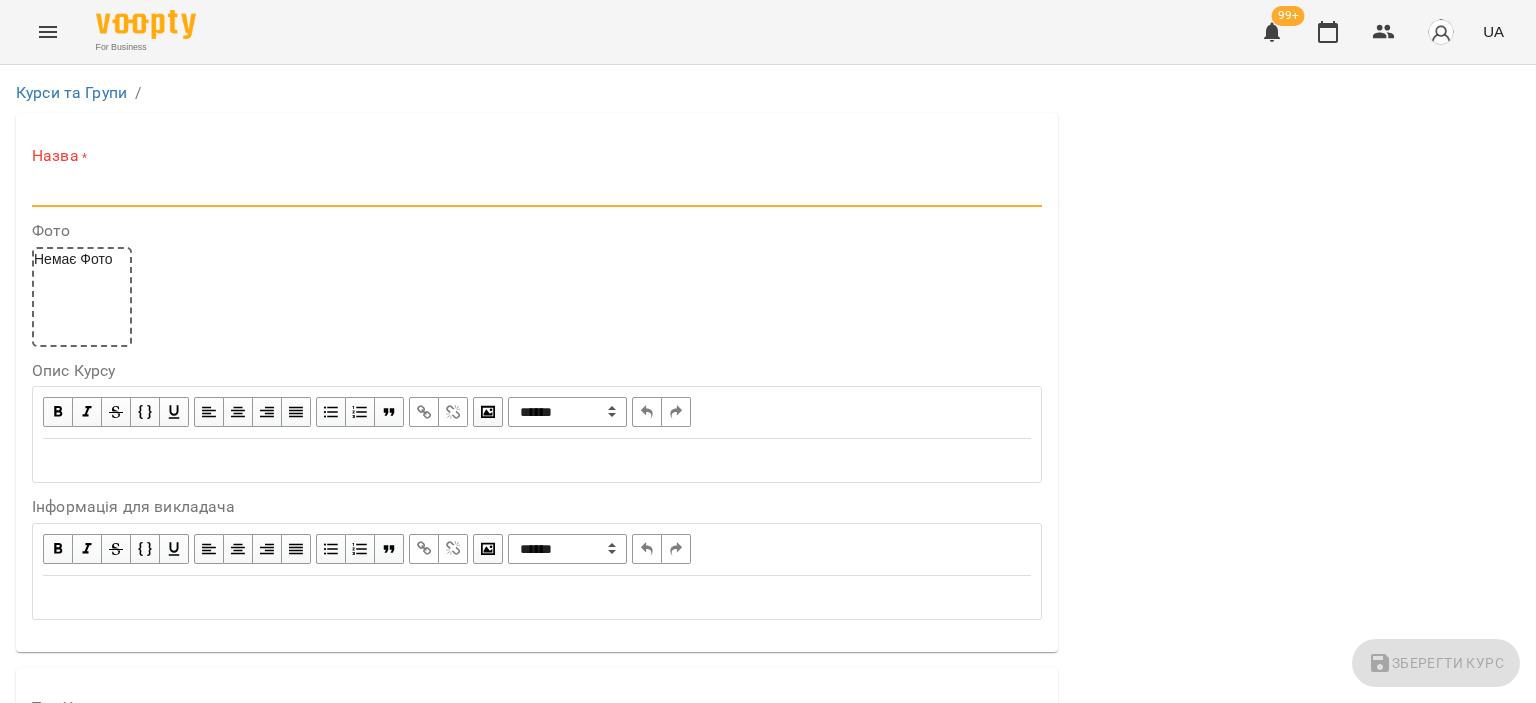 click at bounding box center (537, 191) 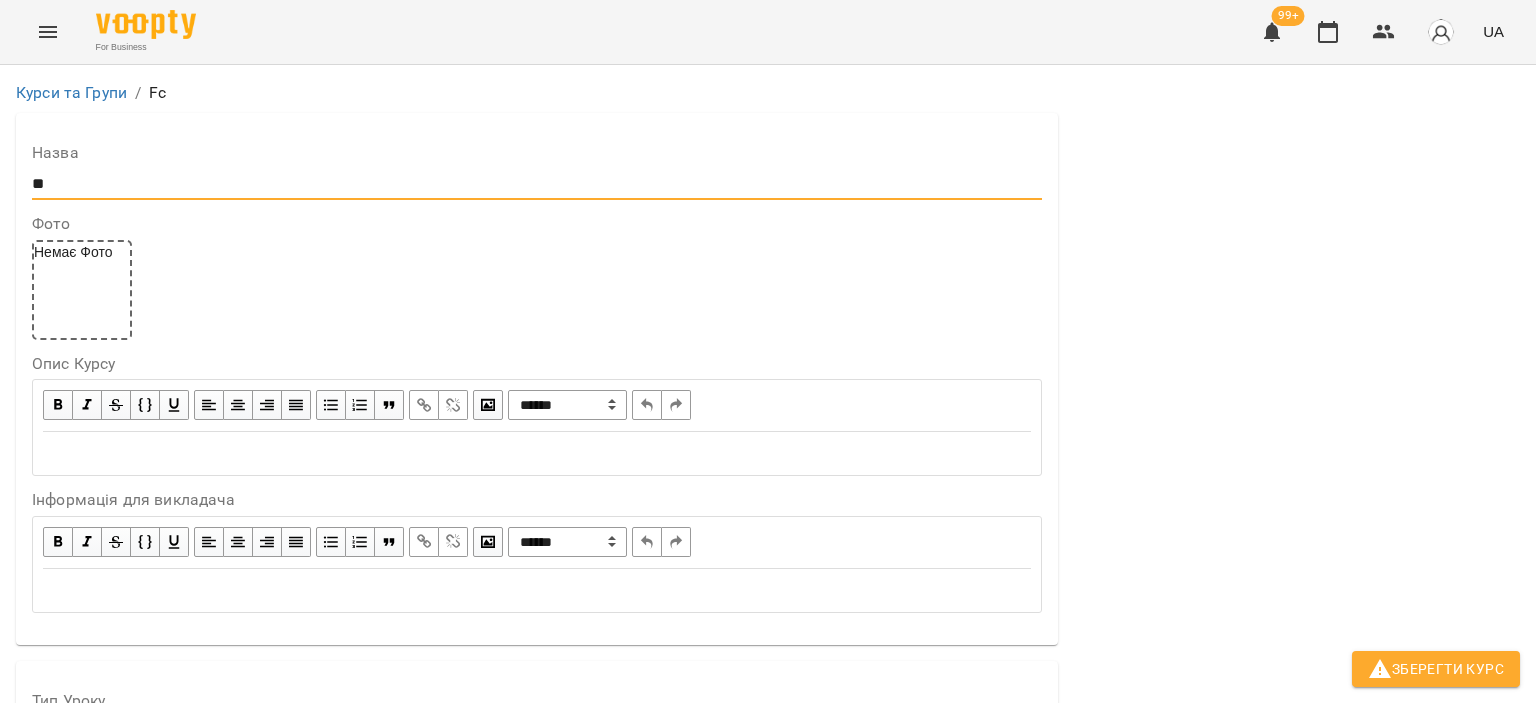 type on "*" 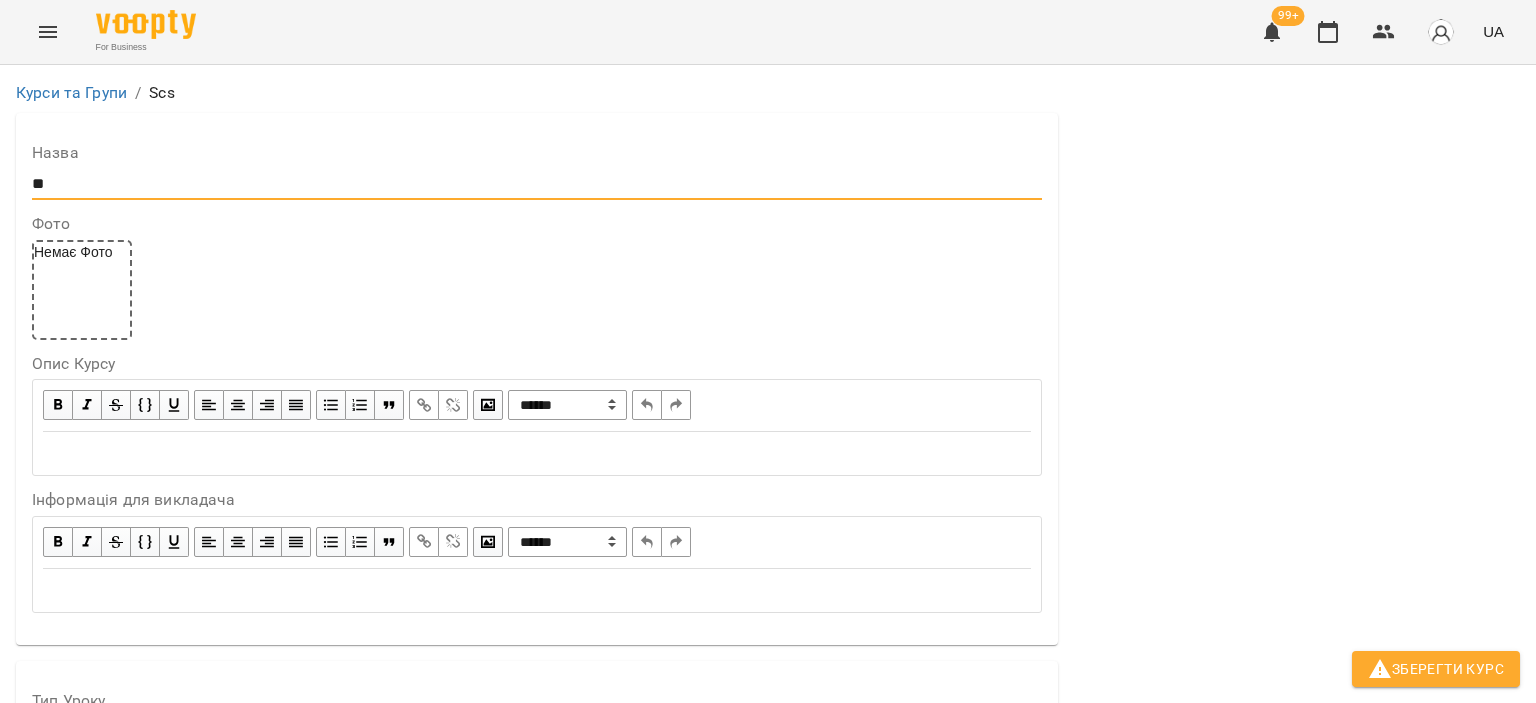 type on "*" 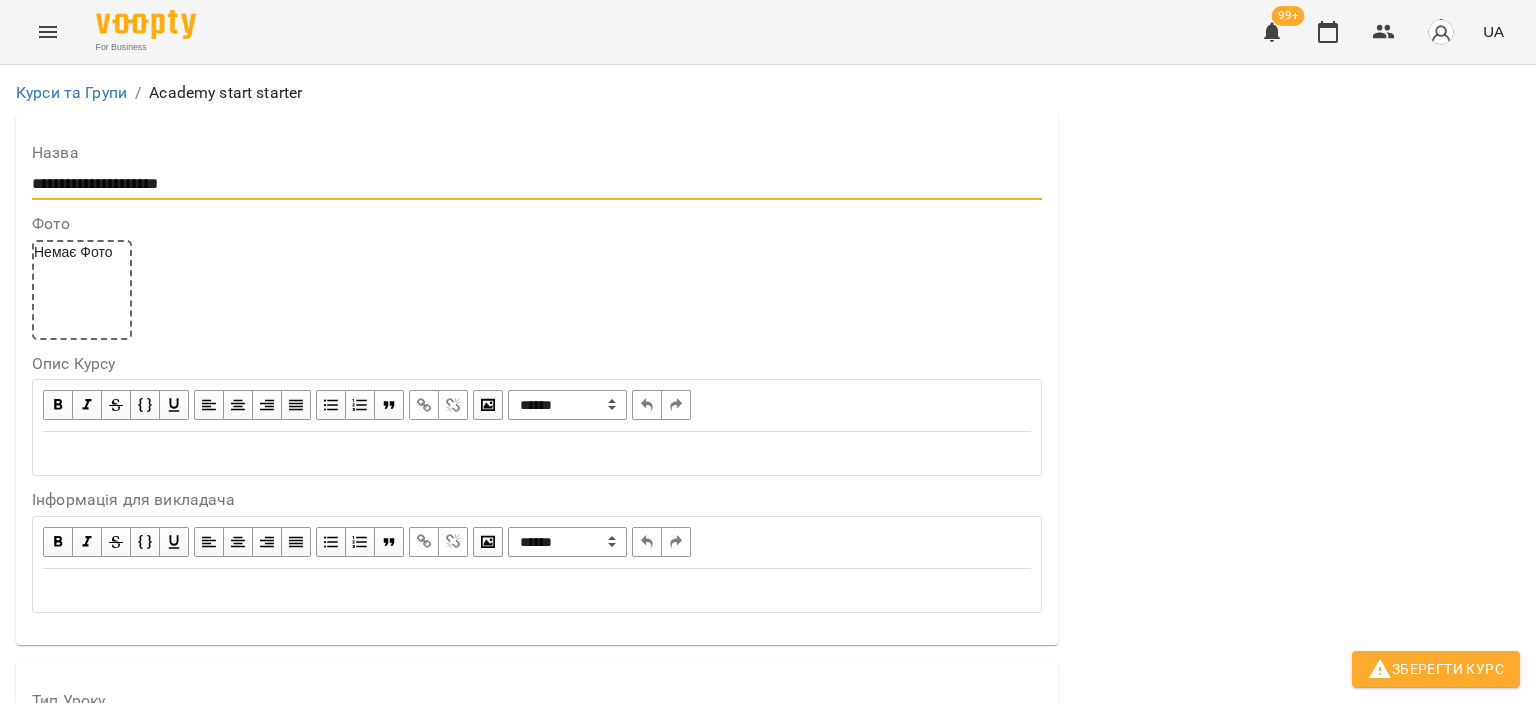scroll, scrollTop: 290, scrollLeft: 0, axis: vertical 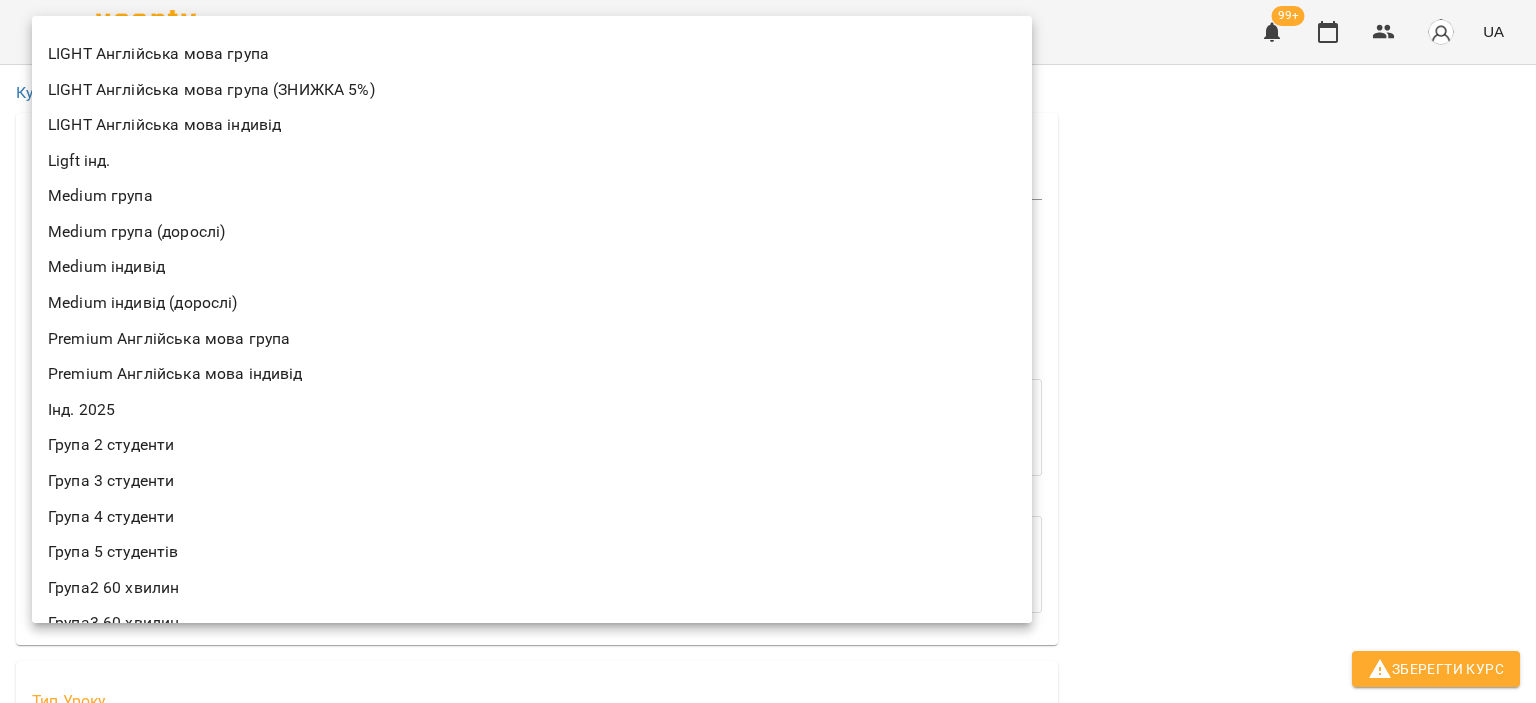 click on "LIGHT Англійська мова група" at bounding box center [532, 54] 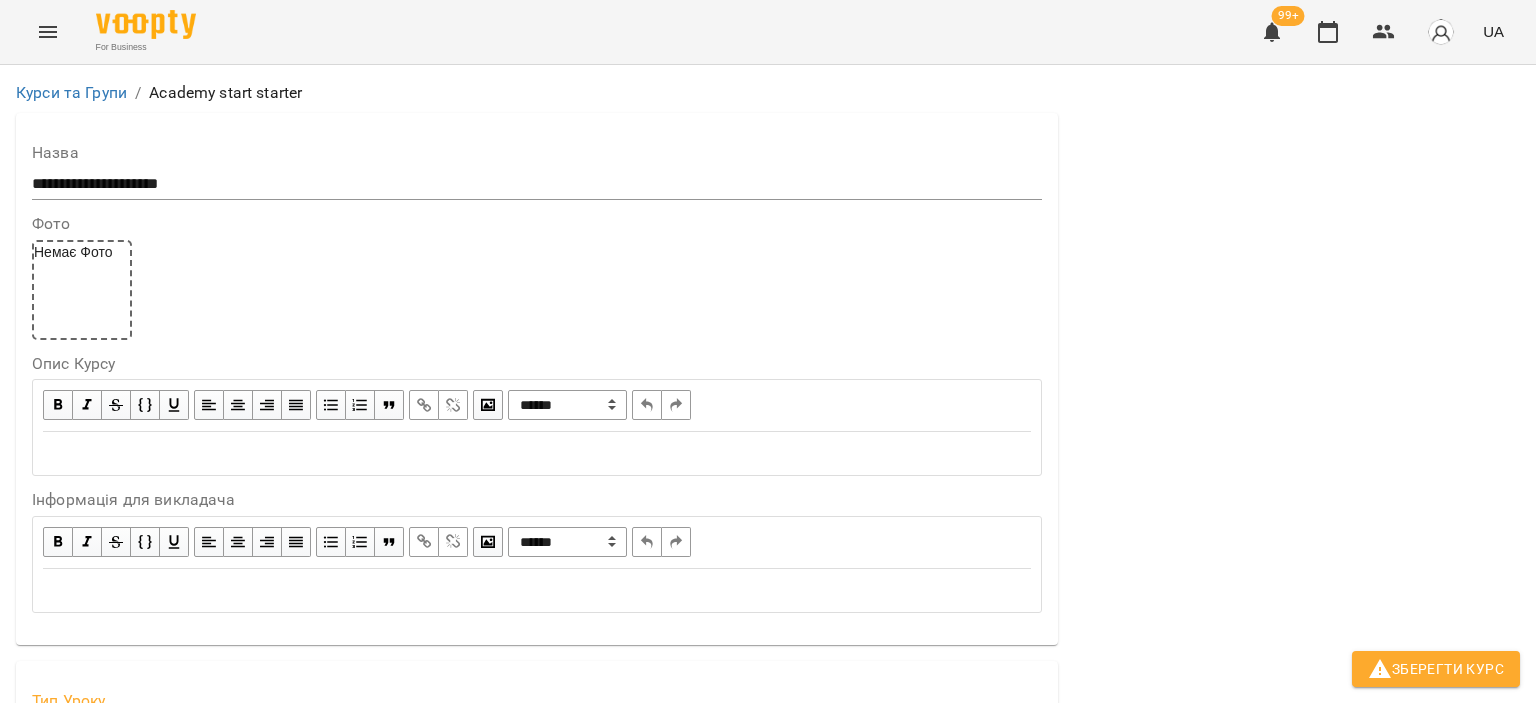 scroll, scrollTop: 537, scrollLeft: 0, axis: vertical 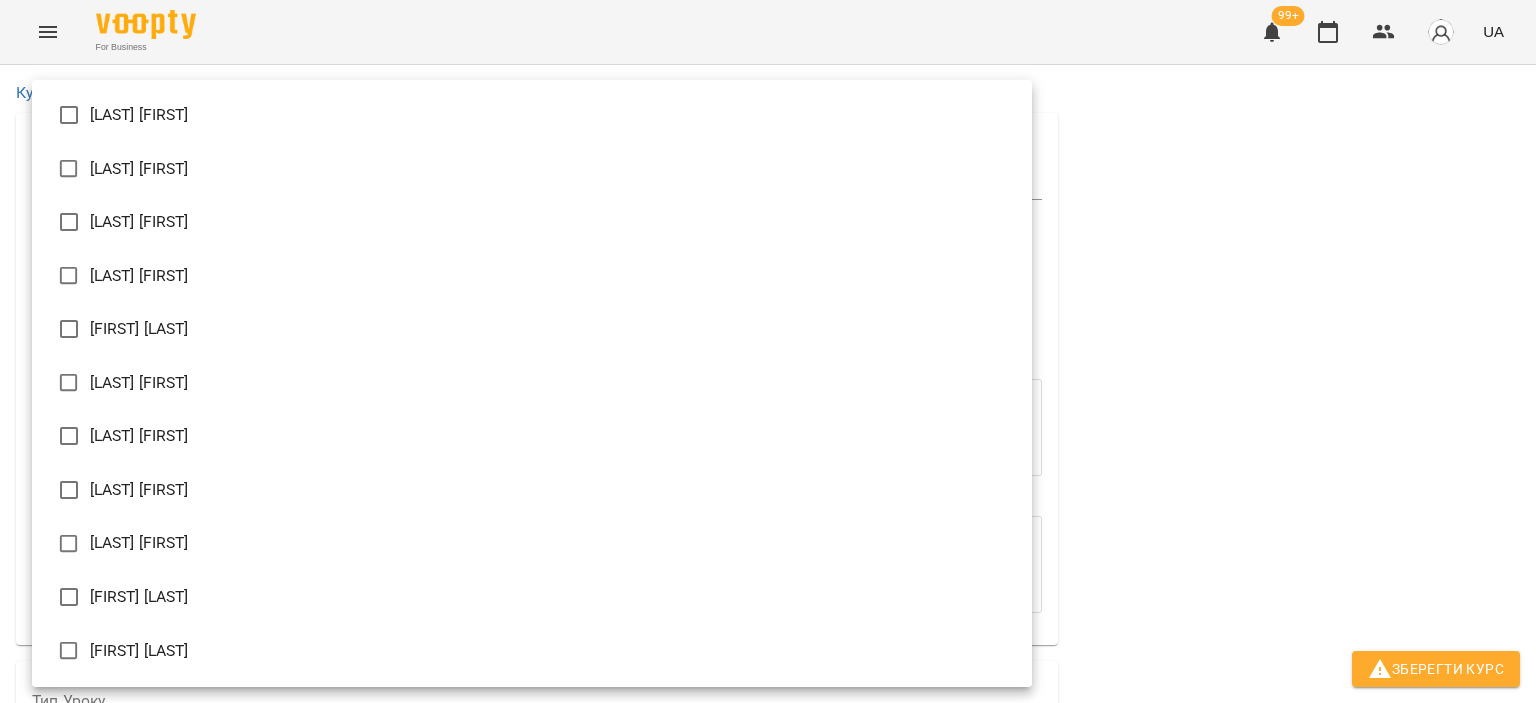 click on "[FIRST] [LAST]" at bounding box center (532, 383) 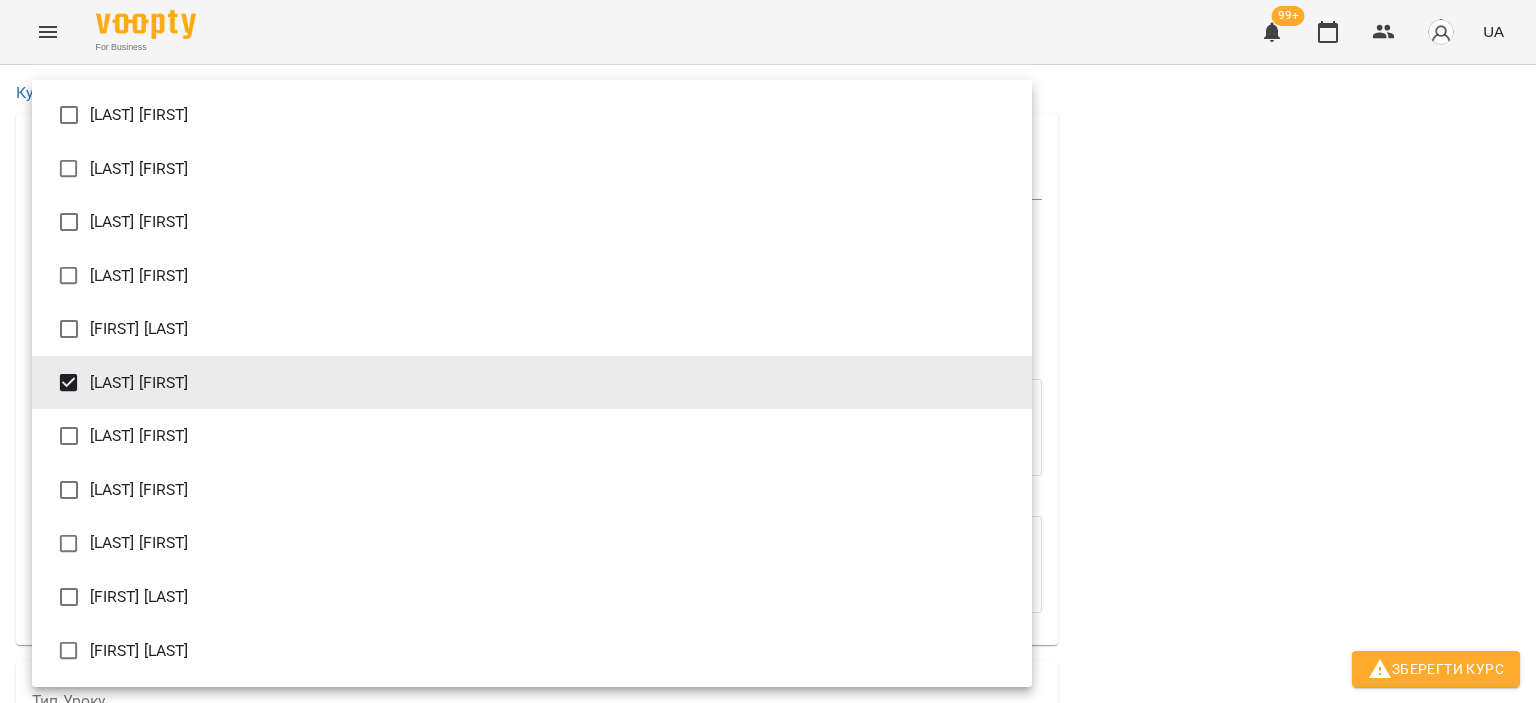 click at bounding box center (768, 351) 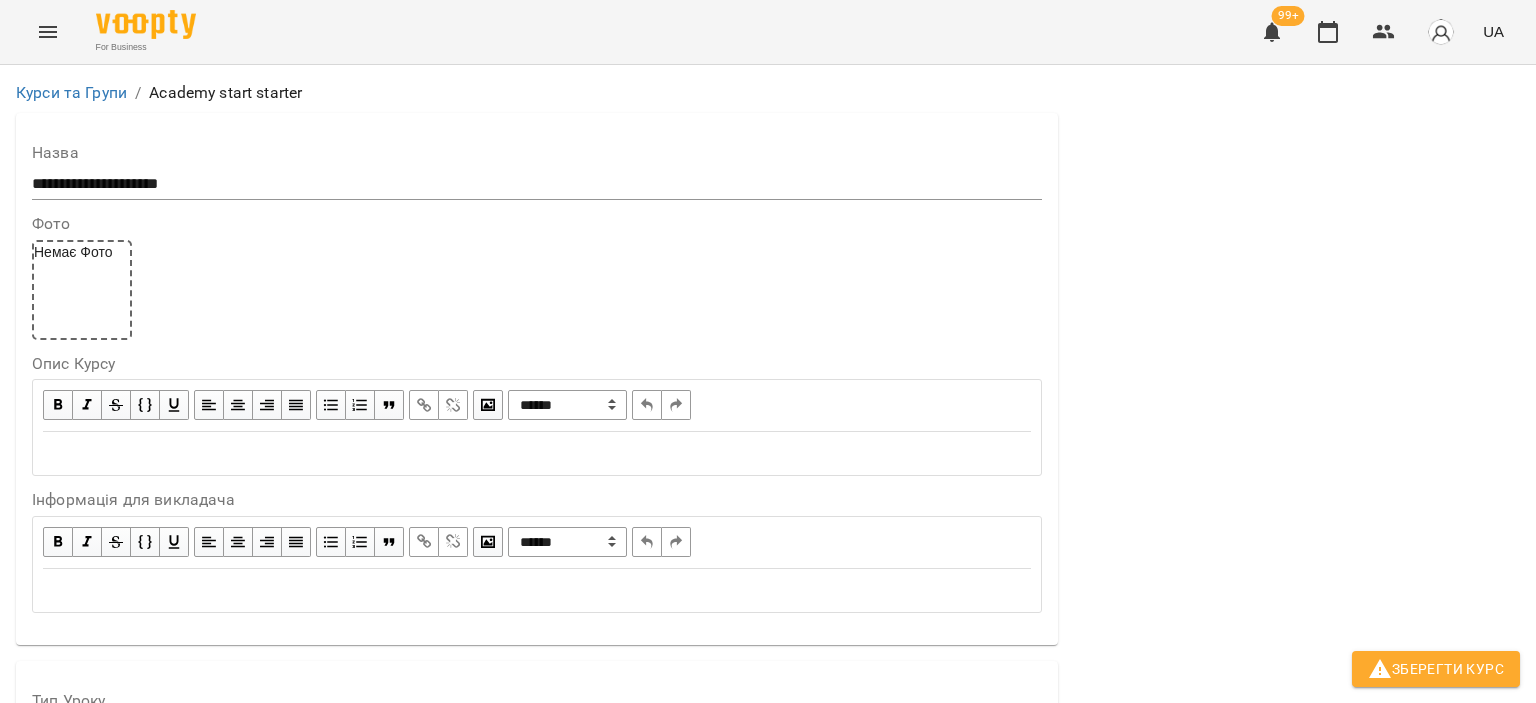 scroll, scrollTop: 1044, scrollLeft: 0, axis: vertical 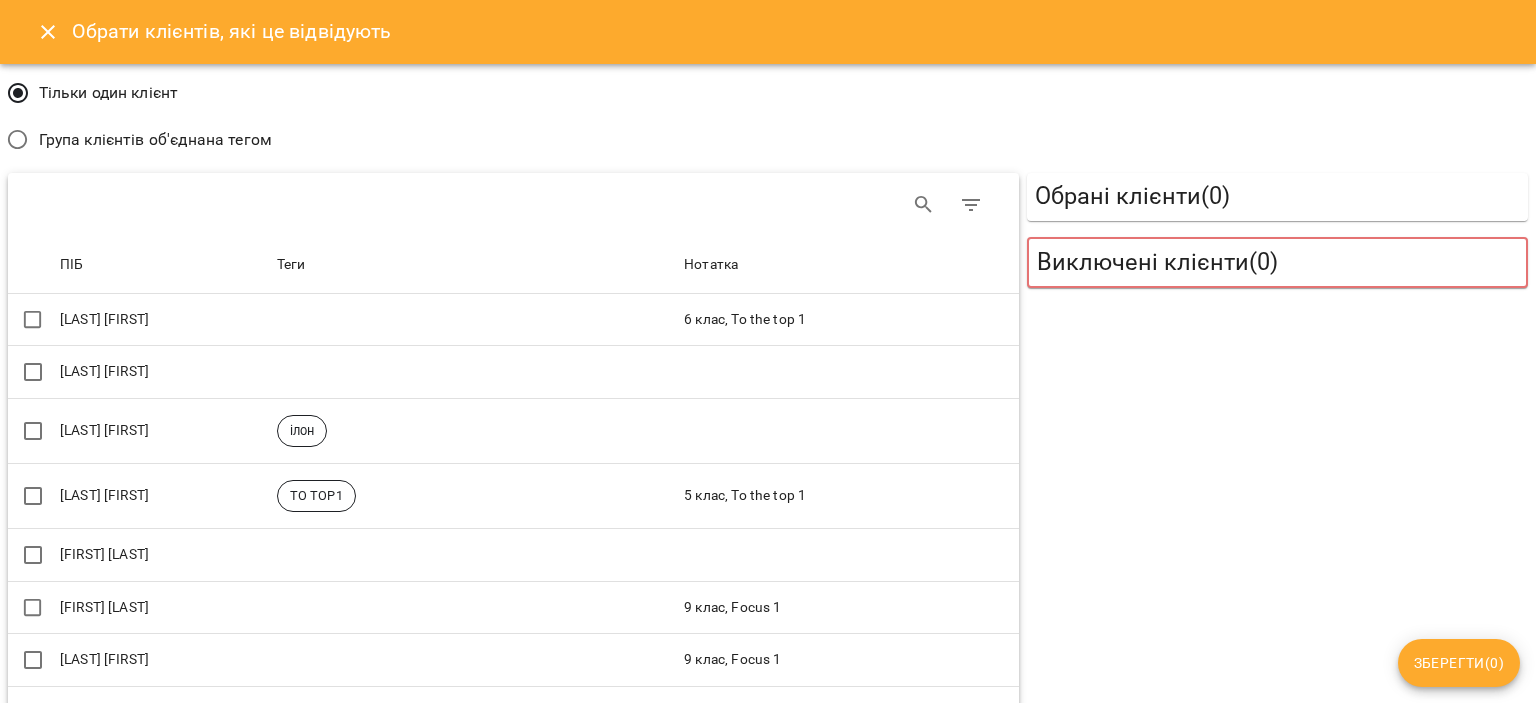 click on "Група клієнтів об'єднана тегом" at bounding box center (155, 140) 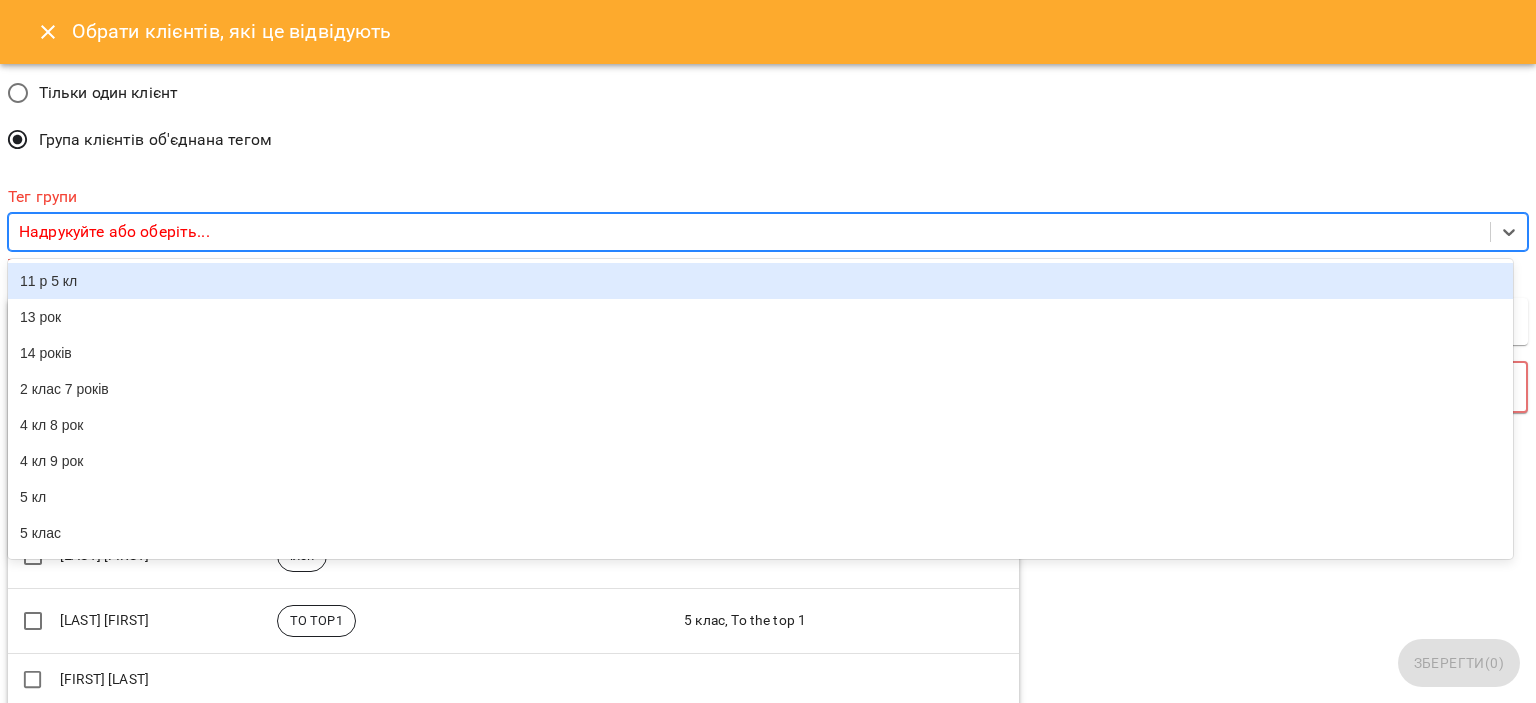 click on "Надрукуйте або оберіть..." at bounding box center (114, 232) 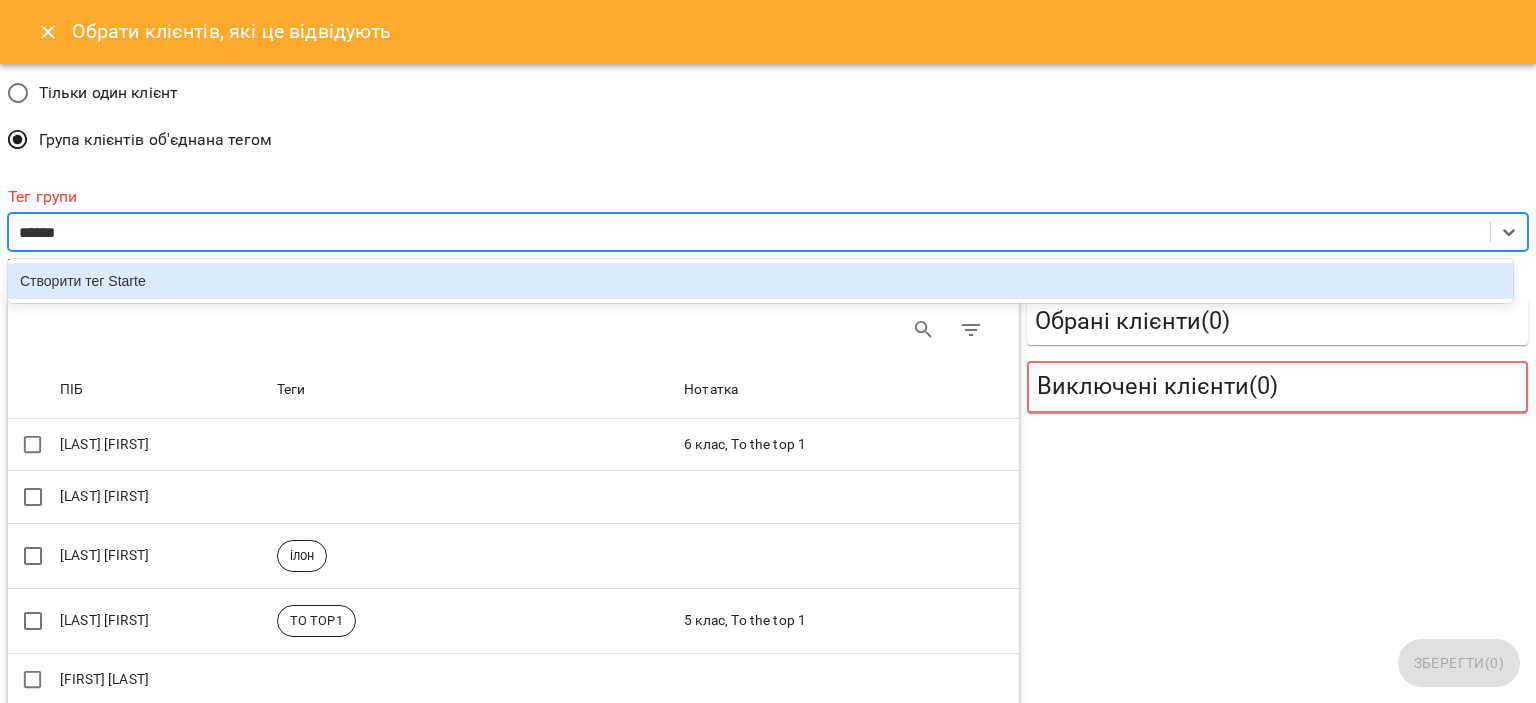 type on "*******" 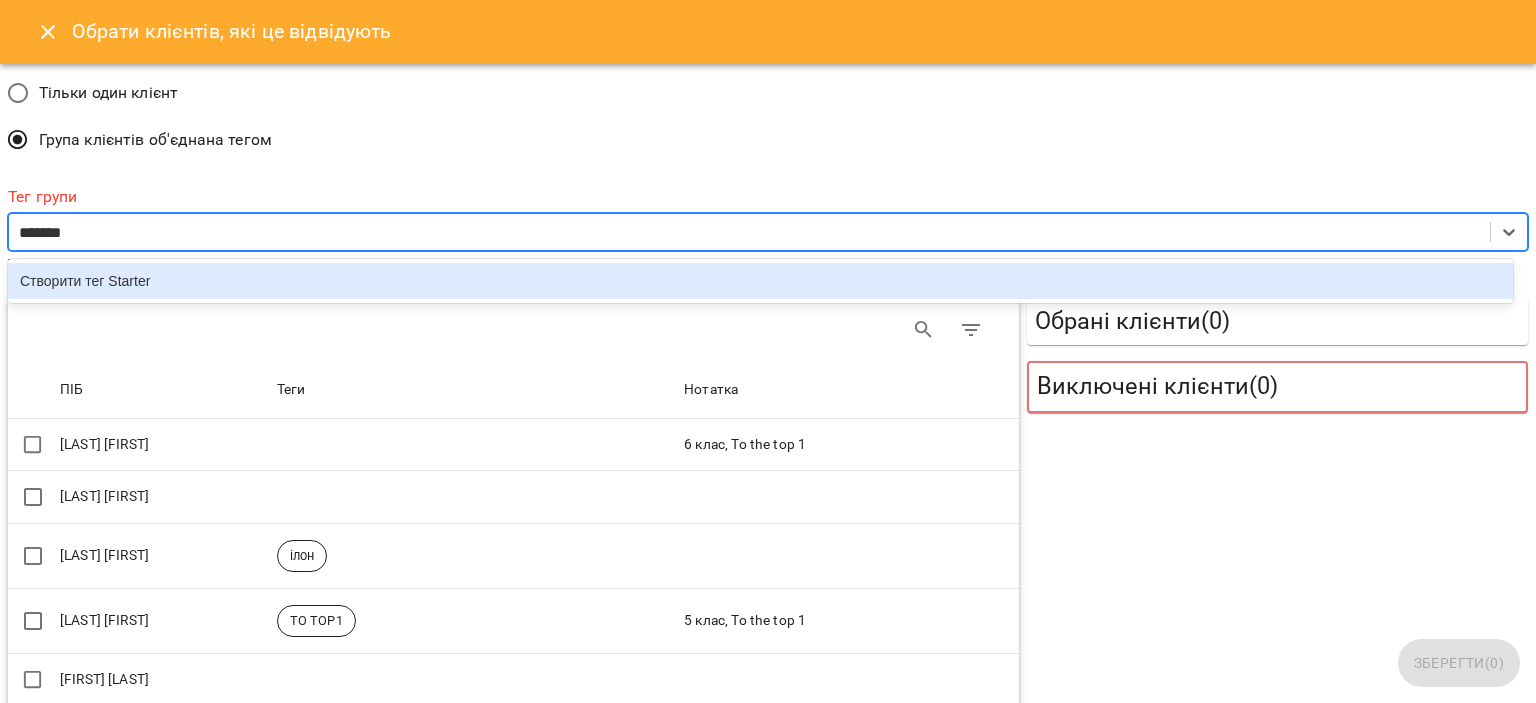 click on "Створити тег Starter" at bounding box center [760, 281] 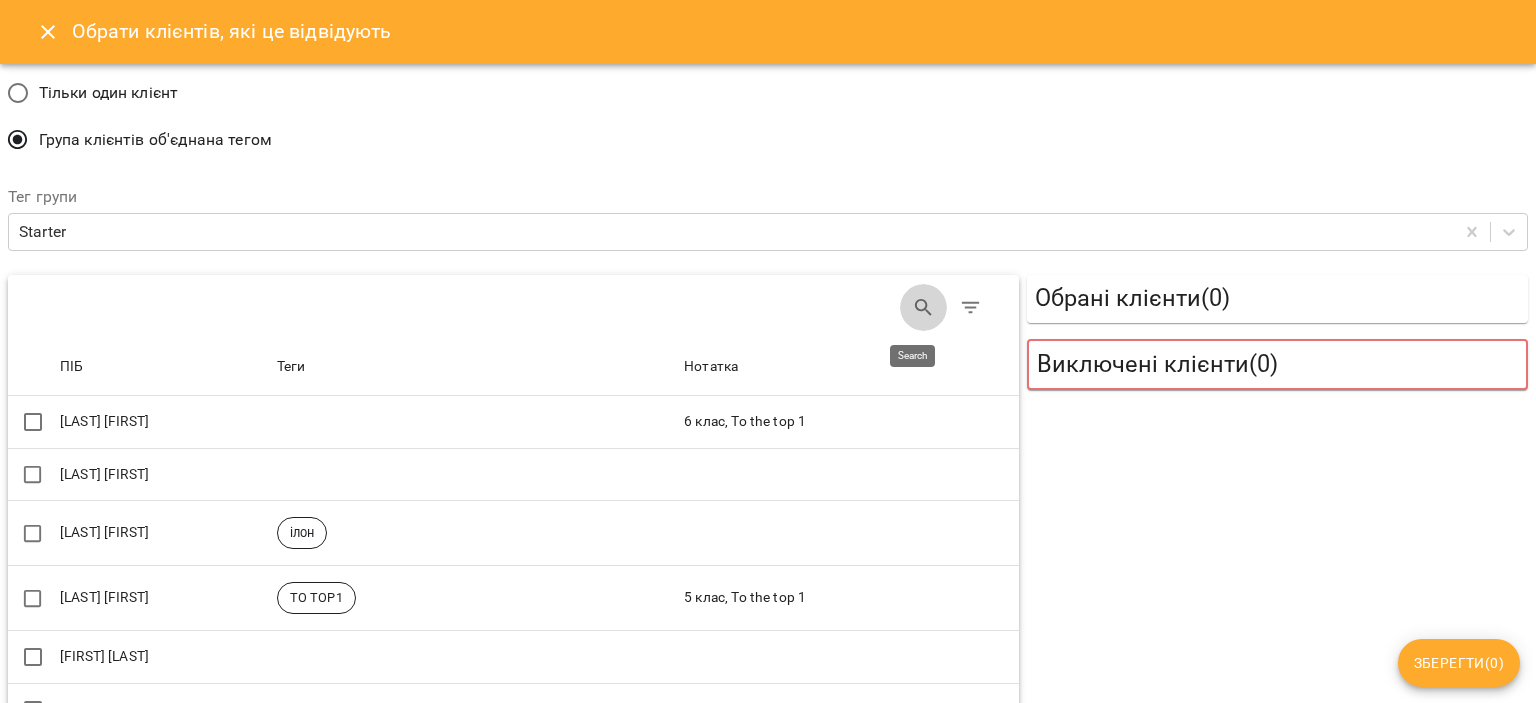 click at bounding box center (924, 308) 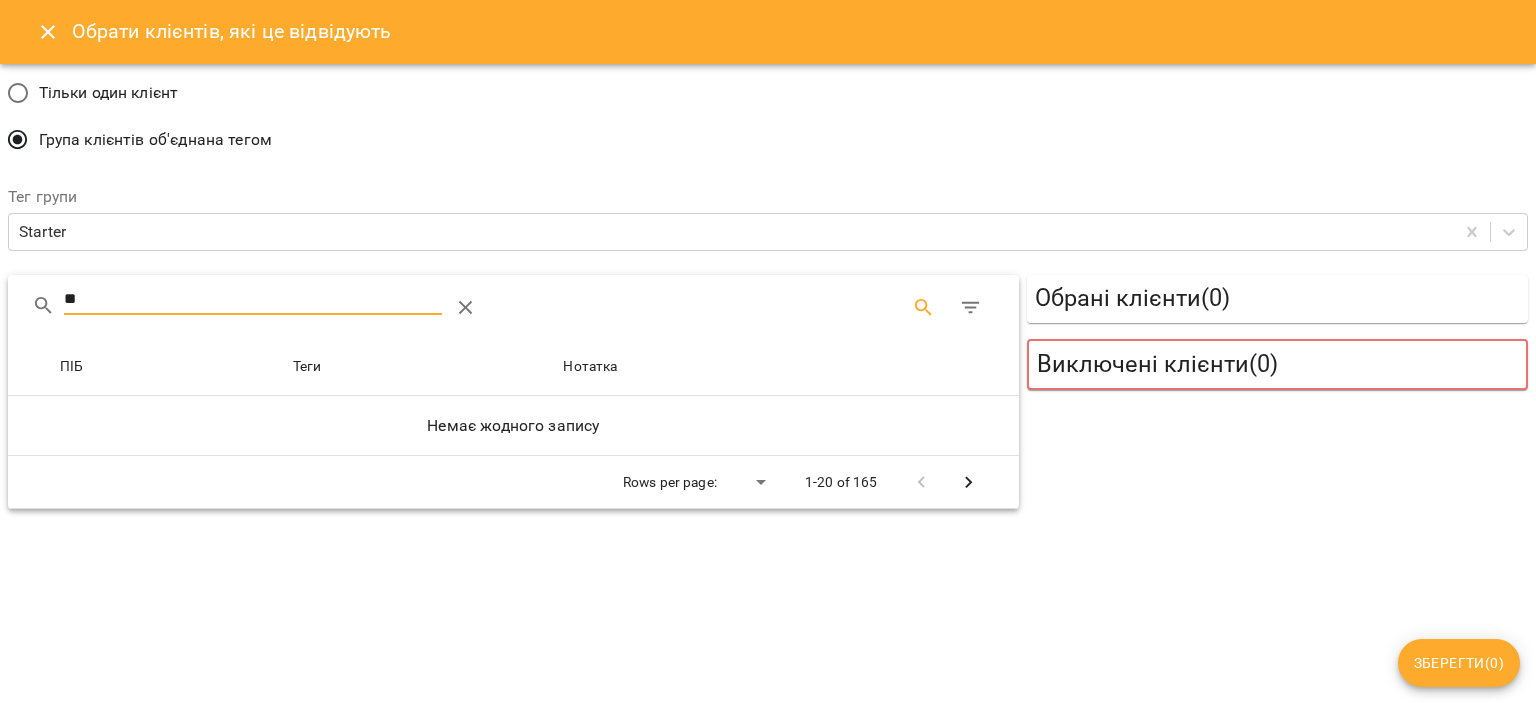 type on "*" 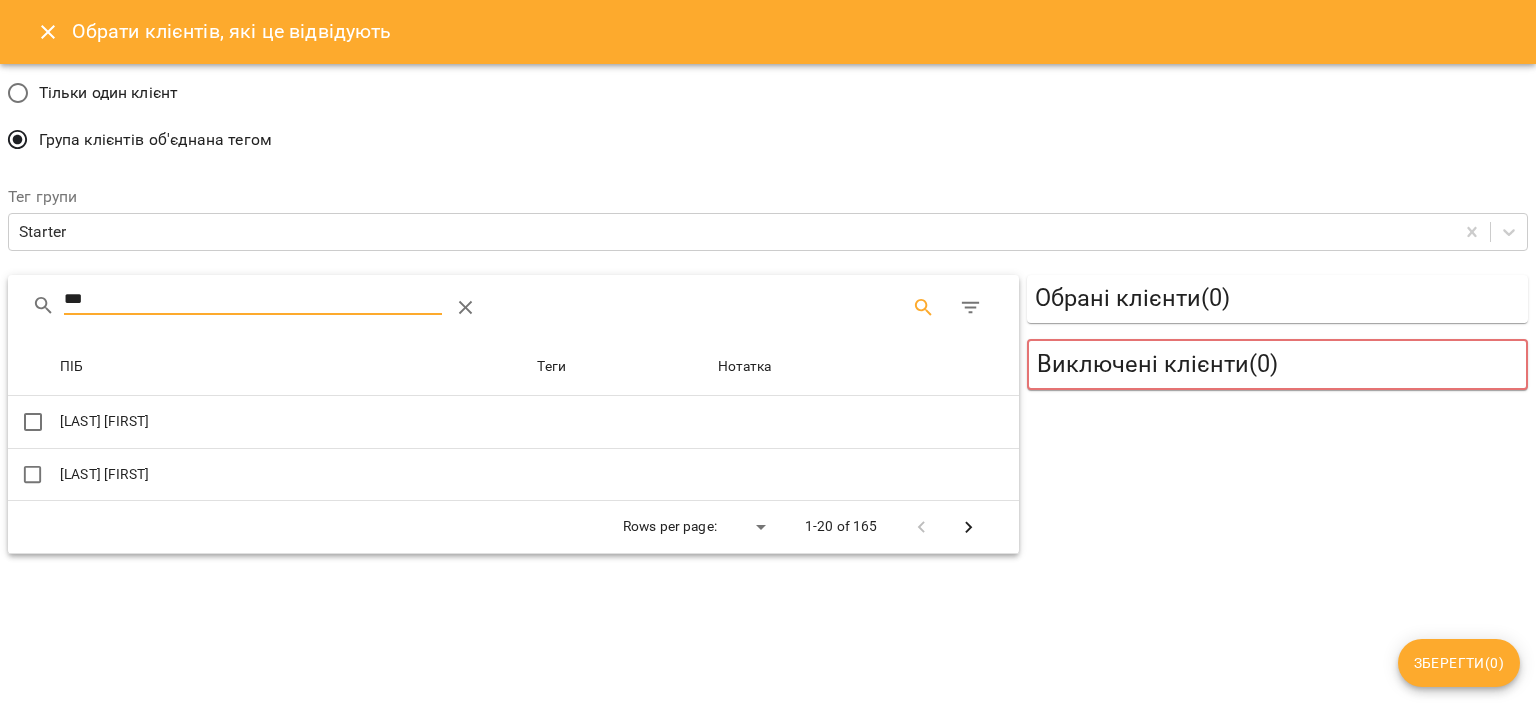type on "***" 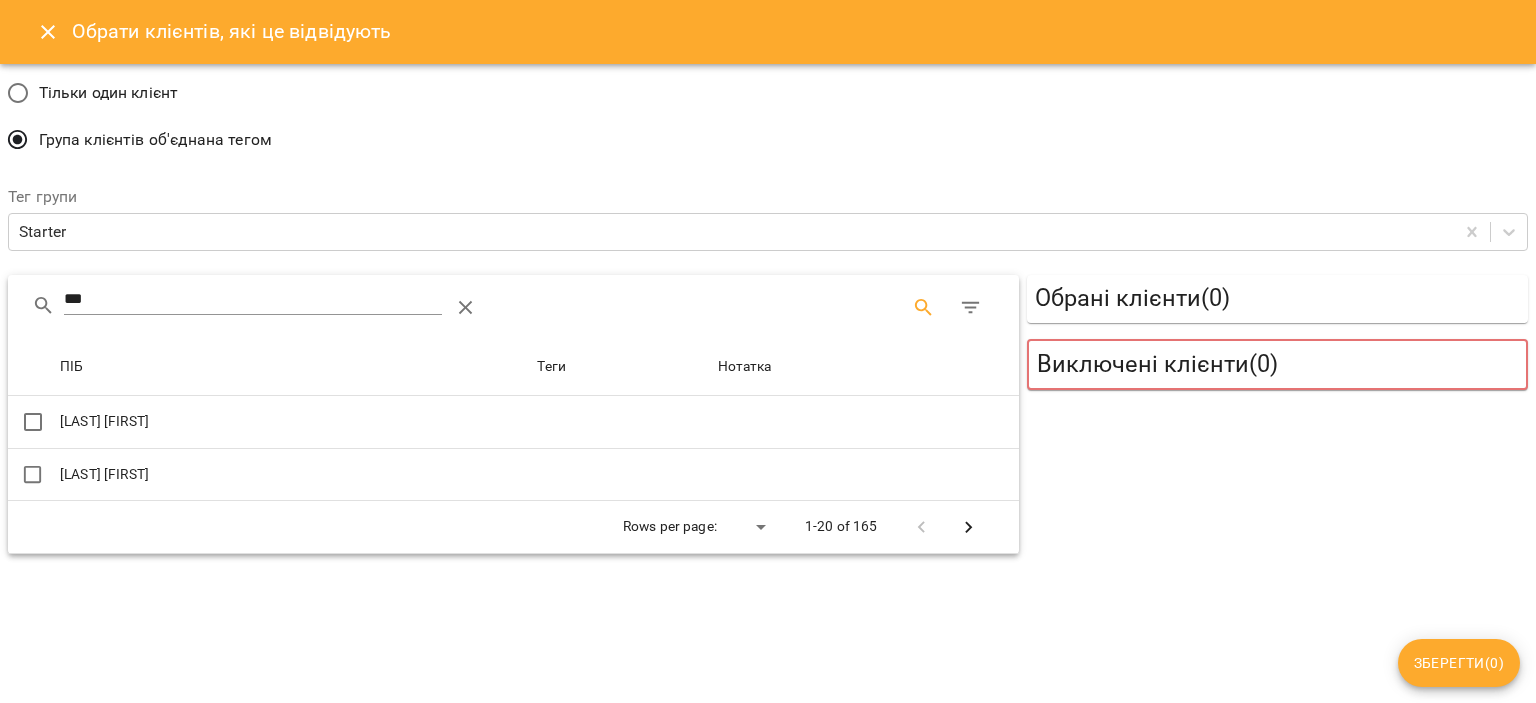 click at bounding box center (866, 422) 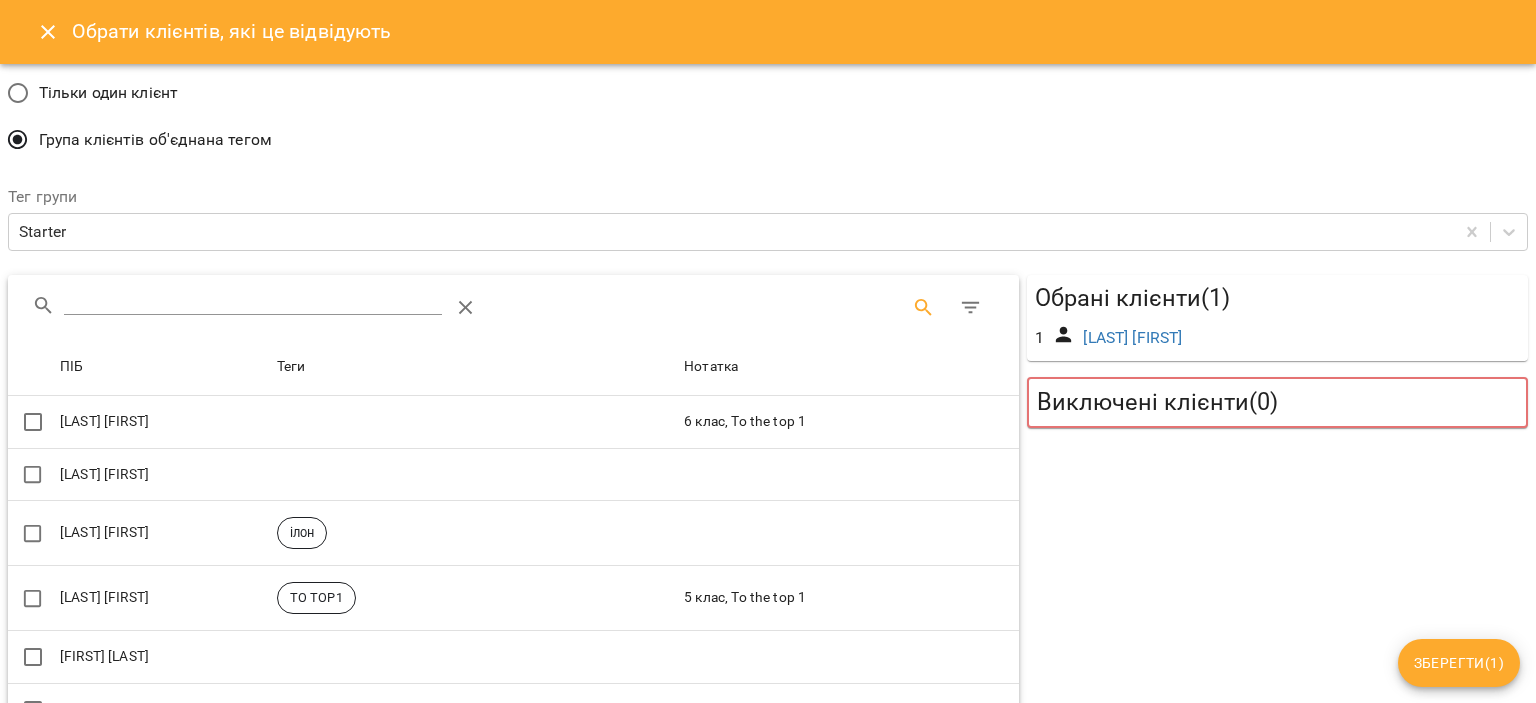 click at bounding box center (253, 300) 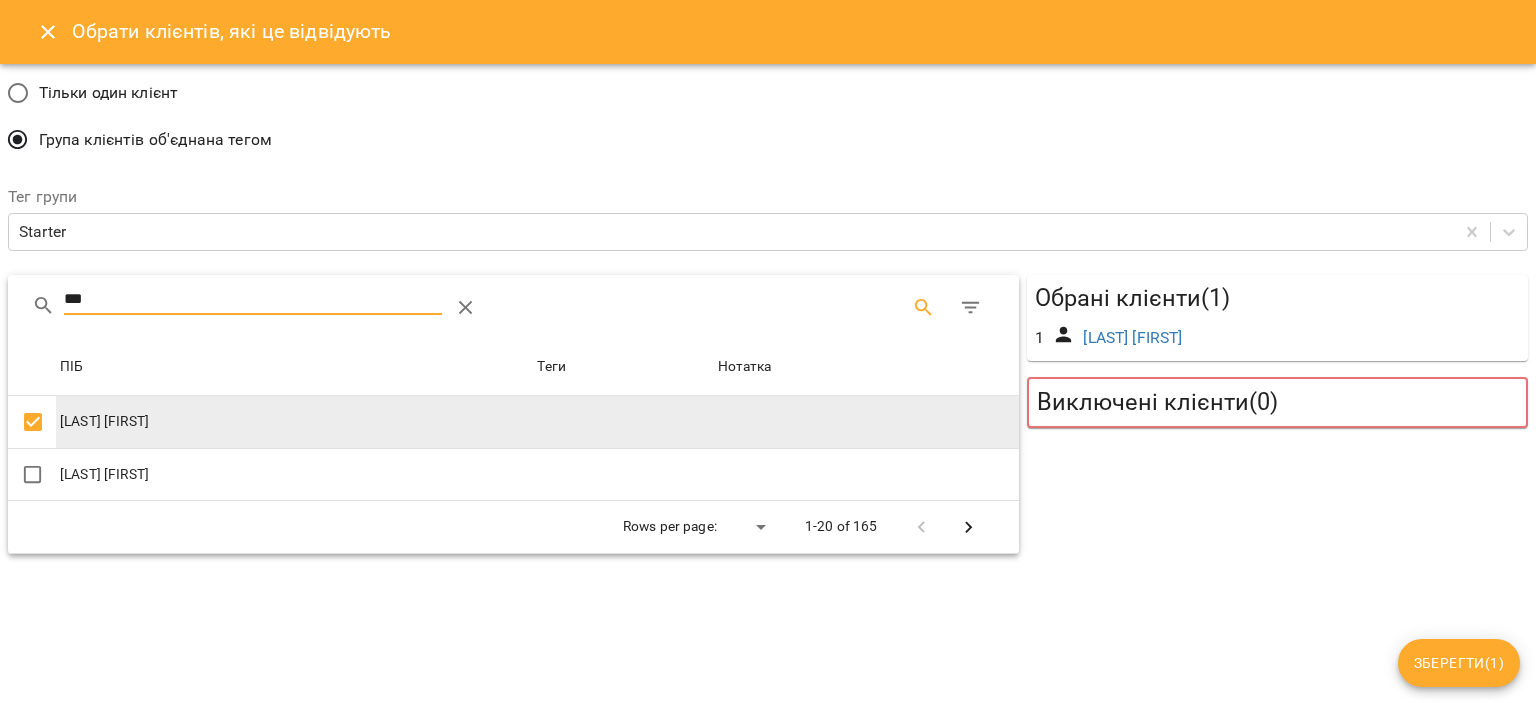 type on "***" 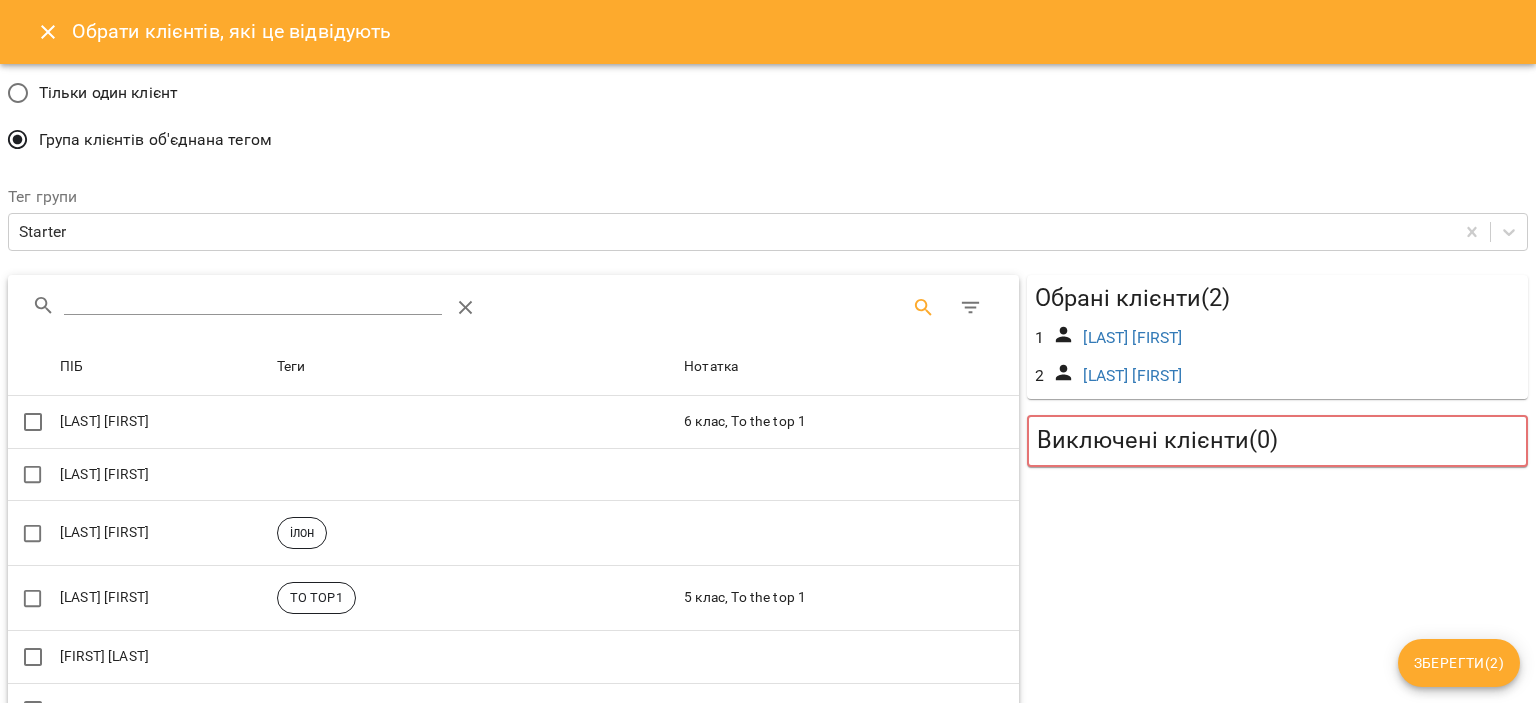 click on "Зберегти ( 2 )" at bounding box center [1459, 663] 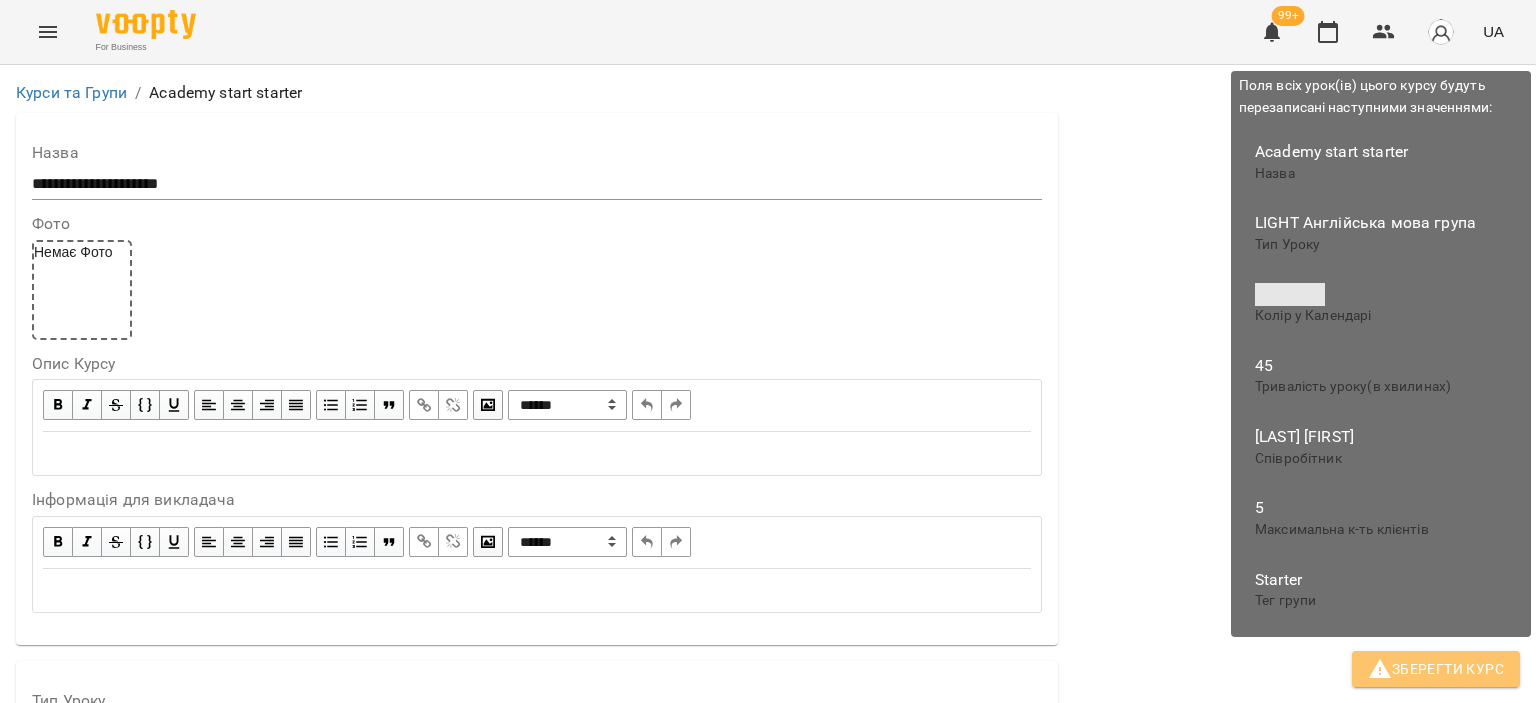 click on "Зберегти Курс" at bounding box center [1436, 669] 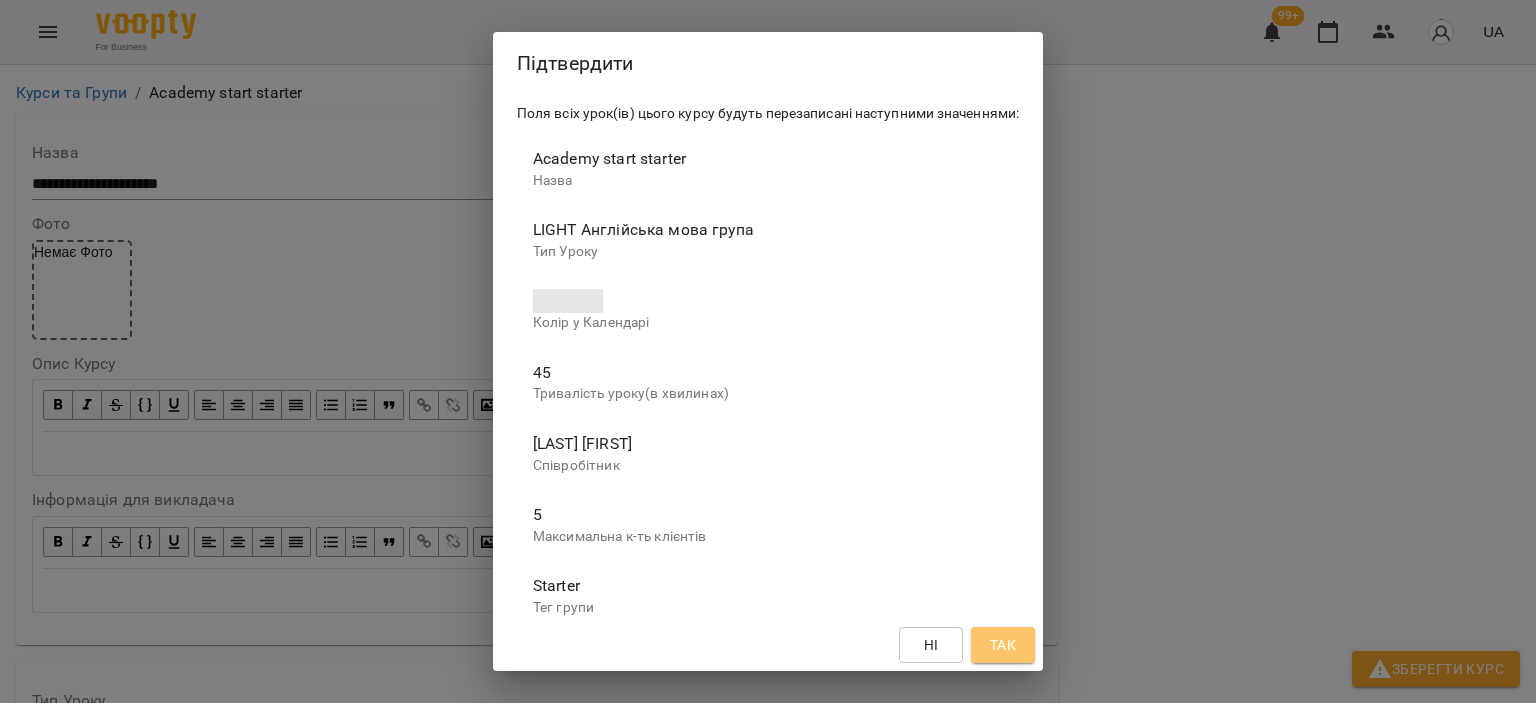 click on "Так" at bounding box center [1003, 645] 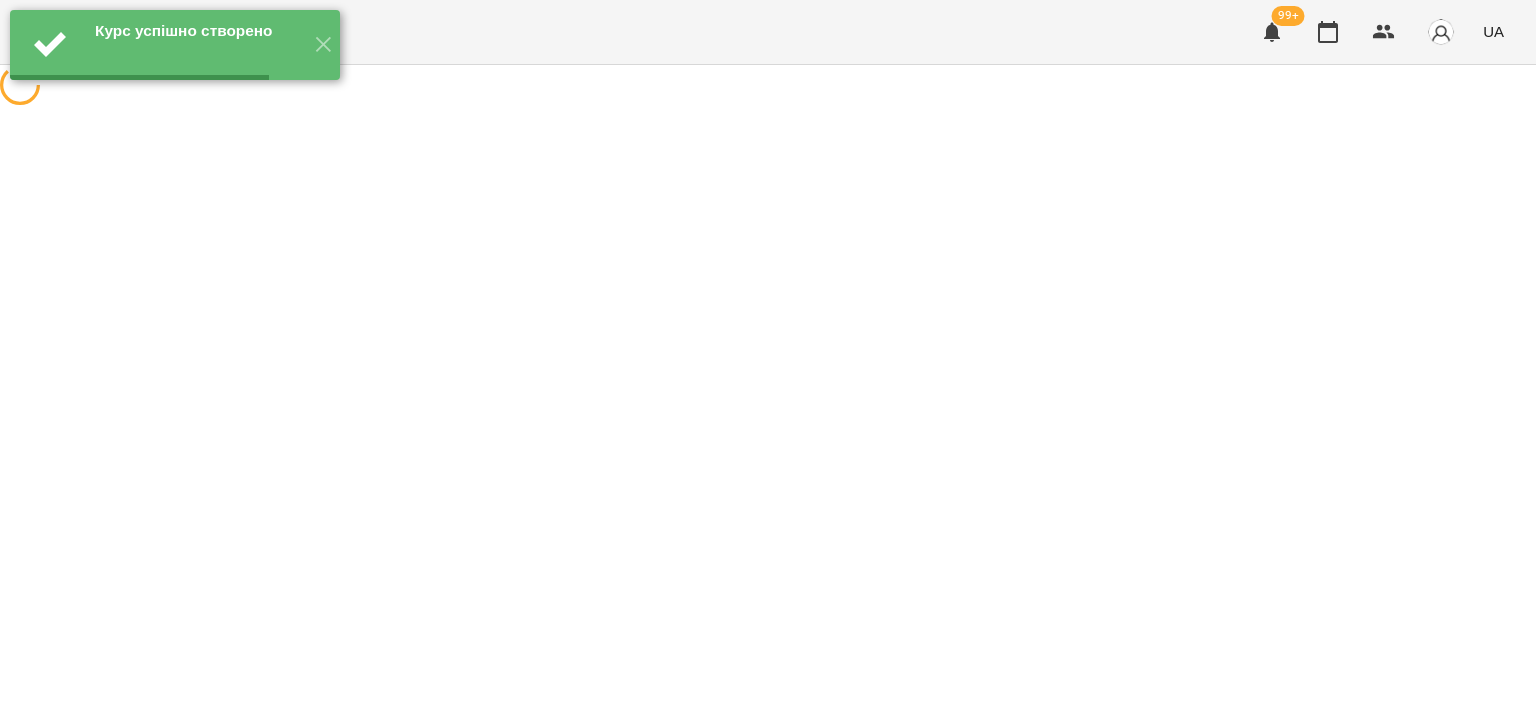 scroll, scrollTop: 0, scrollLeft: 0, axis: both 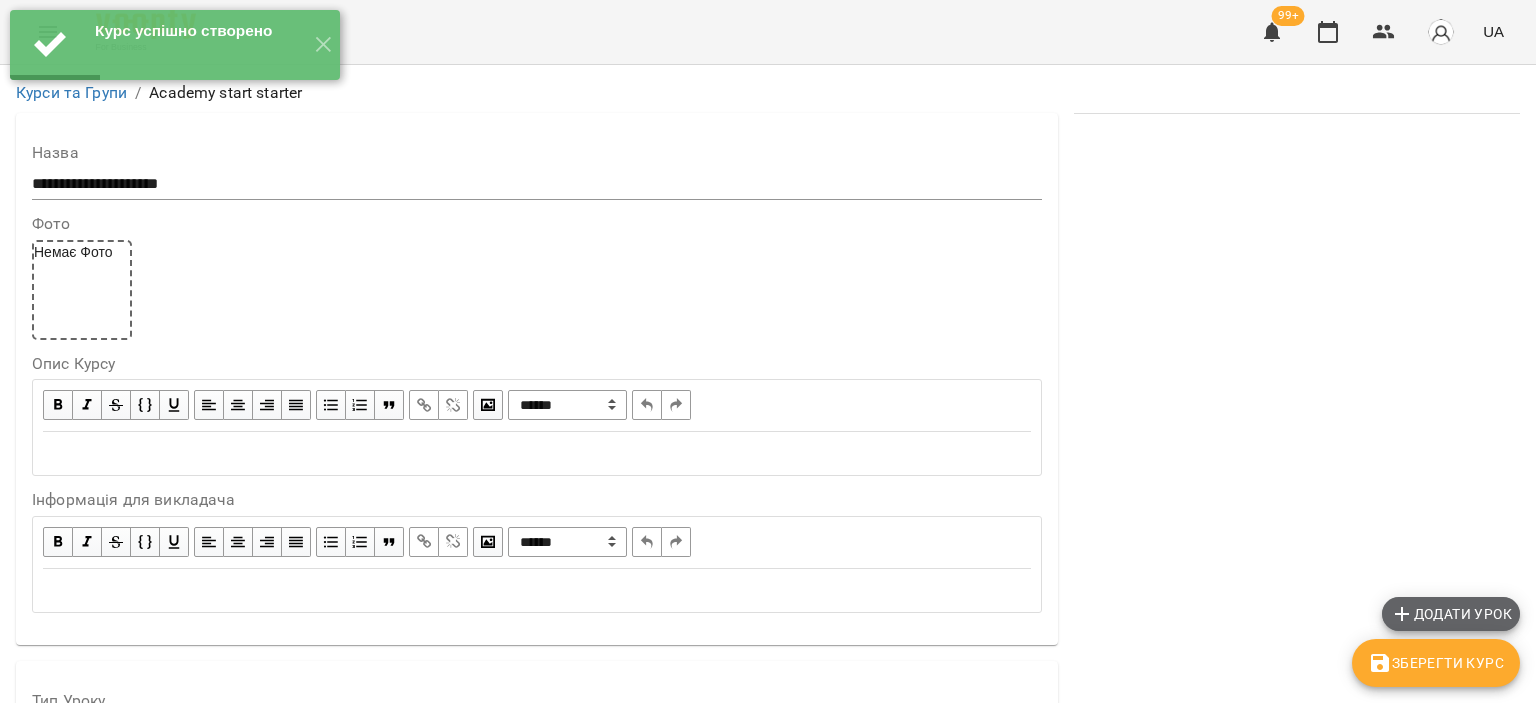 click on "Додати урок" at bounding box center [1451, 614] 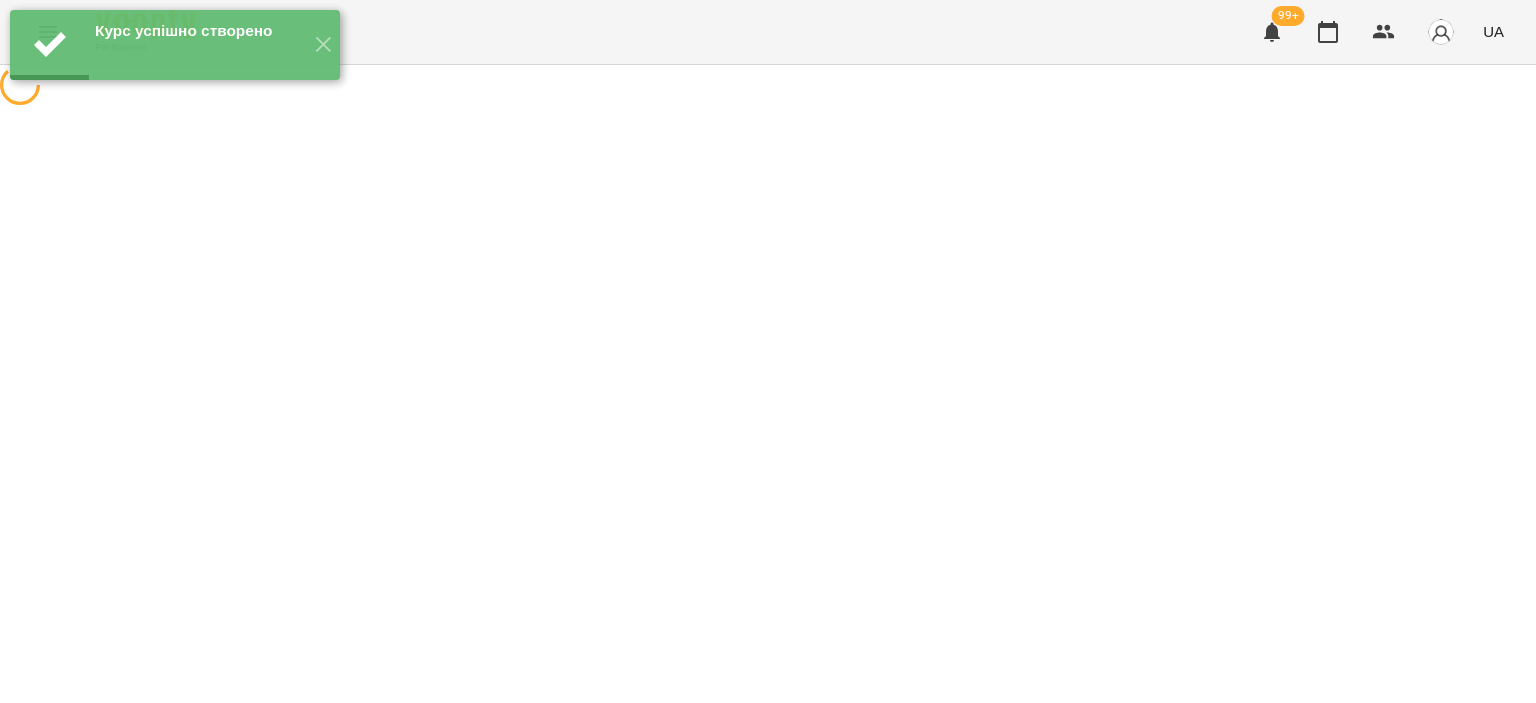 select on "**********" 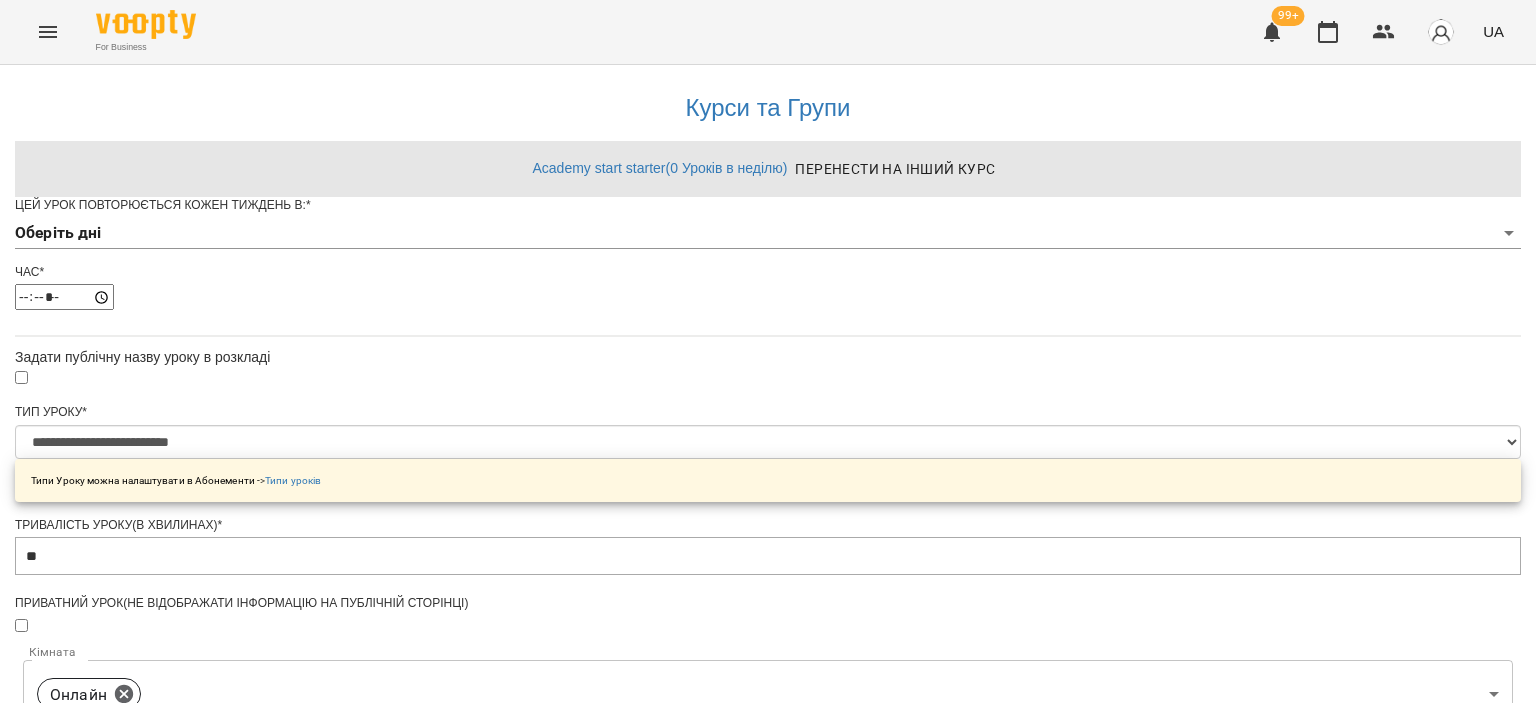 click on "**********" at bounding box center [768, 661] 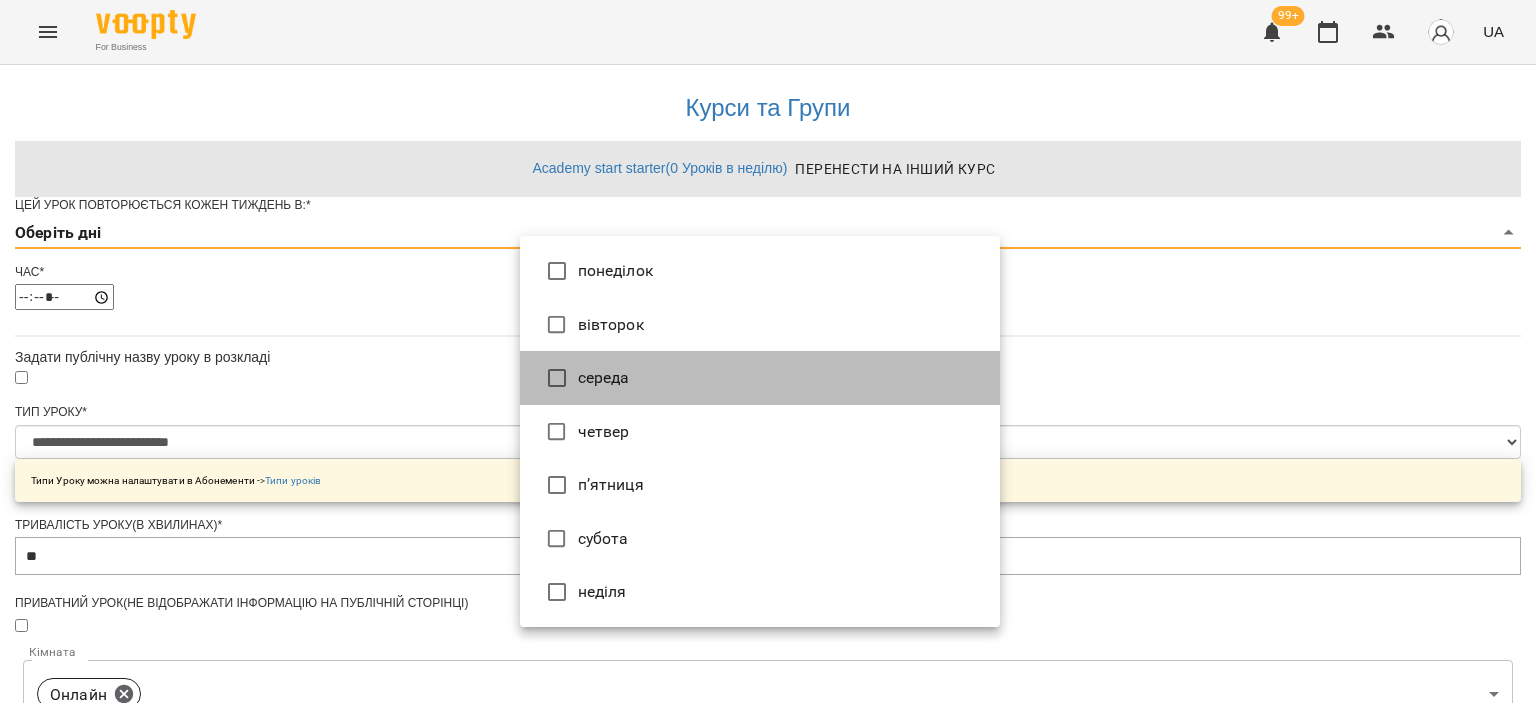 click on "середа" at bounding box center [760, 378] 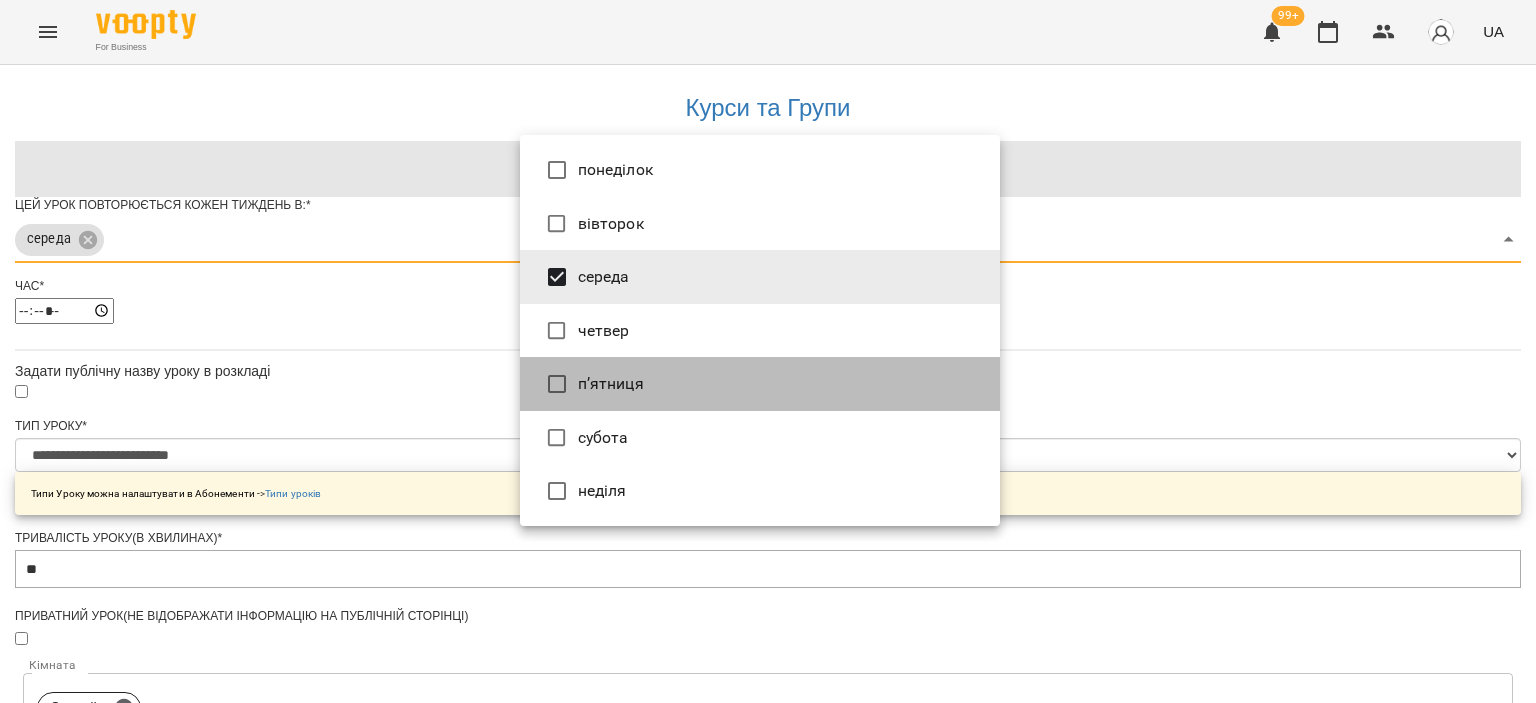 click on "п’ятниця" at bounding box center [760, 384] 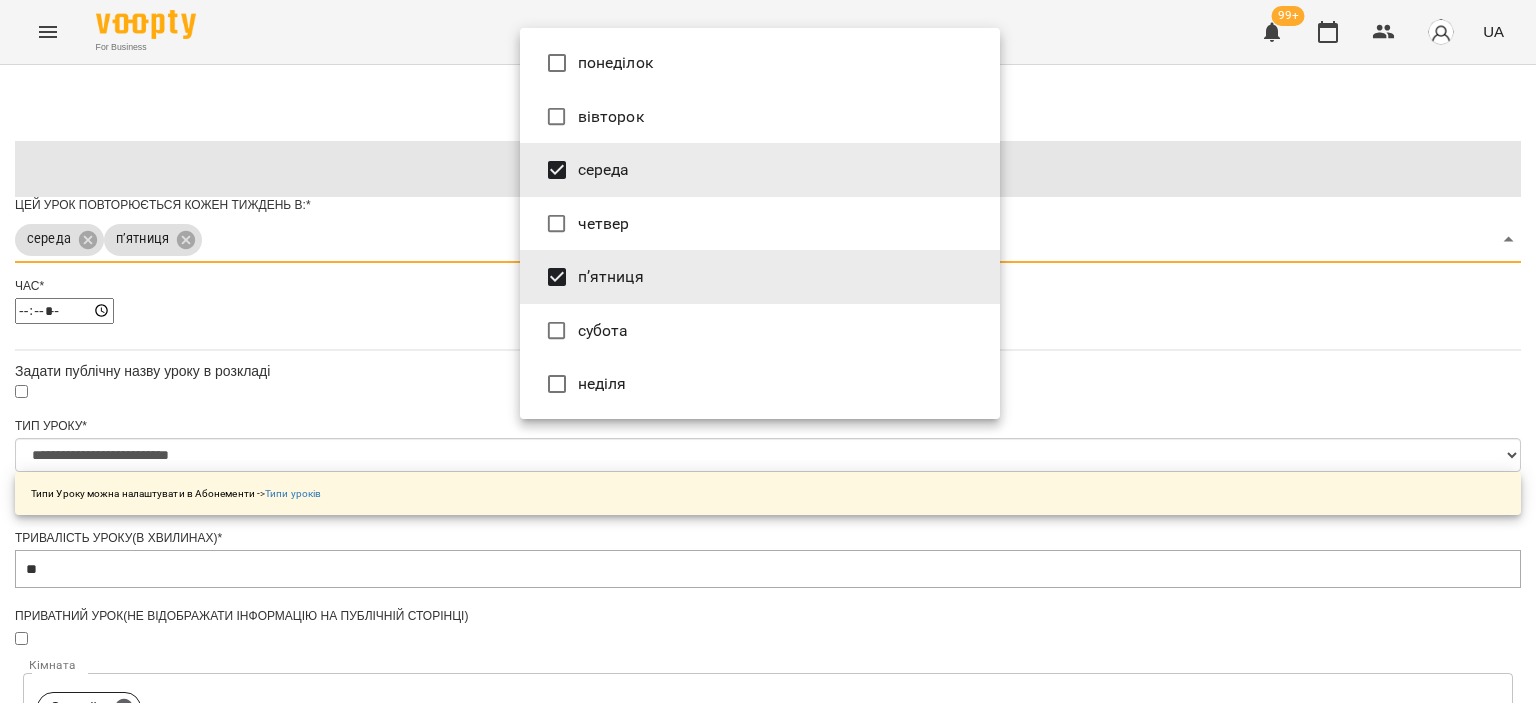 click at bounding box center [768, 351] 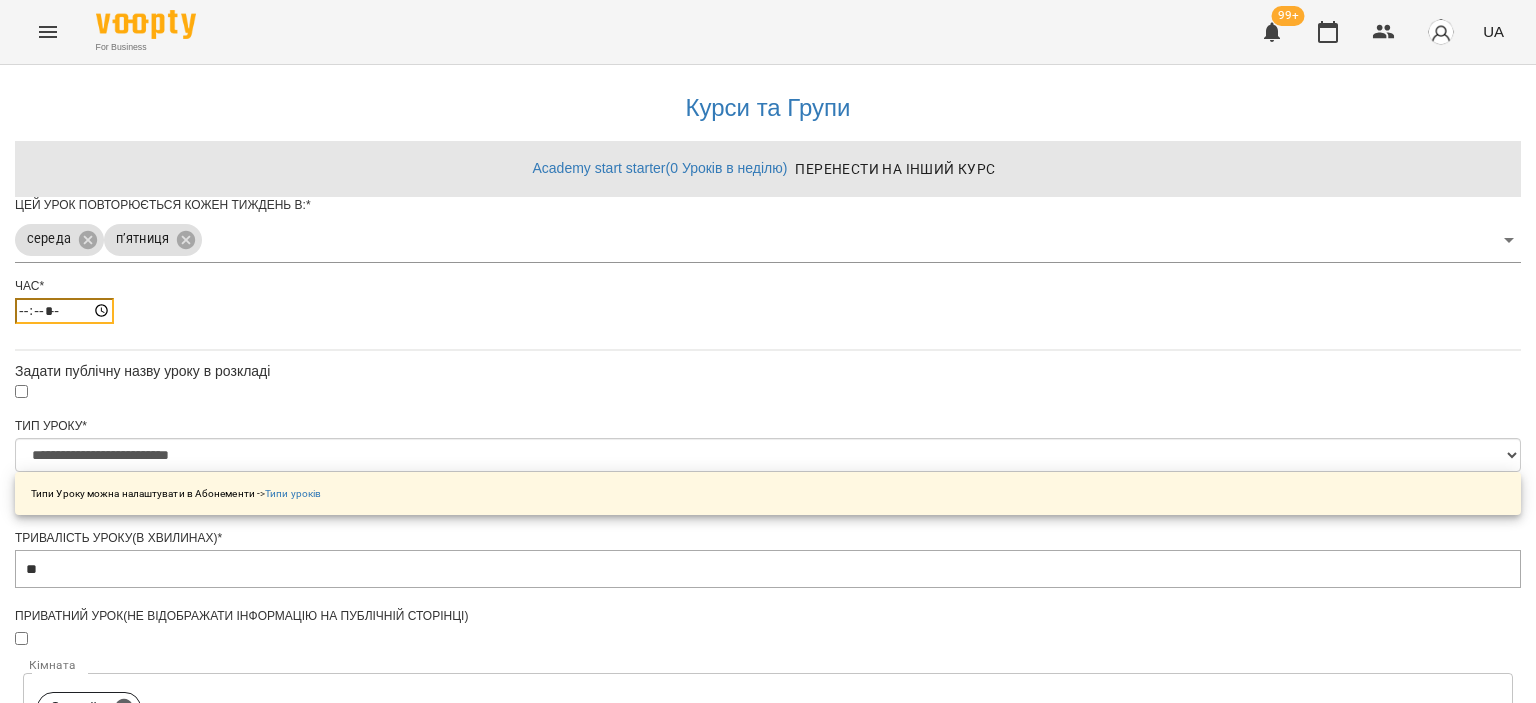click on "*****" at bounding box center [64, 311] 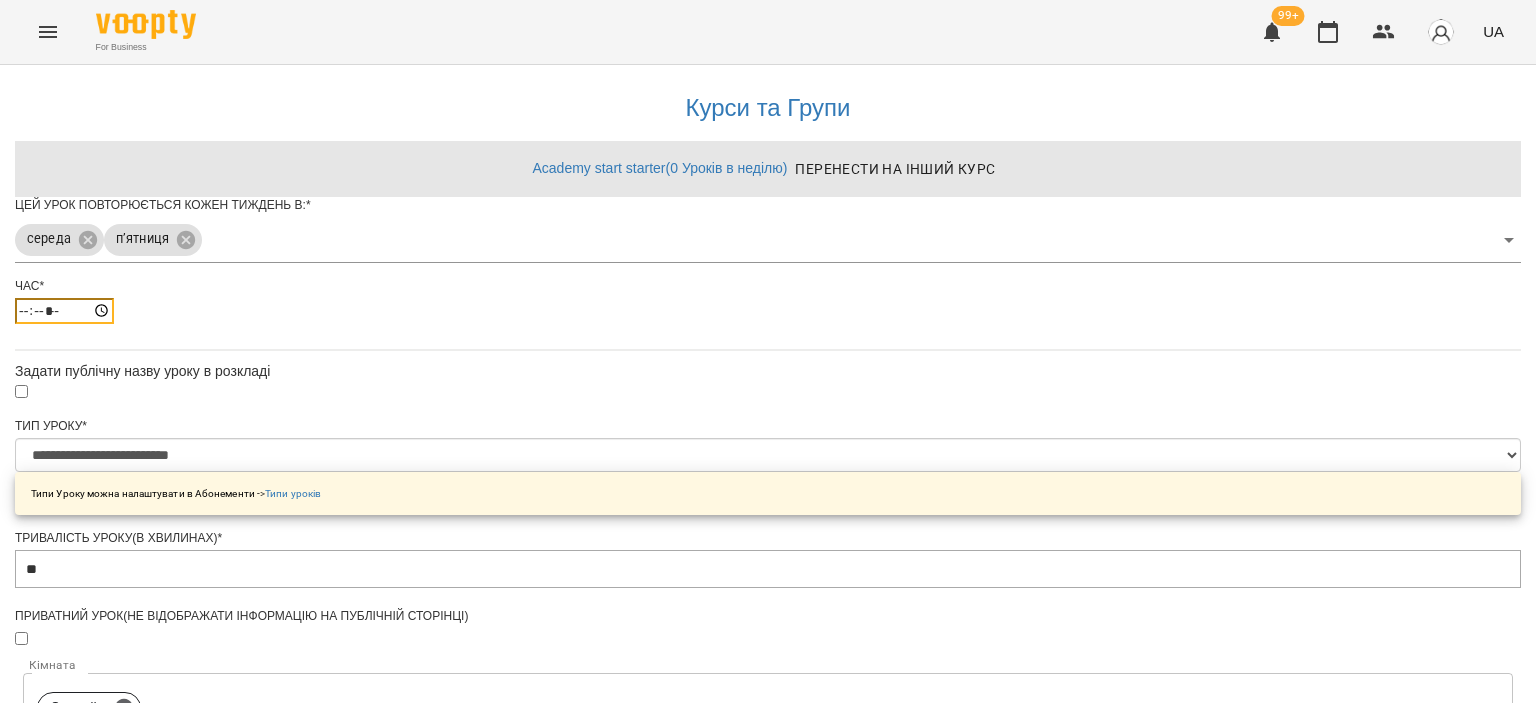 type on "*****" 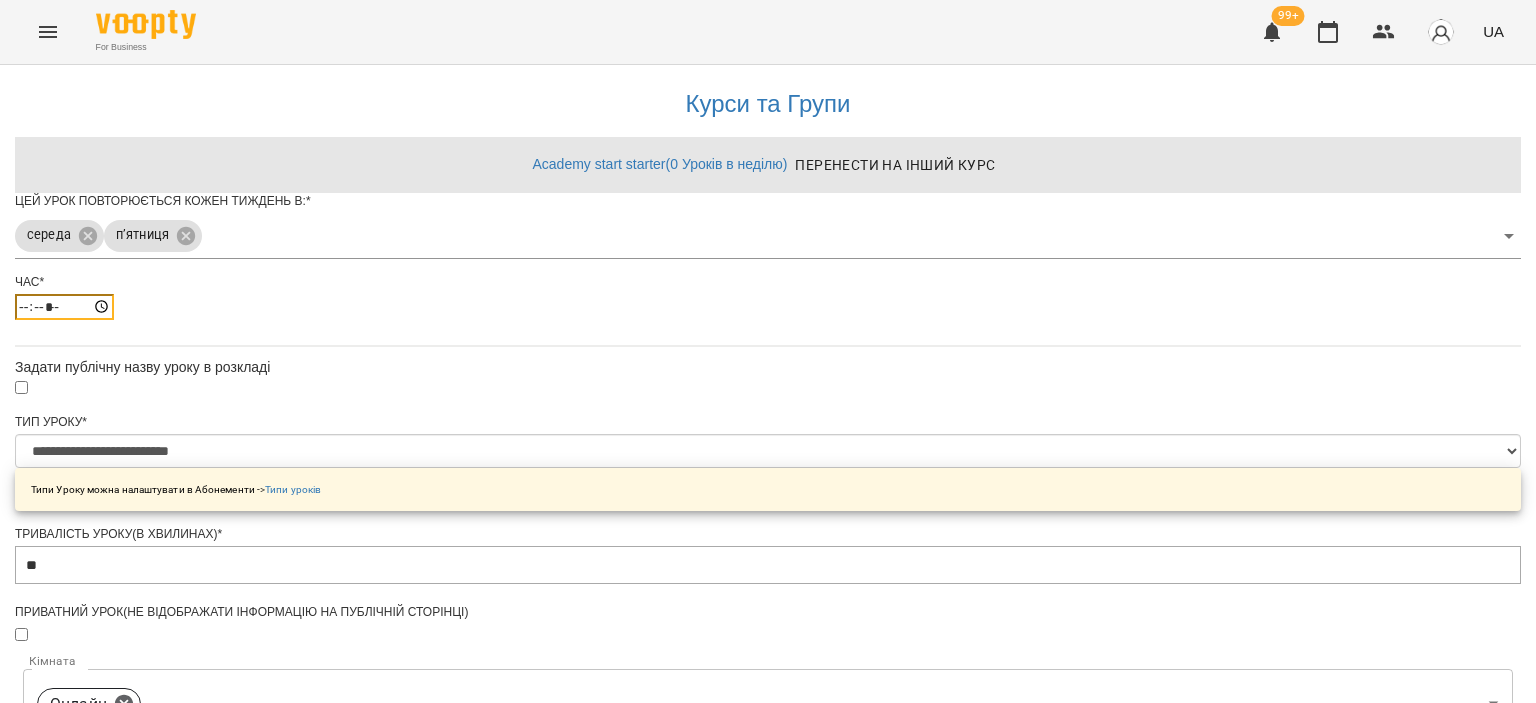 scroll, scrollTop: 732, scrollLeft: 0, axis: vertical 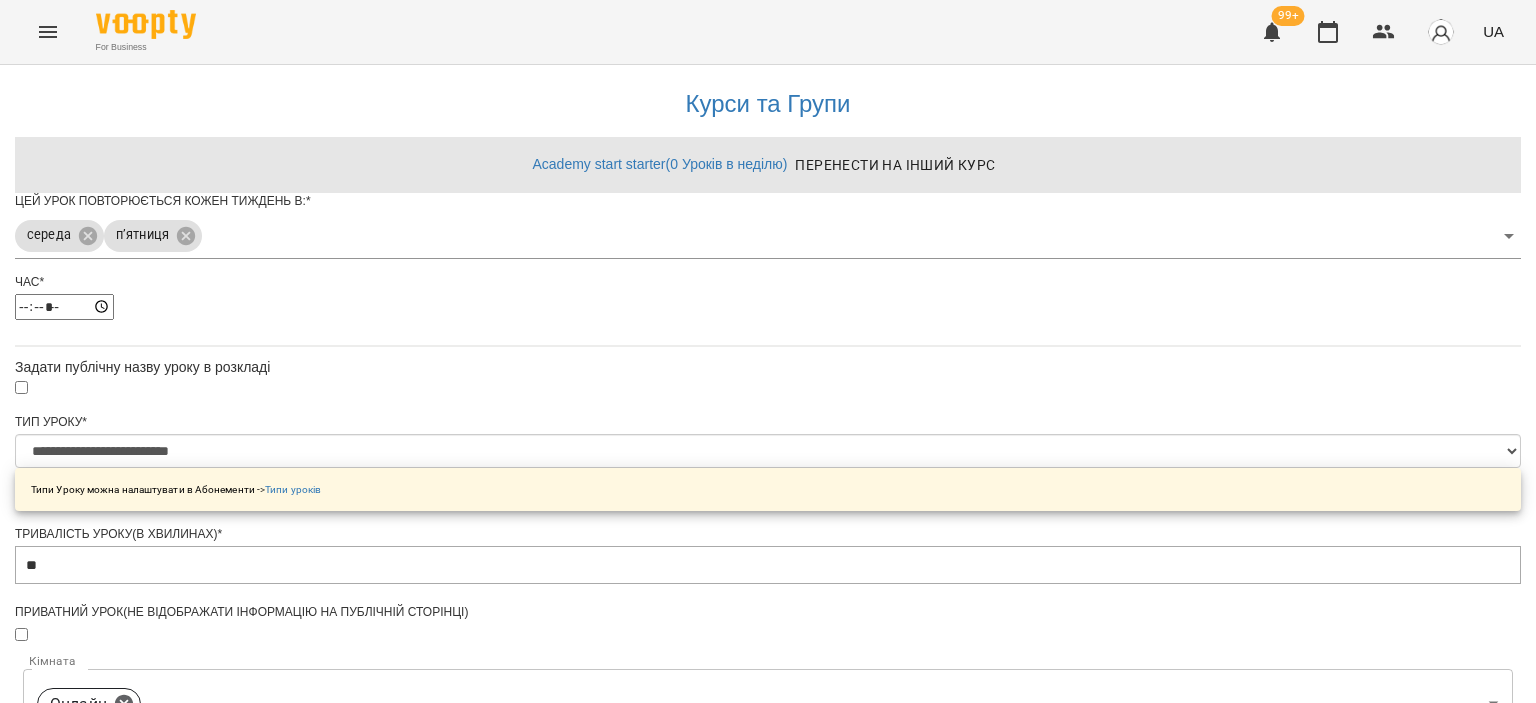 click on "Зберегти" at bounding box center [768, 1304] 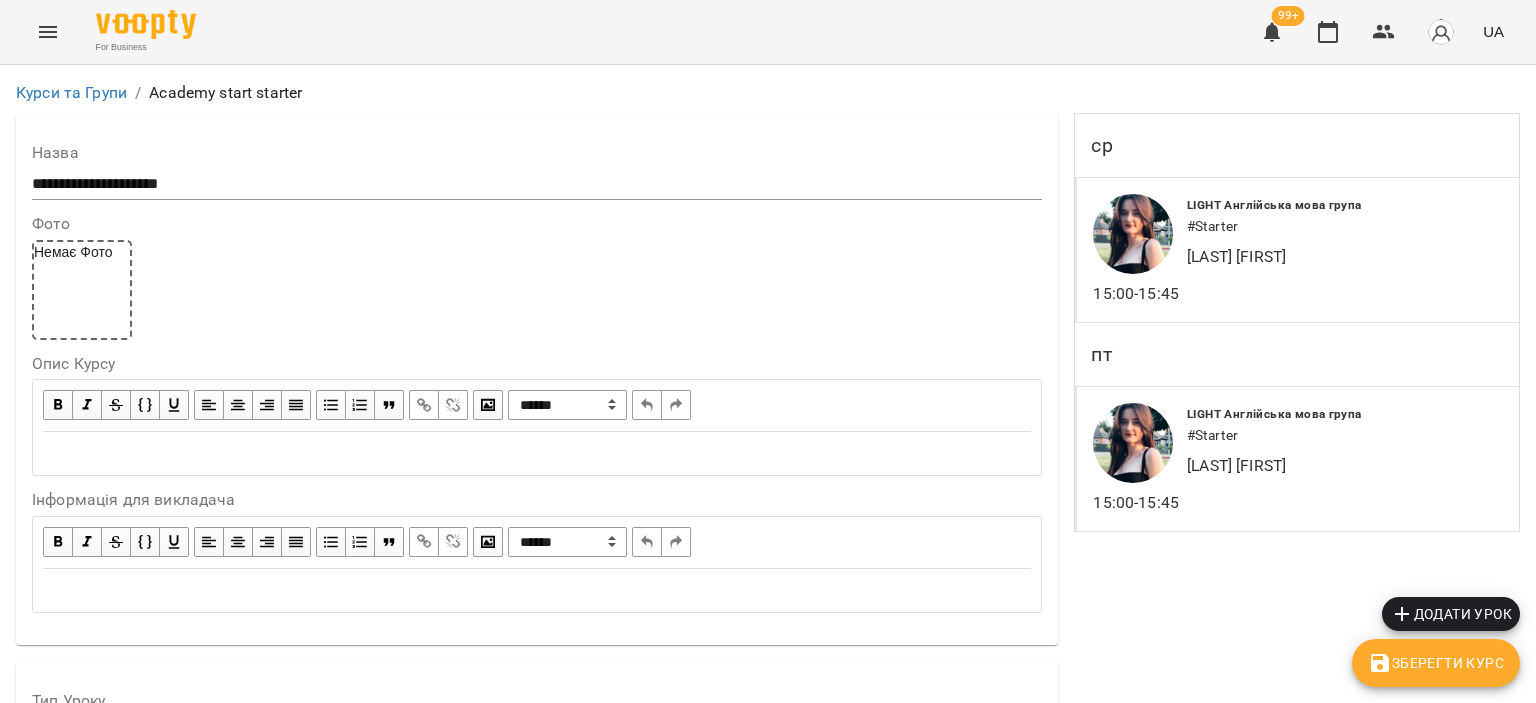 scroll, scrollTop: 0, scrollLeft: 0, axis: both 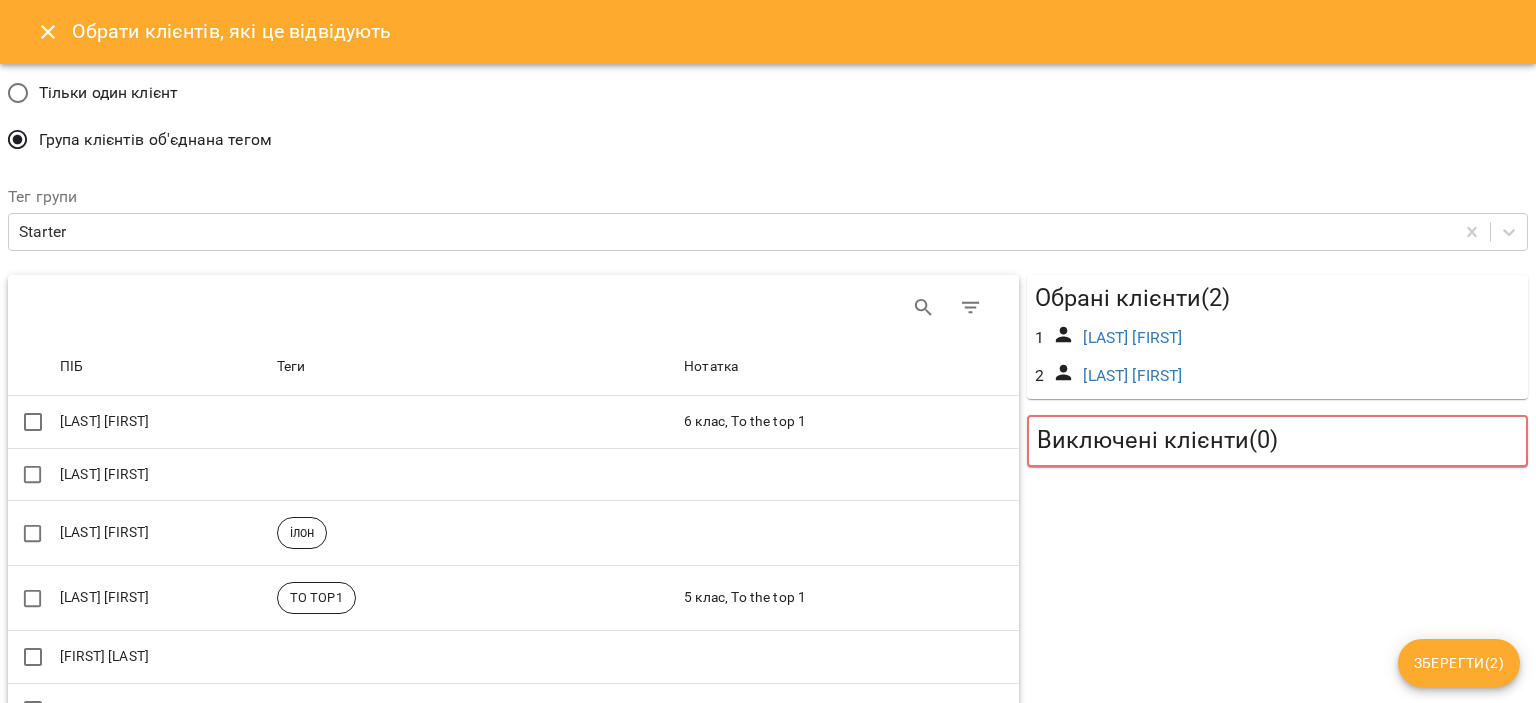 click 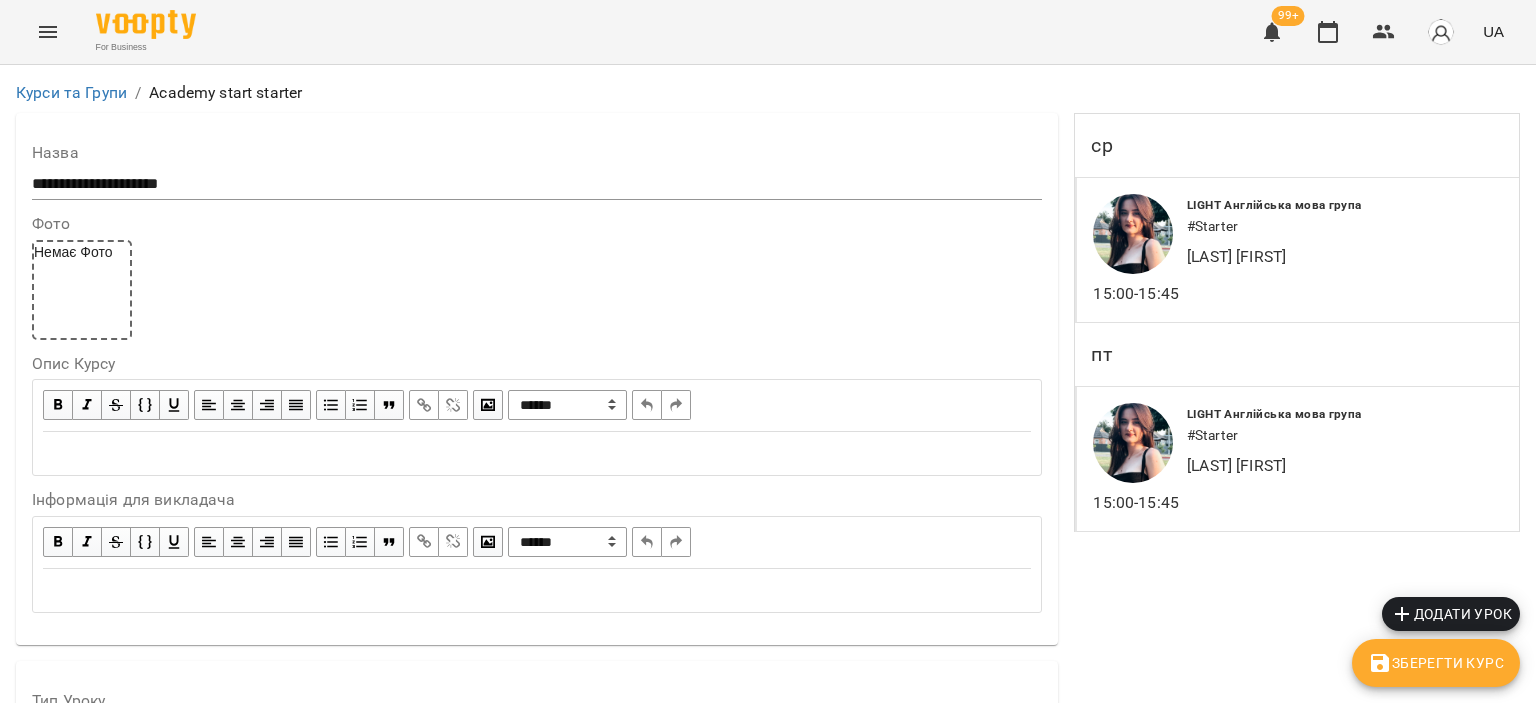 click on "[FIRST] [LAST]" at bounding box center [126, 1967] 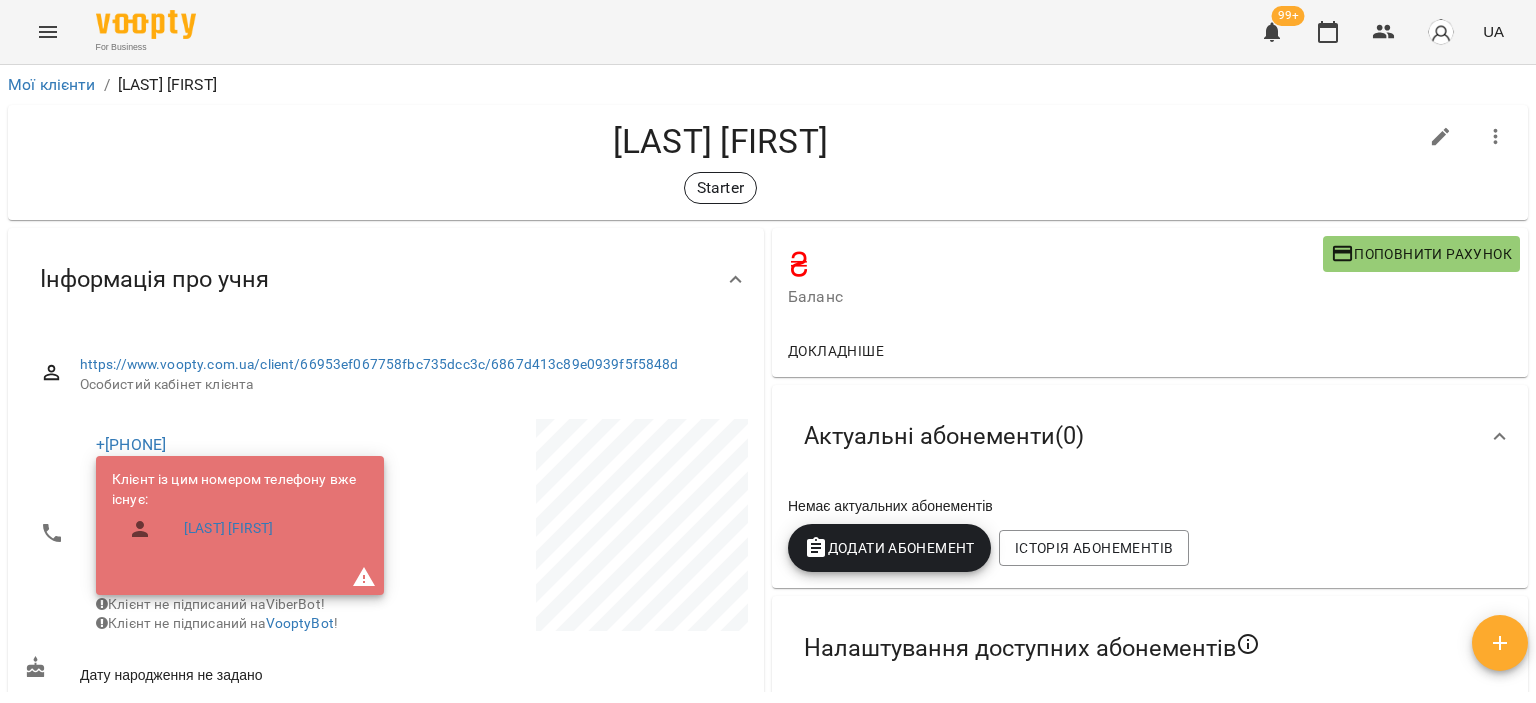click on "Додати Абонемент" at bounding box center (889, 548) 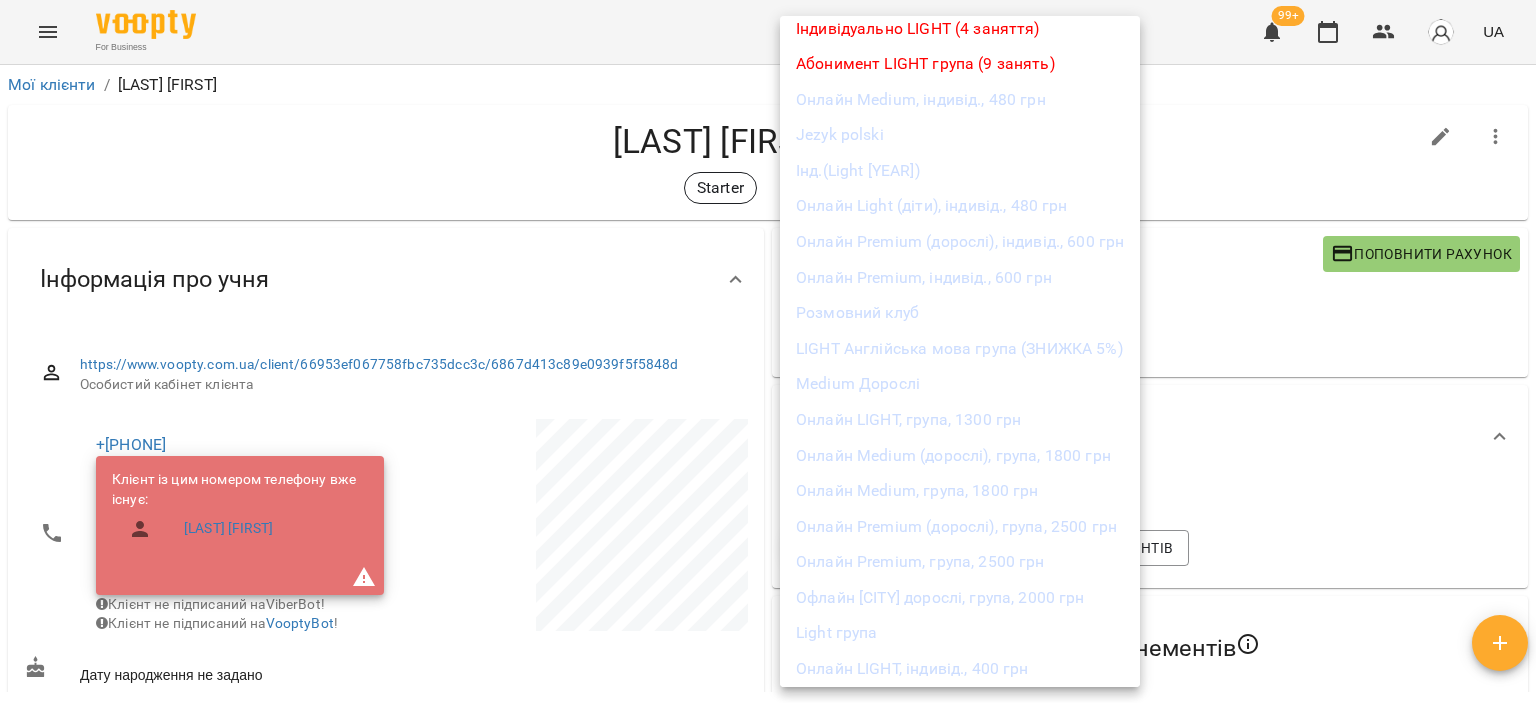 scroll, scrollTop: 168, scrollLeft: 0, axis: vertical 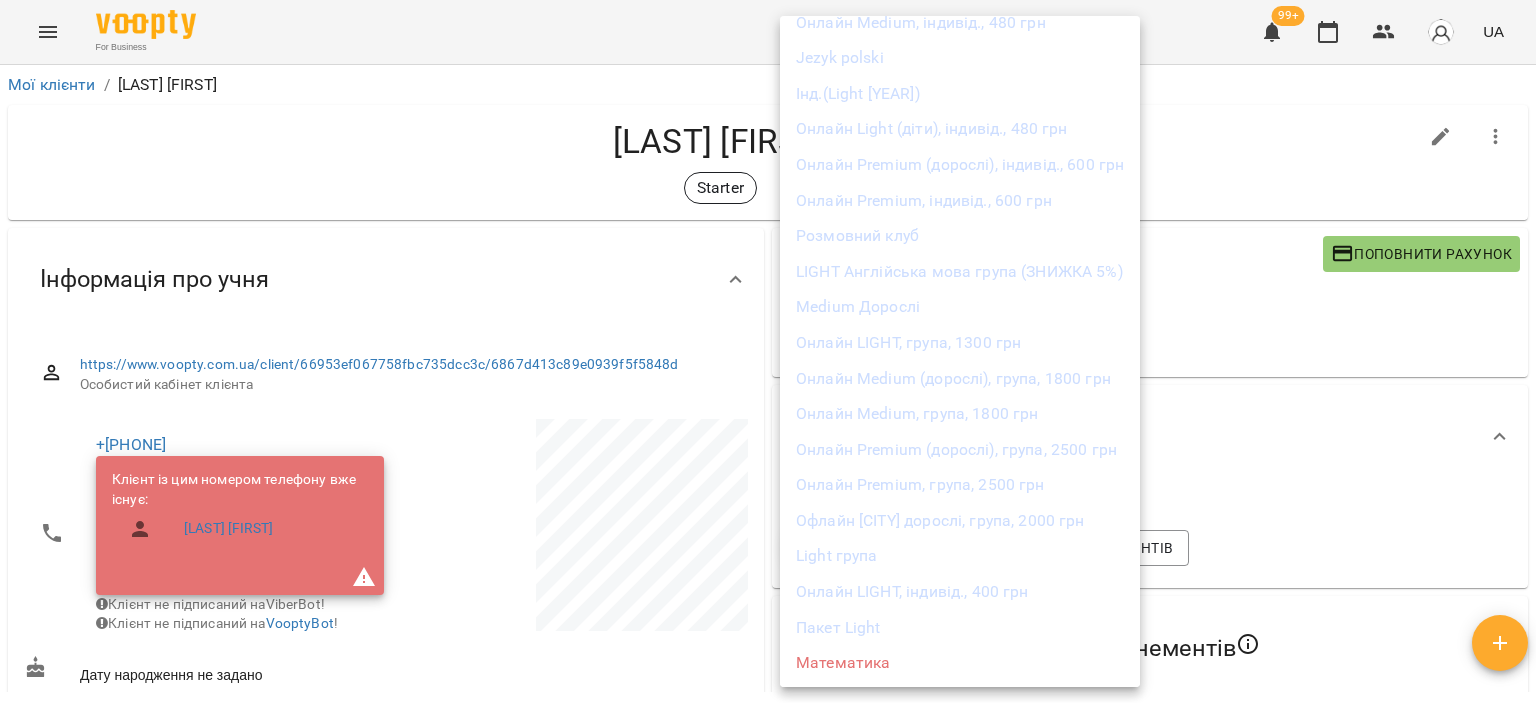 click on "Light група" at bounding box center (960, 556) 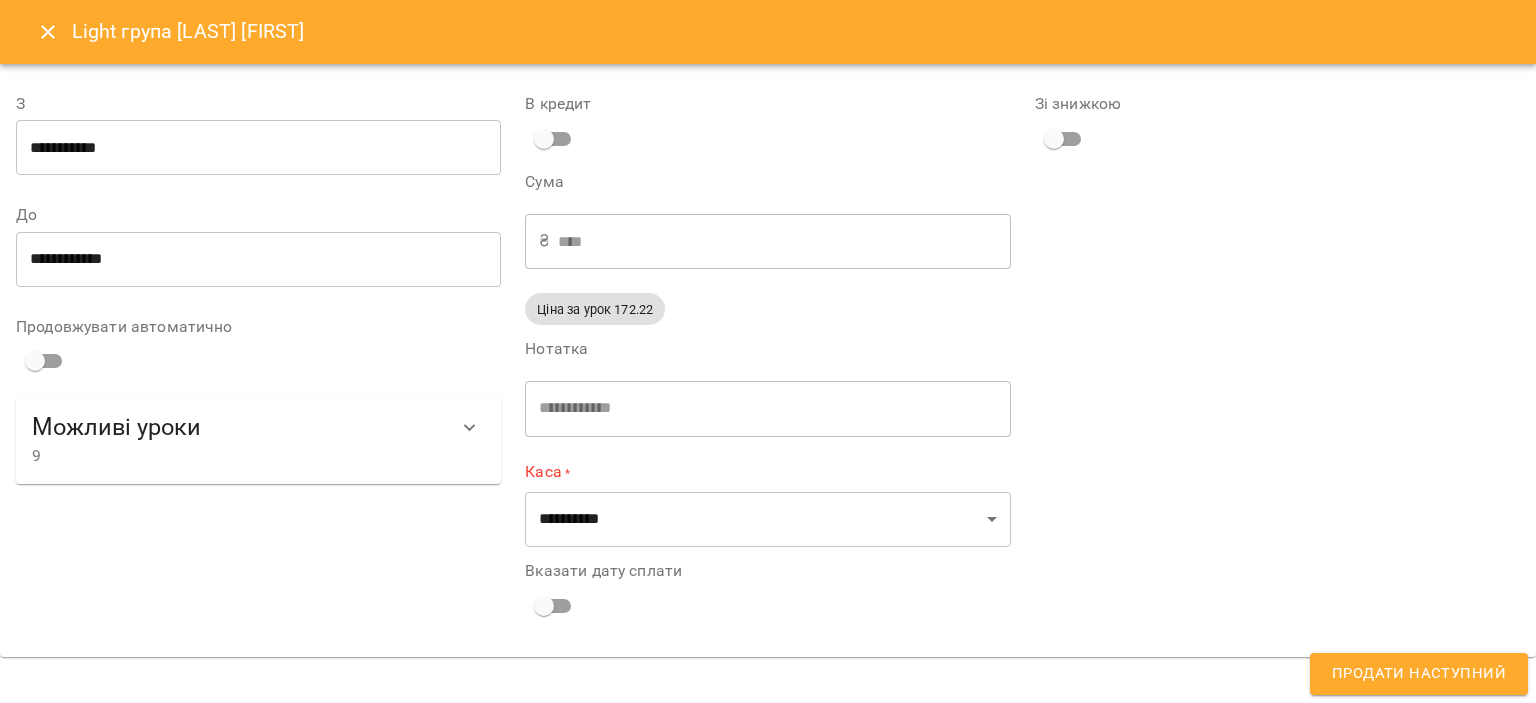 click on "**********" at bounding box center [258, 148] 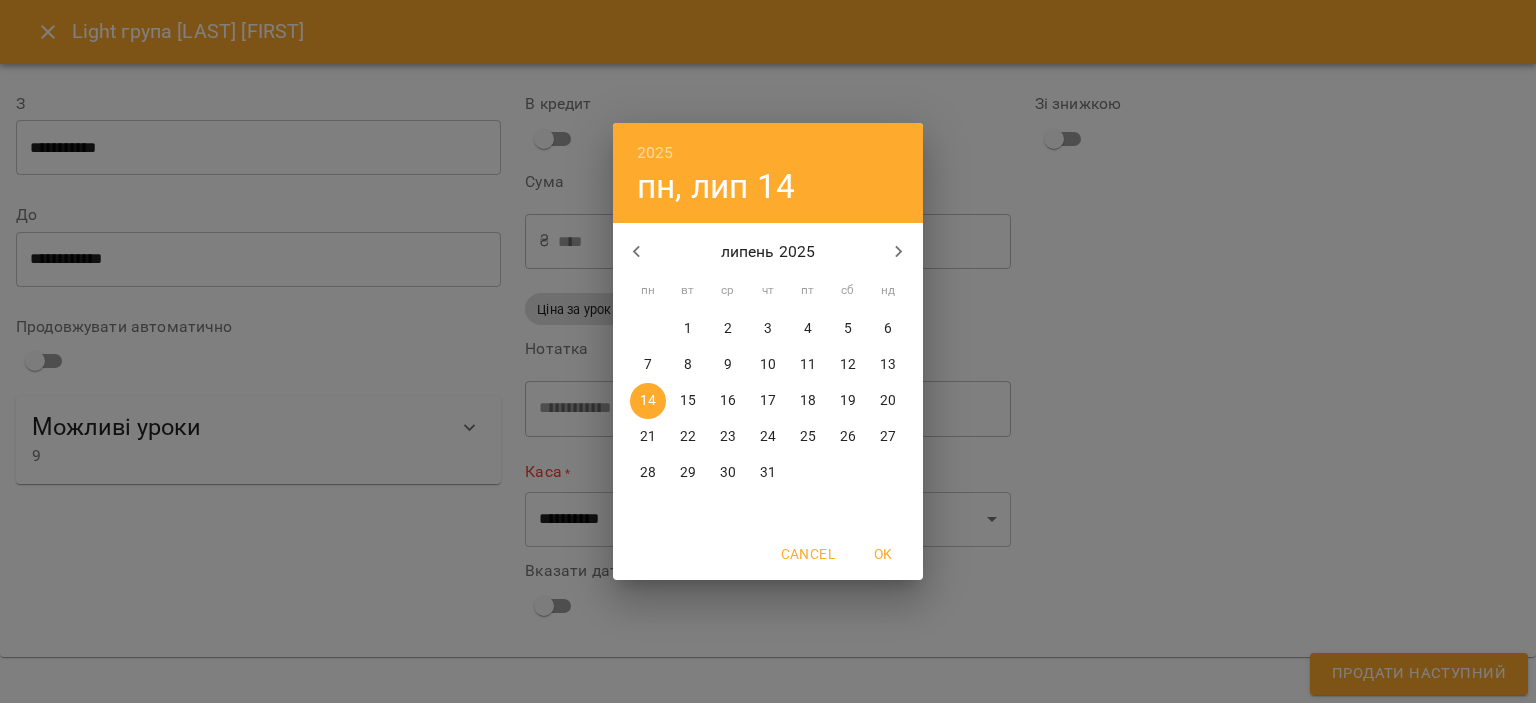click on "1" at bounding box center (688, 329) 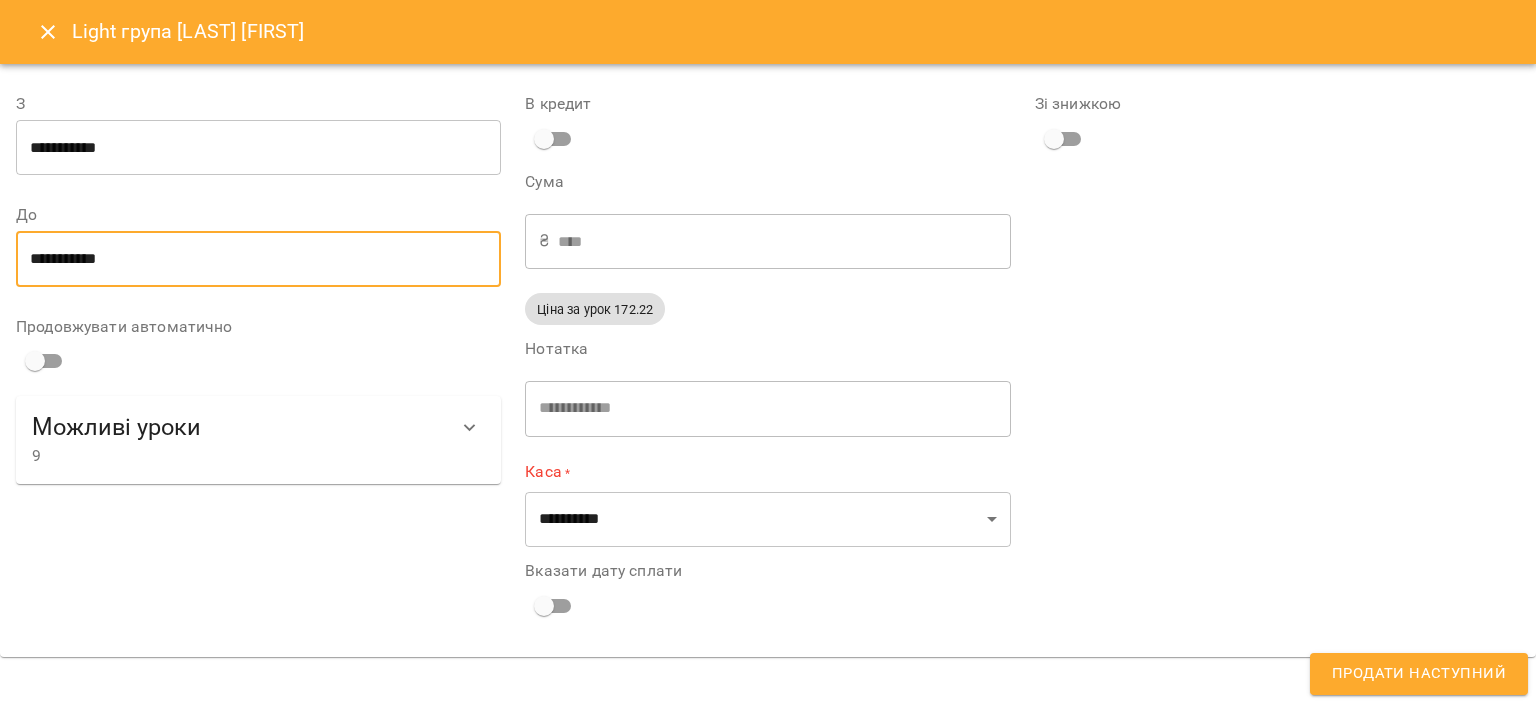 click on "**********" at bounding box center (258, 259) 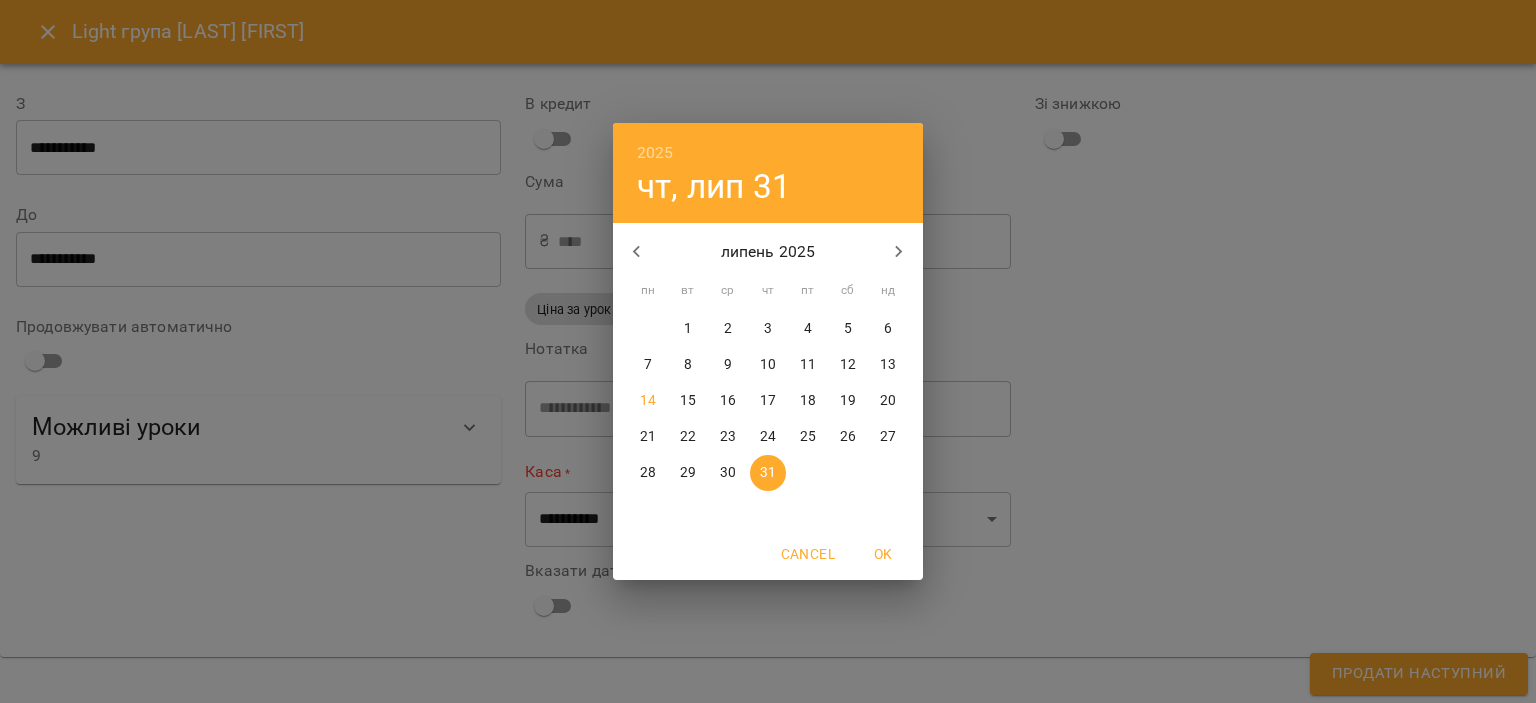 click on "31" at bounding box center [768, 473] 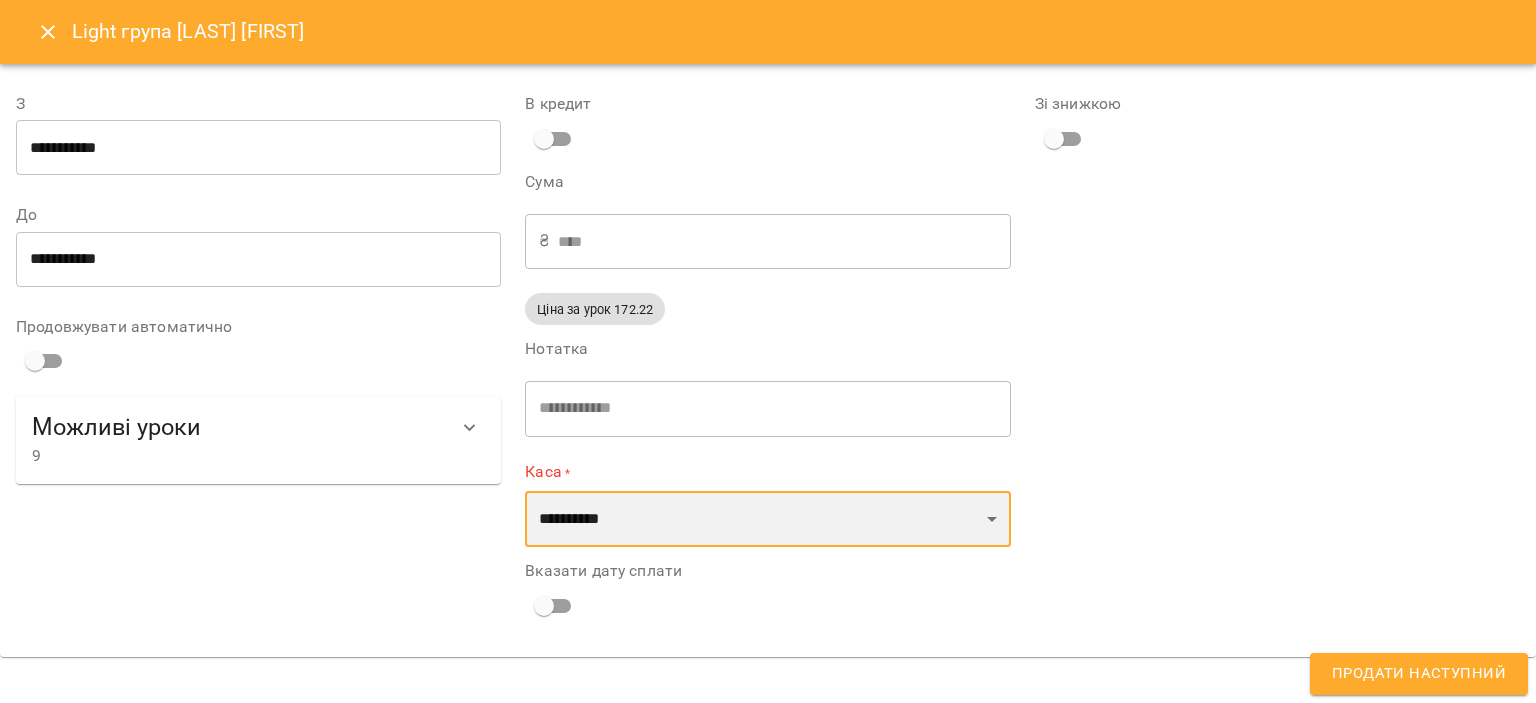 click on "**********" at bounding box center (767, 519) 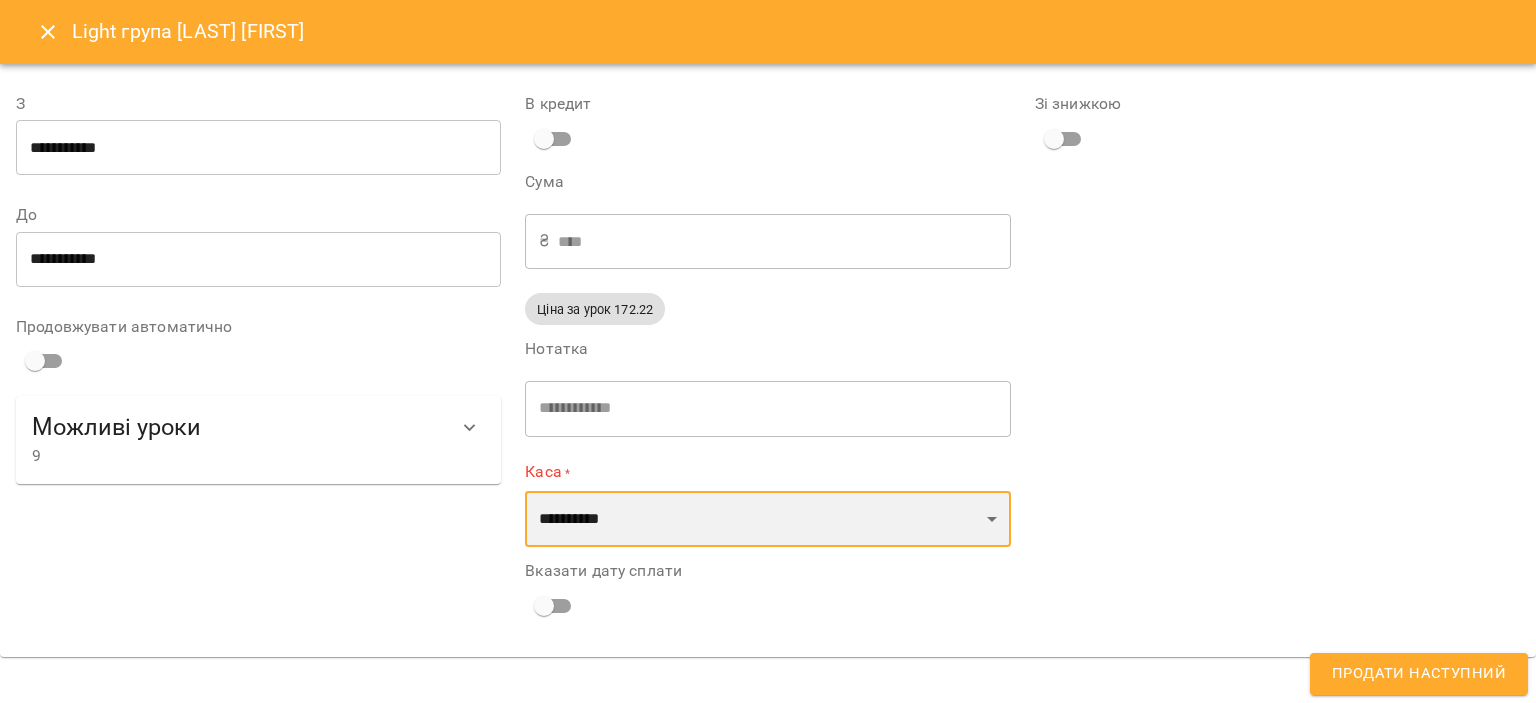 select on "****" 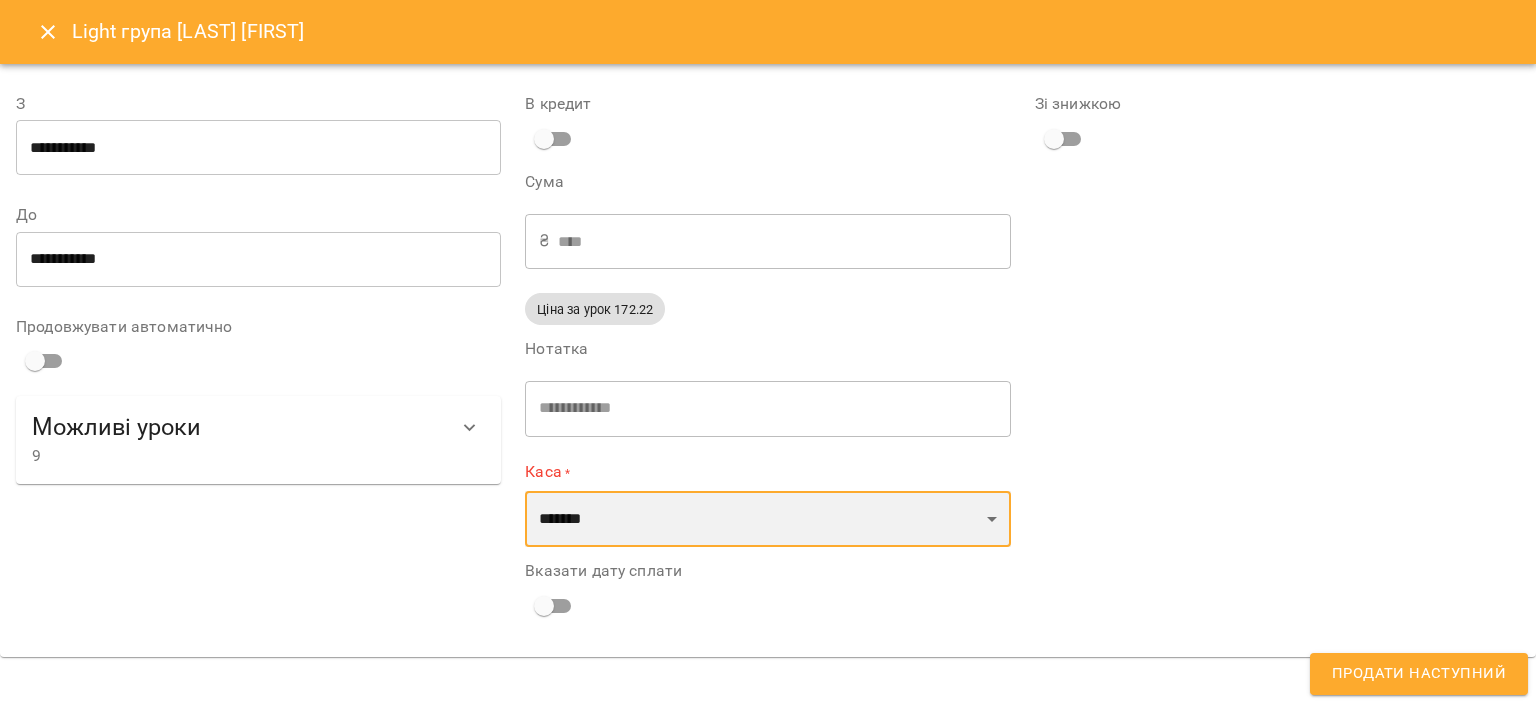 click on "**********" at bounding box center (767, 519) 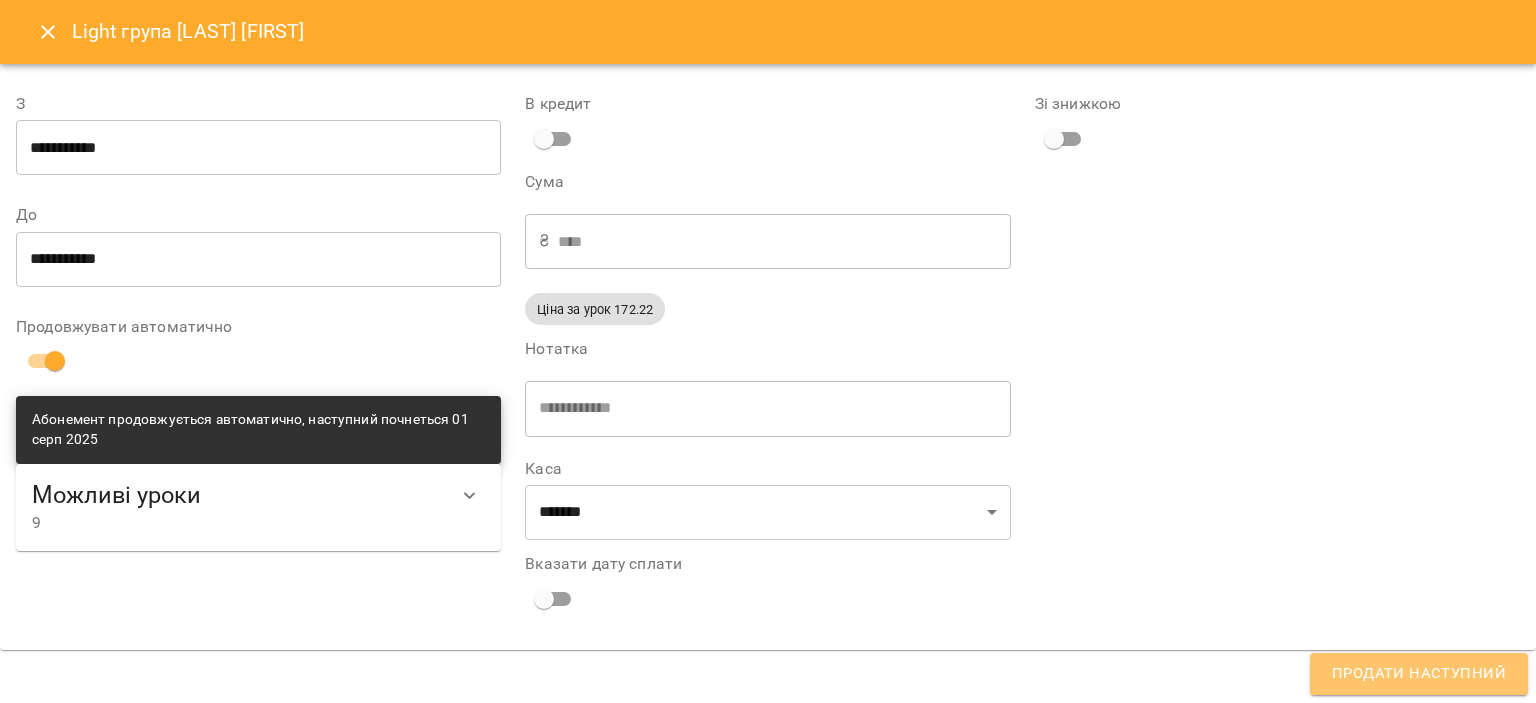 click on "Продати наступний" at bounding box center (1419, 674) 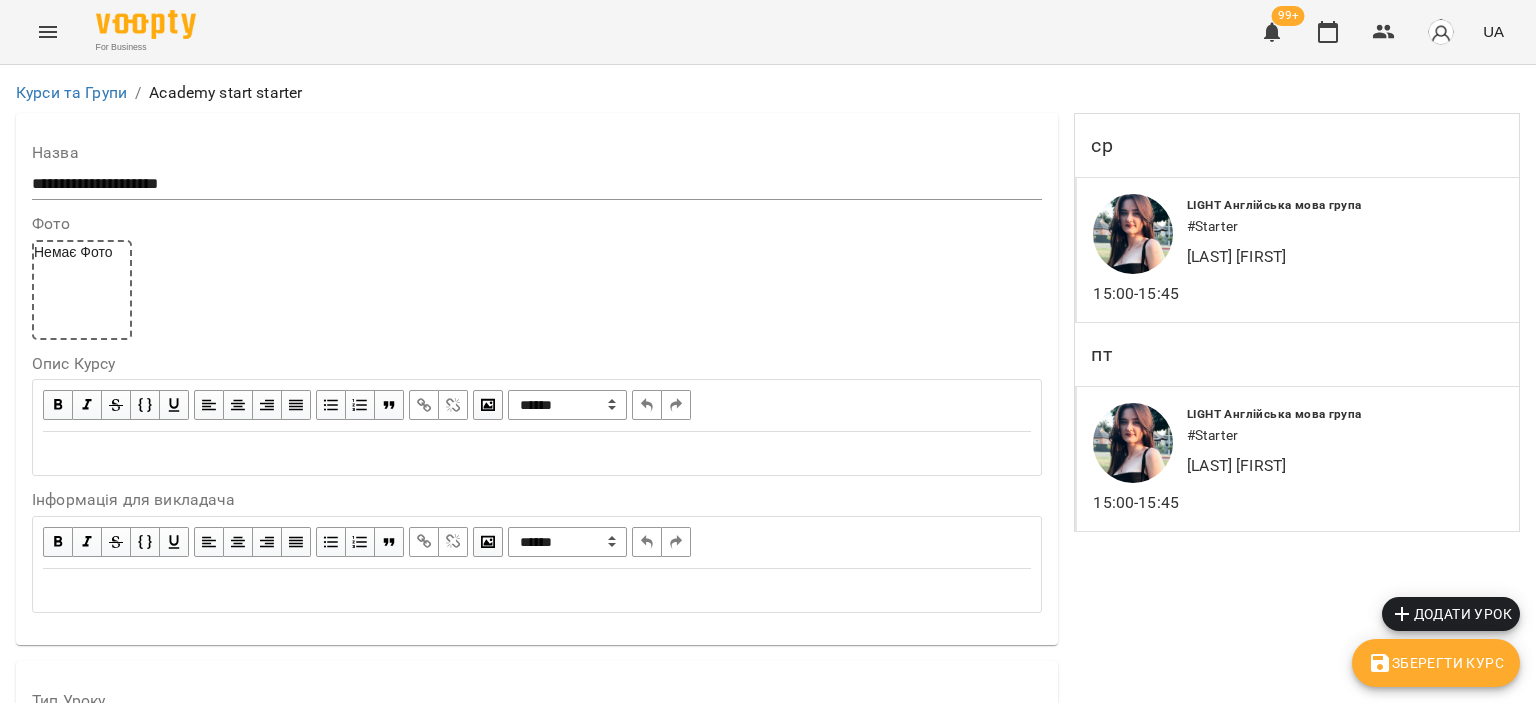 scroll, scrollTop: 1487, scrollLeft: 0, axis: vertical 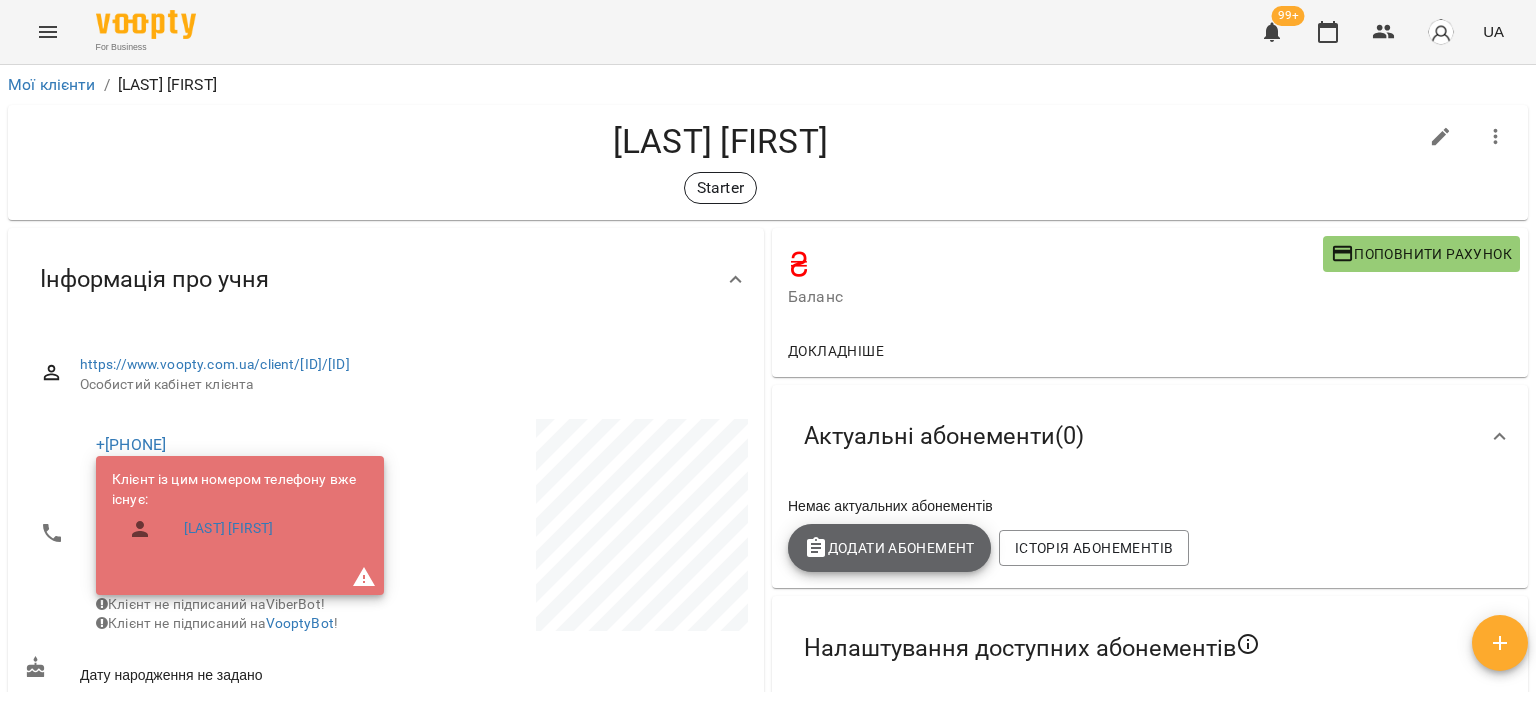 click on "Додати Абонемент" at bounding box center [889, 548] 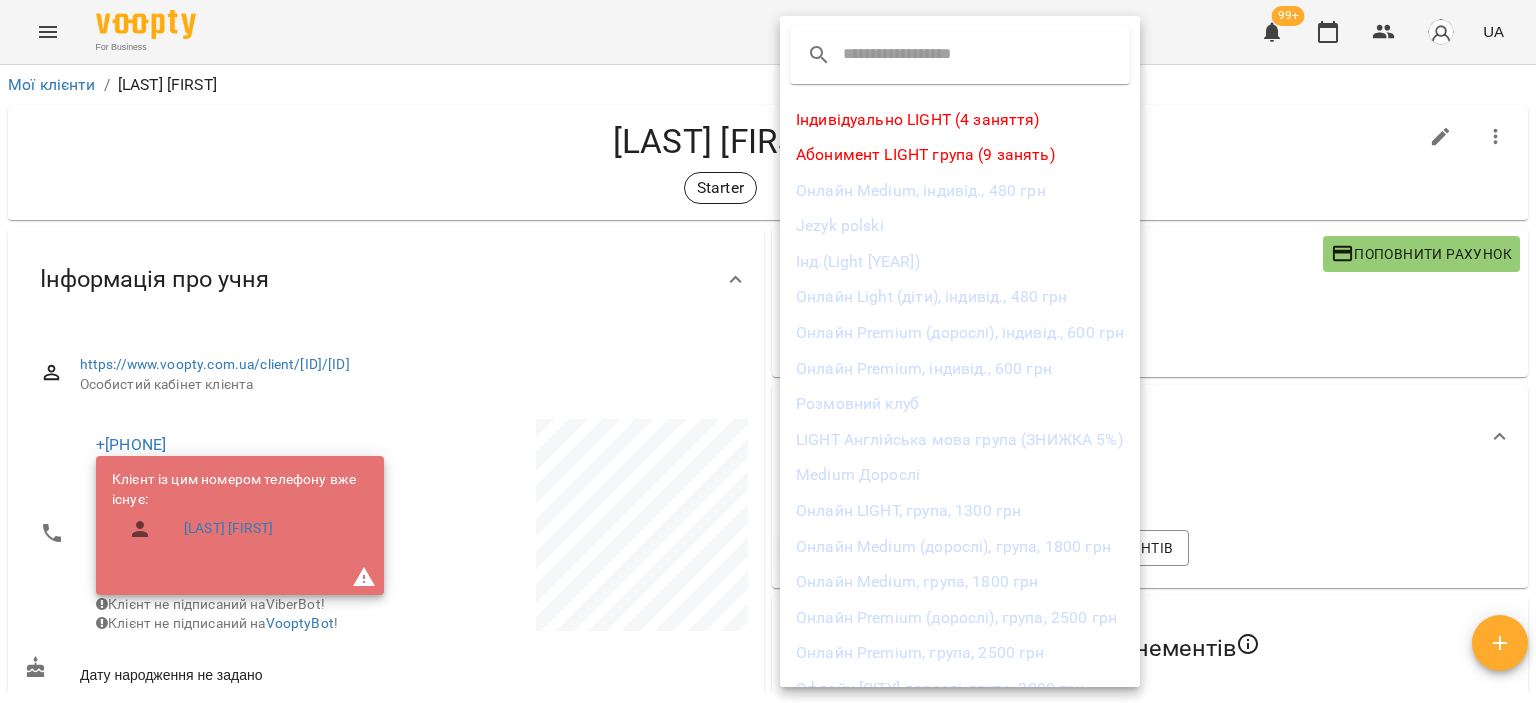 scroll, scrollTop: 168, scrollLeft: 0, axis: vertical 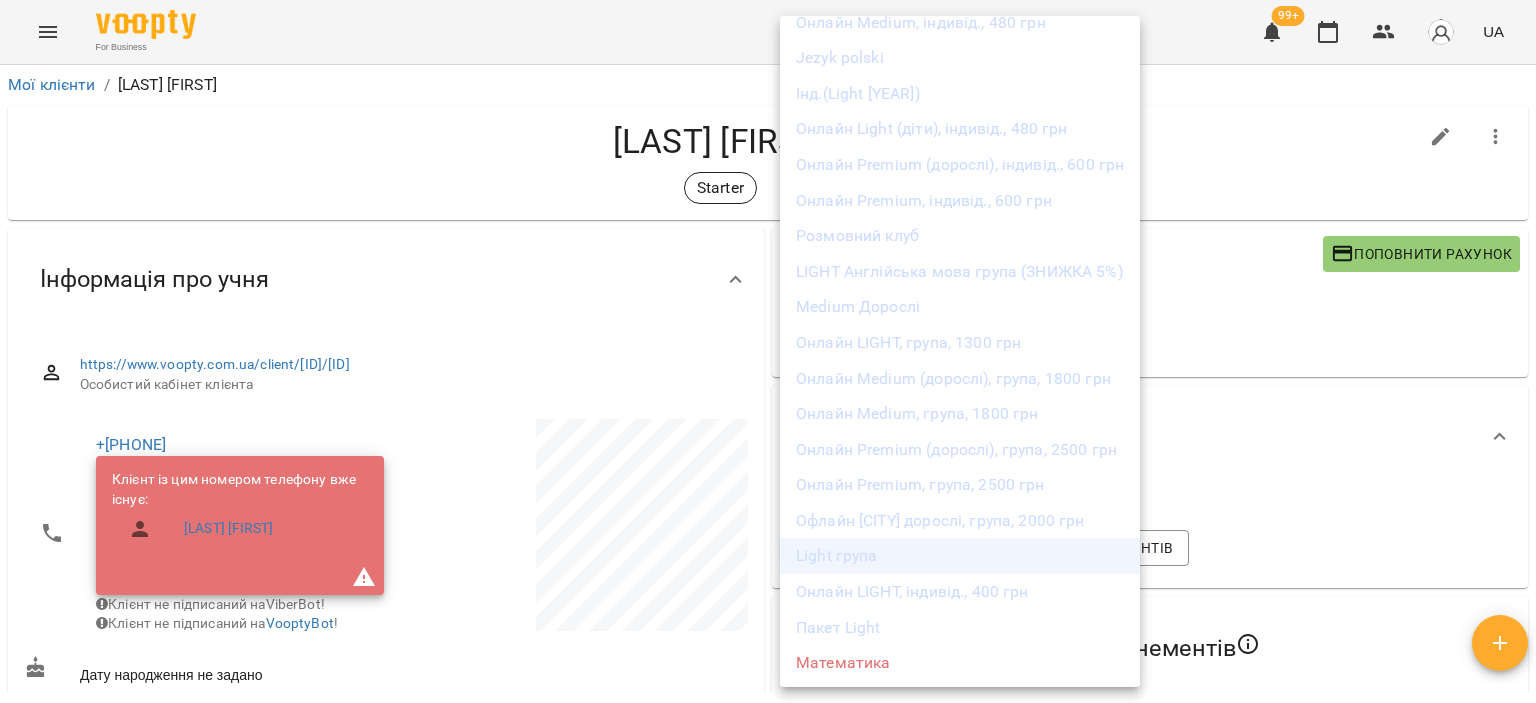 click on "Light група" at bounding box center (960, 556) 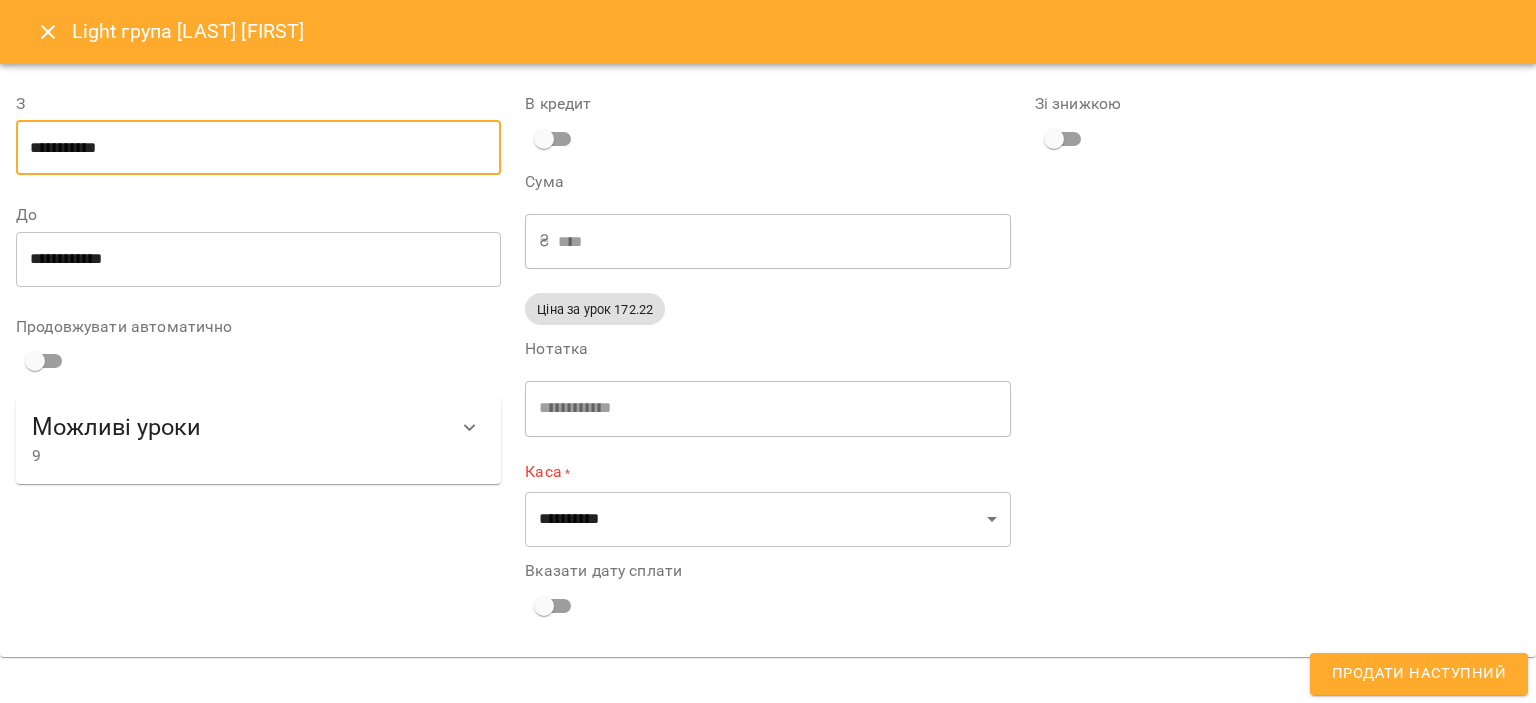 click on "**********" at bounding box center (258, 148) 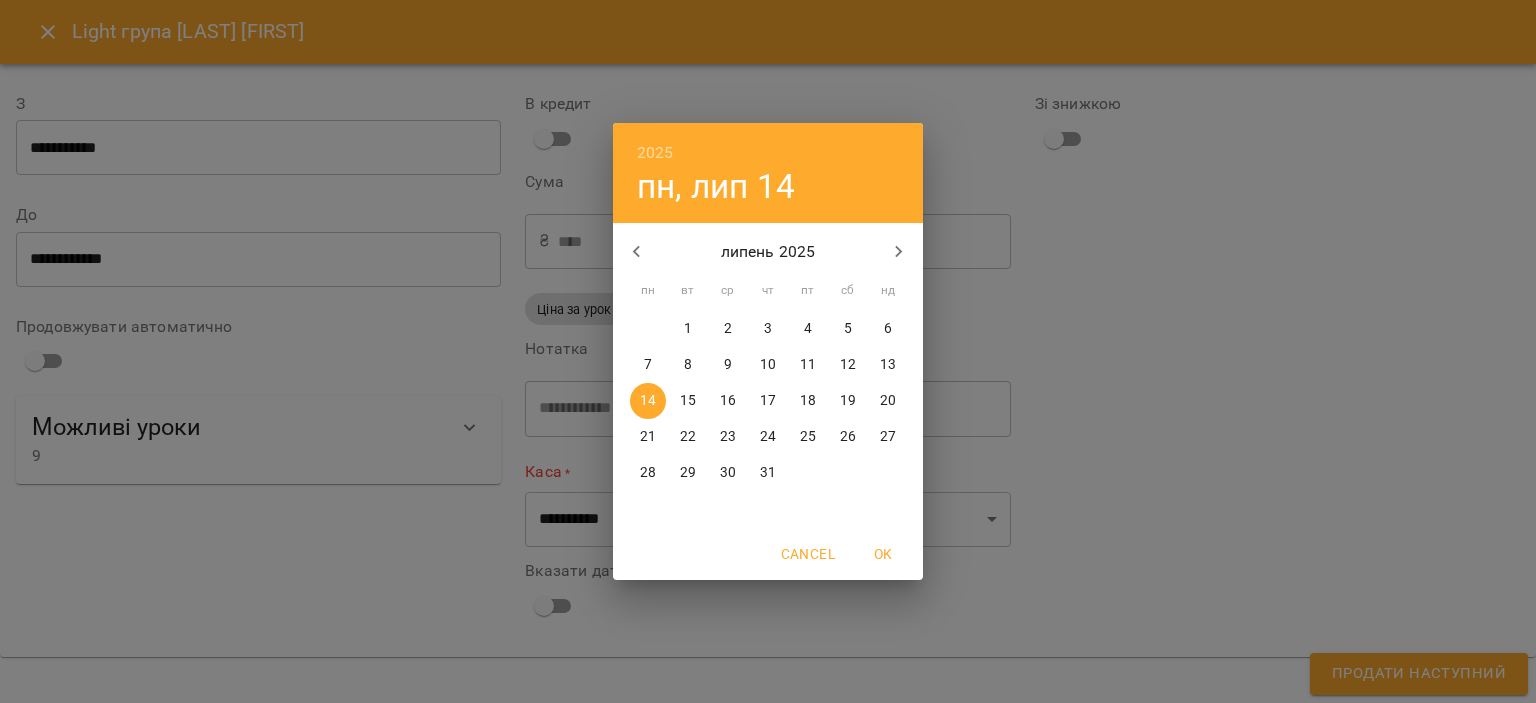click on "липень 2025 пн вт ср чт пт сб нд 30 1 2 3 4 5 6 7 8 9 10 11 12 13 14 15 16 17 18 19 20 21 22 23 24 25 26 27 28 29 30 31 1 2 3" at bounding box center [768, 375] 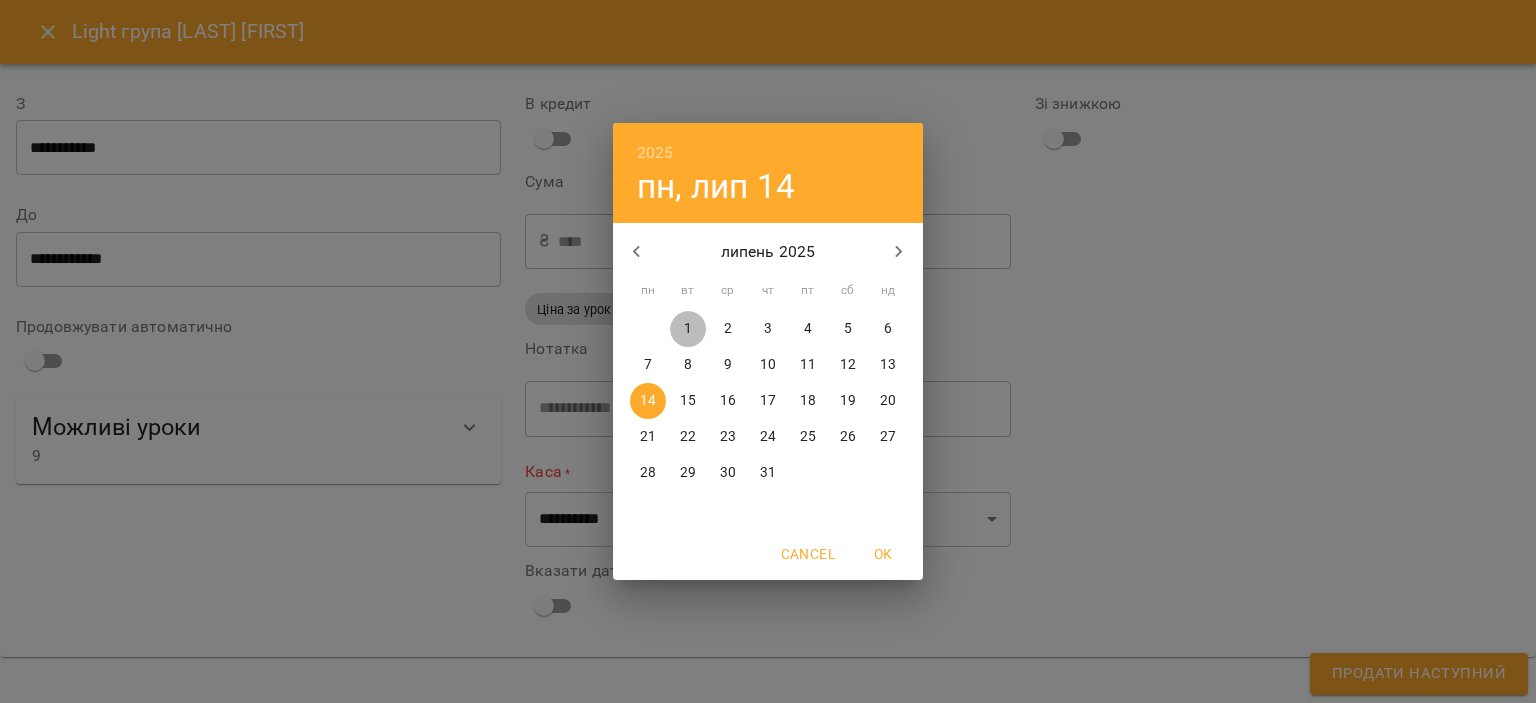 click on "1" at bounding box center (688, 329) 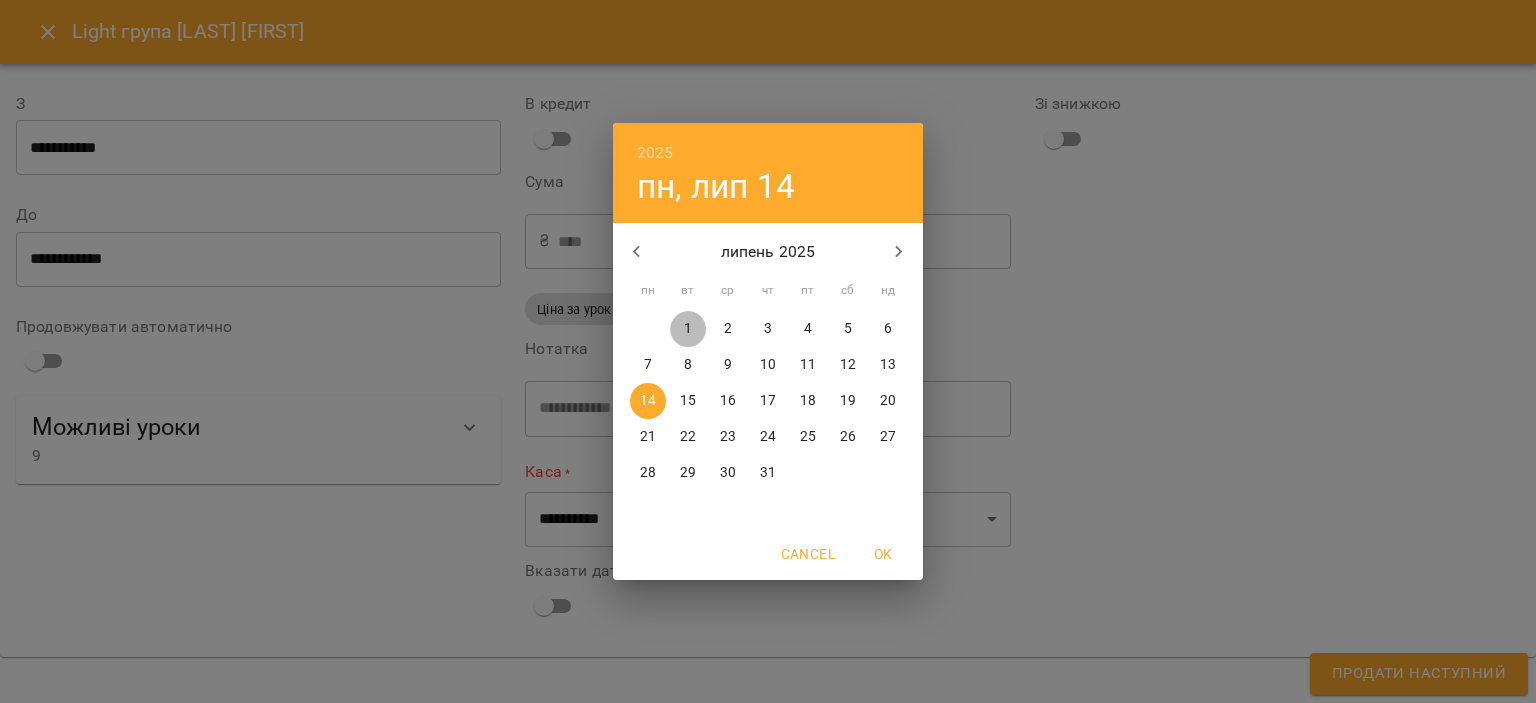 type on "**********" 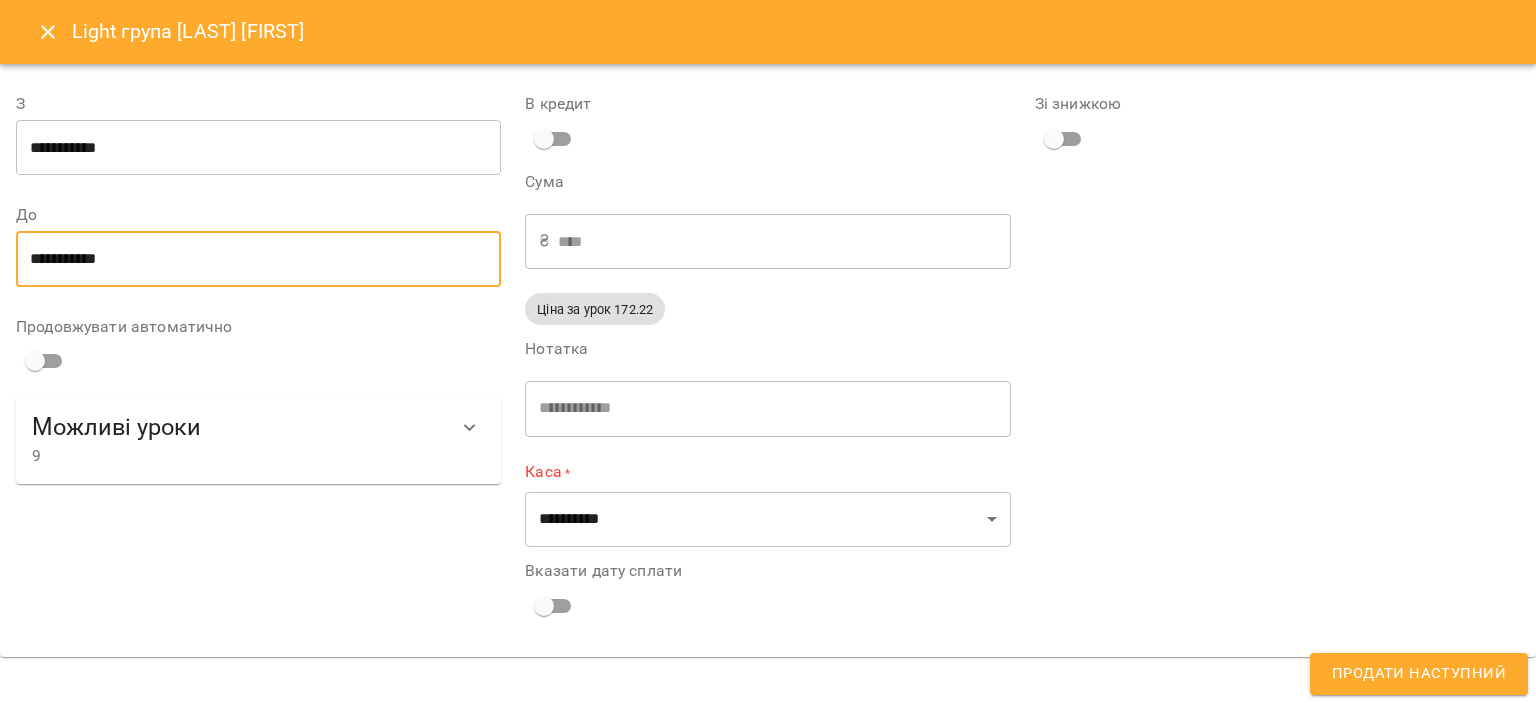 click on "**********" at bounding box center (258, 259) 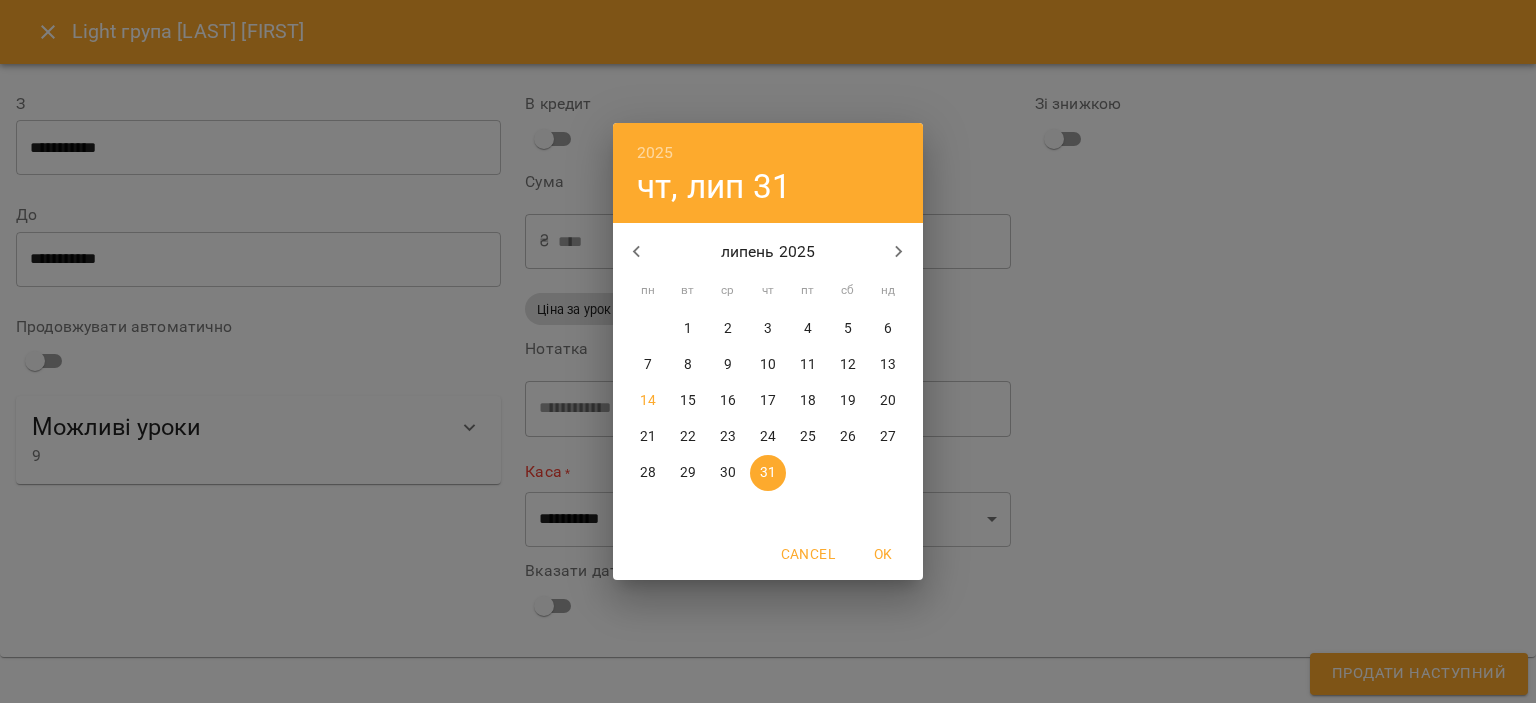 click on "31" at bounding box center [768, 473] 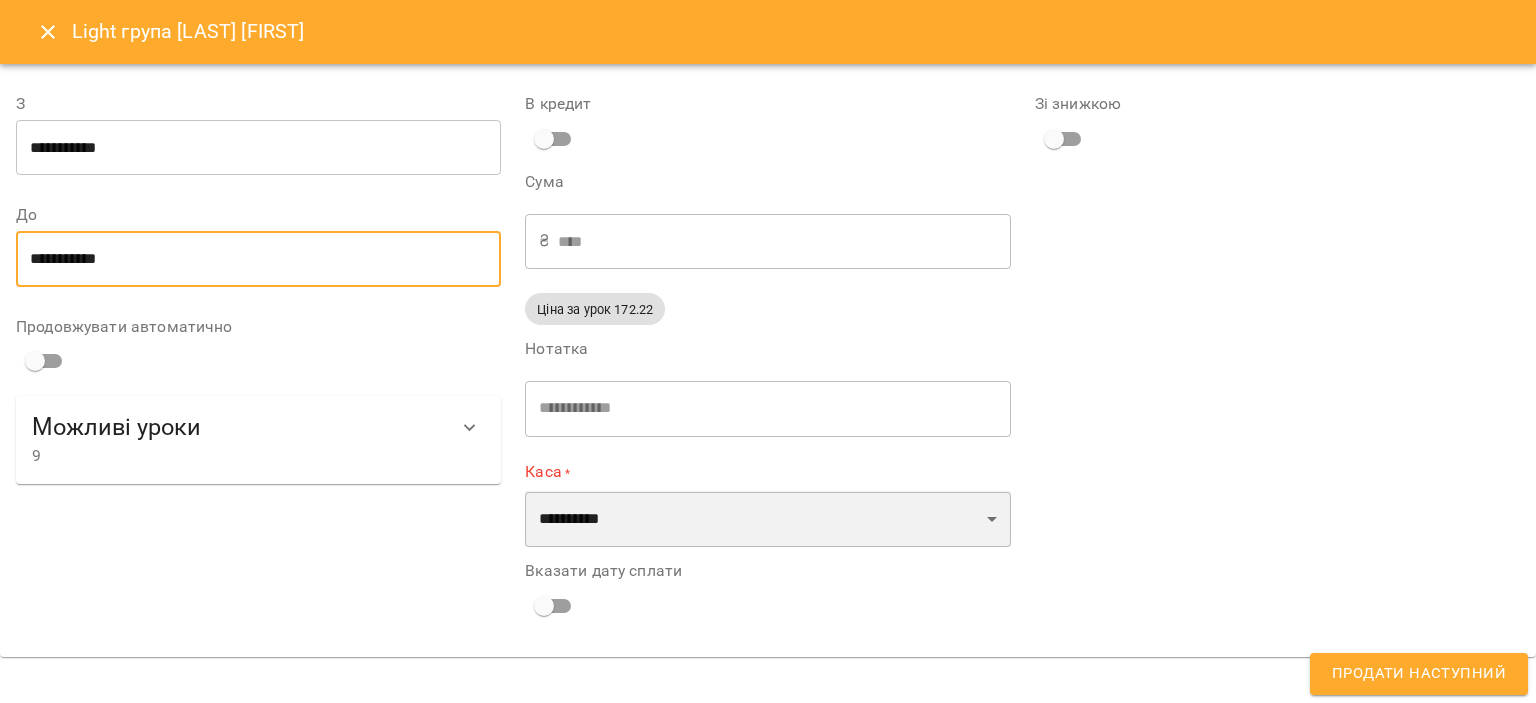 click on "**********" at bounding box center (767, 519) 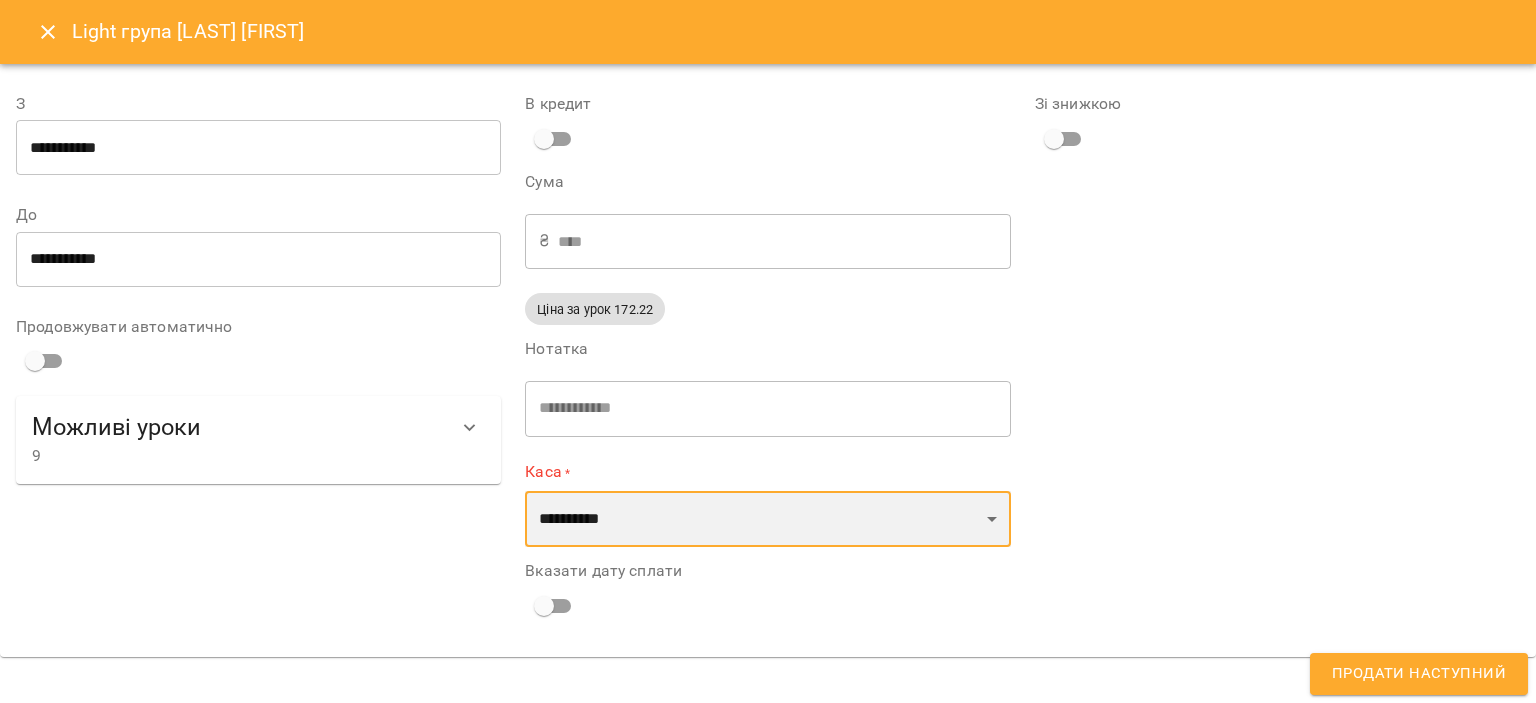 select on "****" 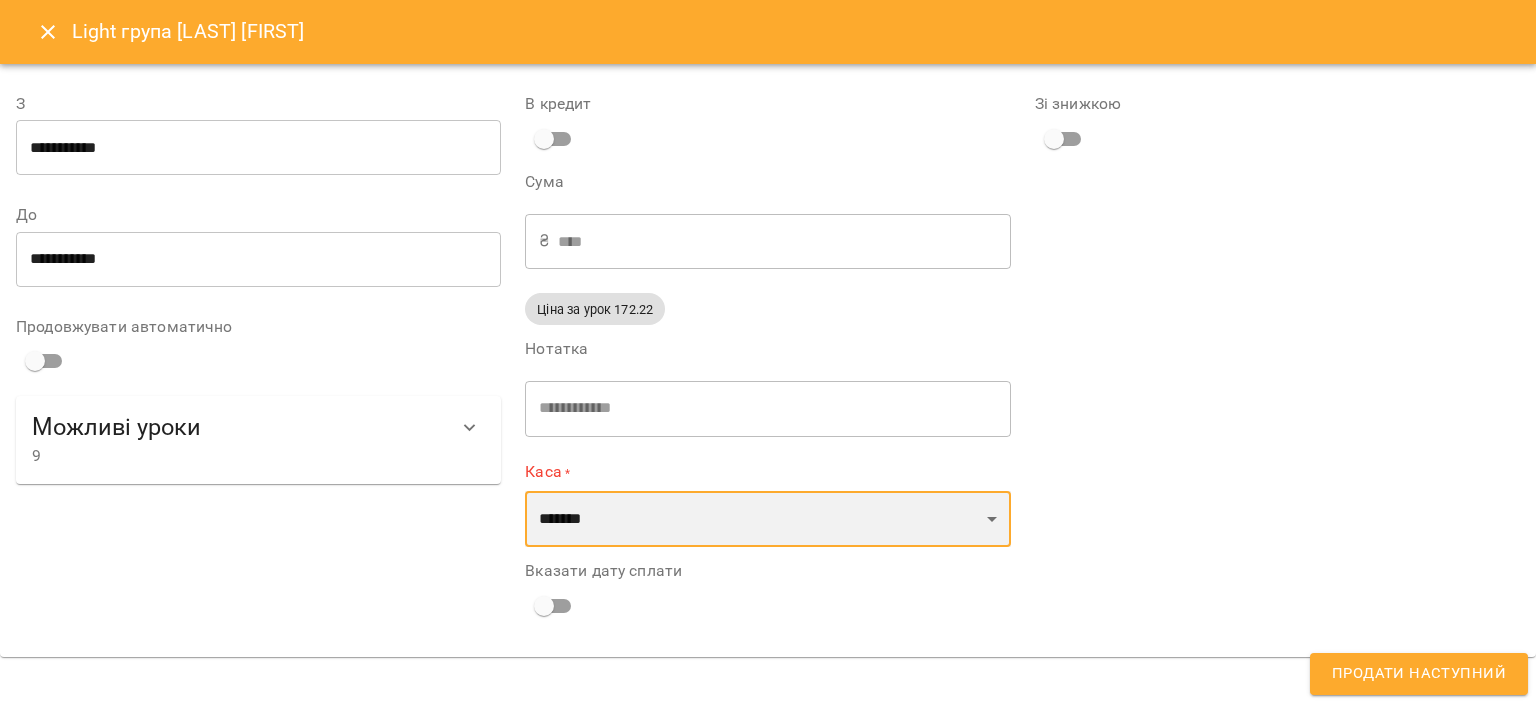 click on "**********" at bounding box center (767, 519) 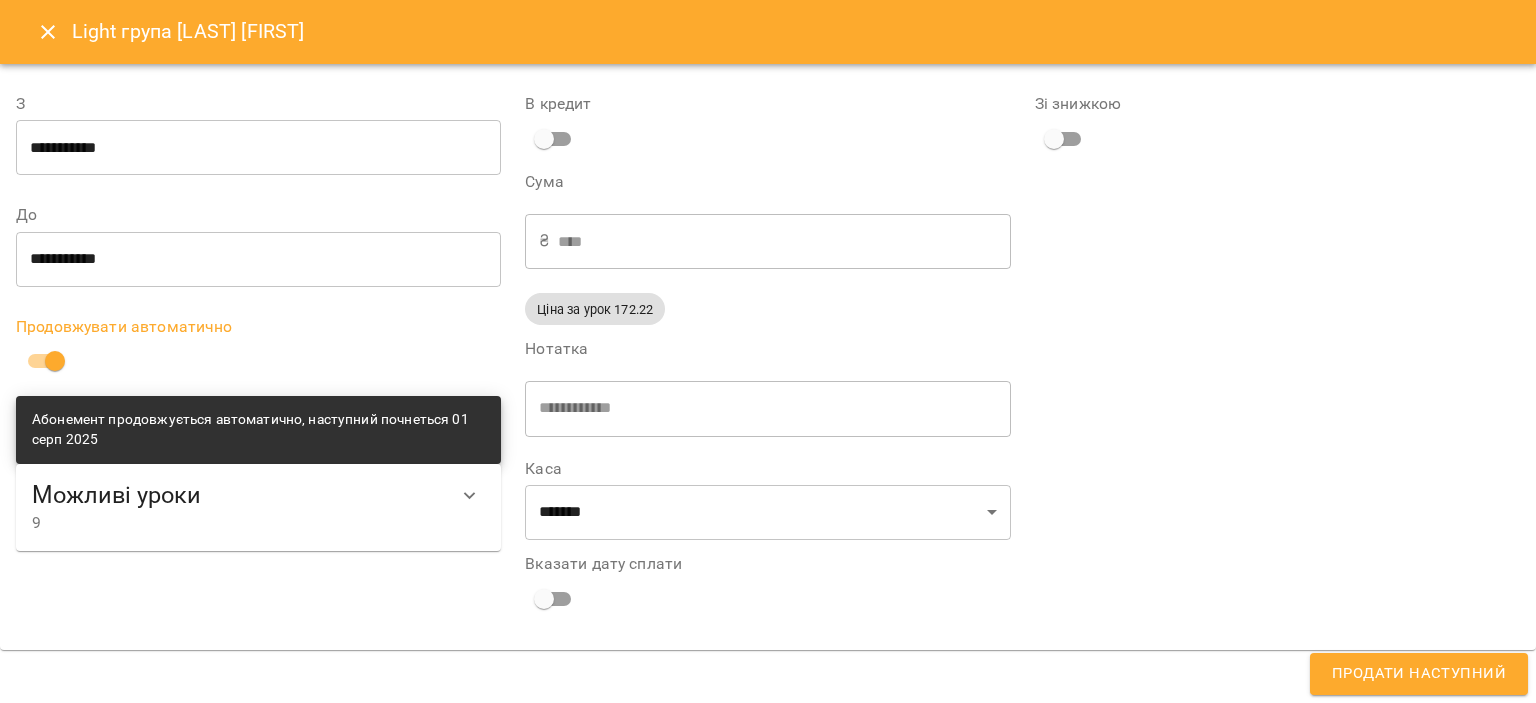 click on "**********" at bounding box center [768, 351] 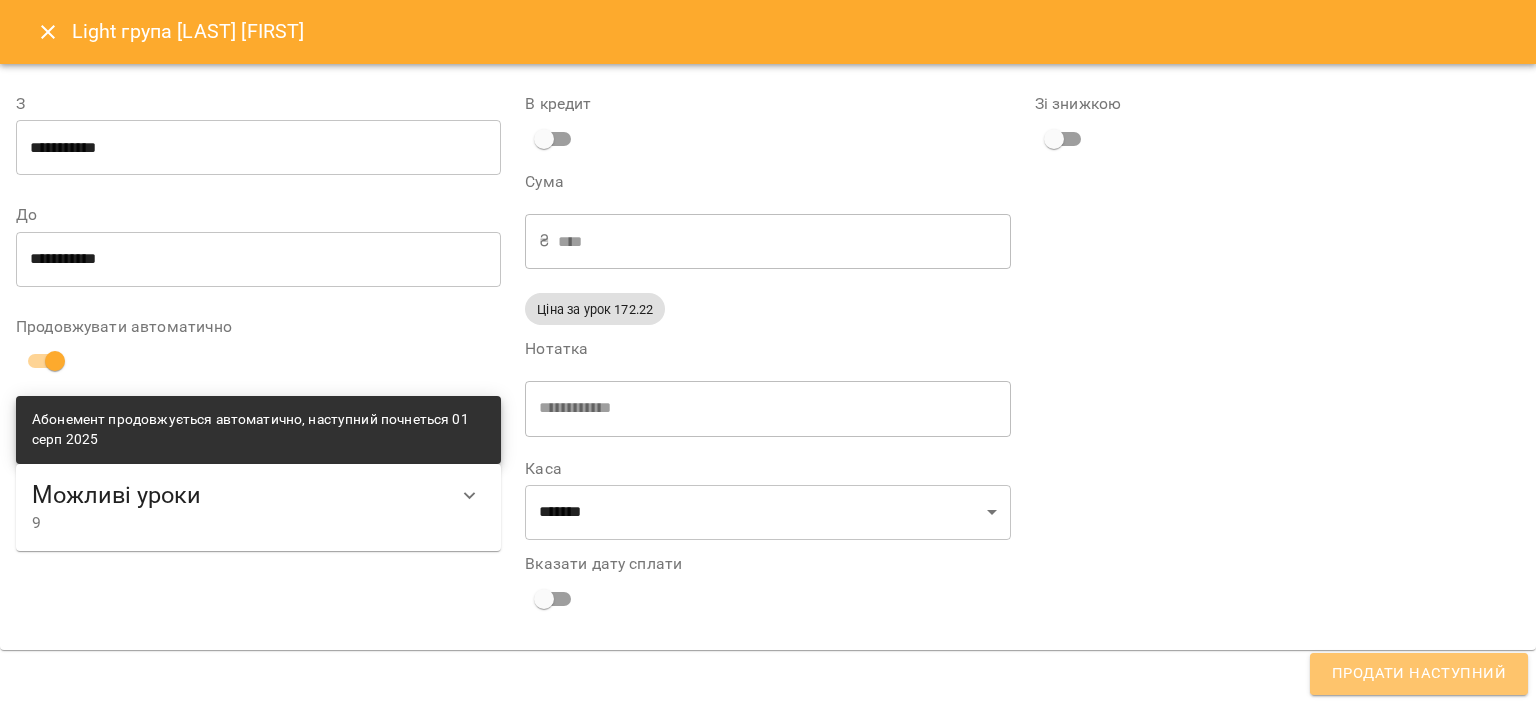 click on "Продати наступний" at bounding box center (1419, 674) 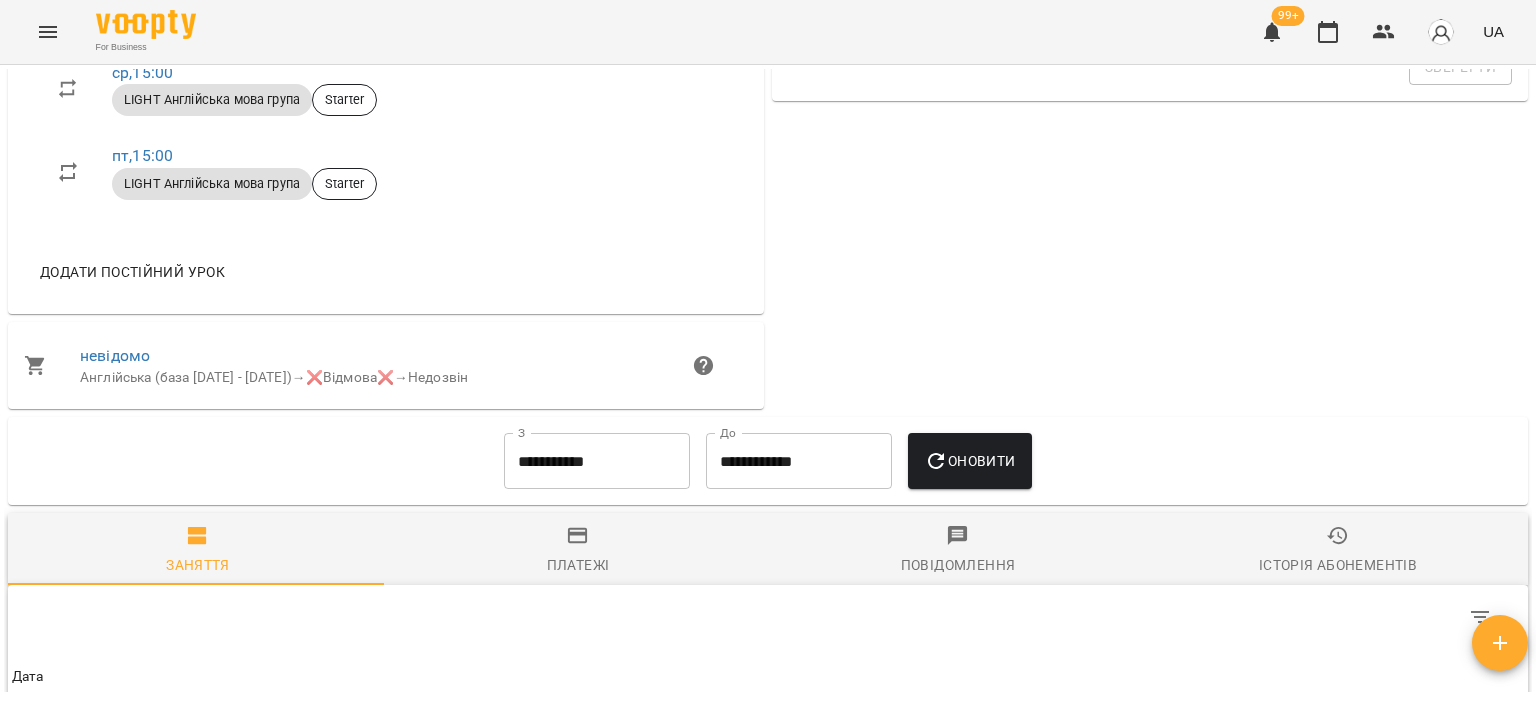 scroll, scrollTop: 969, scrollLeft: 0, axis: vertical 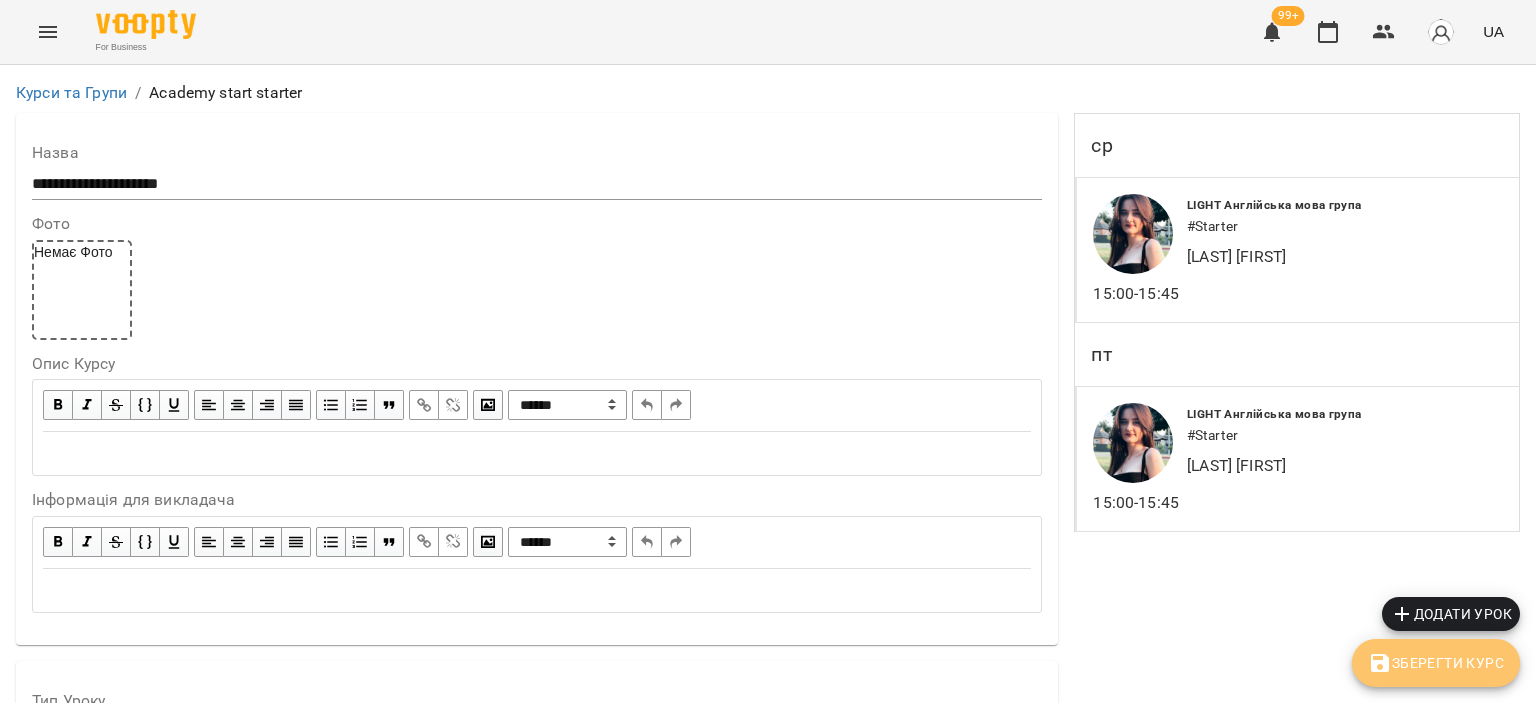 click on "Зберегти Курс" at bounding box center (1436, 663) 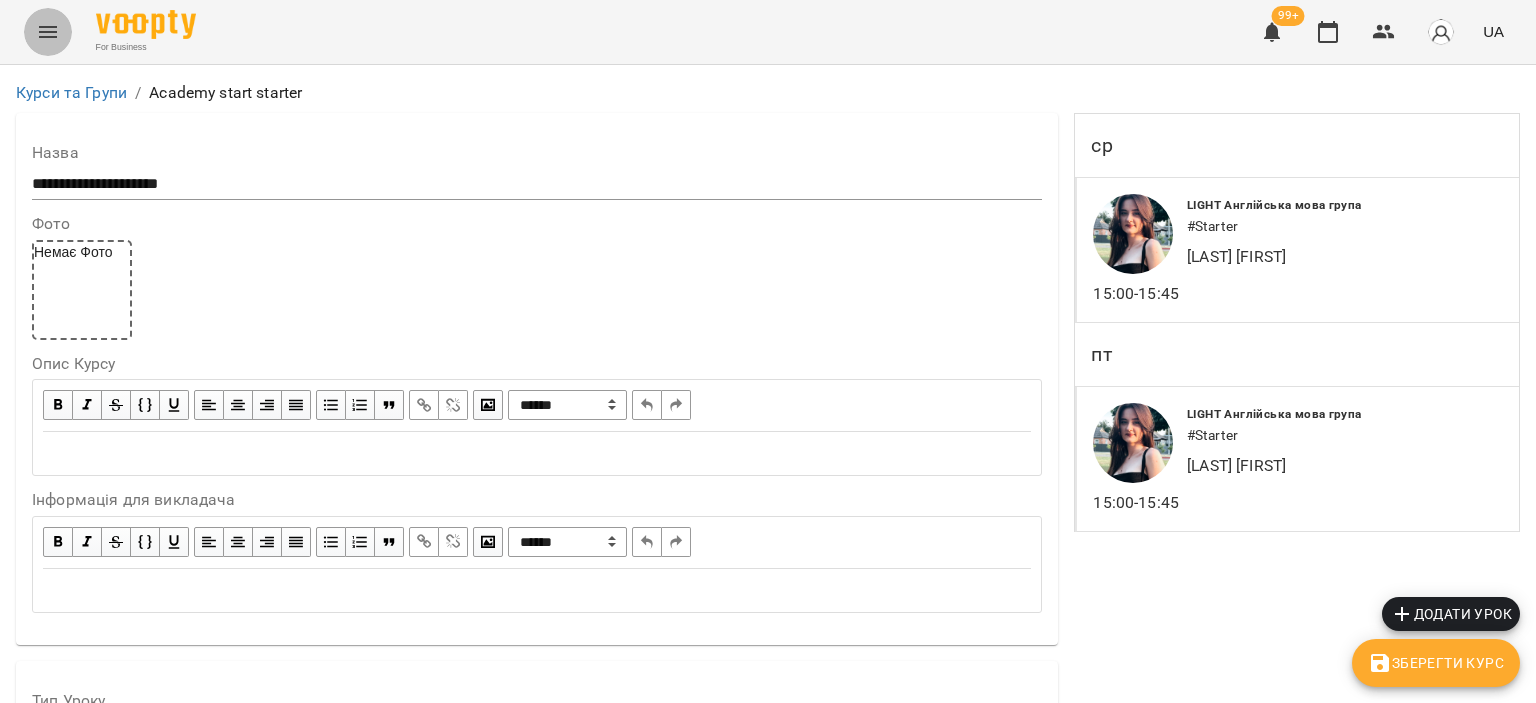 click 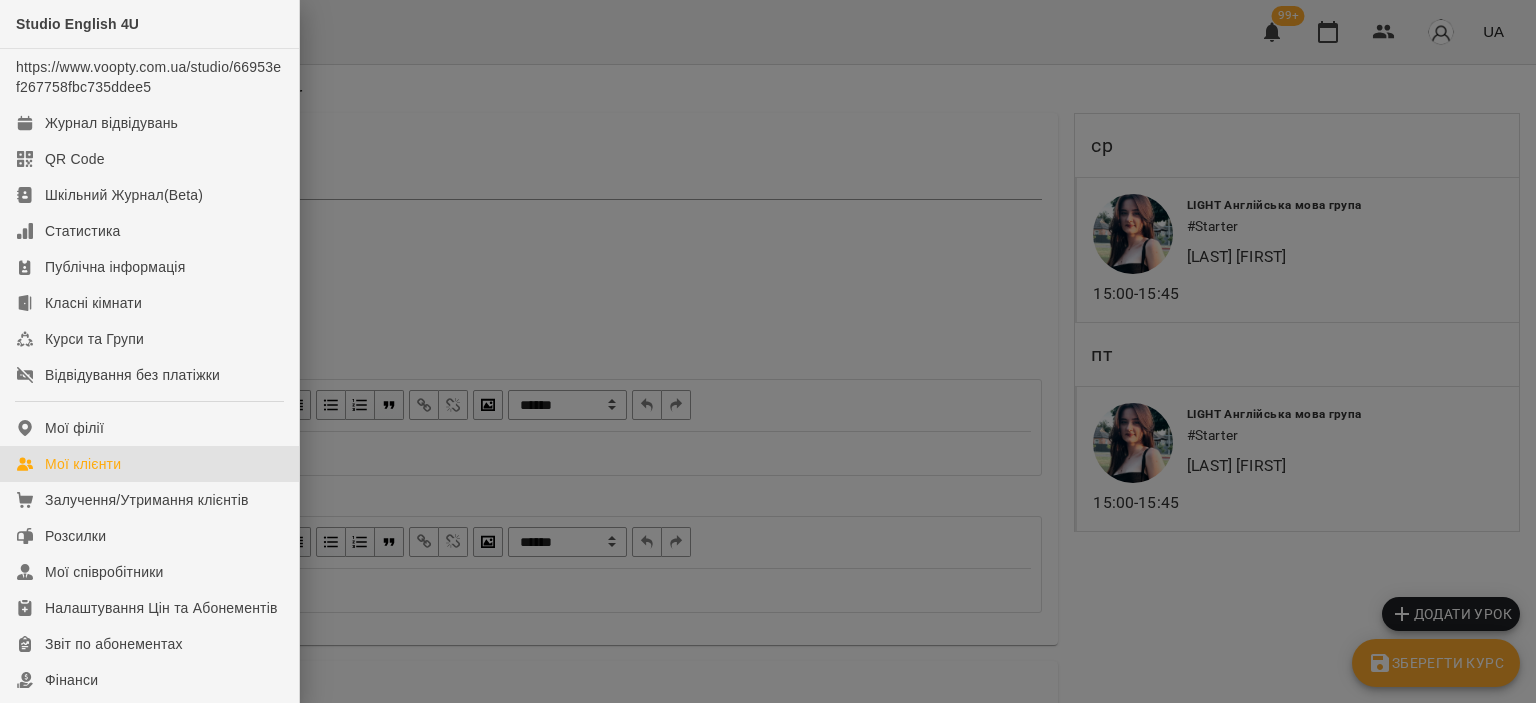 click on "Мої клієнти" at bounding box center (149, 464) 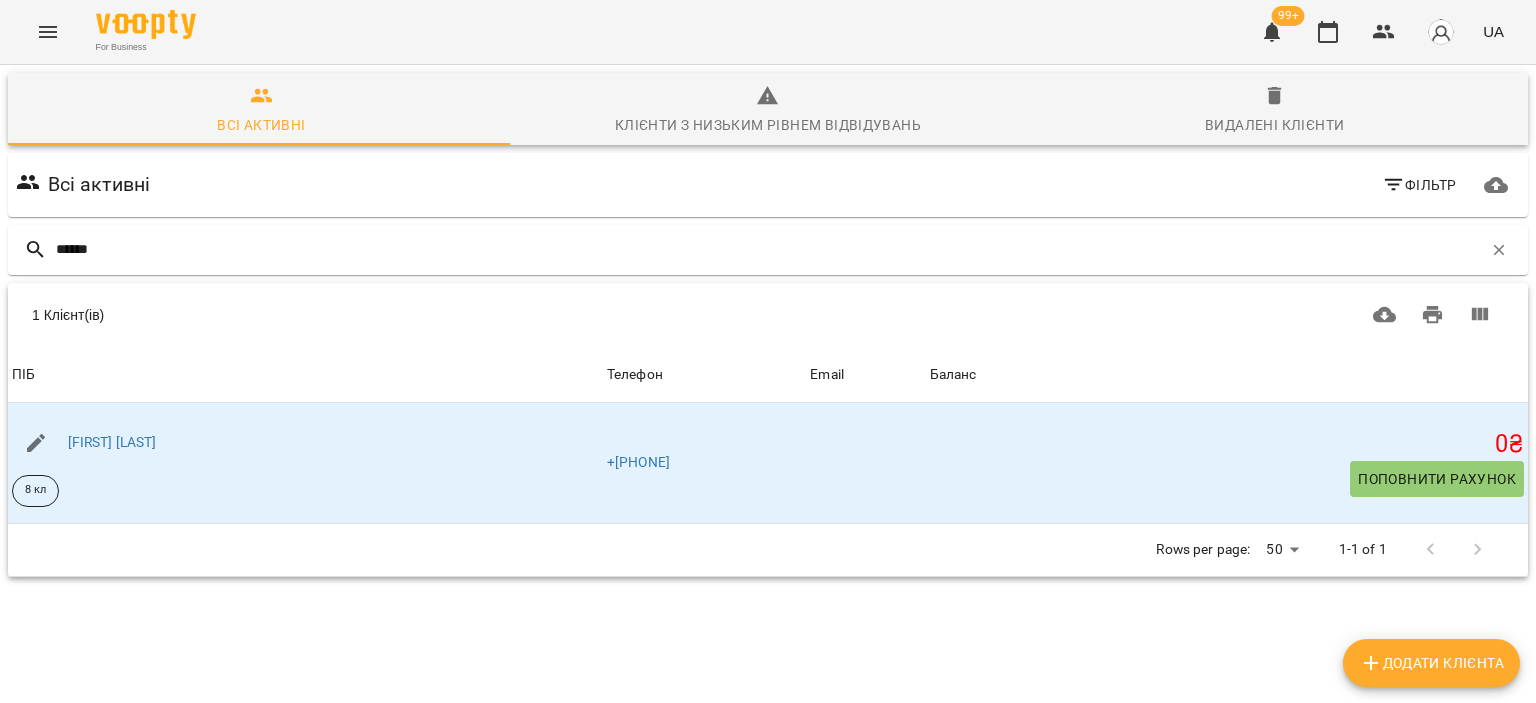 type on "******" 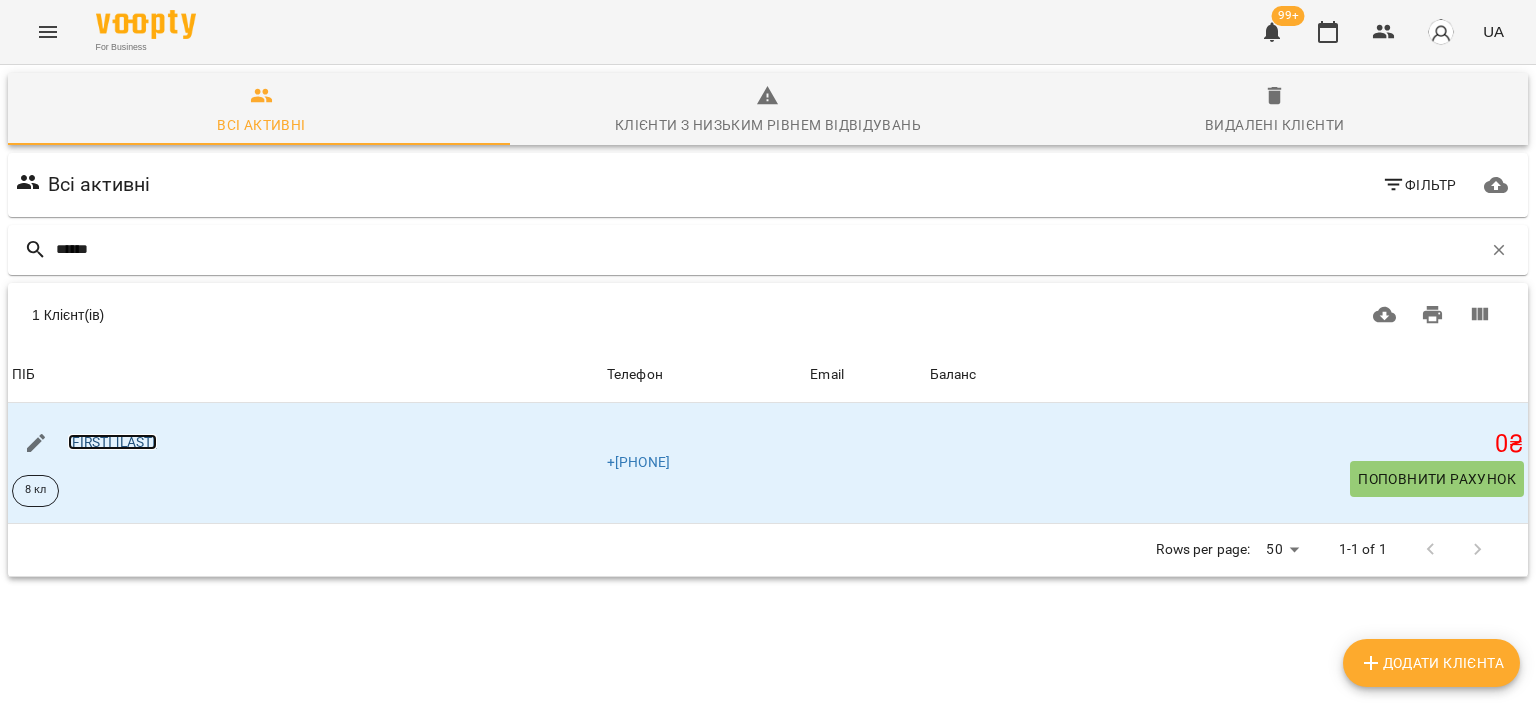 click on "[FIRST] [LAST]" at bounding box center (112, 442) 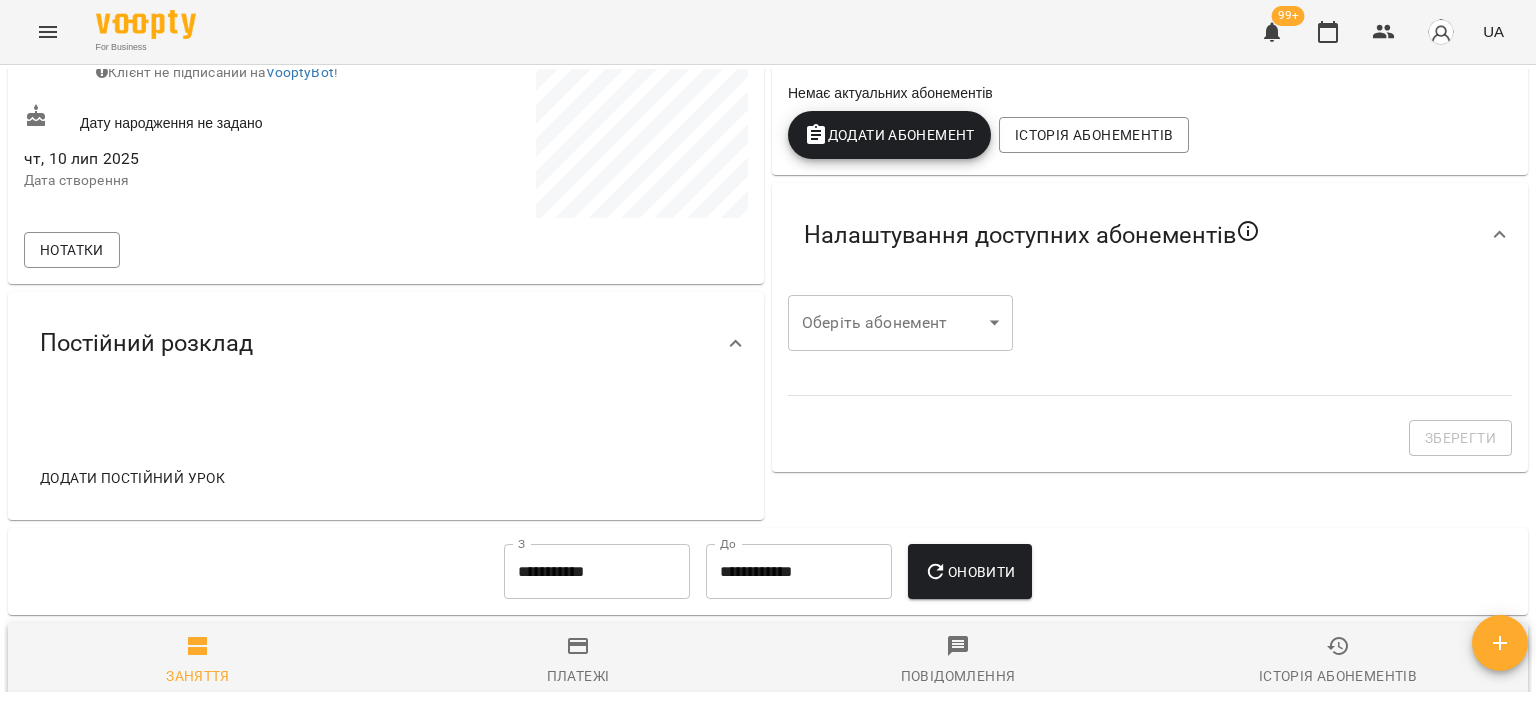 scroll, scrollTop: 418, scrollLeft: 0, axis: vertical 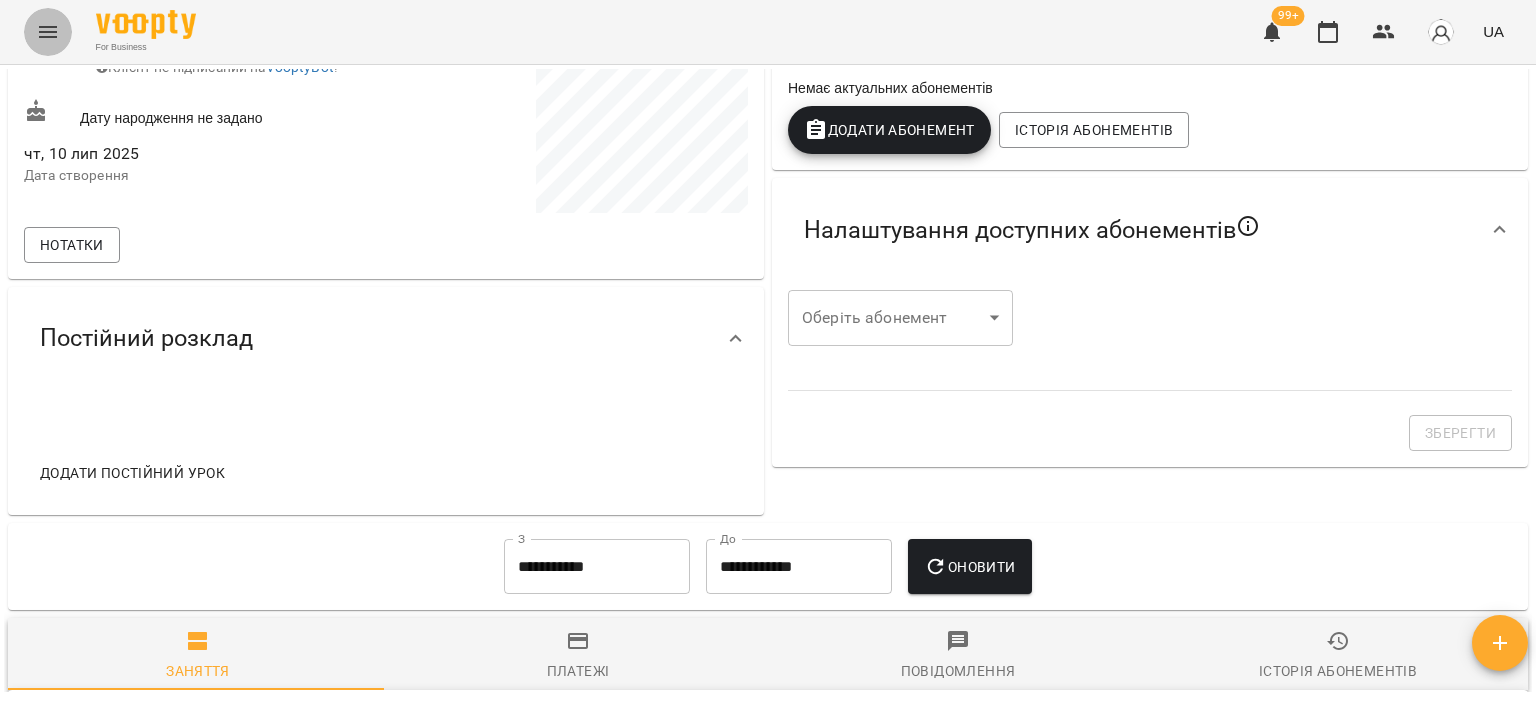 click 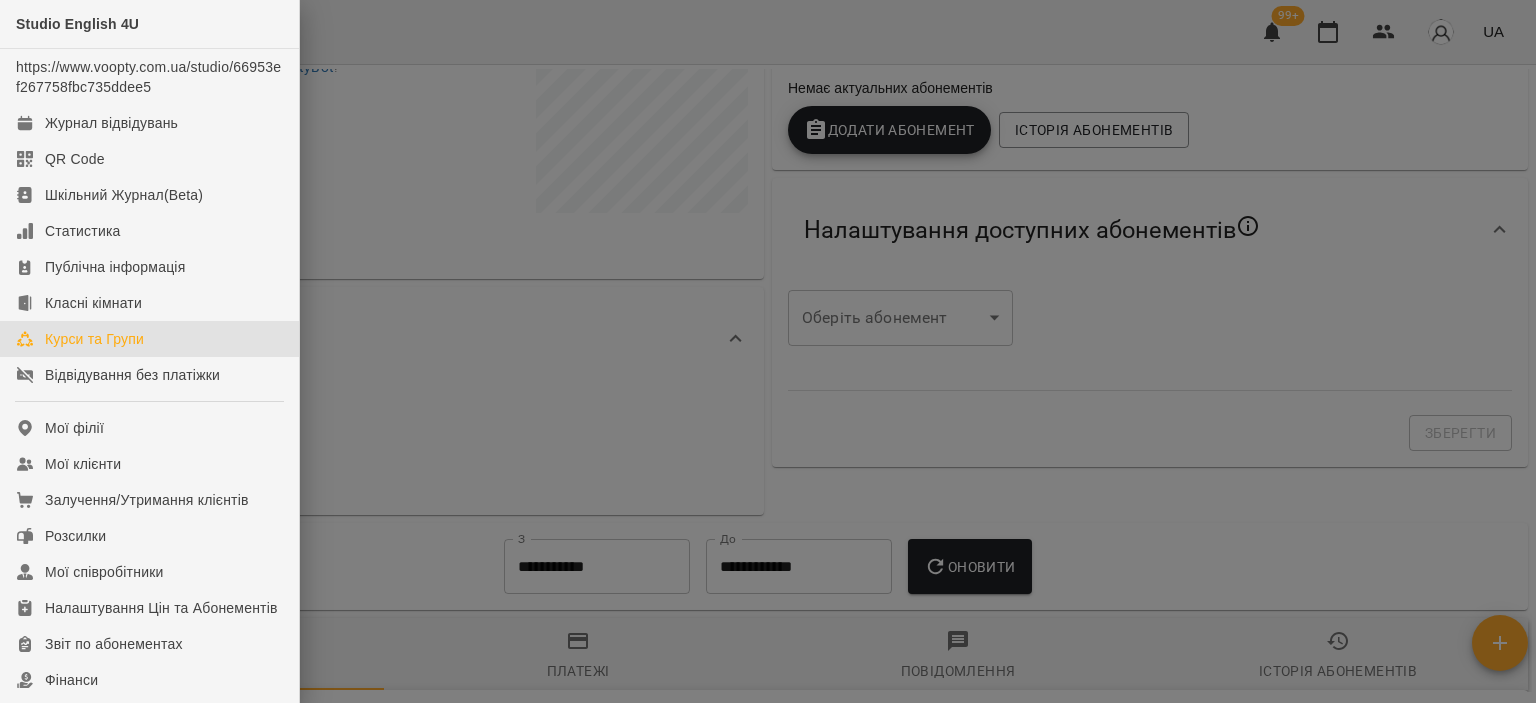click on "Курси та Групи" at bounding box center (149, 339) 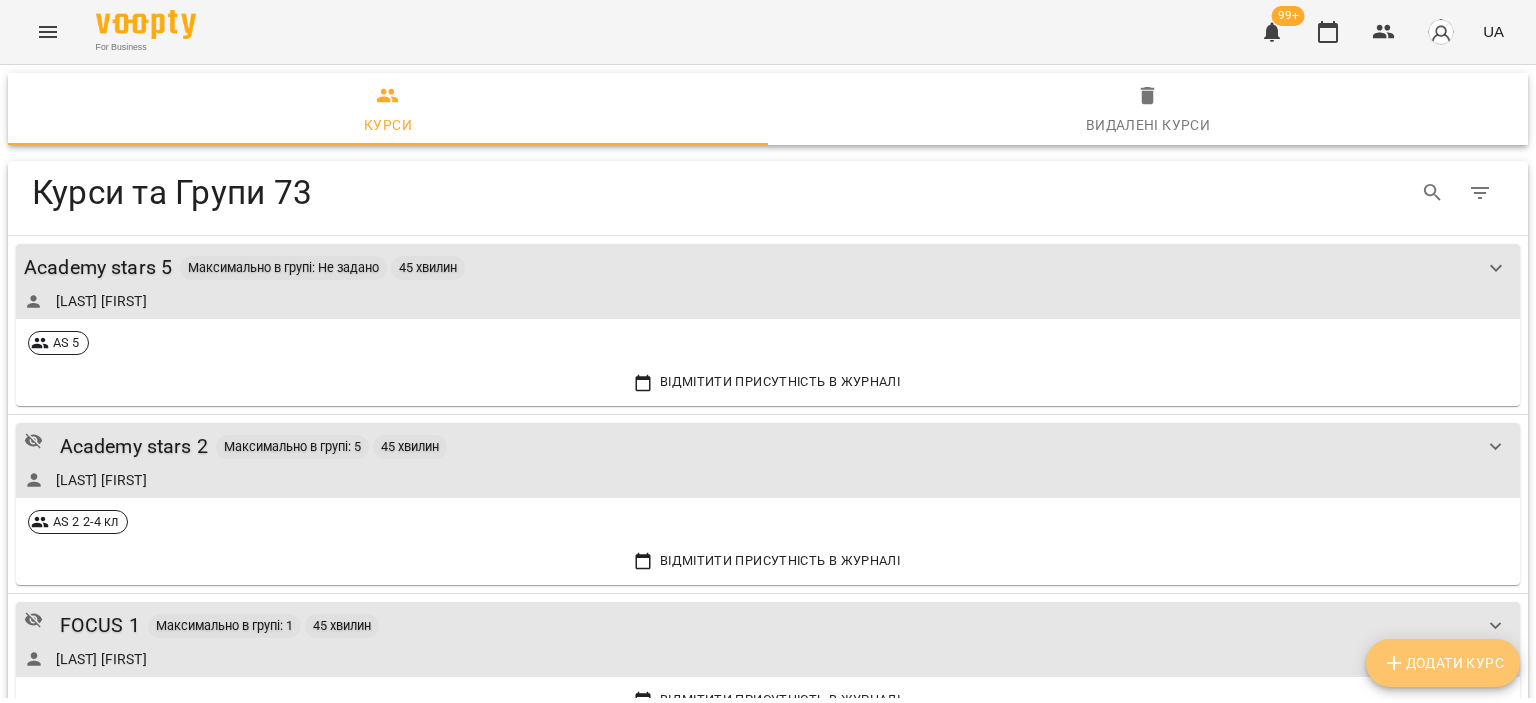 click on "Додати Курс" at bounding box center [1443, 663] 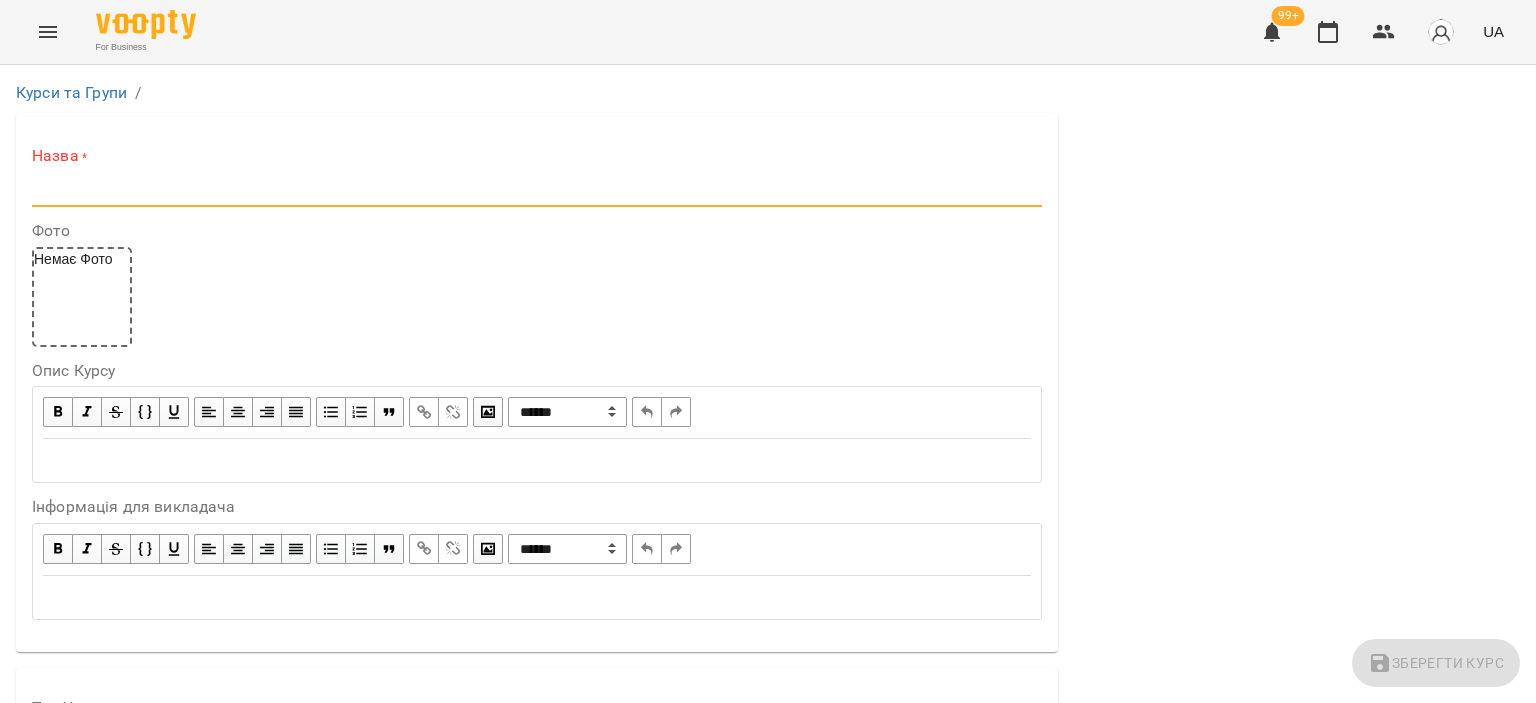 click at bounding box center (537, 191) 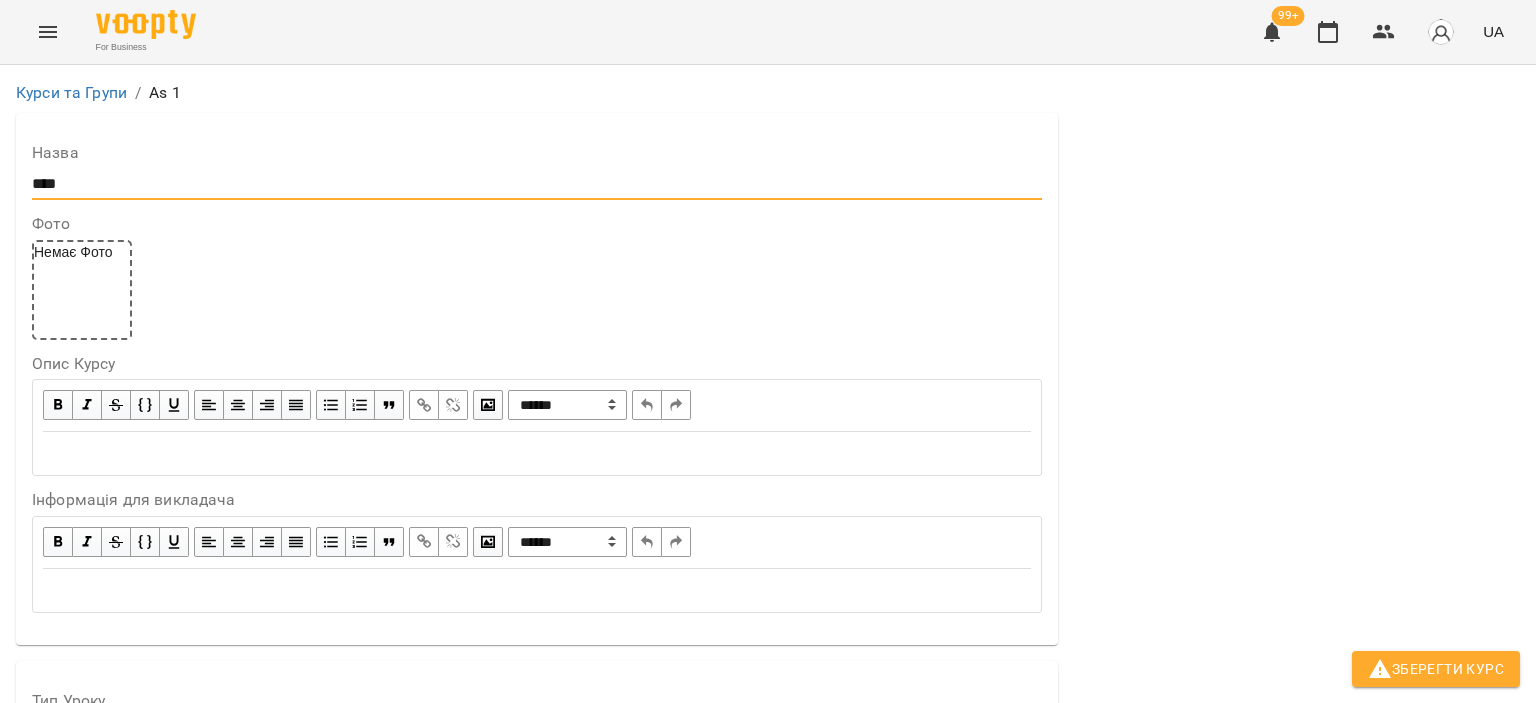 type on "****" 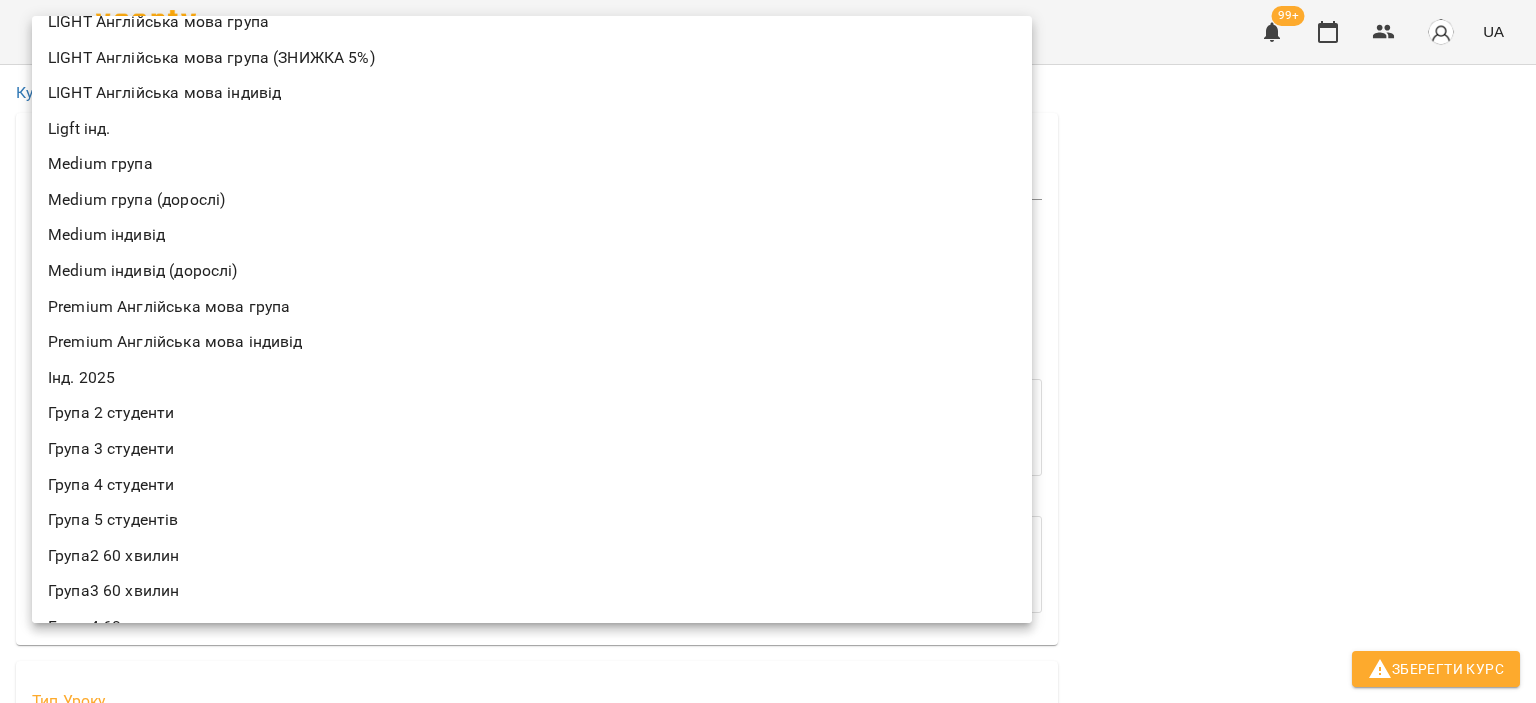 scroll, scrollTop: 0, scrollLeft: 0, axis: both 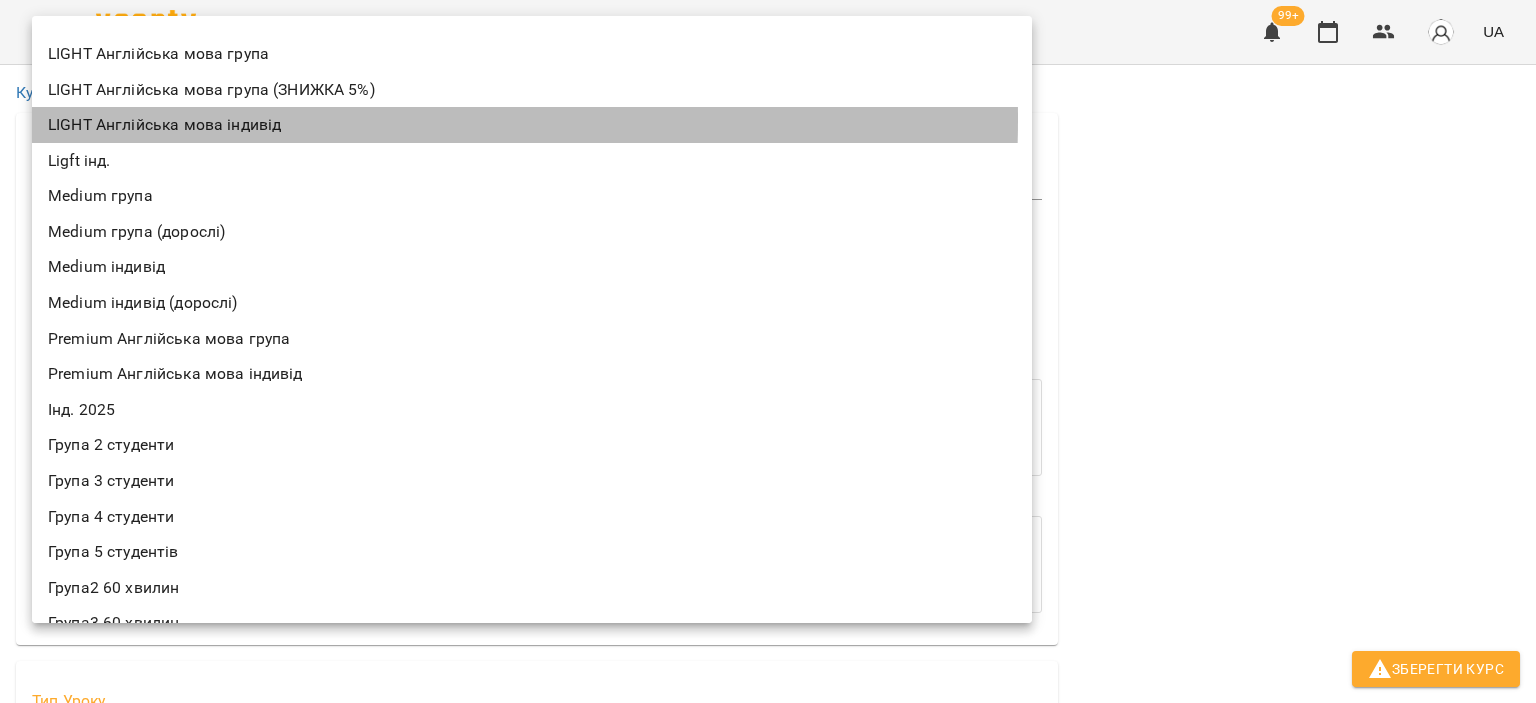 click on "LIGHT Англійська мова індивід" at bounding box center (532, 125) 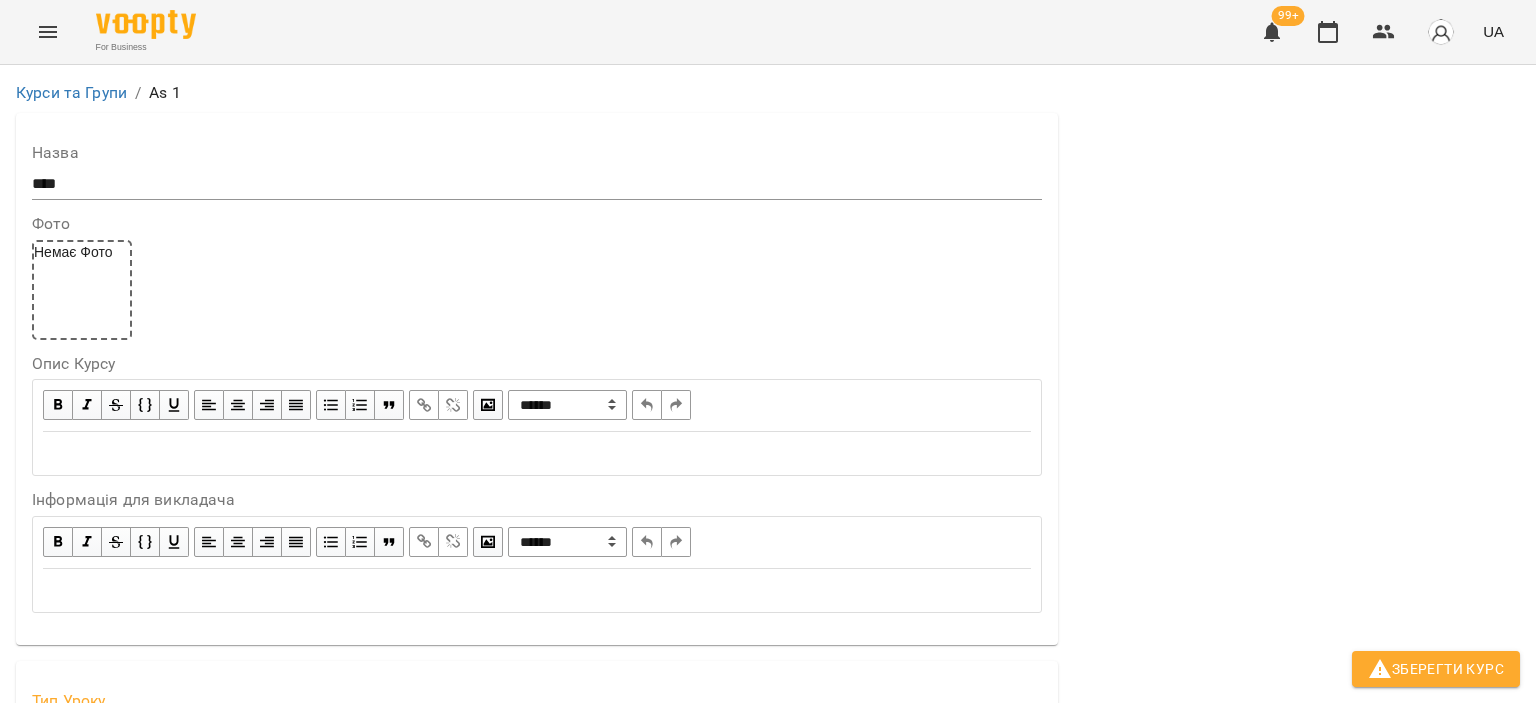 scroll, scrollTop: 620, scrollLeft: 0, axis: vertical 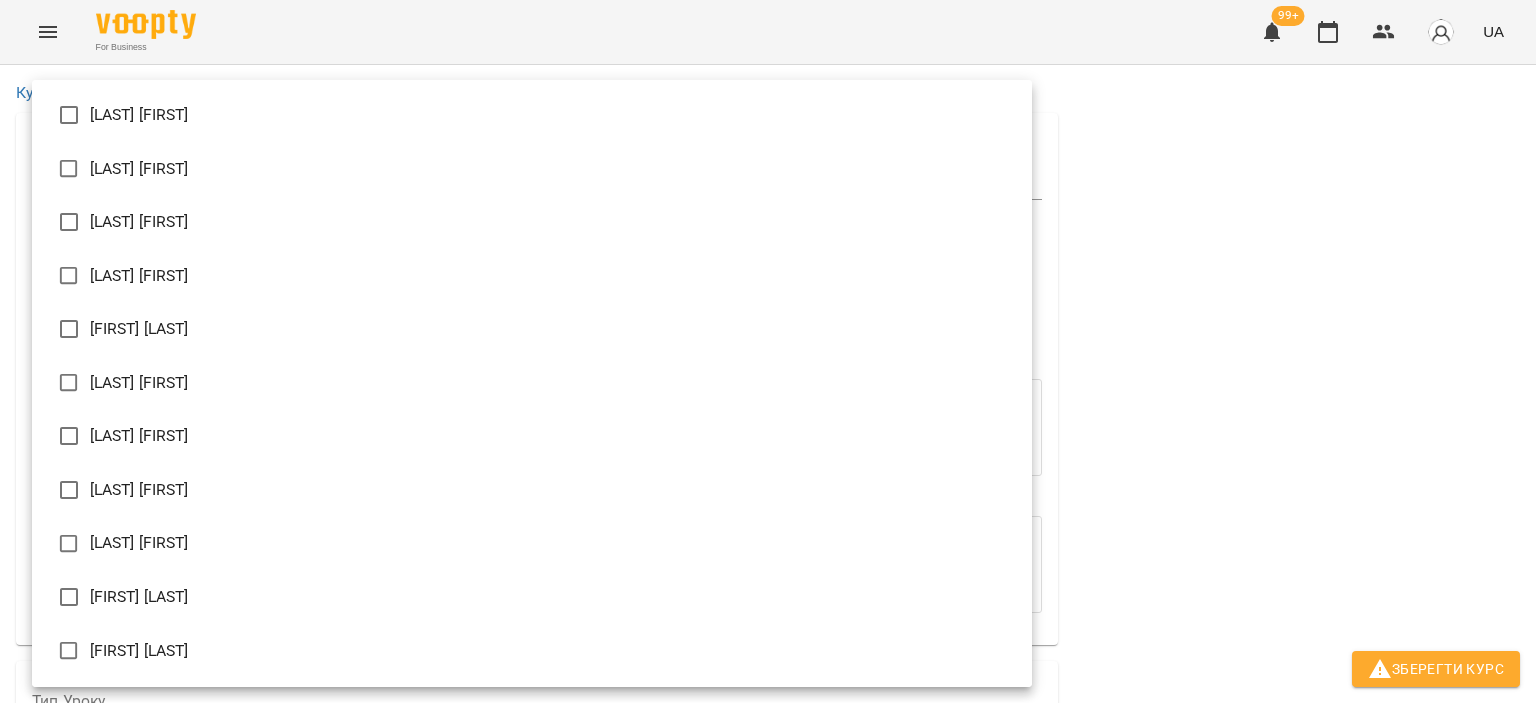 click on "**********" at bounding box center (768, 1156) 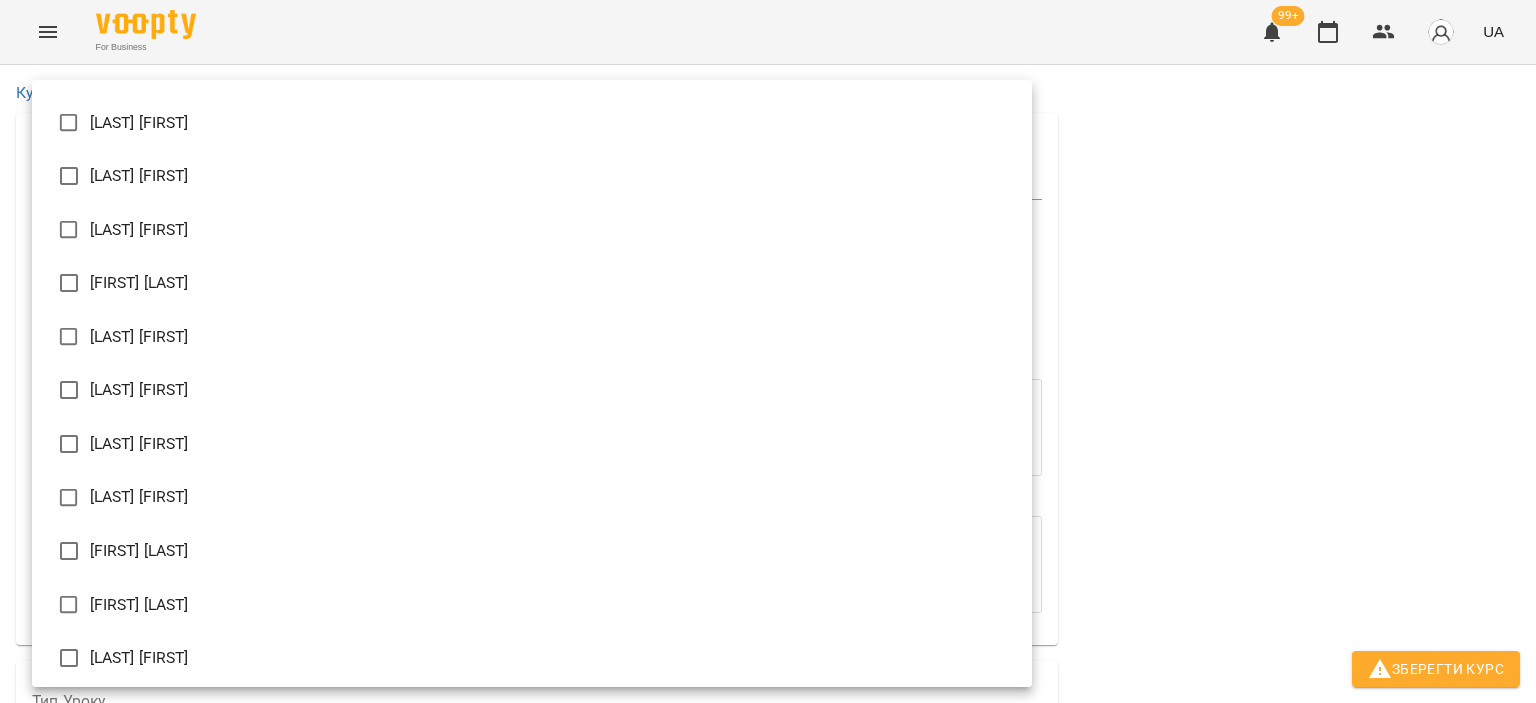 scroll, scrollTop: 0, scrollLeft: 0, axis: both 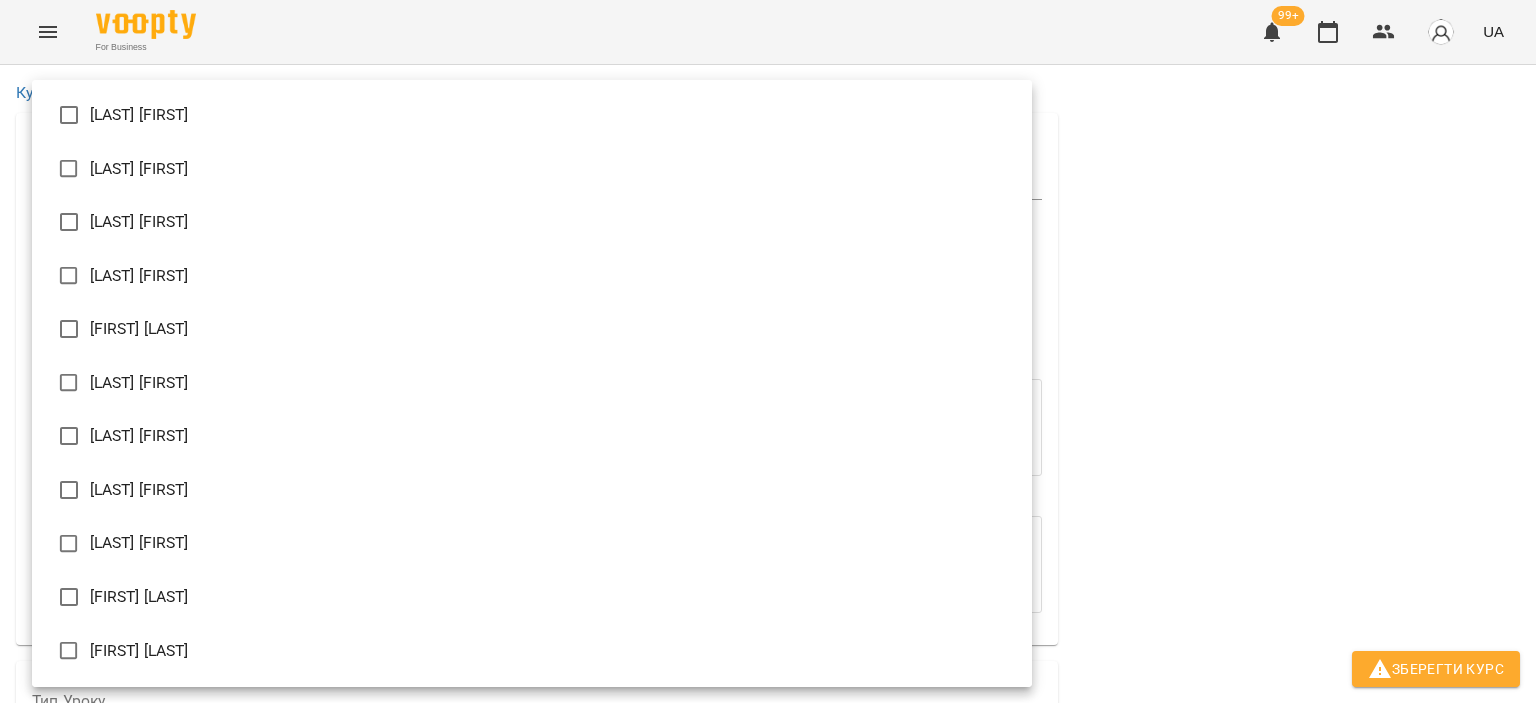 click on "[FIRST] [LAST]" at bounding box center (532, 222) 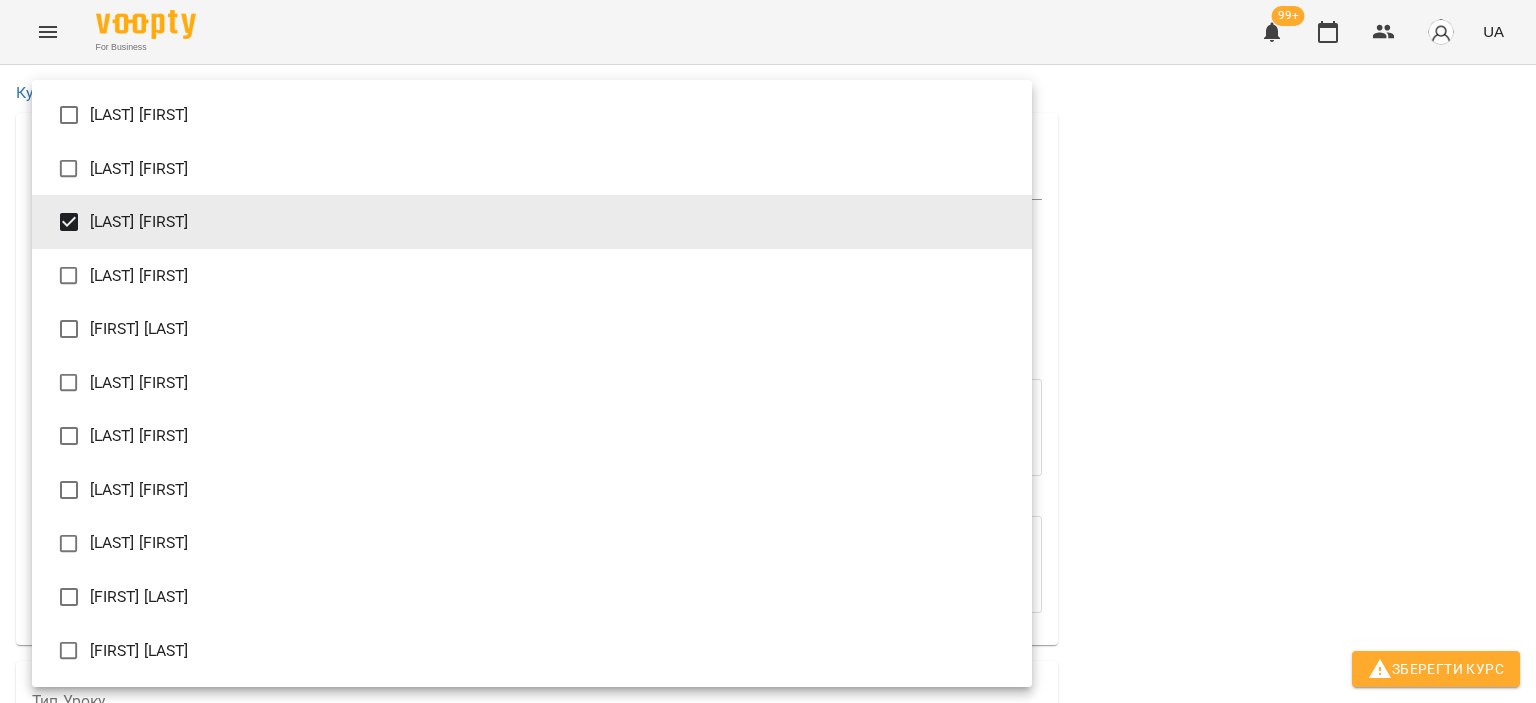 click at bounding box center (768, 351) 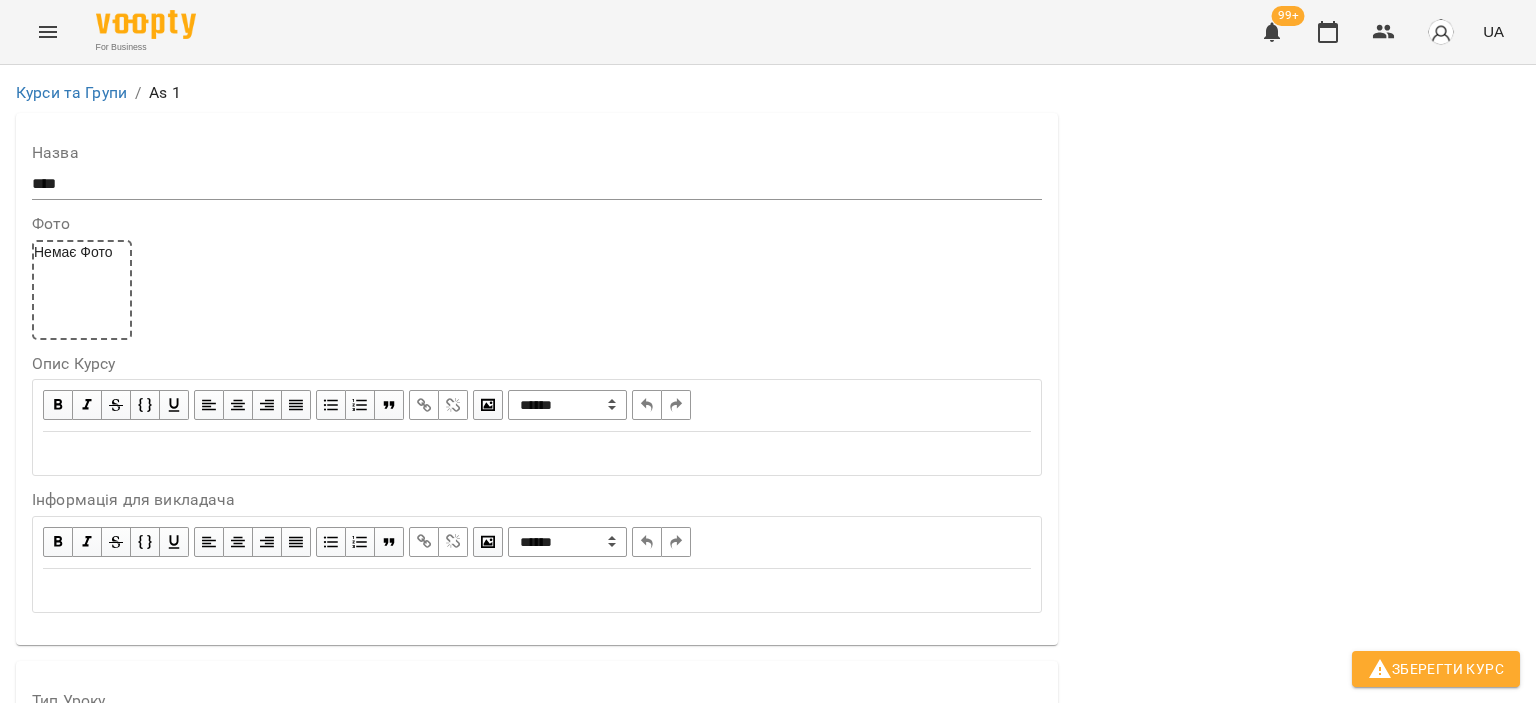 scroll, scrollTop: 1159, scrollLeft: 0, axis: vertical 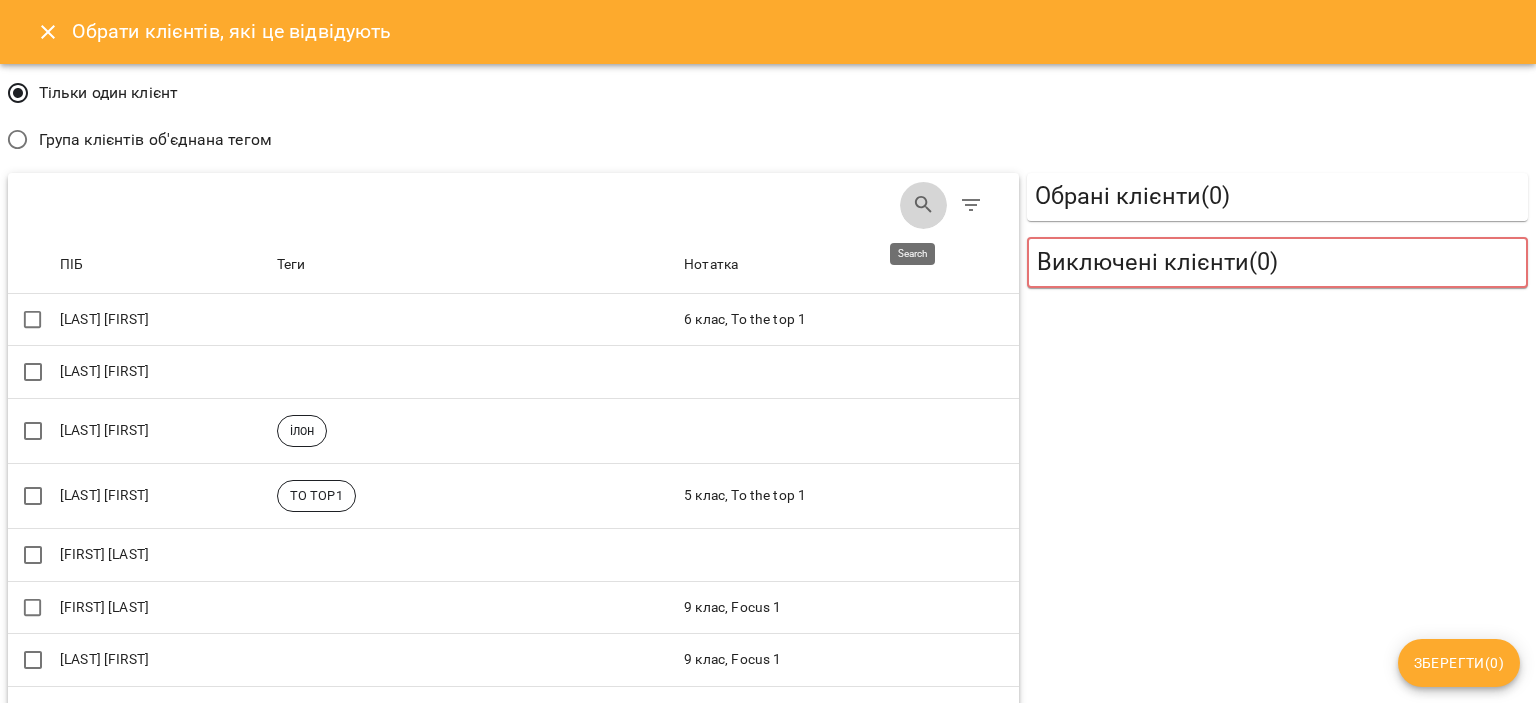 click at bounding box center [924, 205] 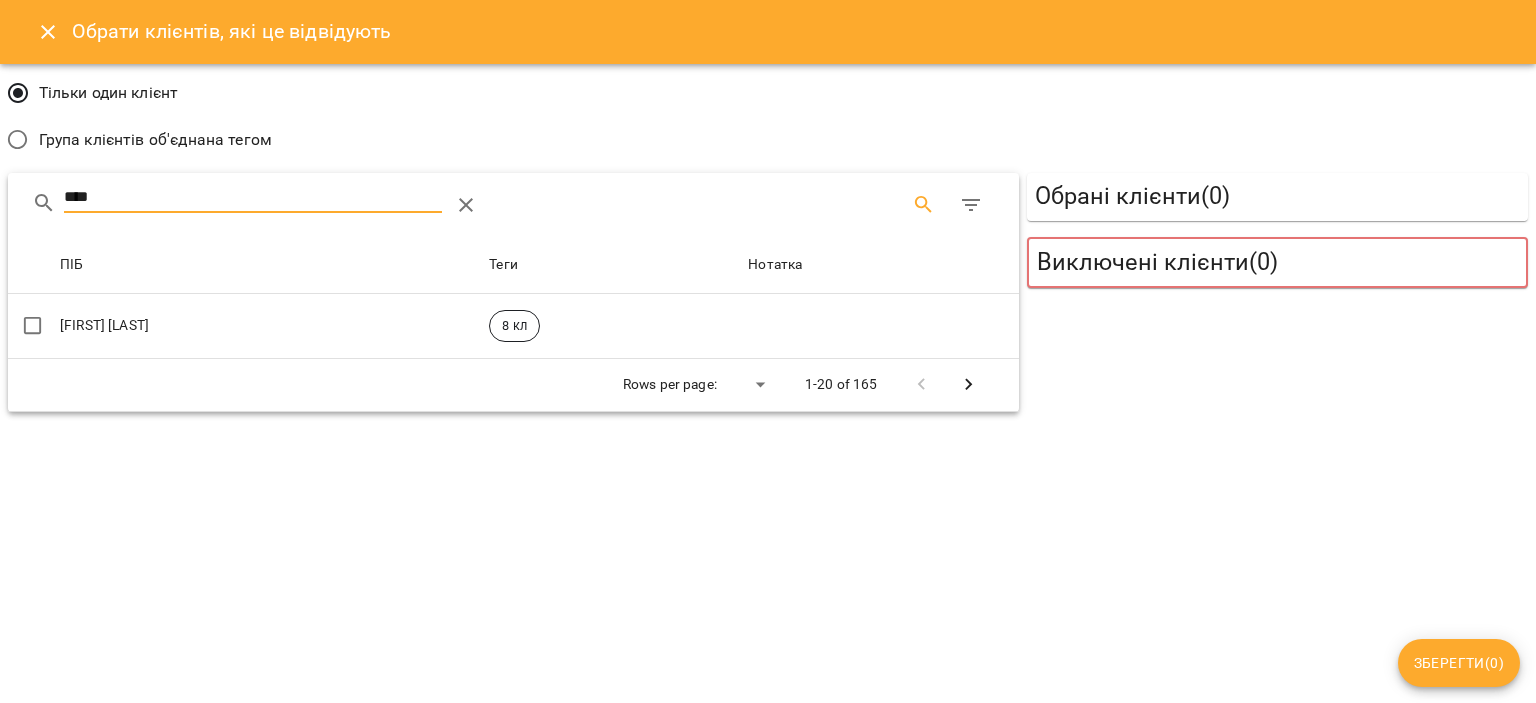 type on "****" 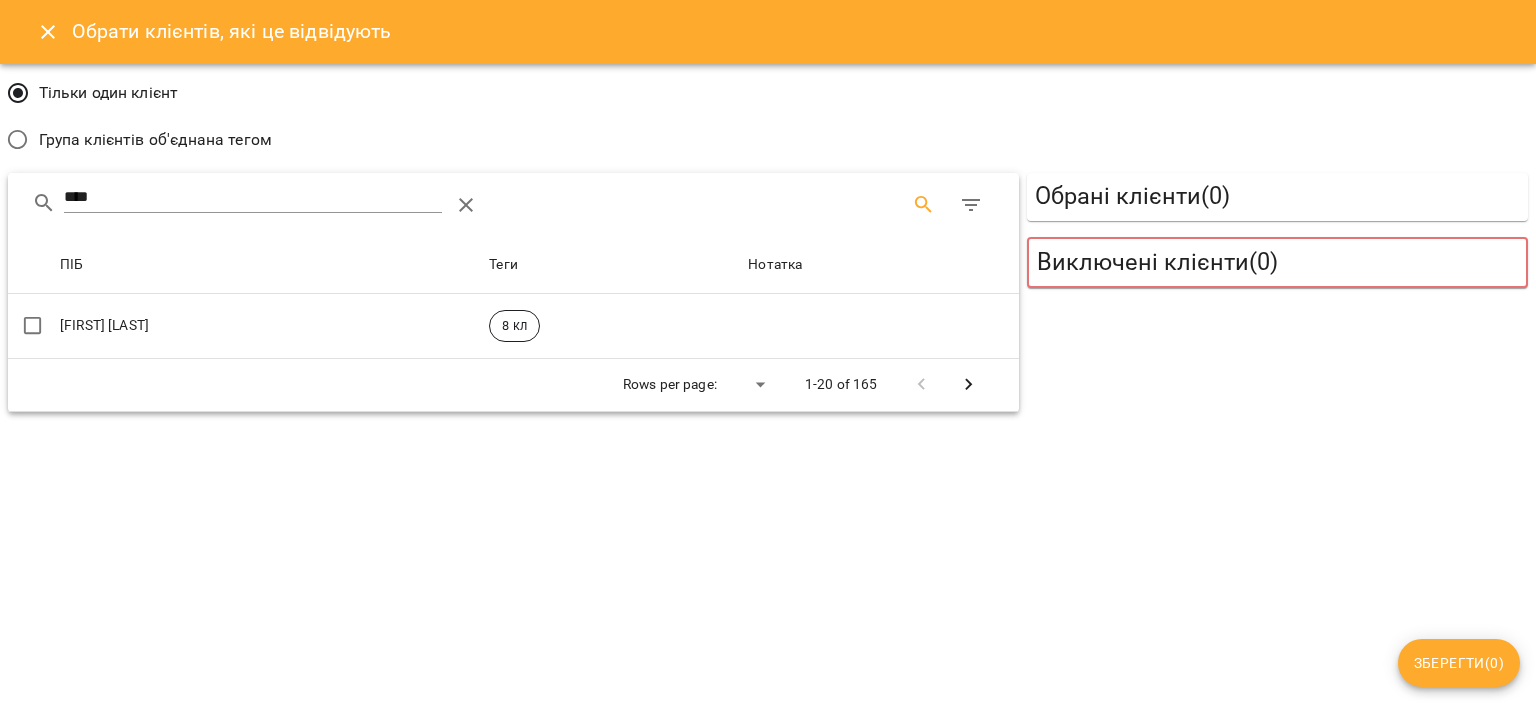 click on "[FIRST] [LAST]" at bounding box center (270, 326) 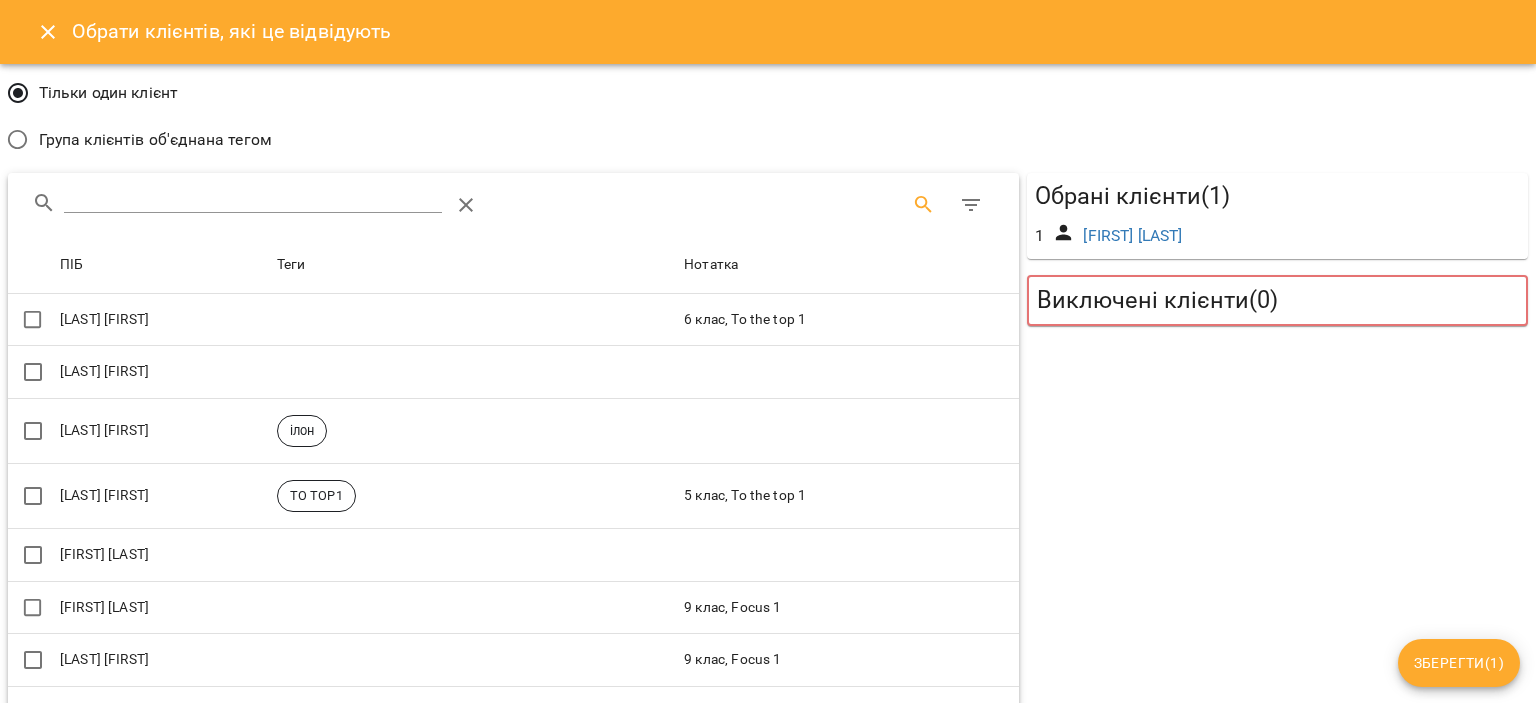 click on "Зберегти ( 1 )" at bounding box center [1459, 663] 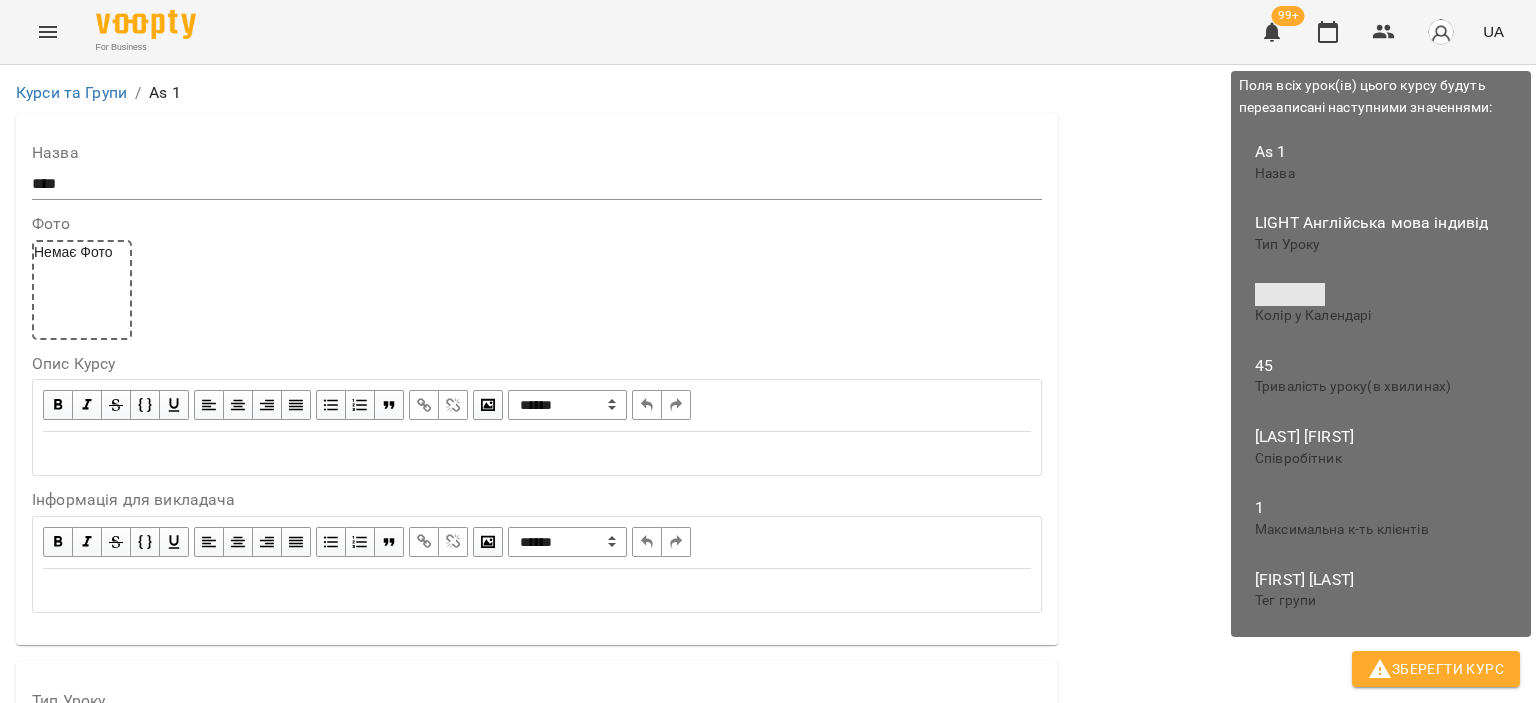 click on "Зберегти Курс" at bounding box center [1436, 669] 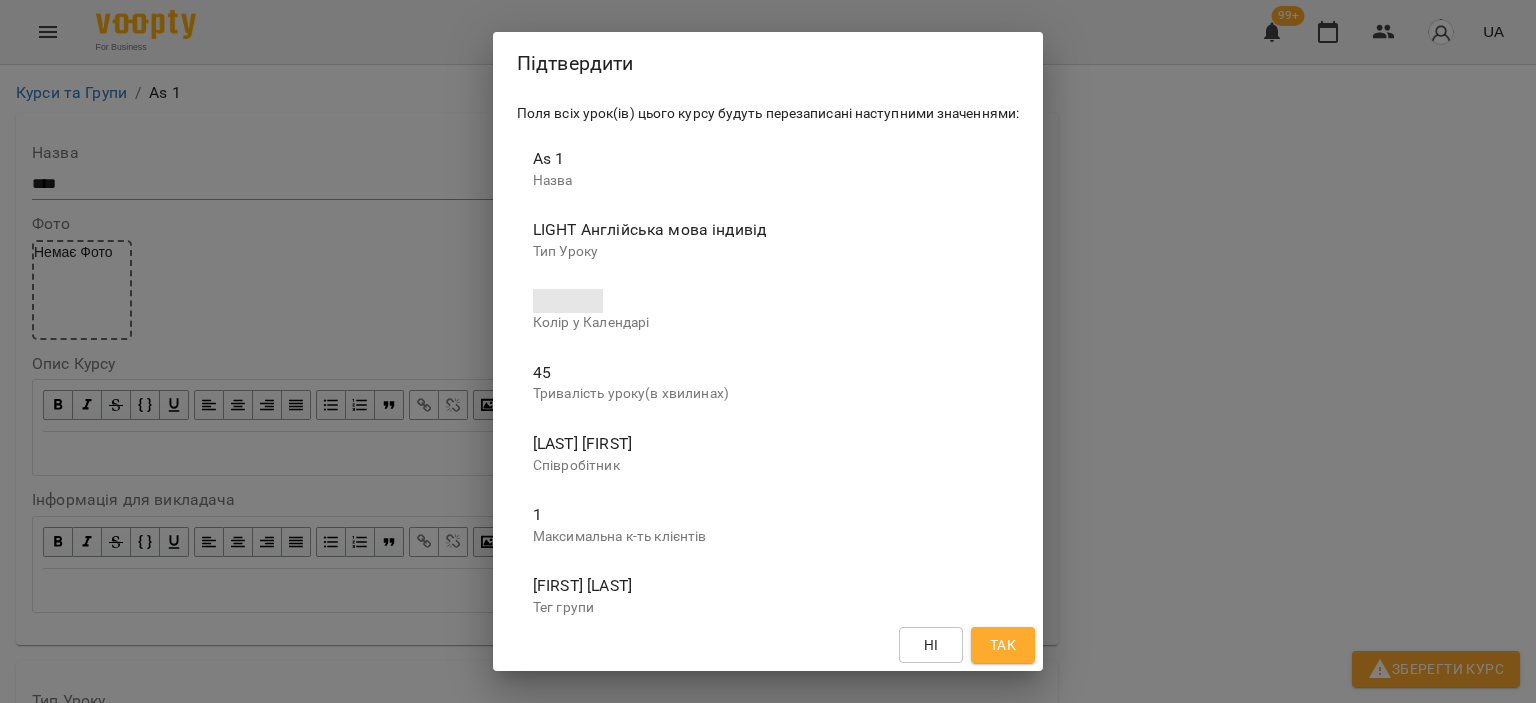 click on "Так" at bounding box center (1003, 645) 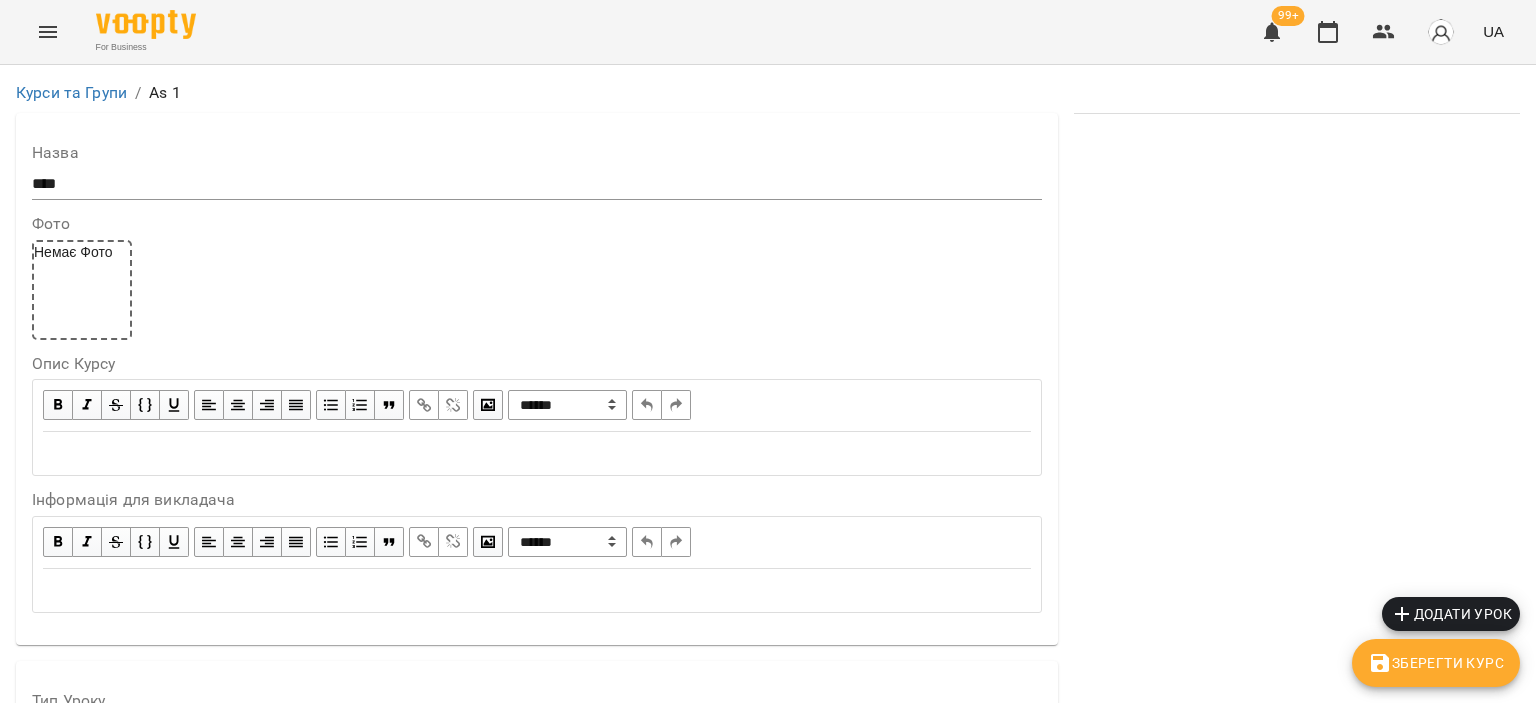 scroll, scrollTop: 0, scrollLeft: 0, axis: both 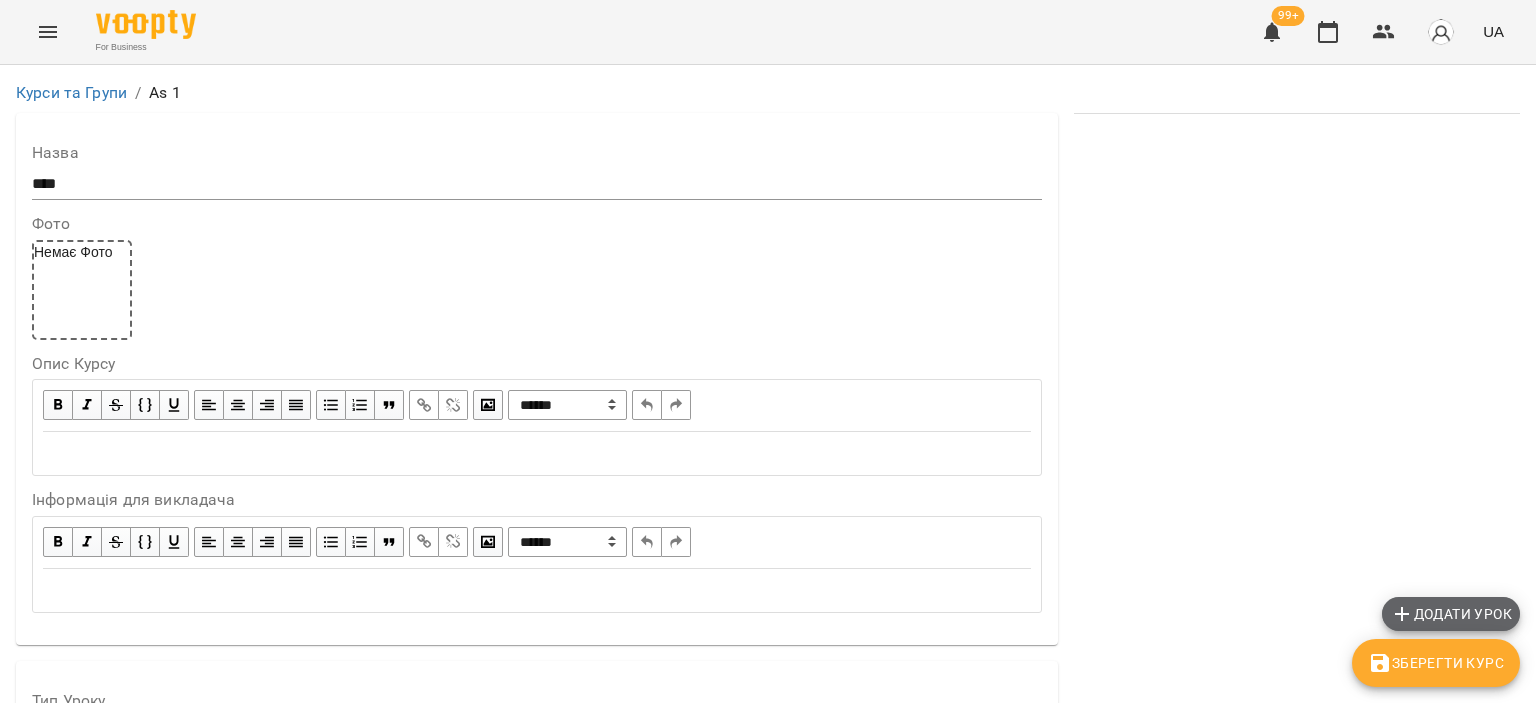 click on "Додати урок" at bounding box center (1451, 614) 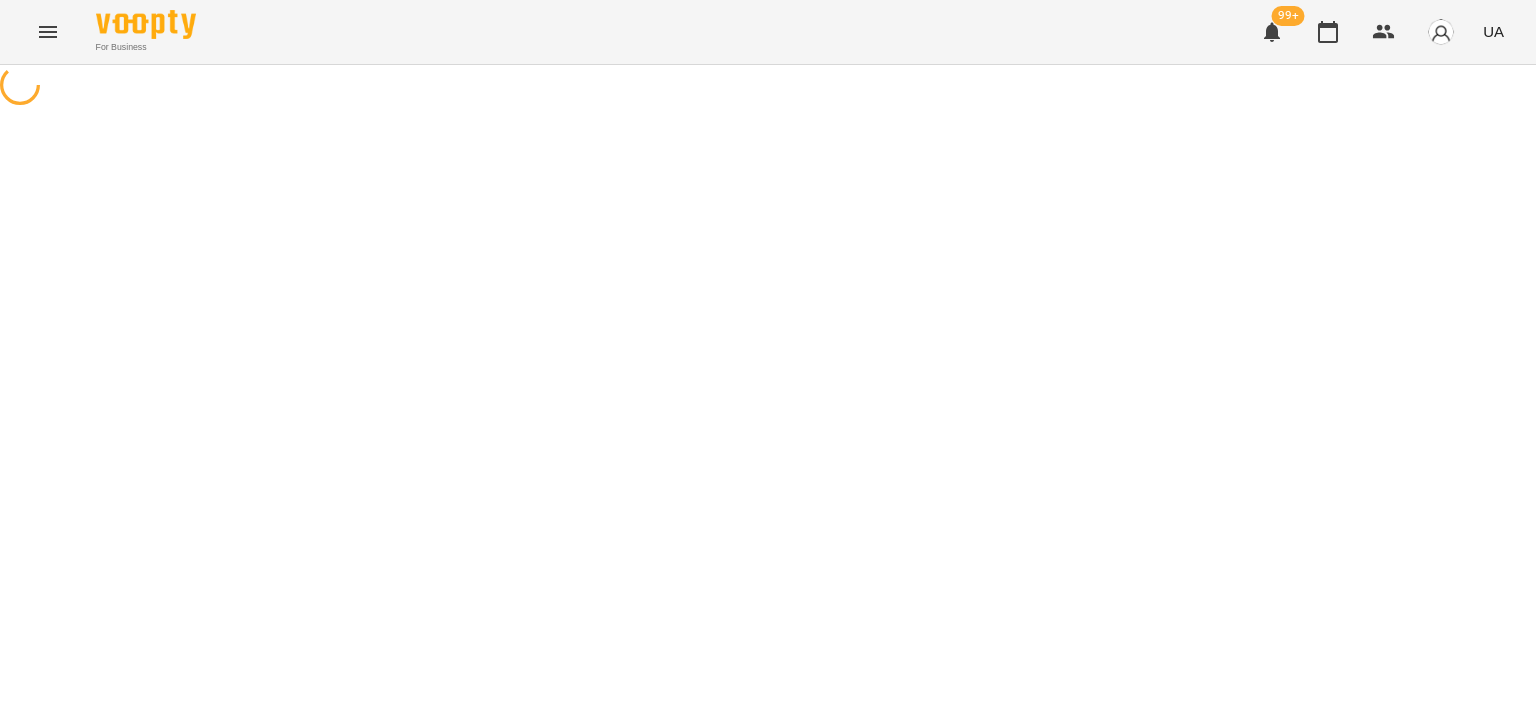 select on "**********" 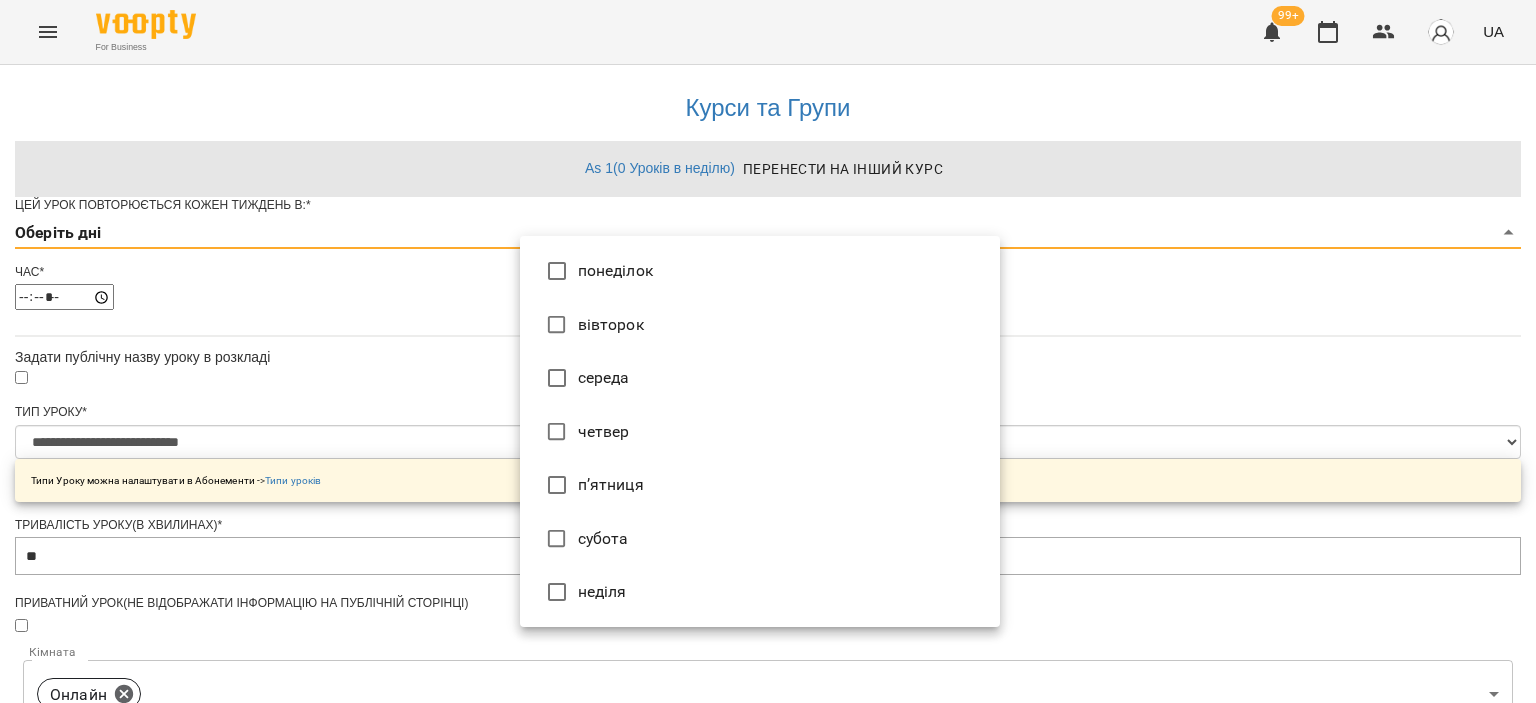 click on "**********" at bounding box center (768, 642) 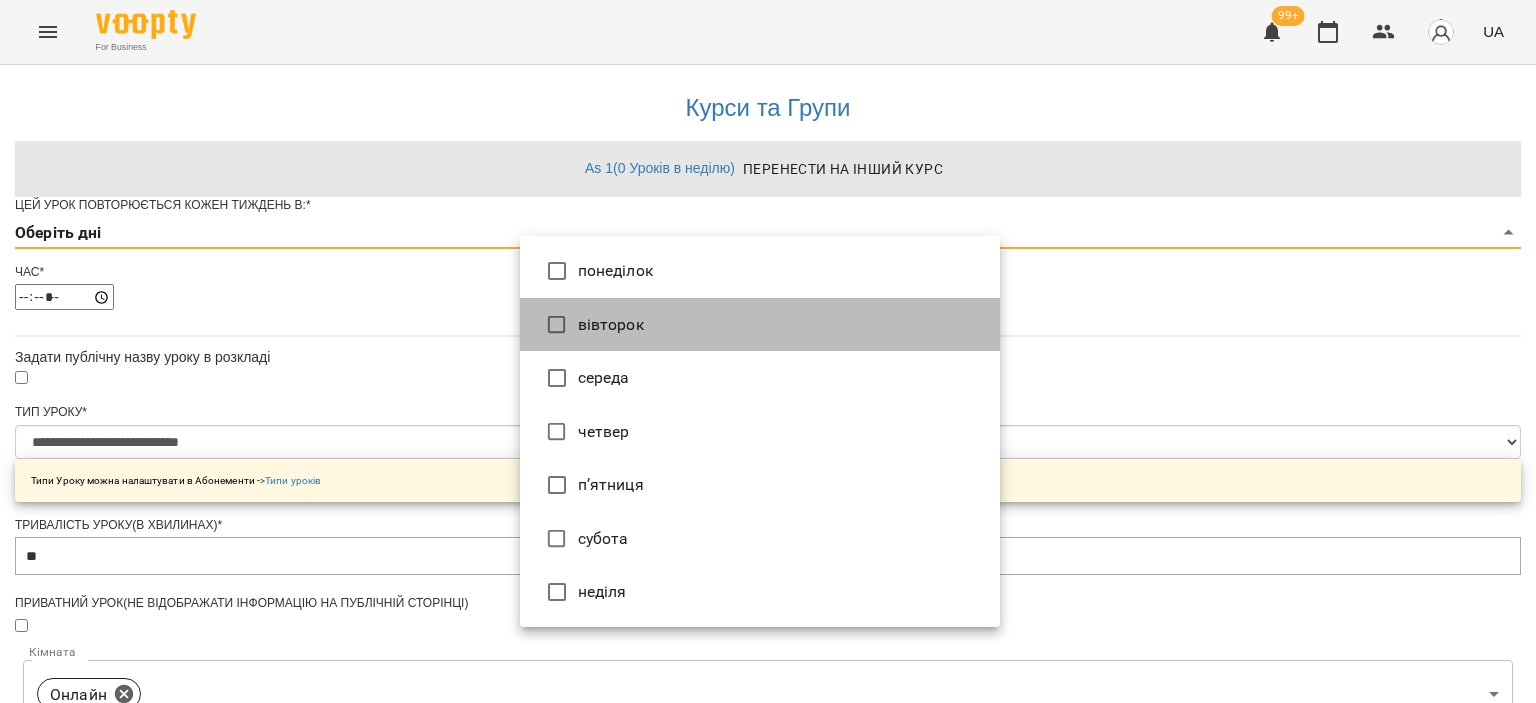 click on "вівторок" at bounding box center (760, 325) 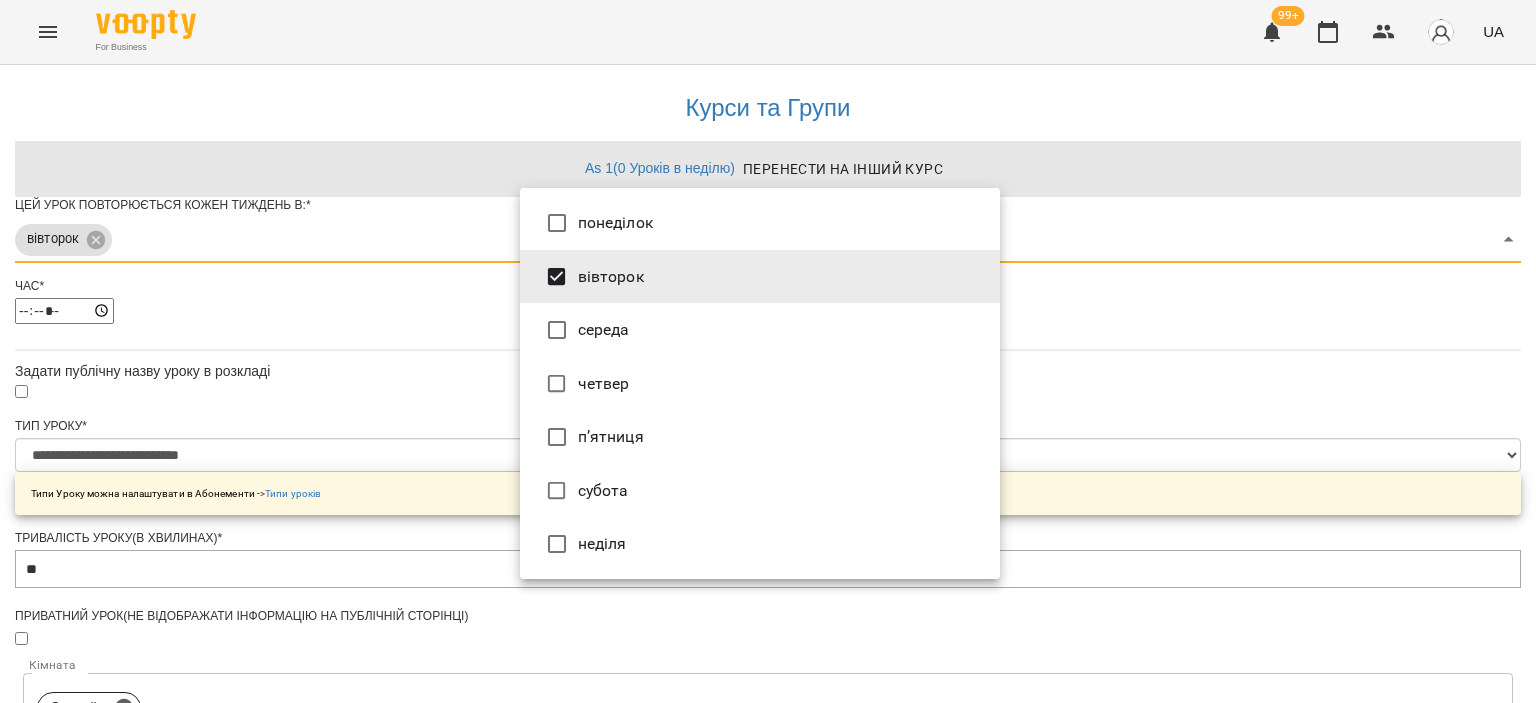 click on "п’ятниця" at bounding box center (760, 437) 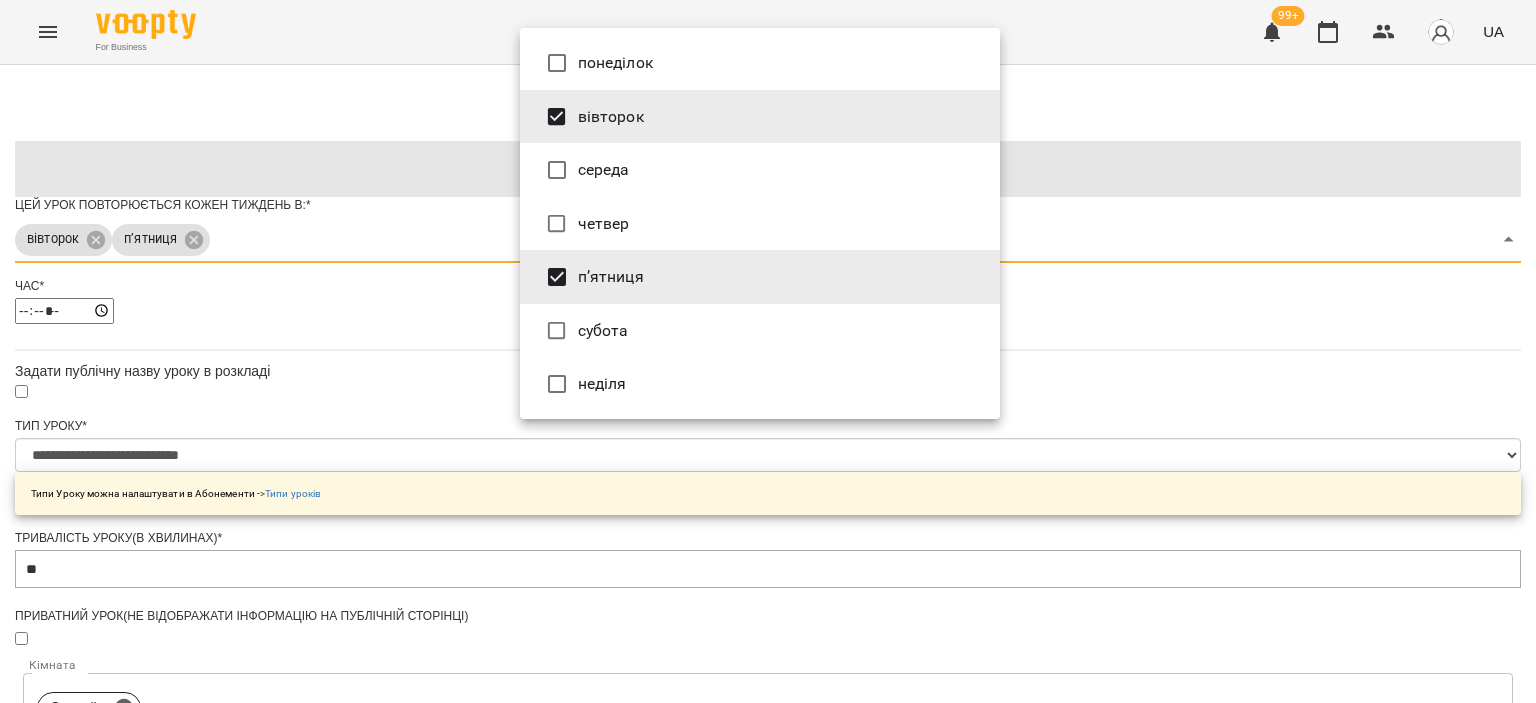 click at bounding box center [768, 351] 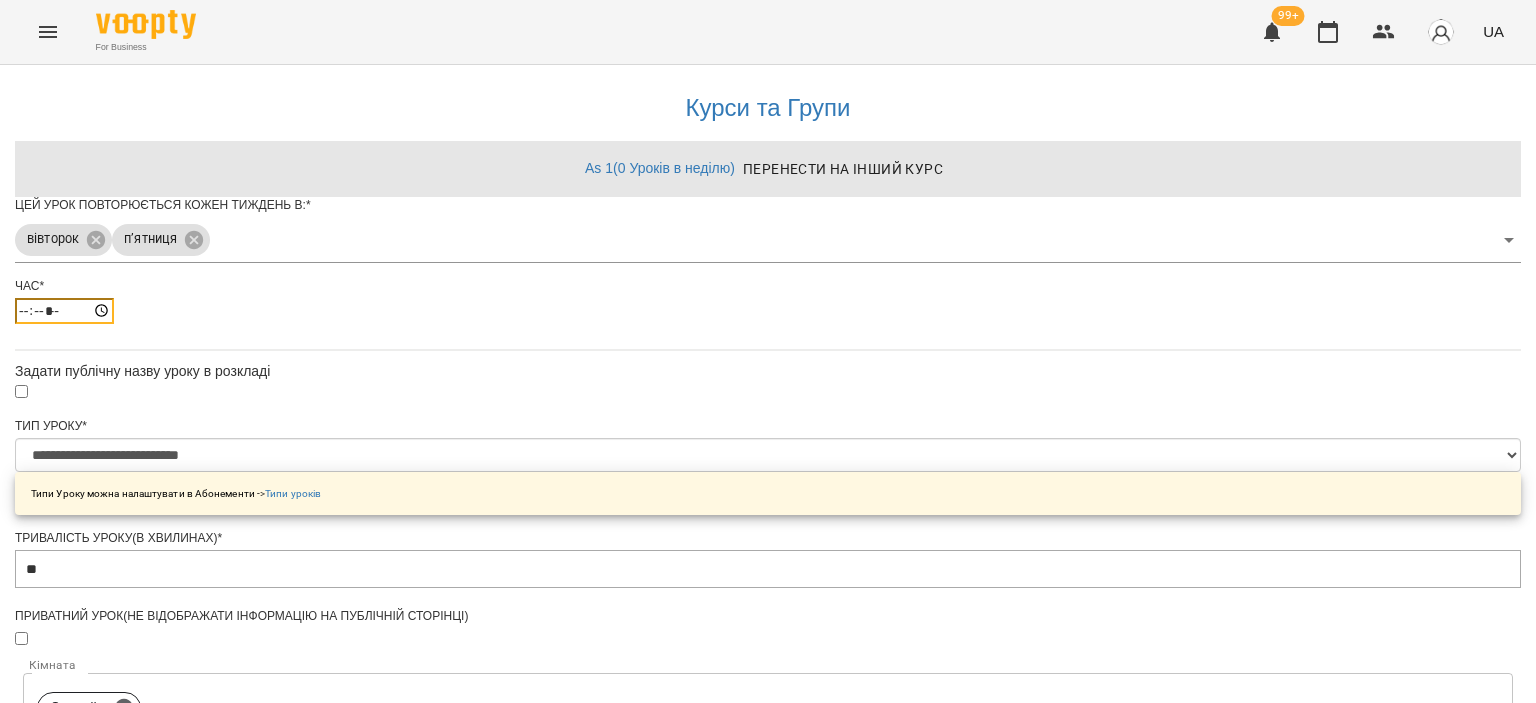 click on "*****" at bounding box center (64, 311) 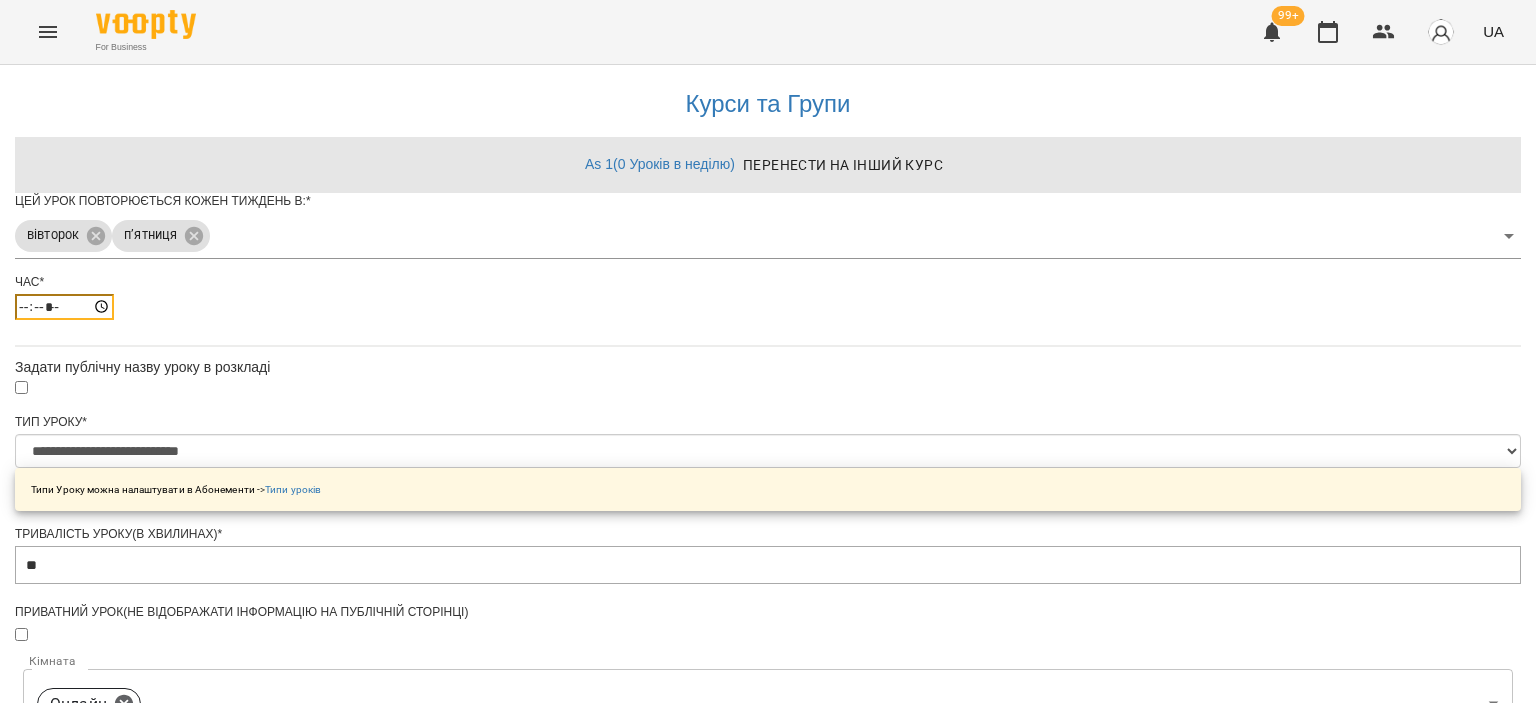 scroll, scrollTop: 694, scrollLeft: 0, axis: vertical 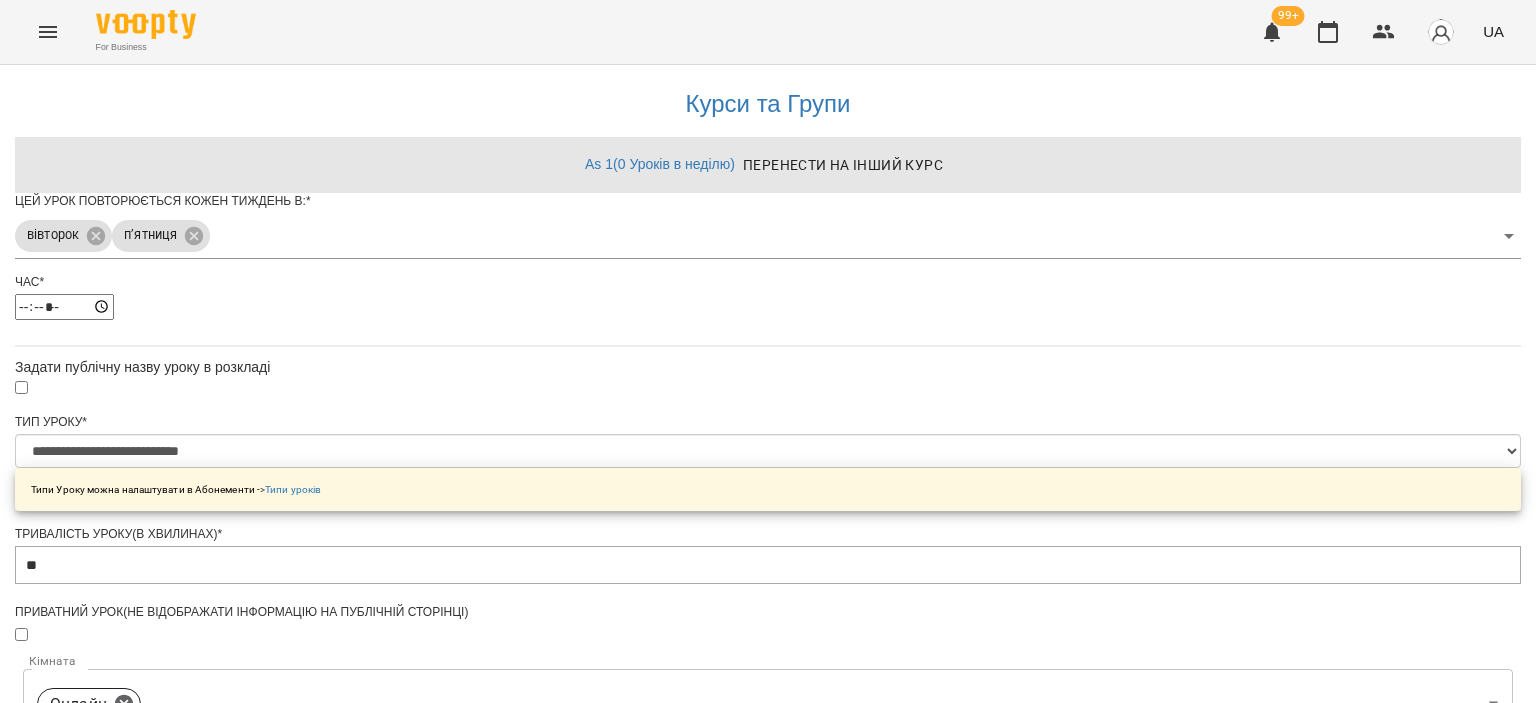 click on "Зберегти" at bounding box center [768, 1268] 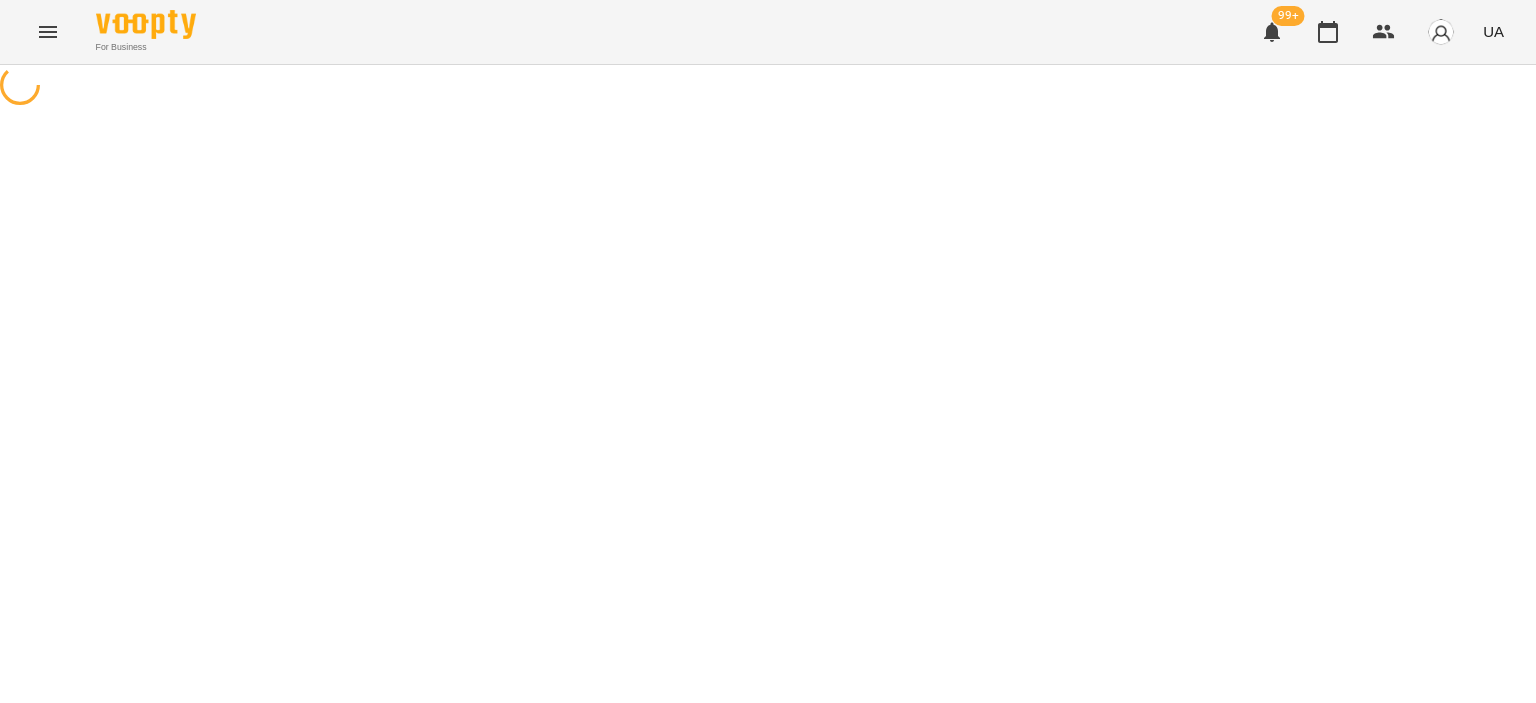 scroll, scrollTop: 0, scrollLeft: 0, axis: both 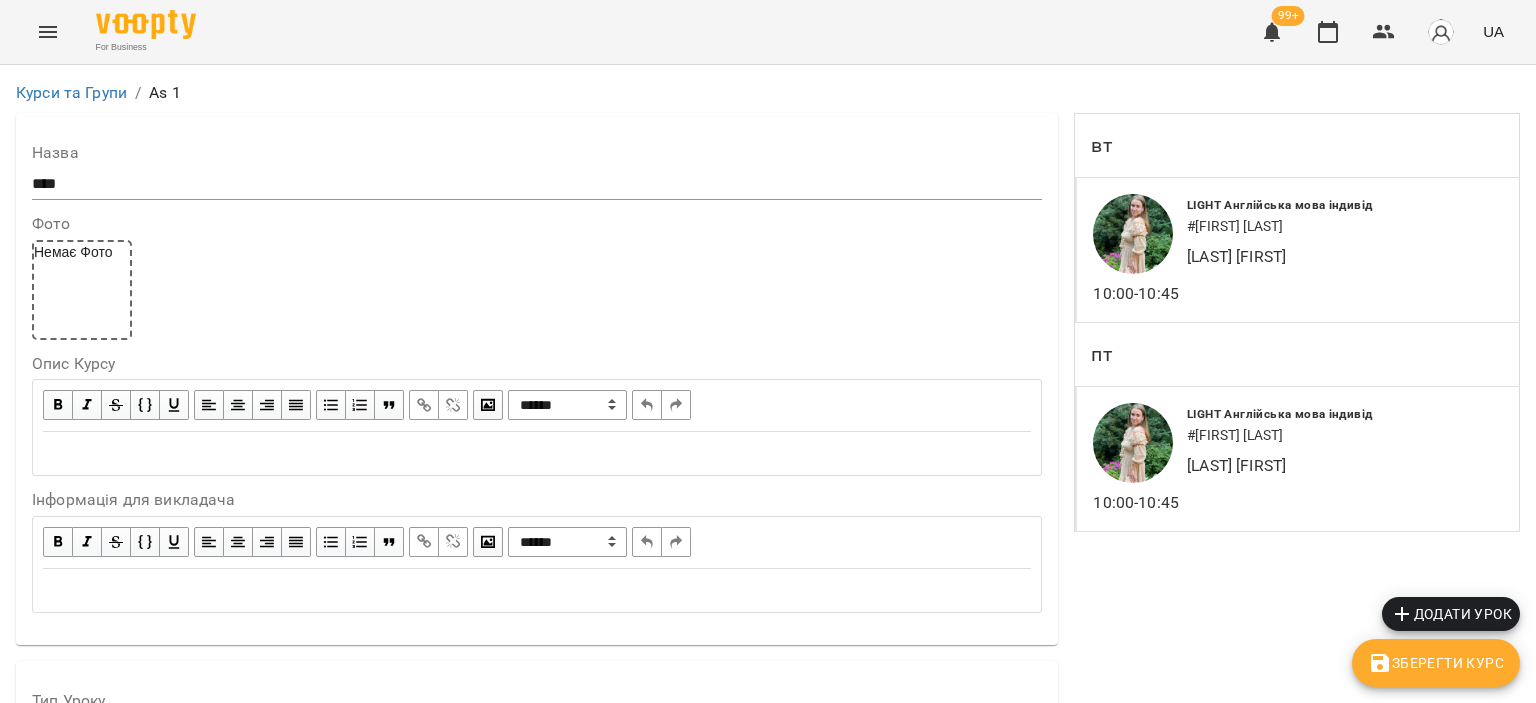 click on "Зберегти Курс" at bounding box center [1436, 663] 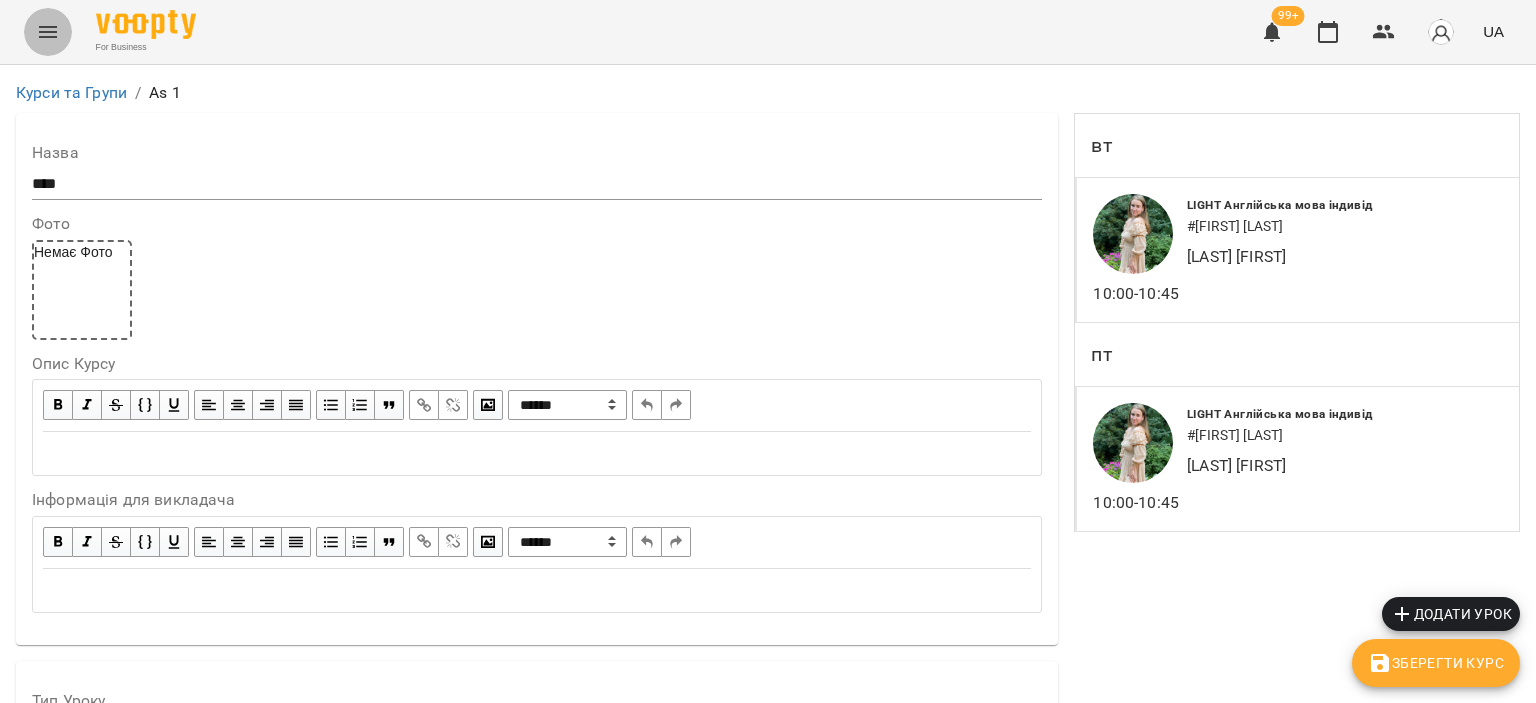 click 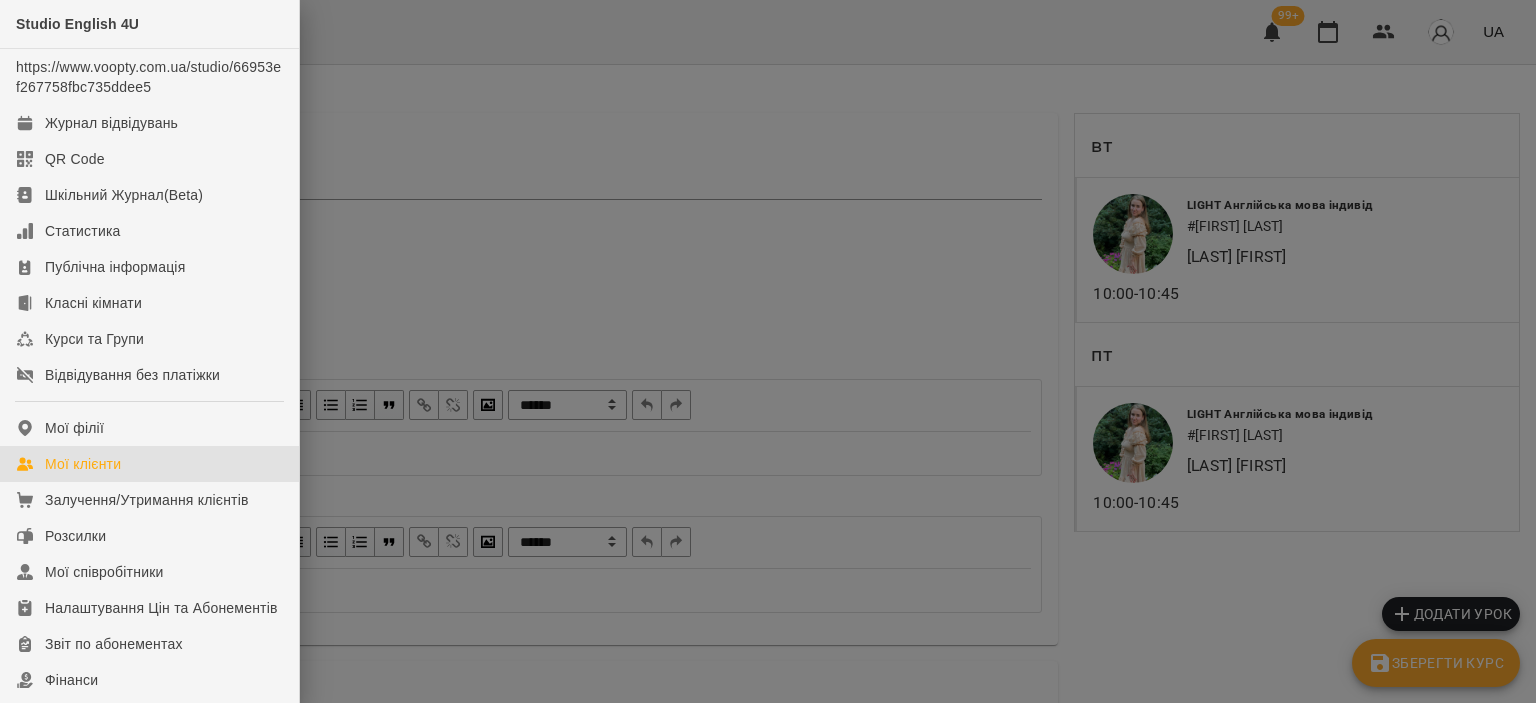 click on "Мої клієнти" at bounding box center (149, 464) 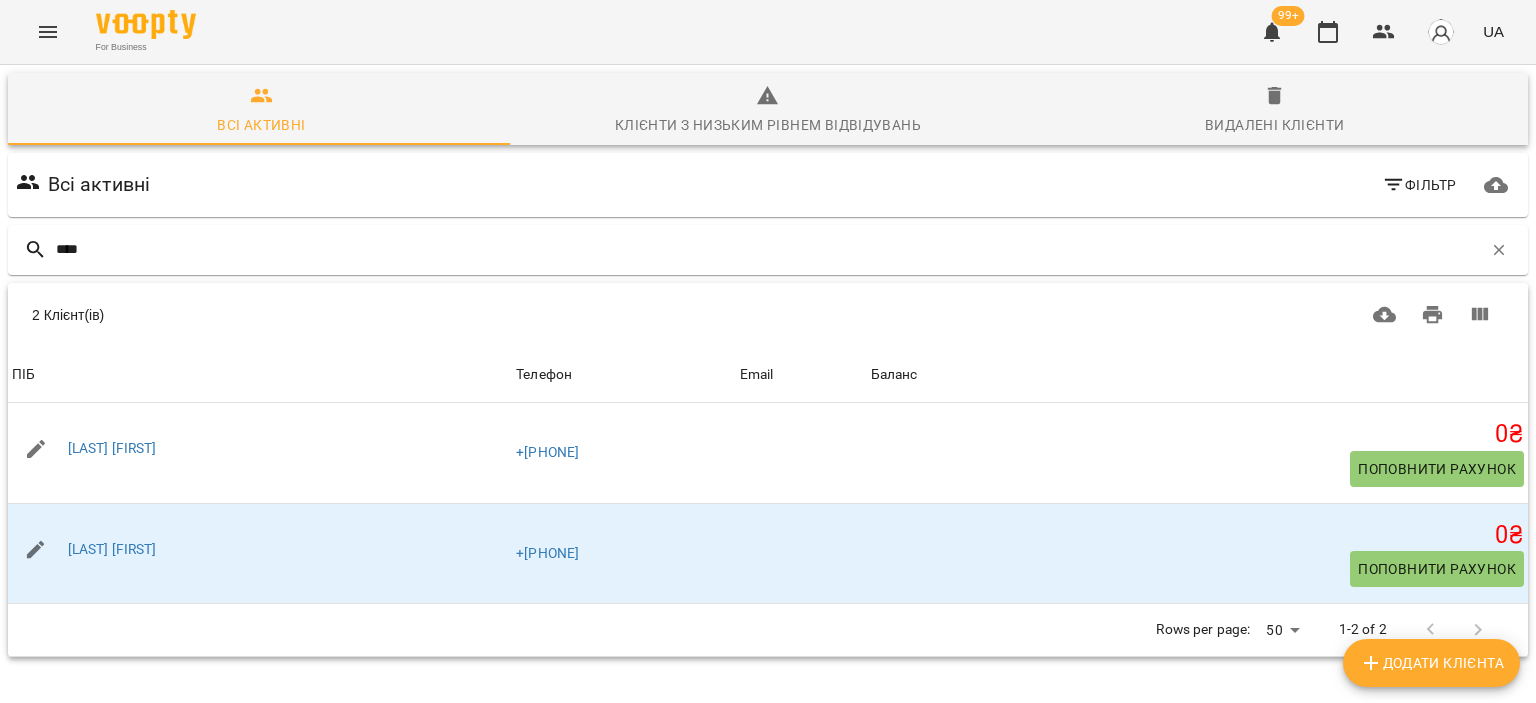 type on "****" 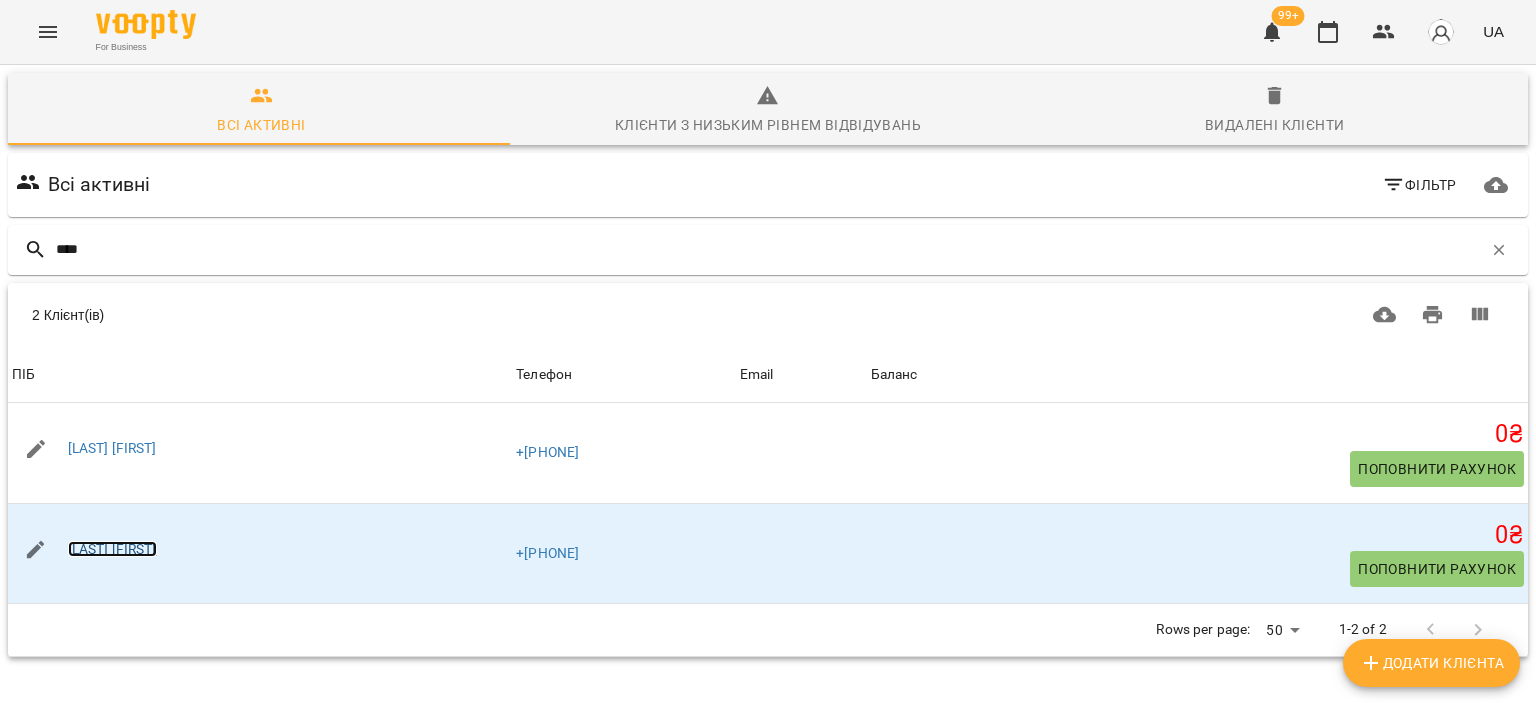click on "[FIRST] [LAST]" at bounding box center (112, 549) 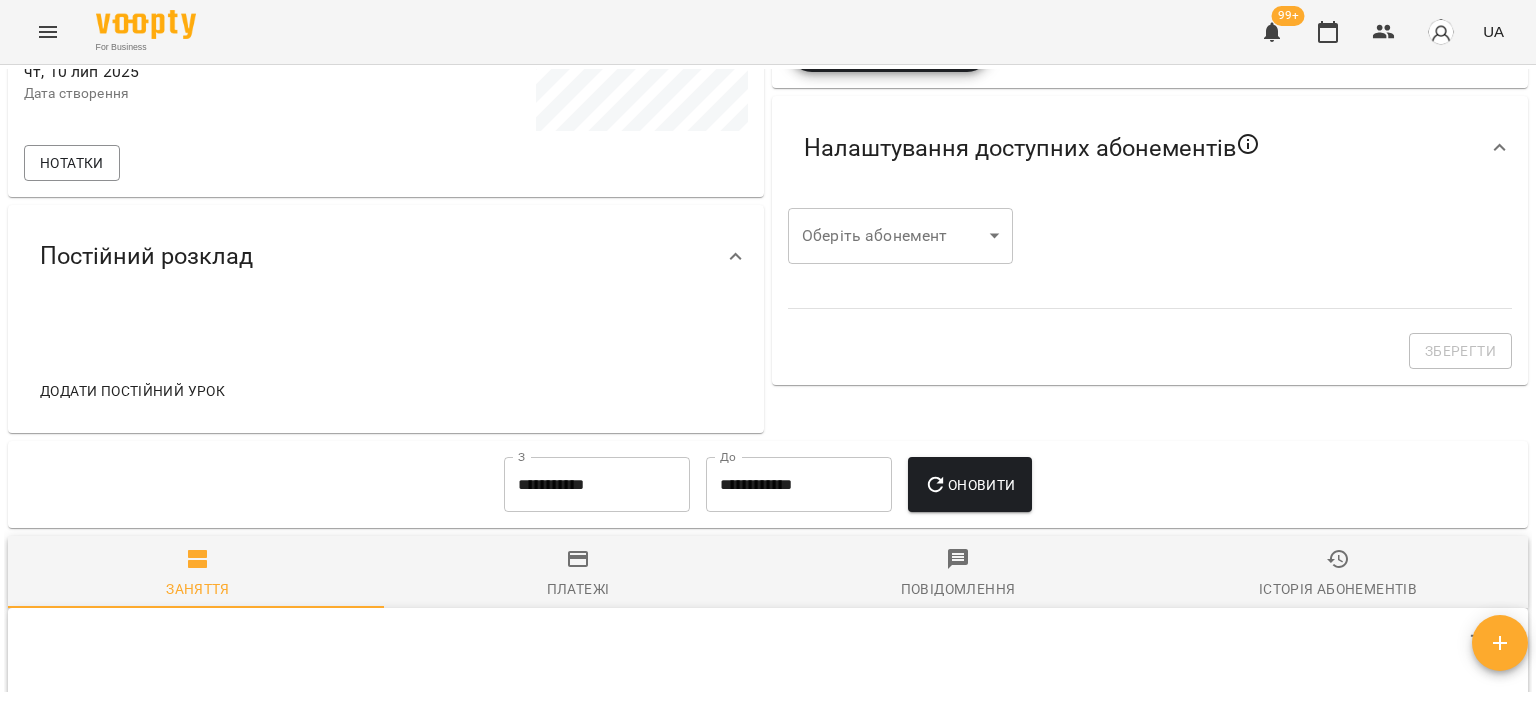 scroll, scrollTop: 469, scrollLeft: 0, axis: vertical 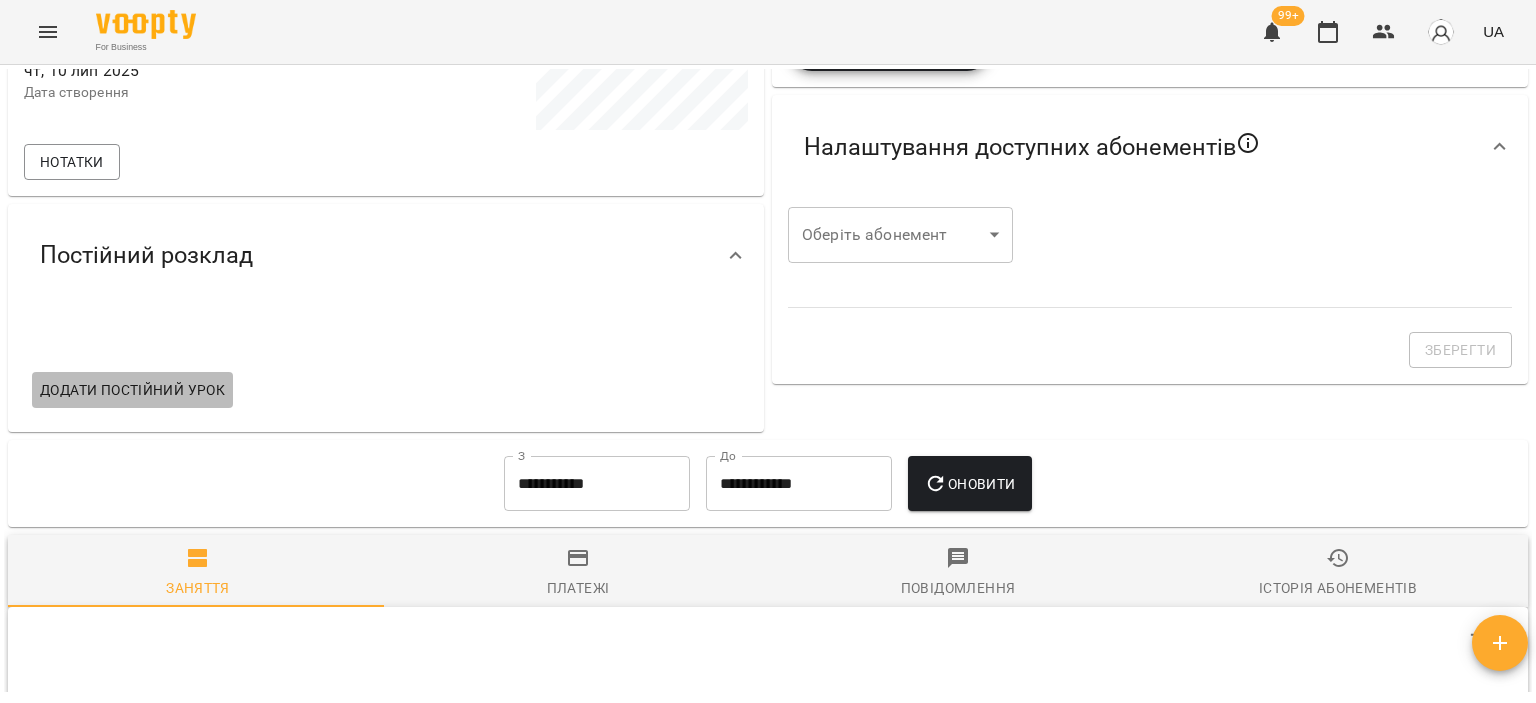 click on "Додати постійний урок" at bounding box center (132, 390) 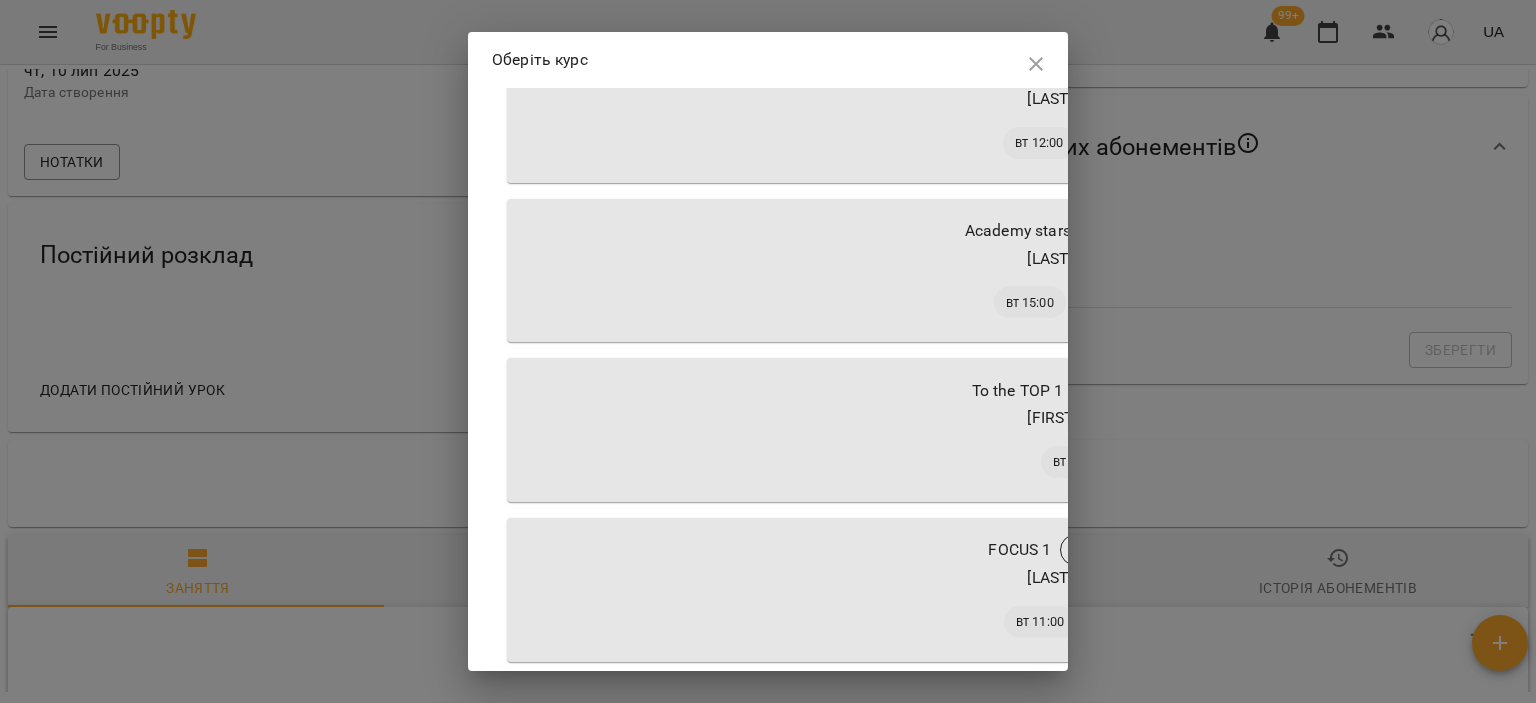 scroll, scrollTop: 5148, scrollLeft: 0, axis: vertical 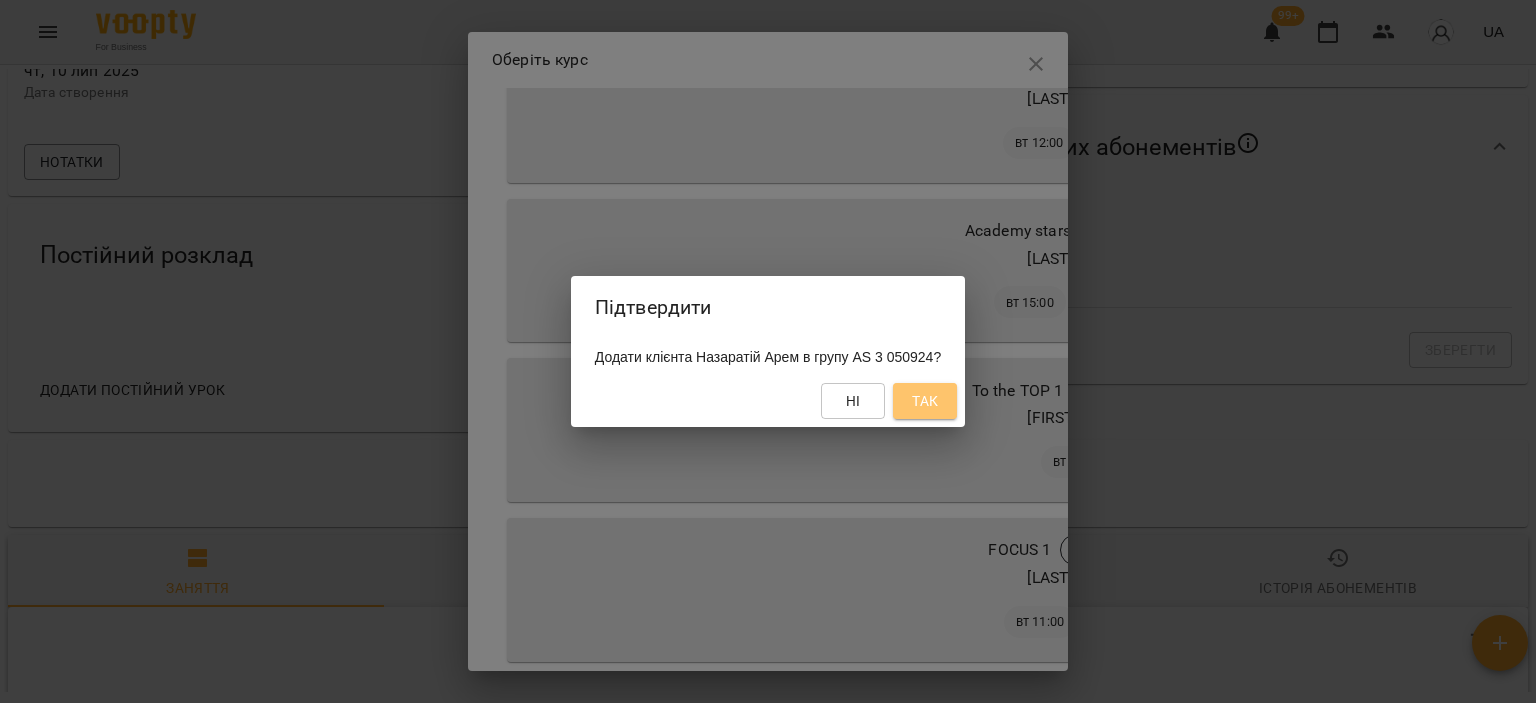 click on "Так" at bounding box center (925, 401) 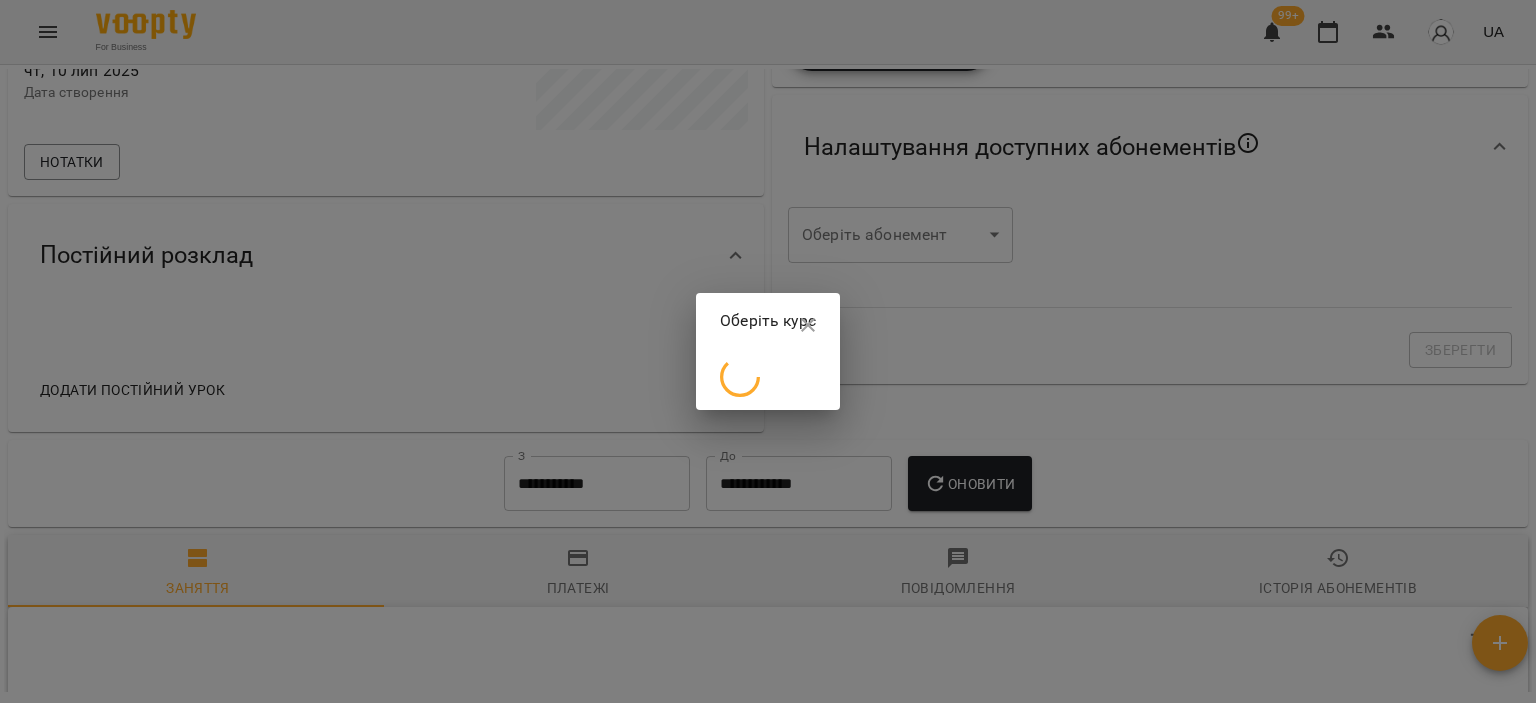 scroll, scrollTop: 0, scrollLeft: 0, axis: both 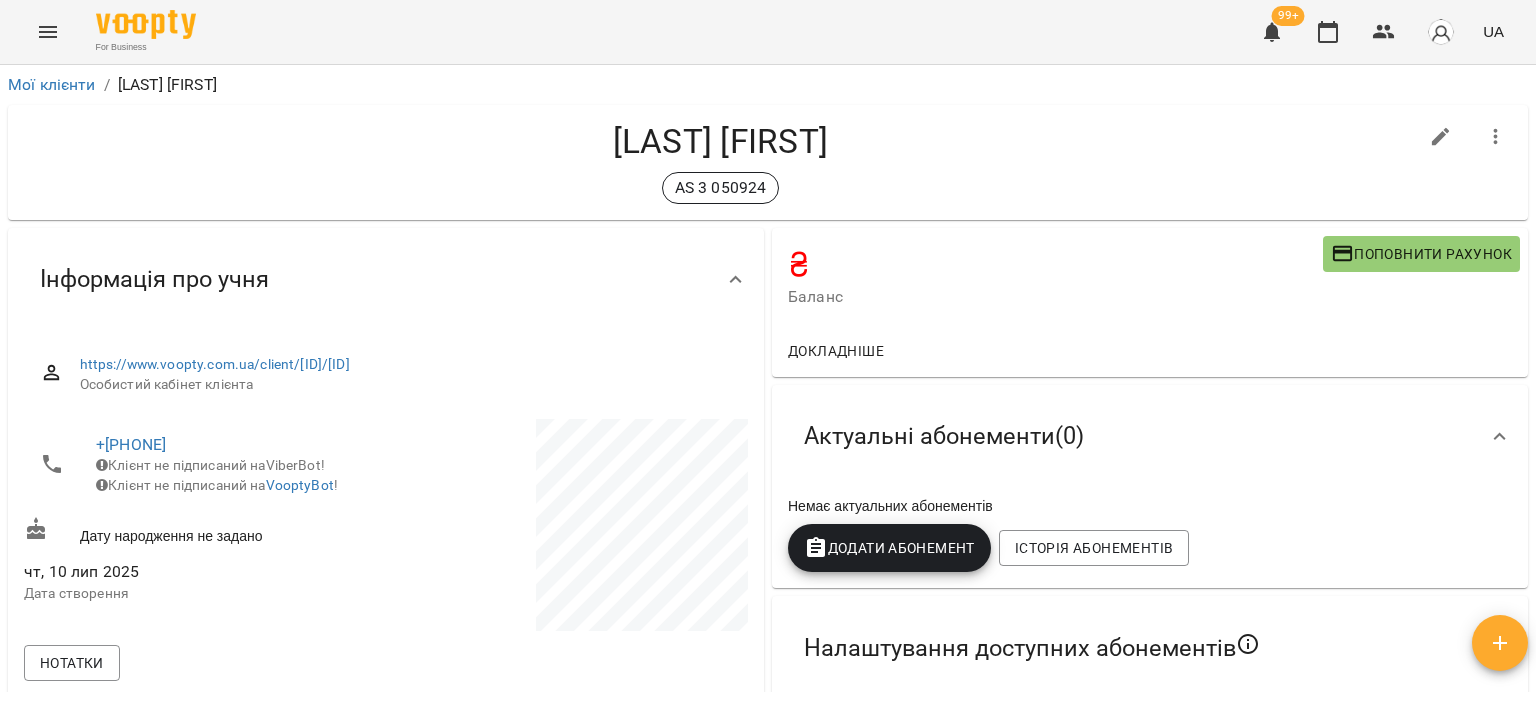 click on "Додати Абонемент" at bounding box center (889, 548) 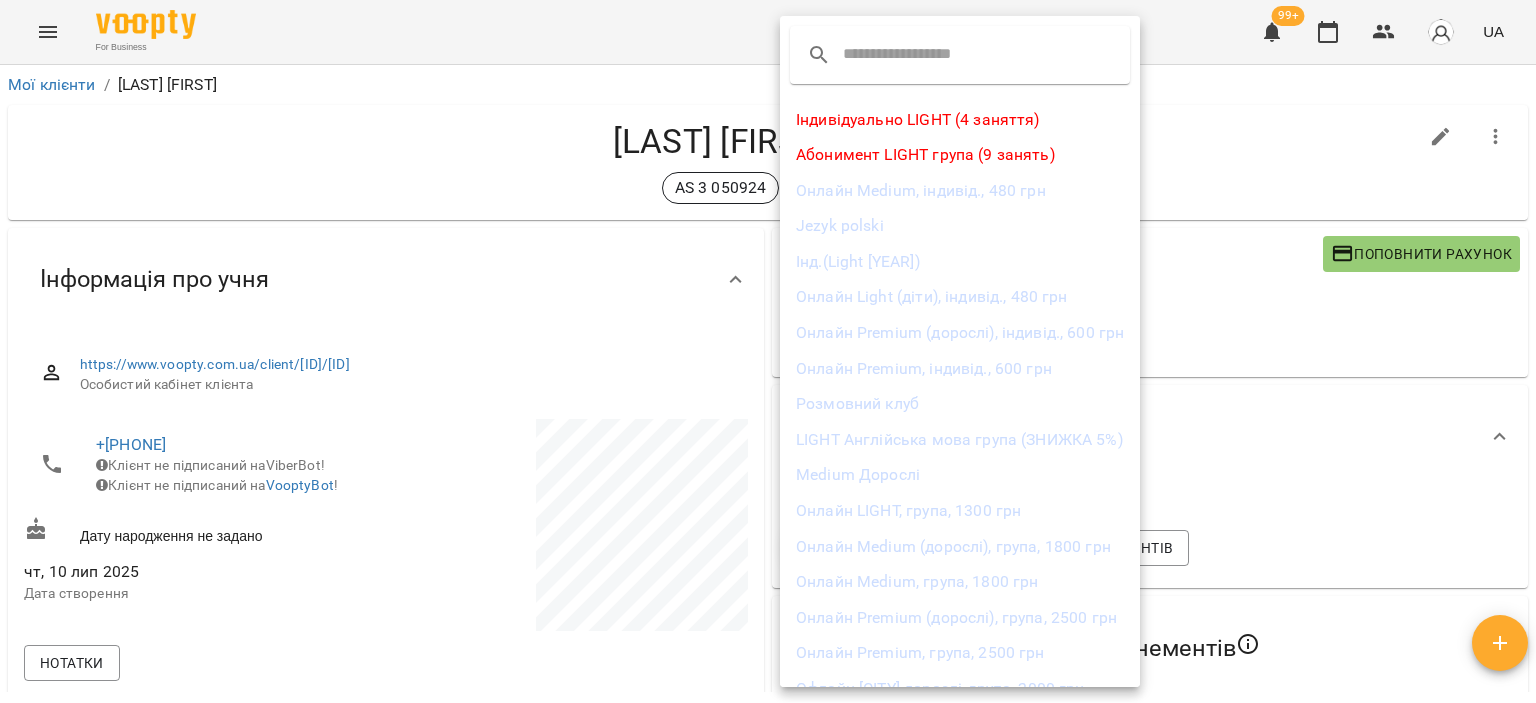 scroll, scrollTop: 168, scrollLeft: 0, axis: vertical 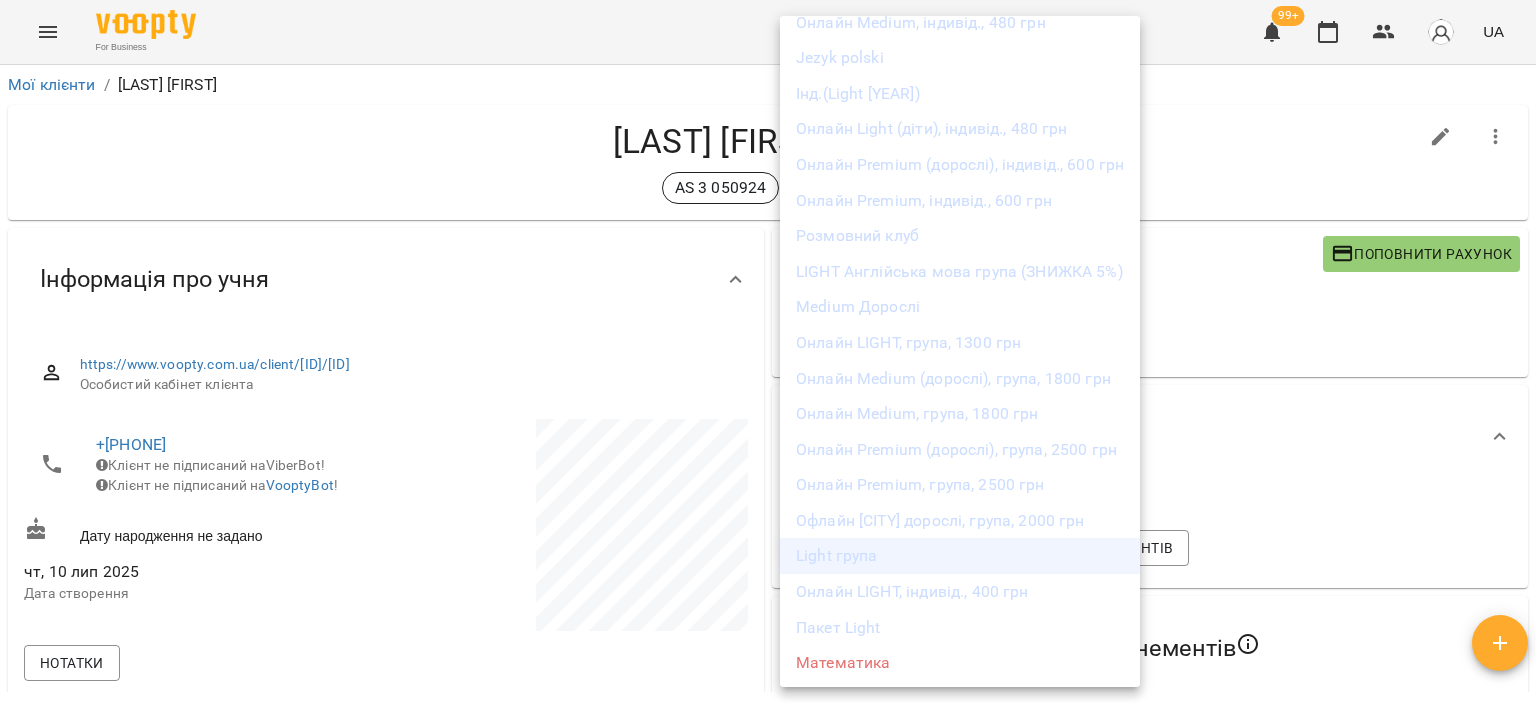 click on "Light група" at bounding box center [960, 556] 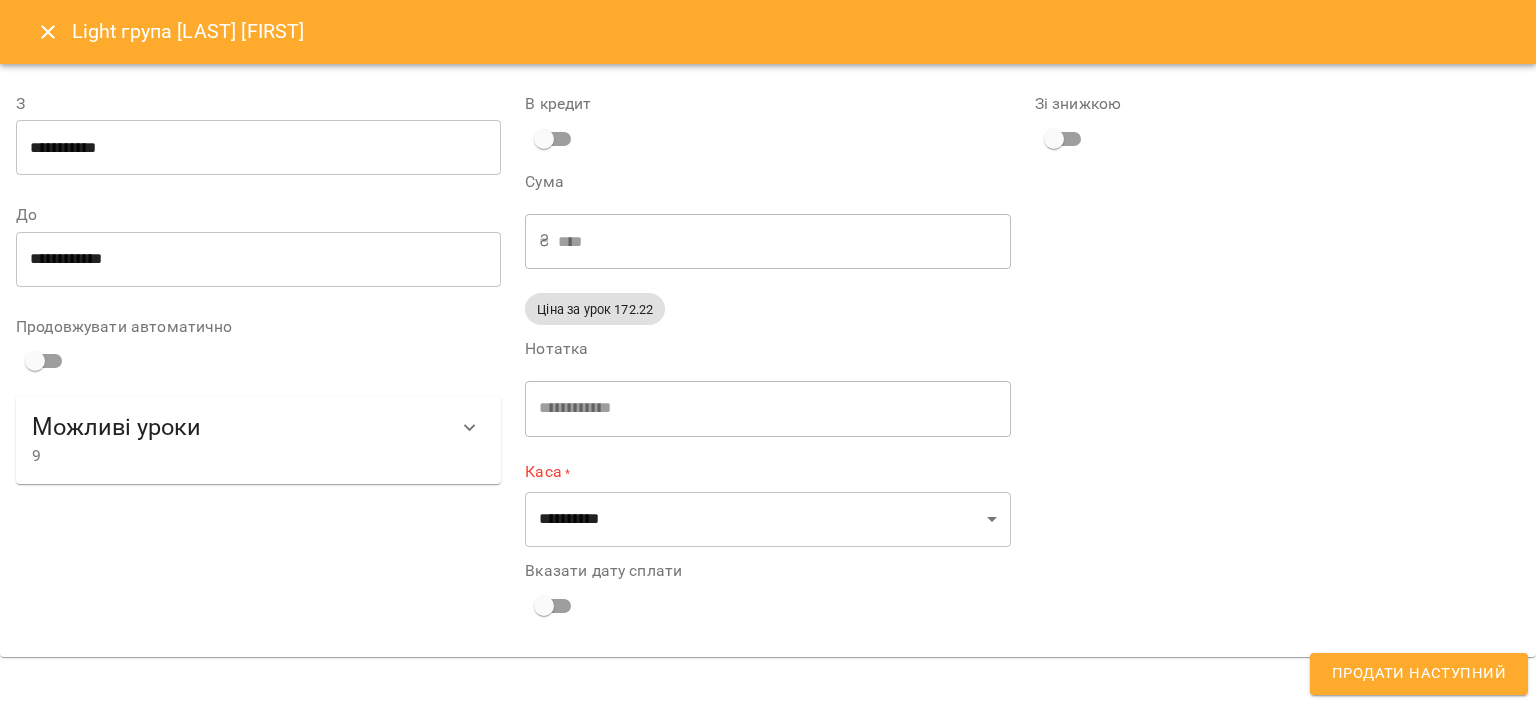 click on "**********" at bounding box center [258, 148] 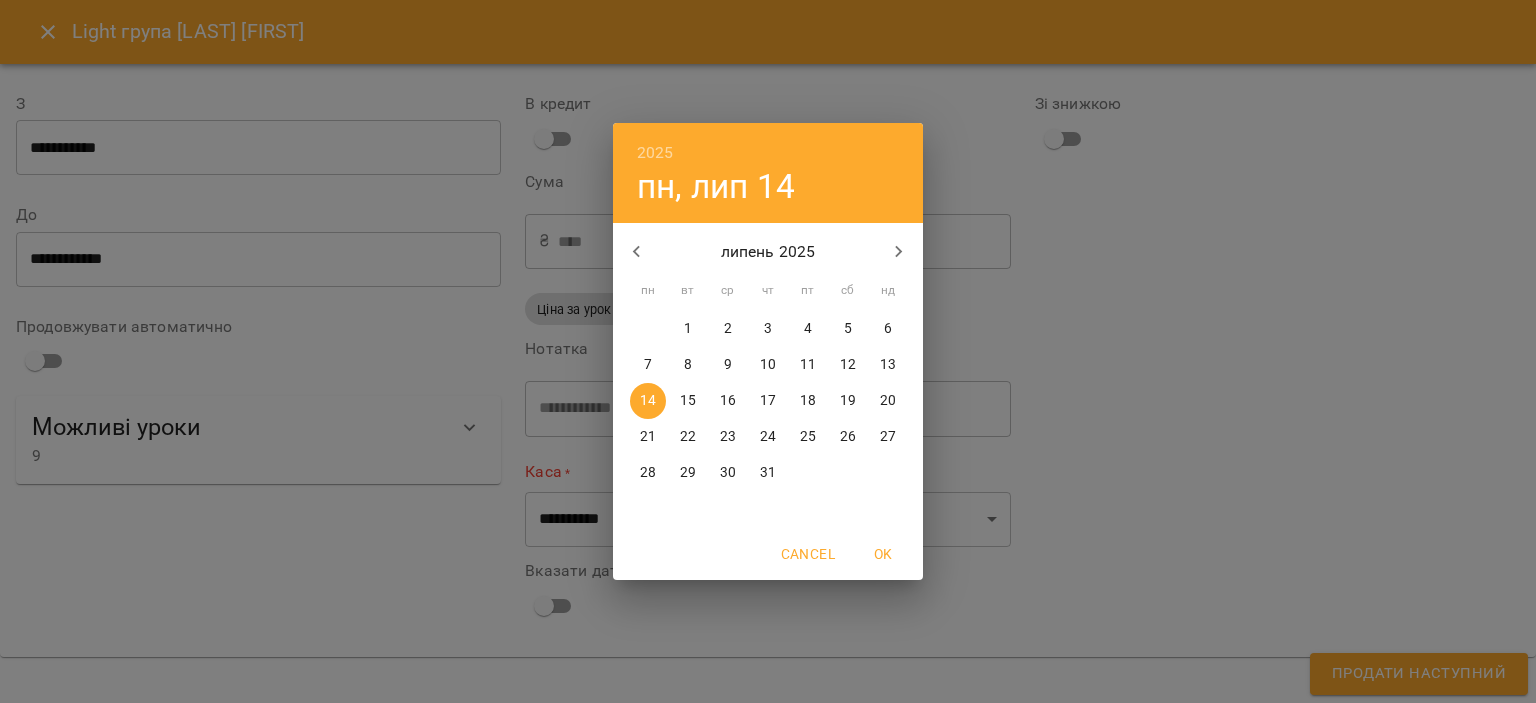 click on "1" at bounding box center [688, 329] 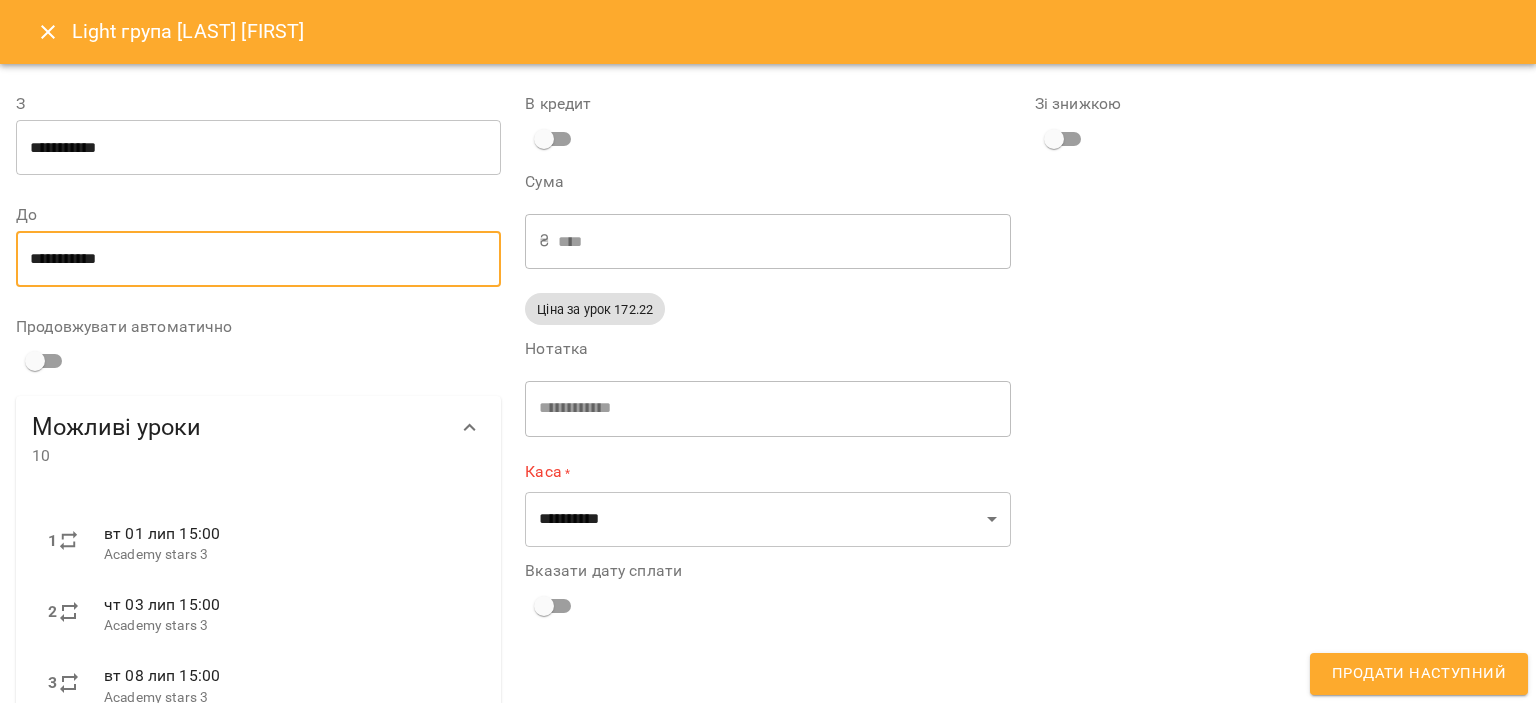 click on "**********" at bounding box center [258, 259] 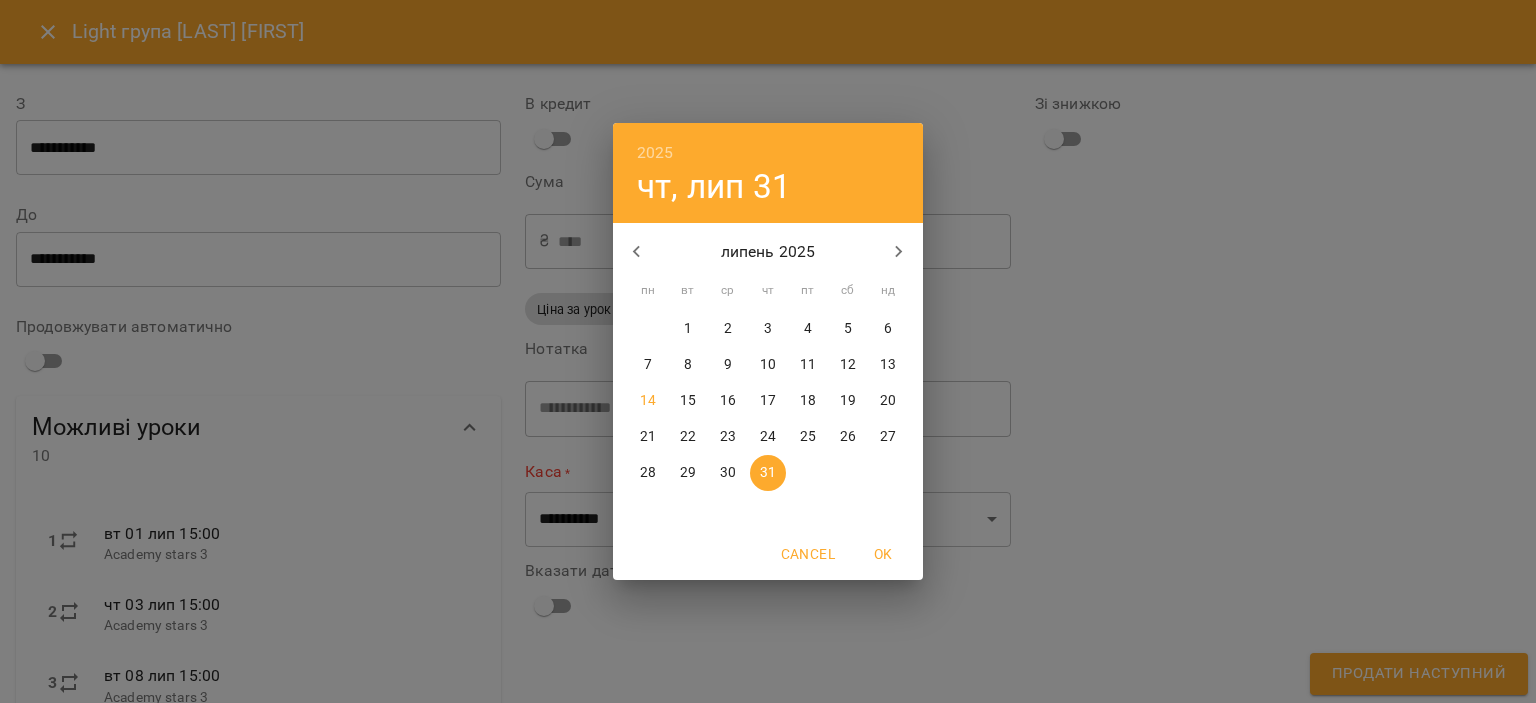 click on "31" at bounding box center [768, 473] 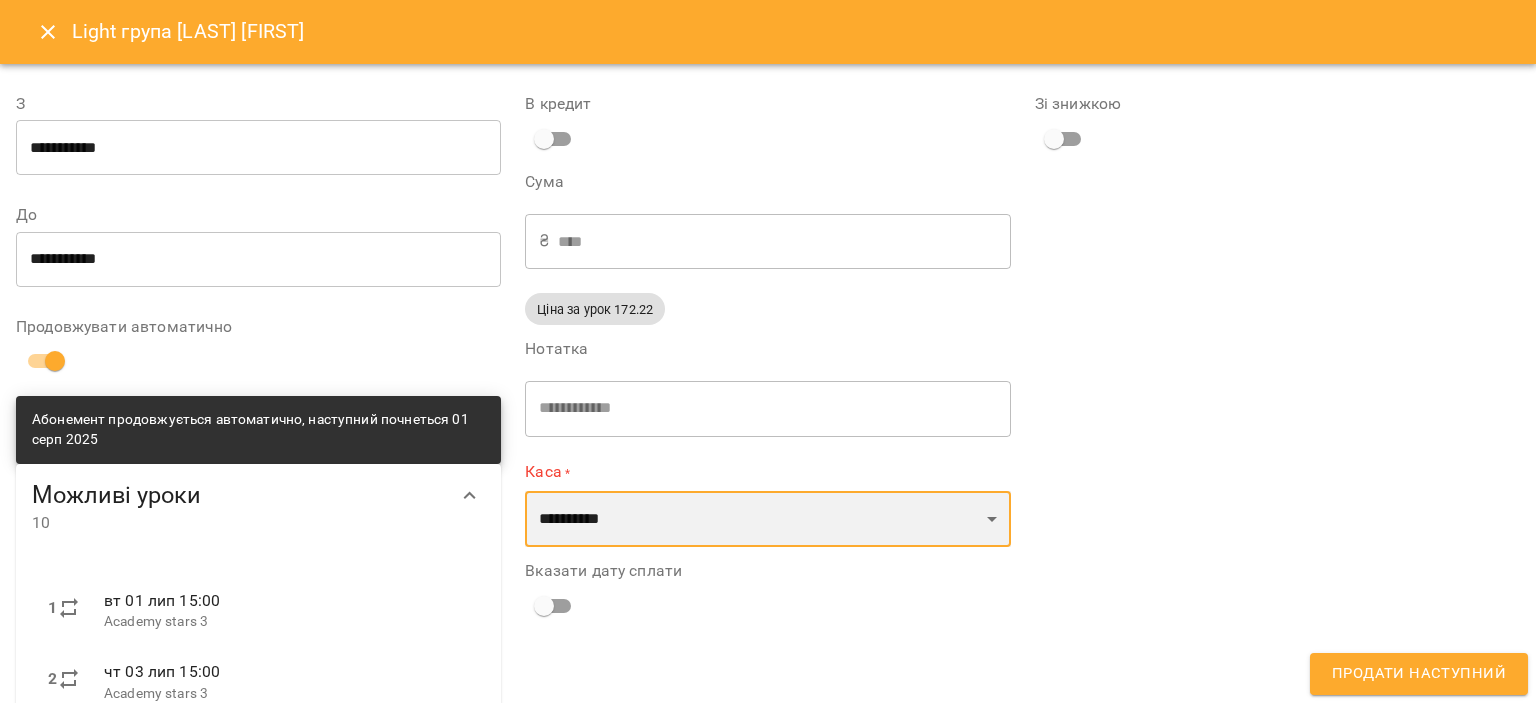 click on "**********" at bounding box center (767, 519) 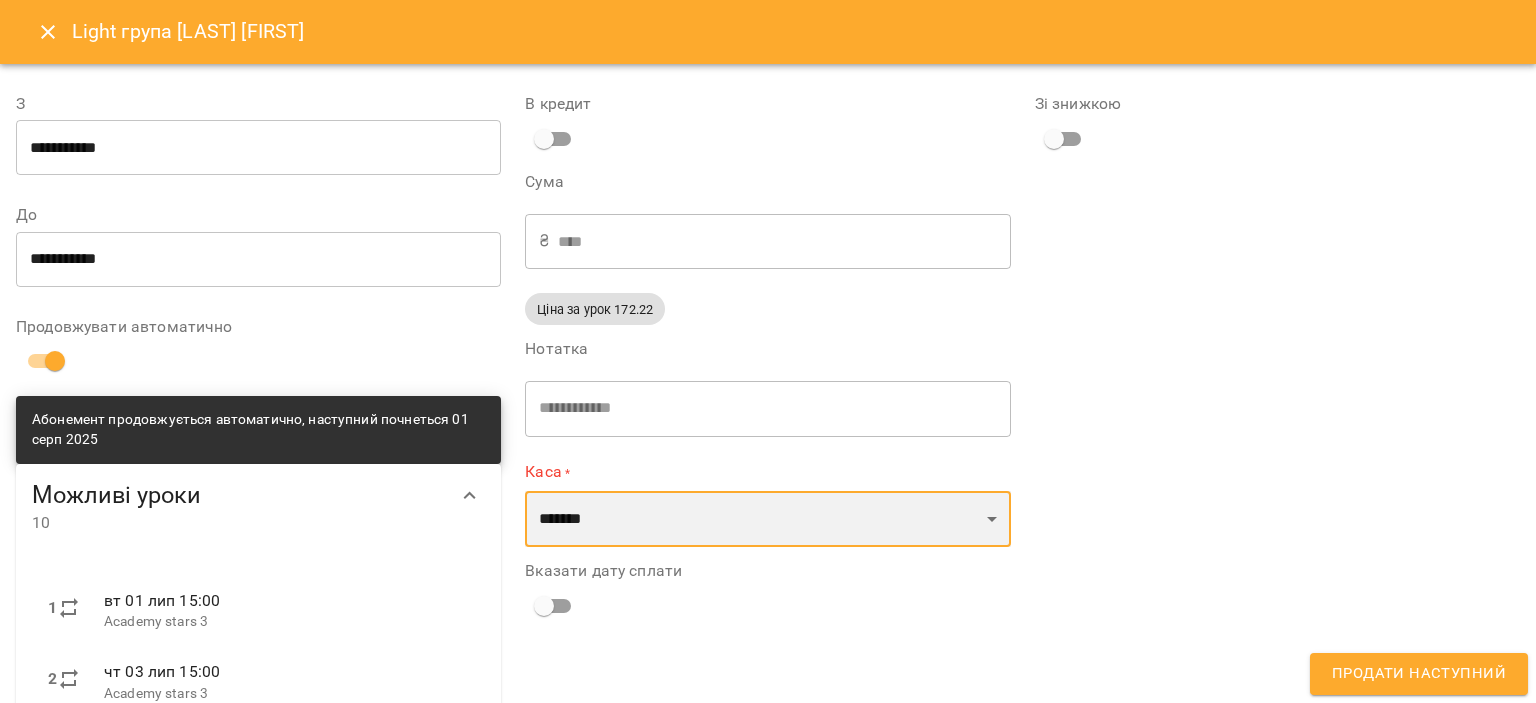 click on "**********" at bounding box center [767, 519] 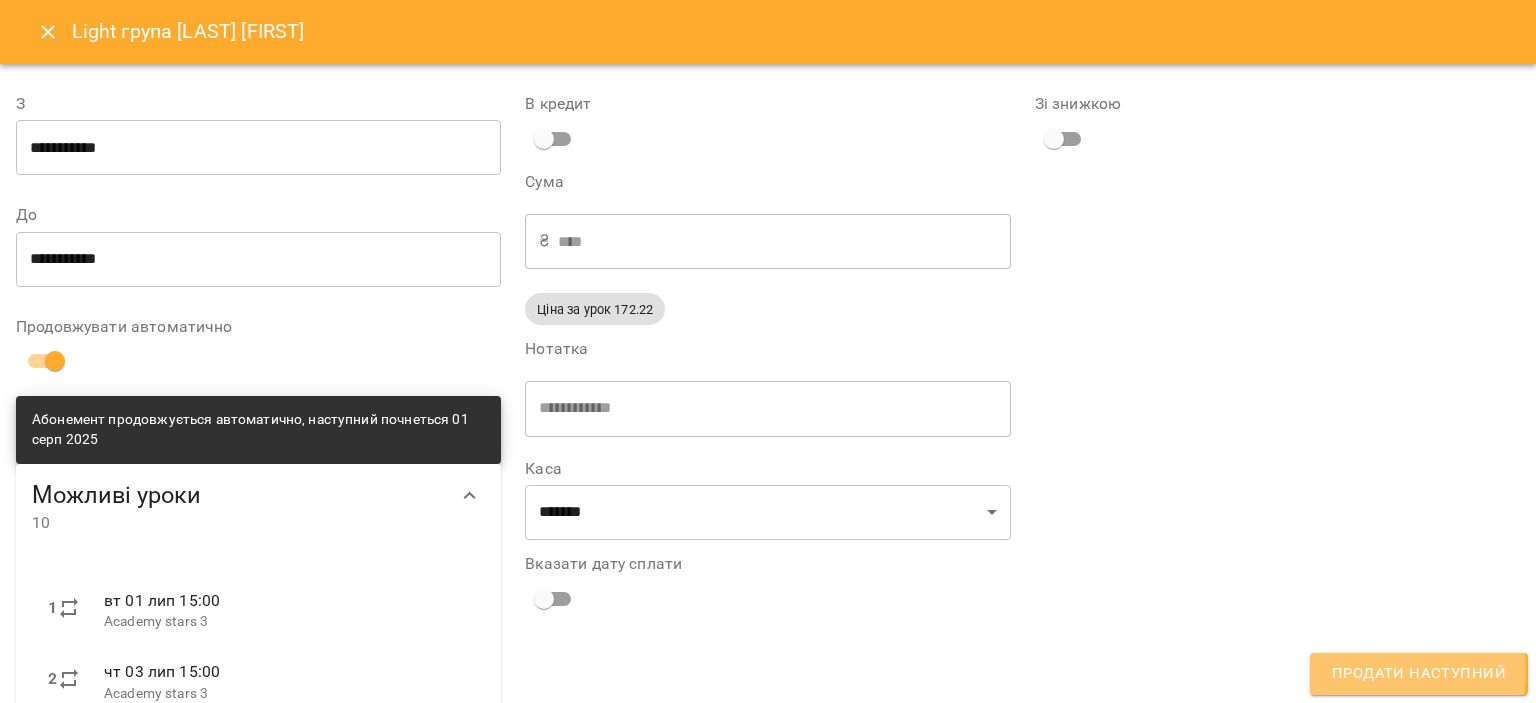 click on "Продати наступний" at bounding box center [1419, 674] 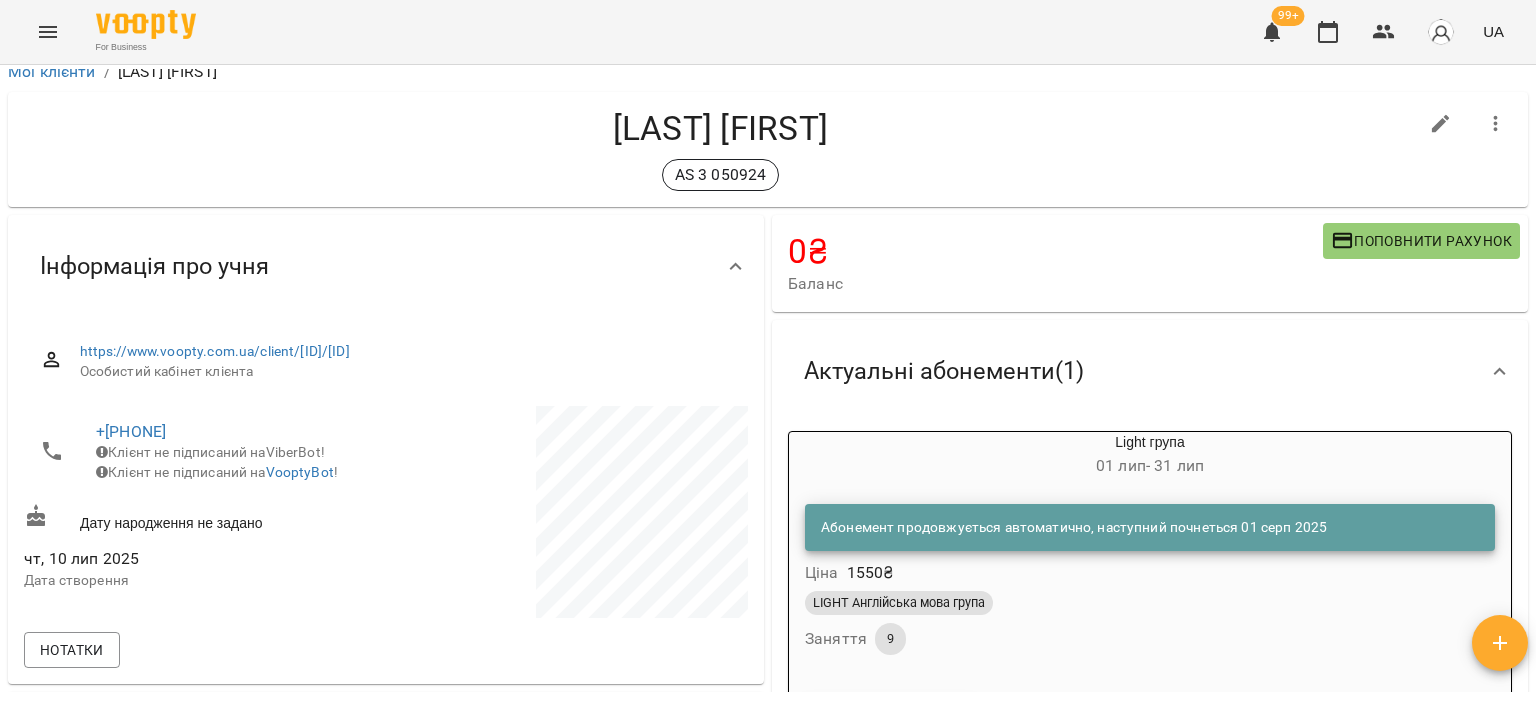 scroll, scrollTop: 0, scrollLeft: 0, axis: both 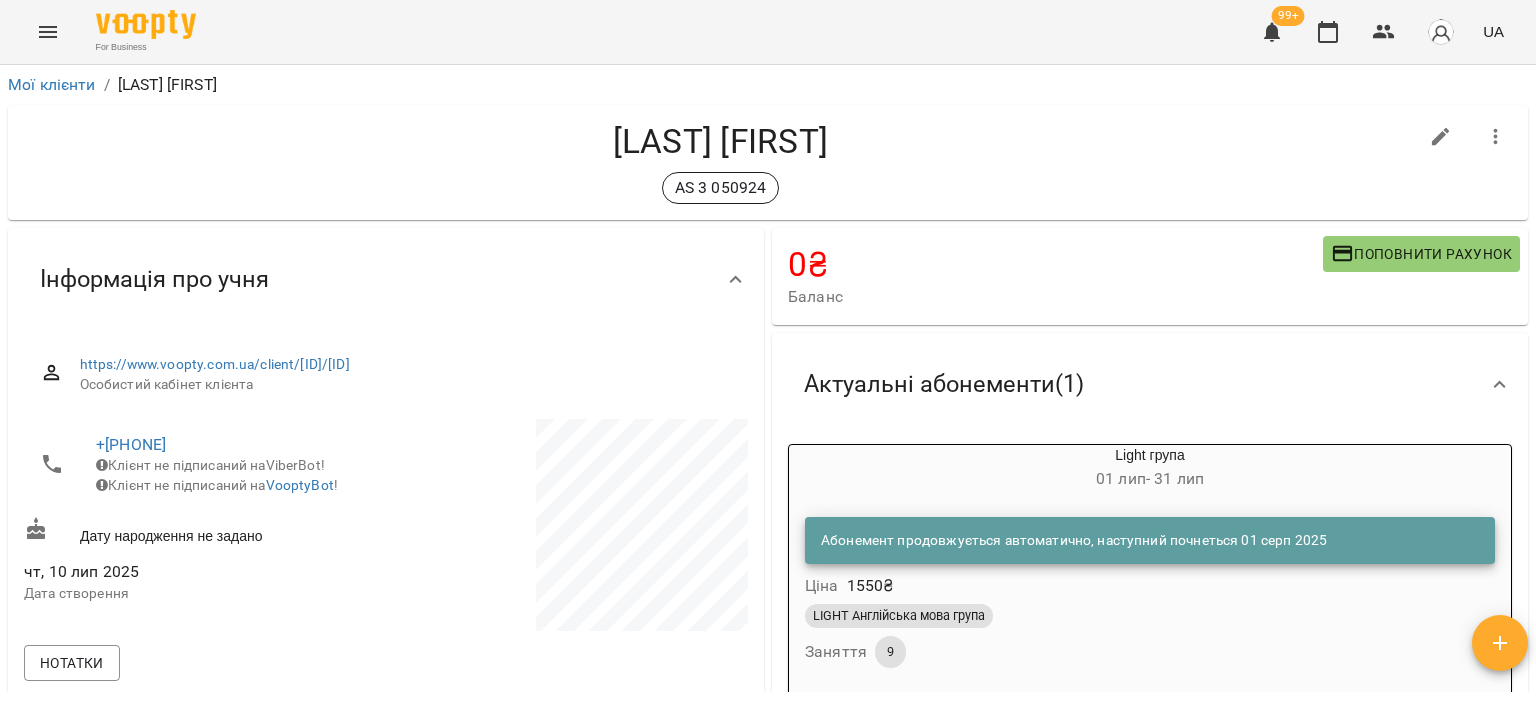 click 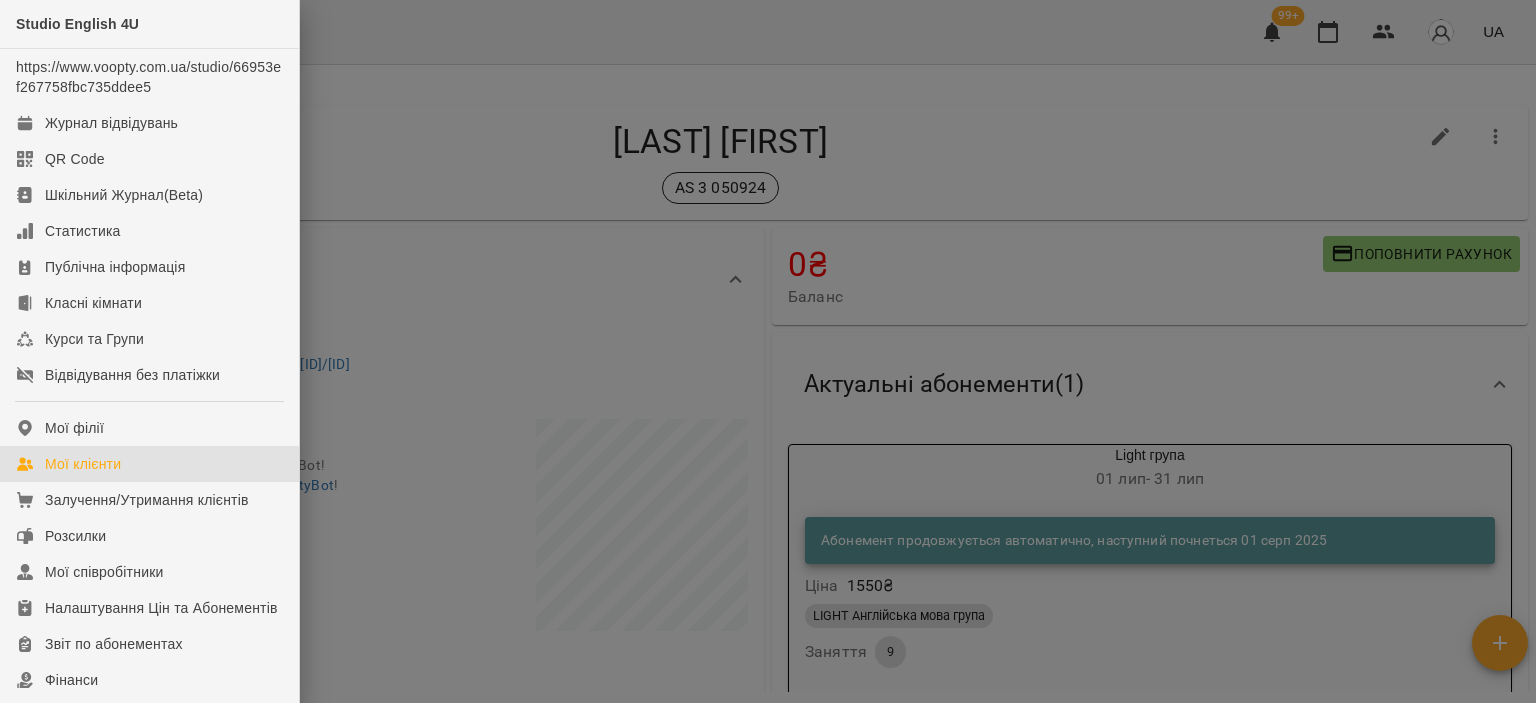 click on "Мої клієнти" at bounding box center [83, 464] 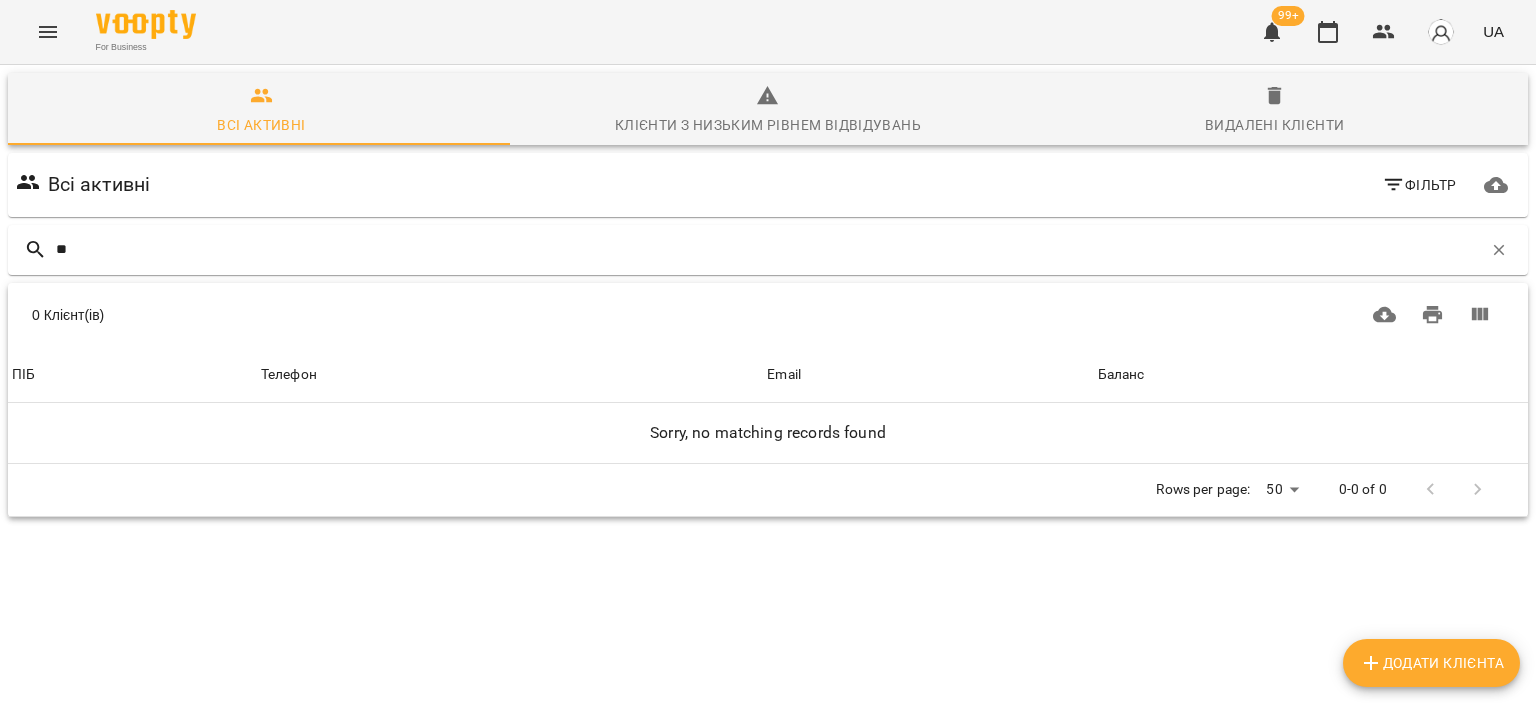 type on "*" 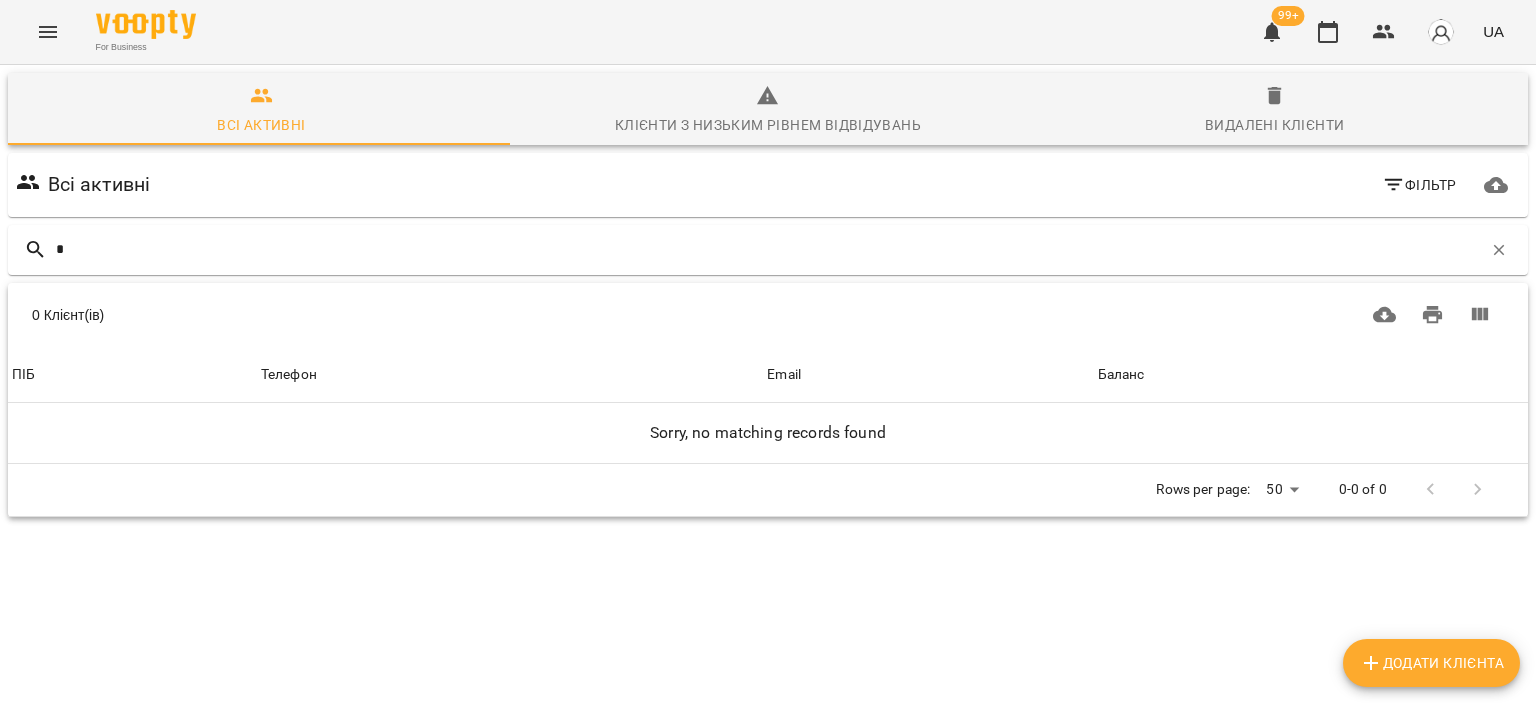 type 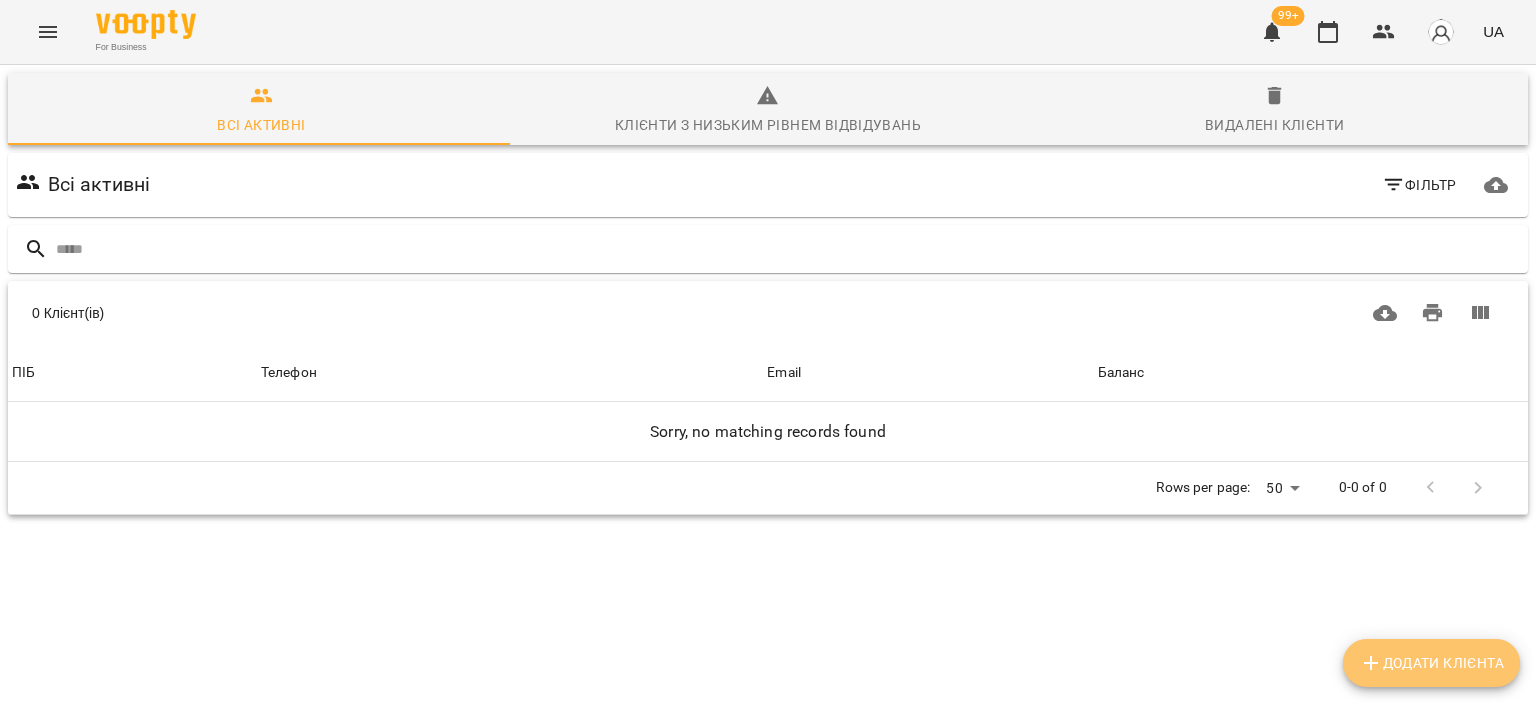 click 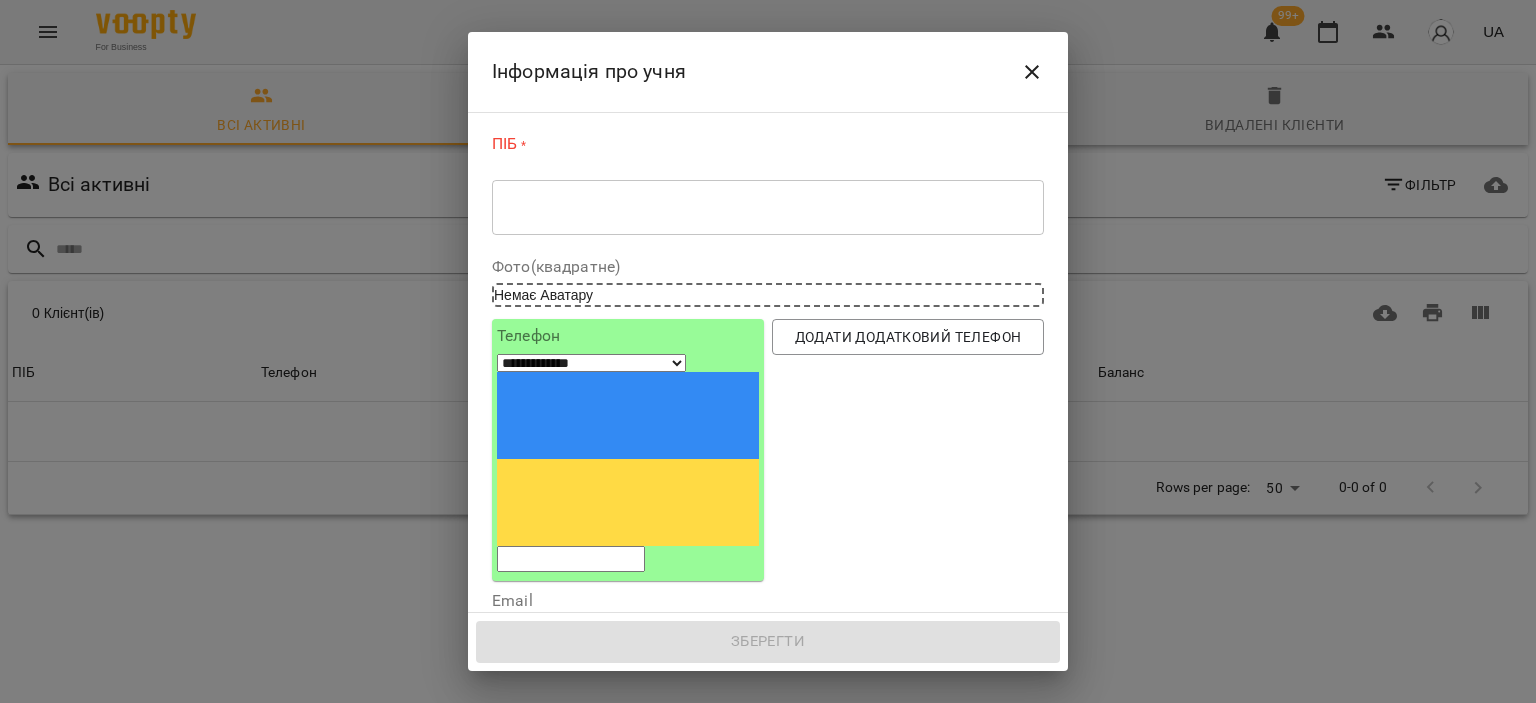 click on "* ​" at bounding box center (768, 207) 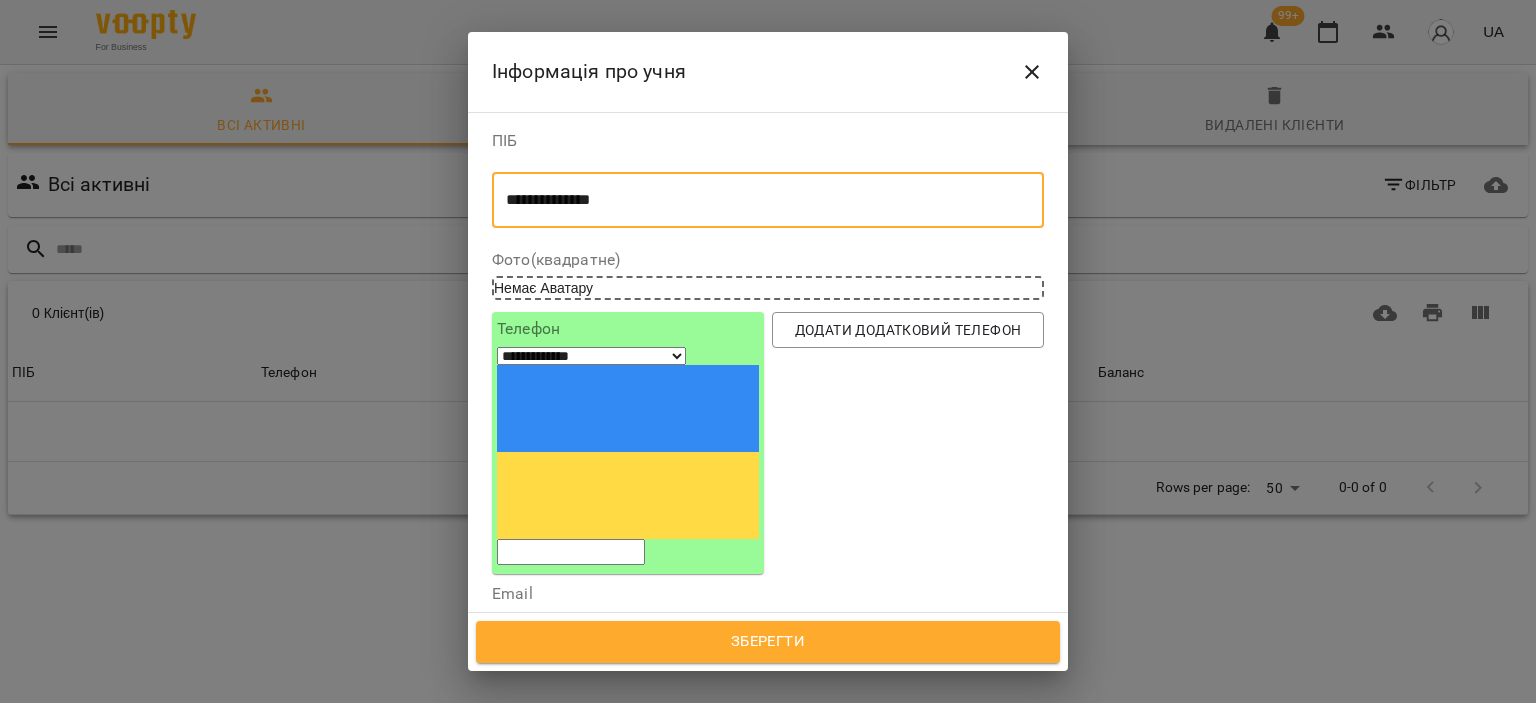 type on "**********" 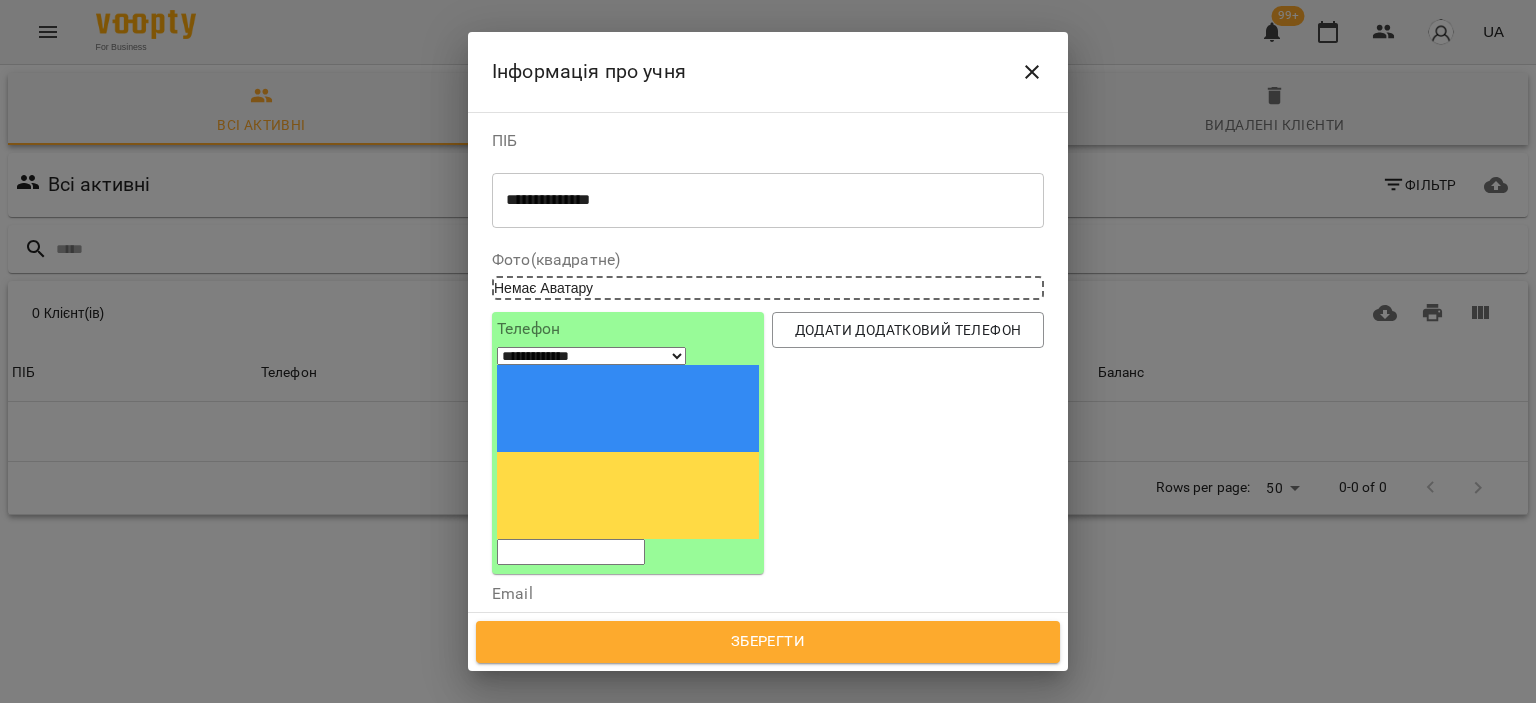 paste on "**********" 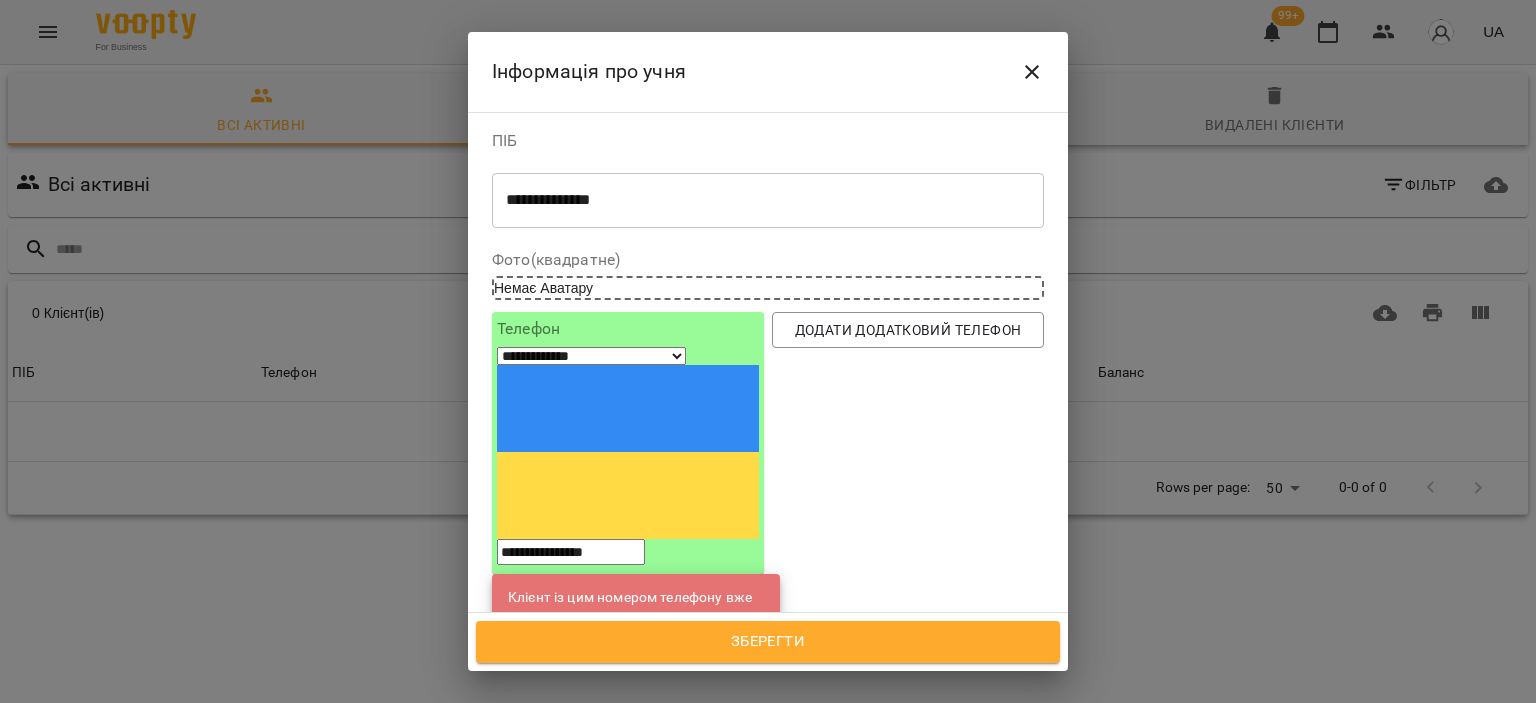 type on "**********" 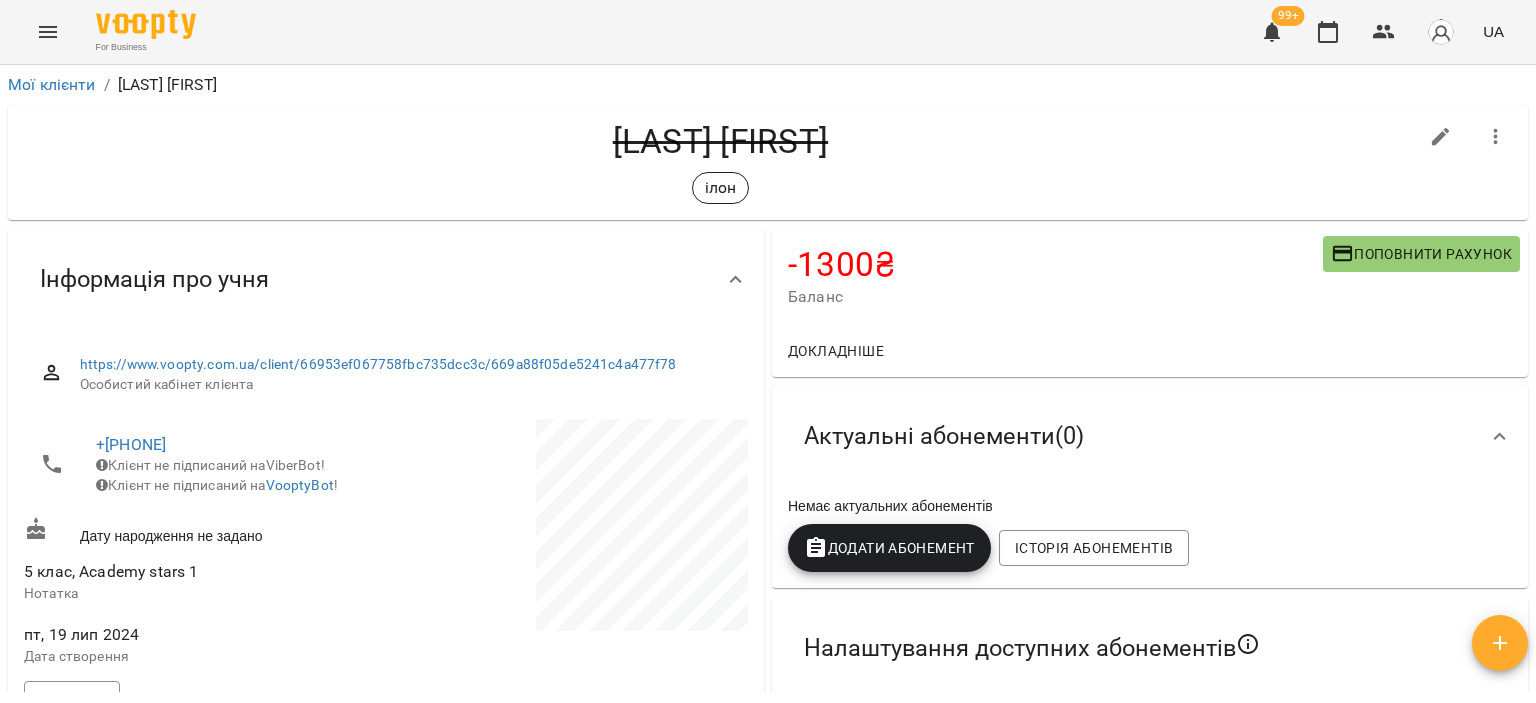 click at bounding box center (1496, 137) 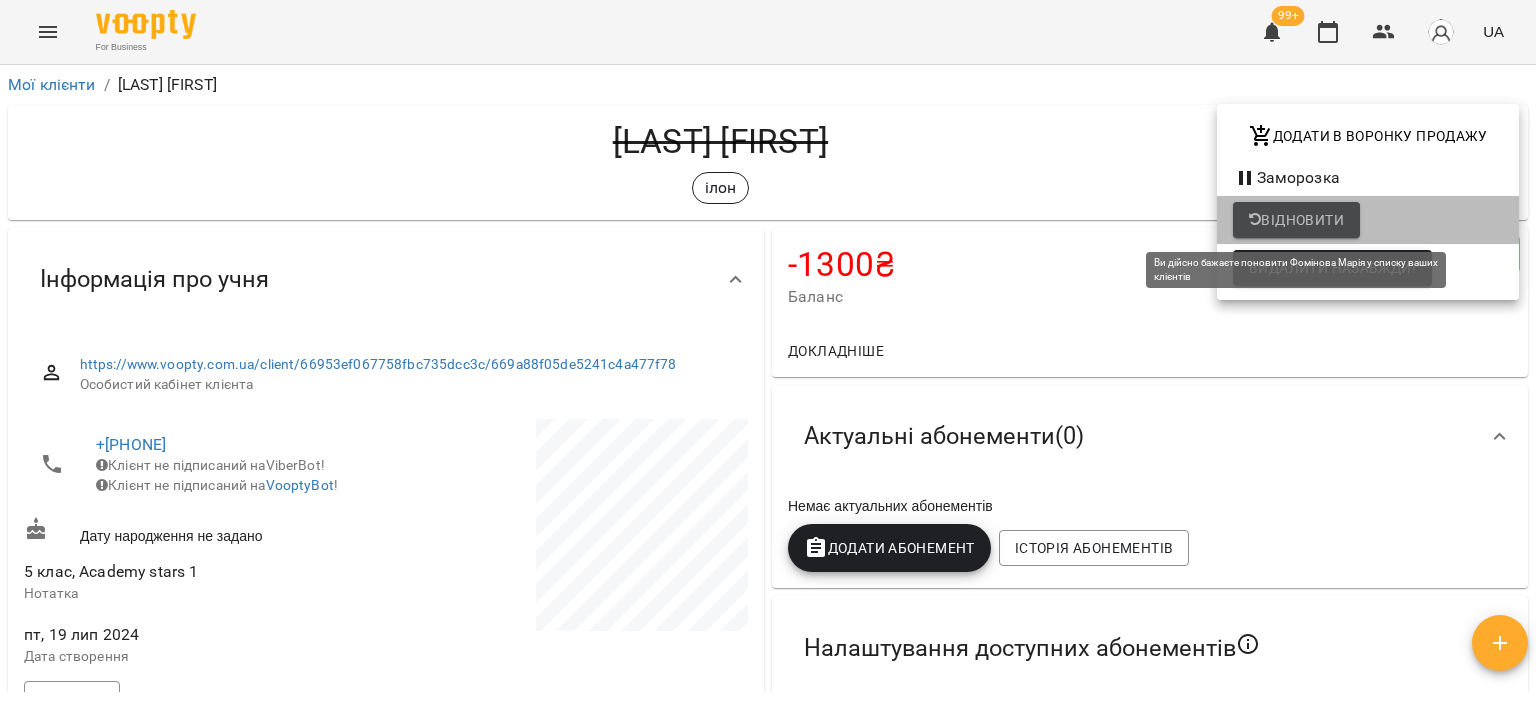 click on "Відновити" at bounding box center (1296, 220) 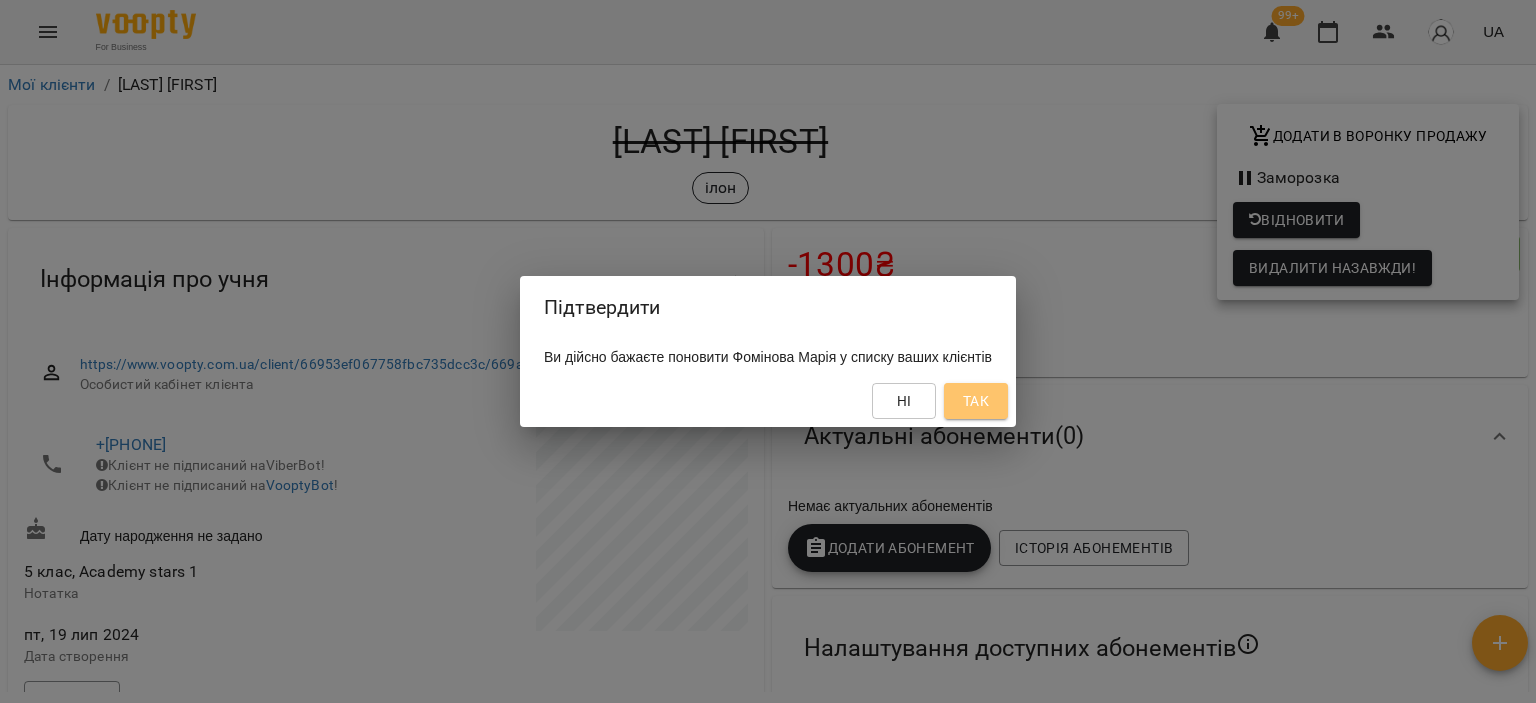 click on "Так" at bounding box center [976, 401] 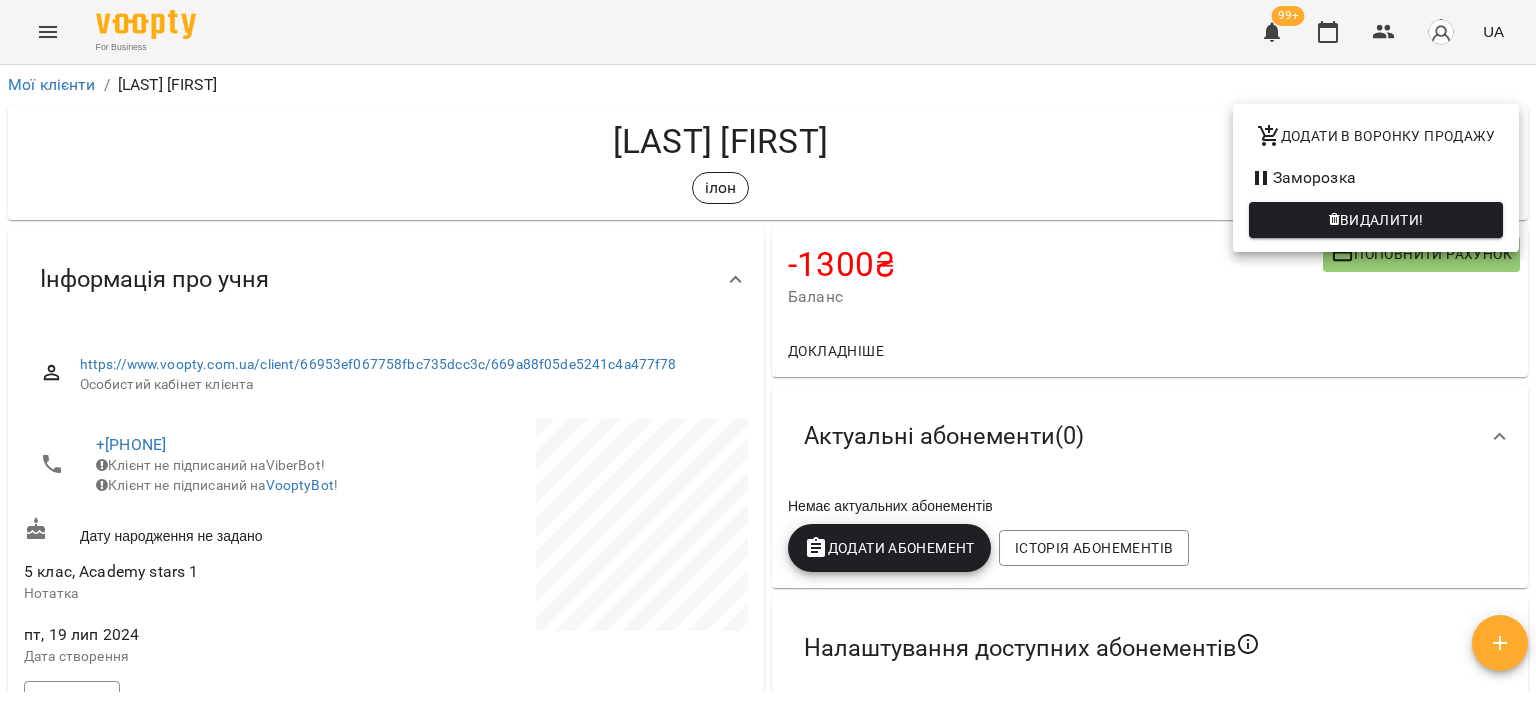 click at bounding box center (768, 351) 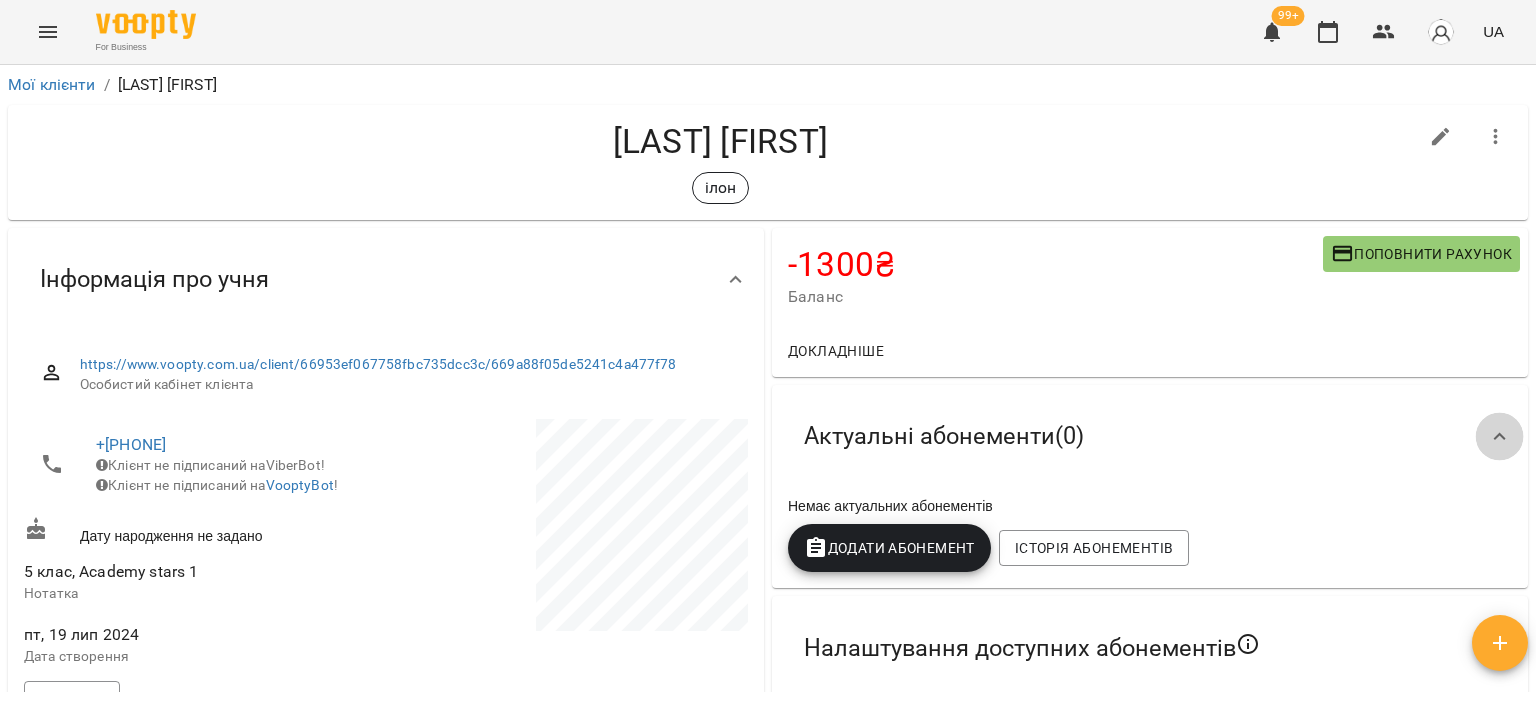 click 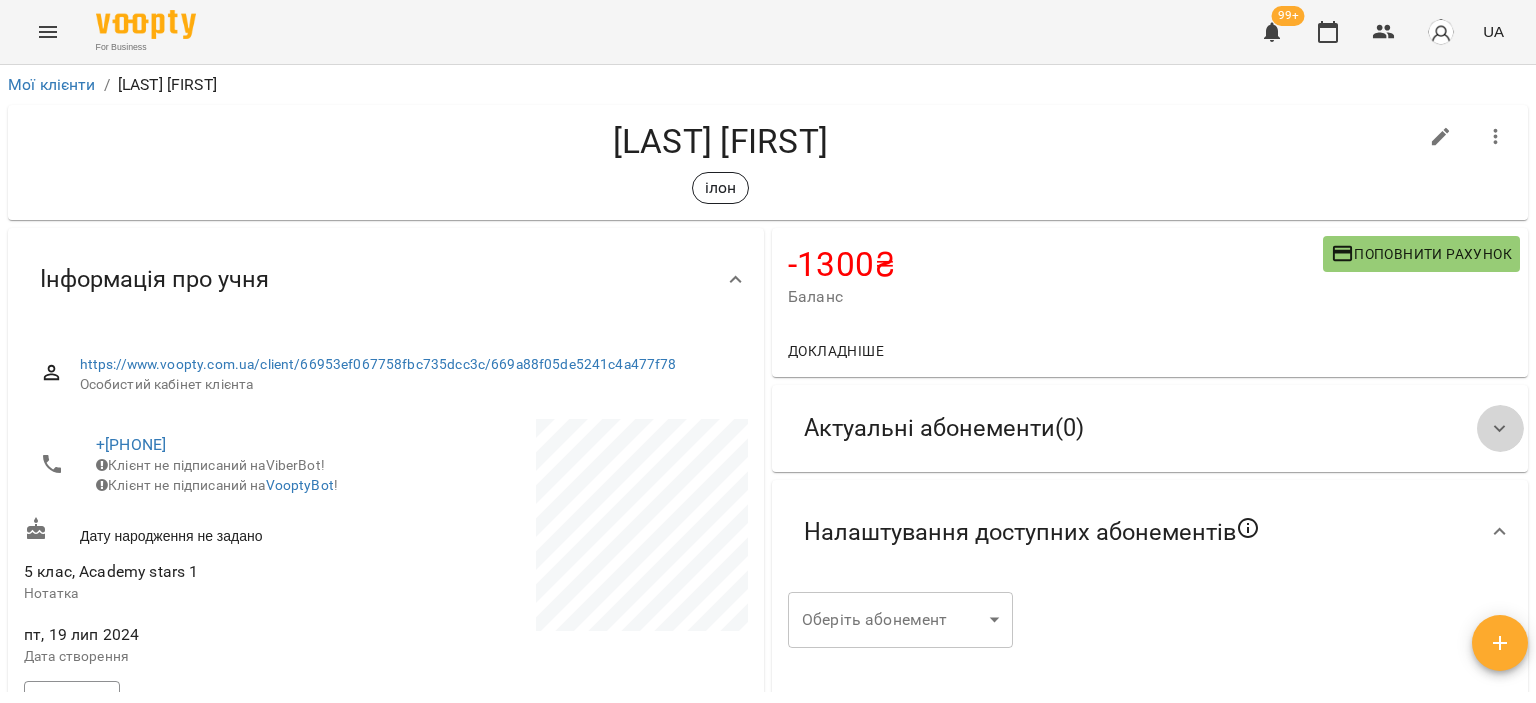 click 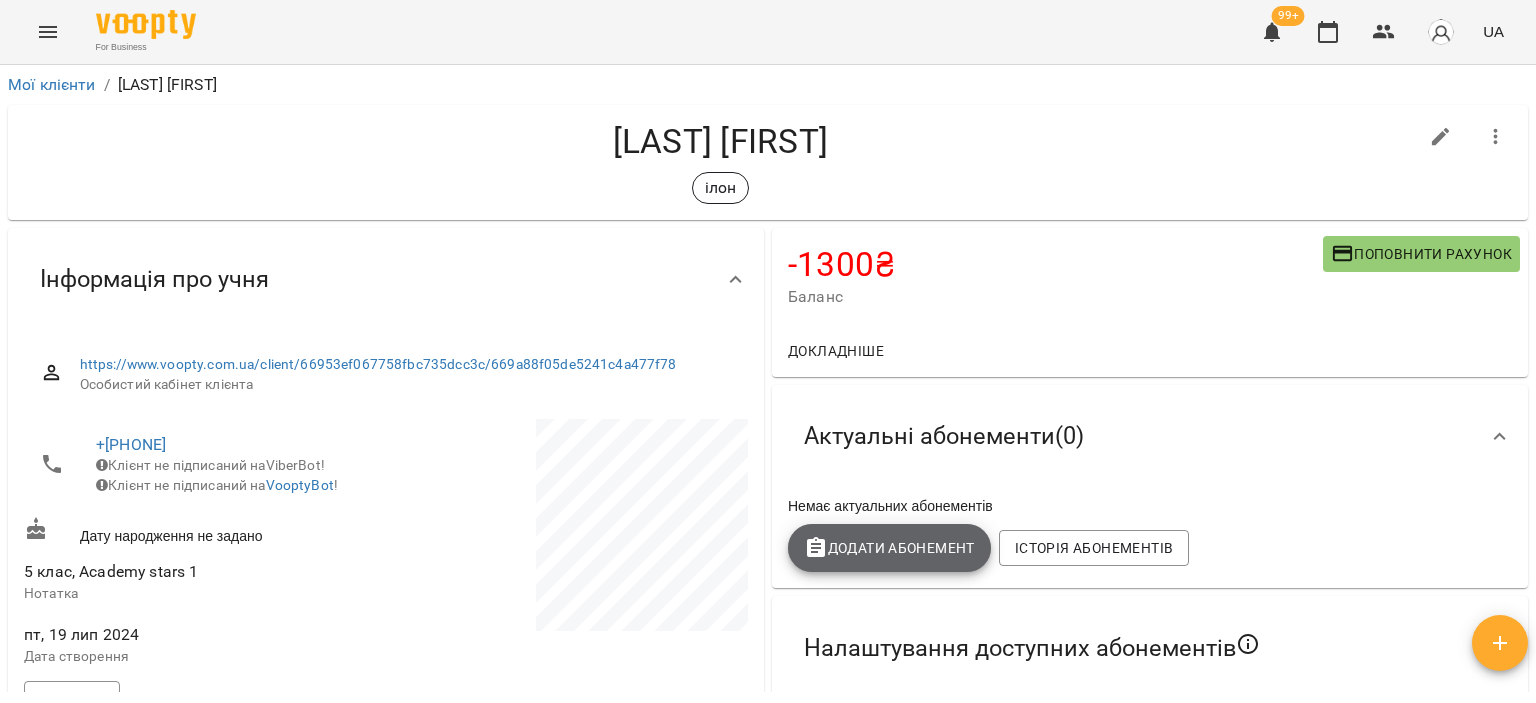 click on "Додати Абонемент" at bounding box center (889, 548) 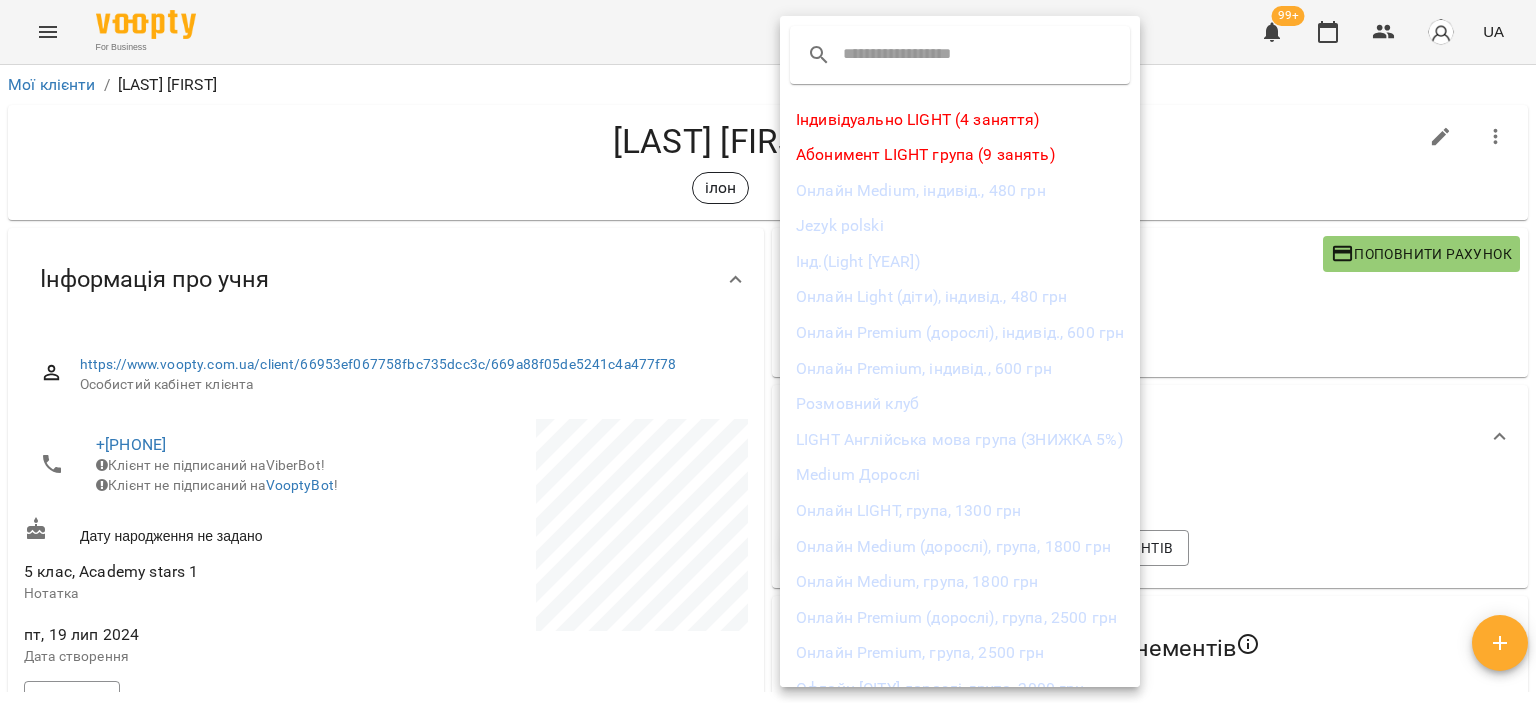 scroll, scrollTop: 168, scrollLeft: 0, axis: vertical 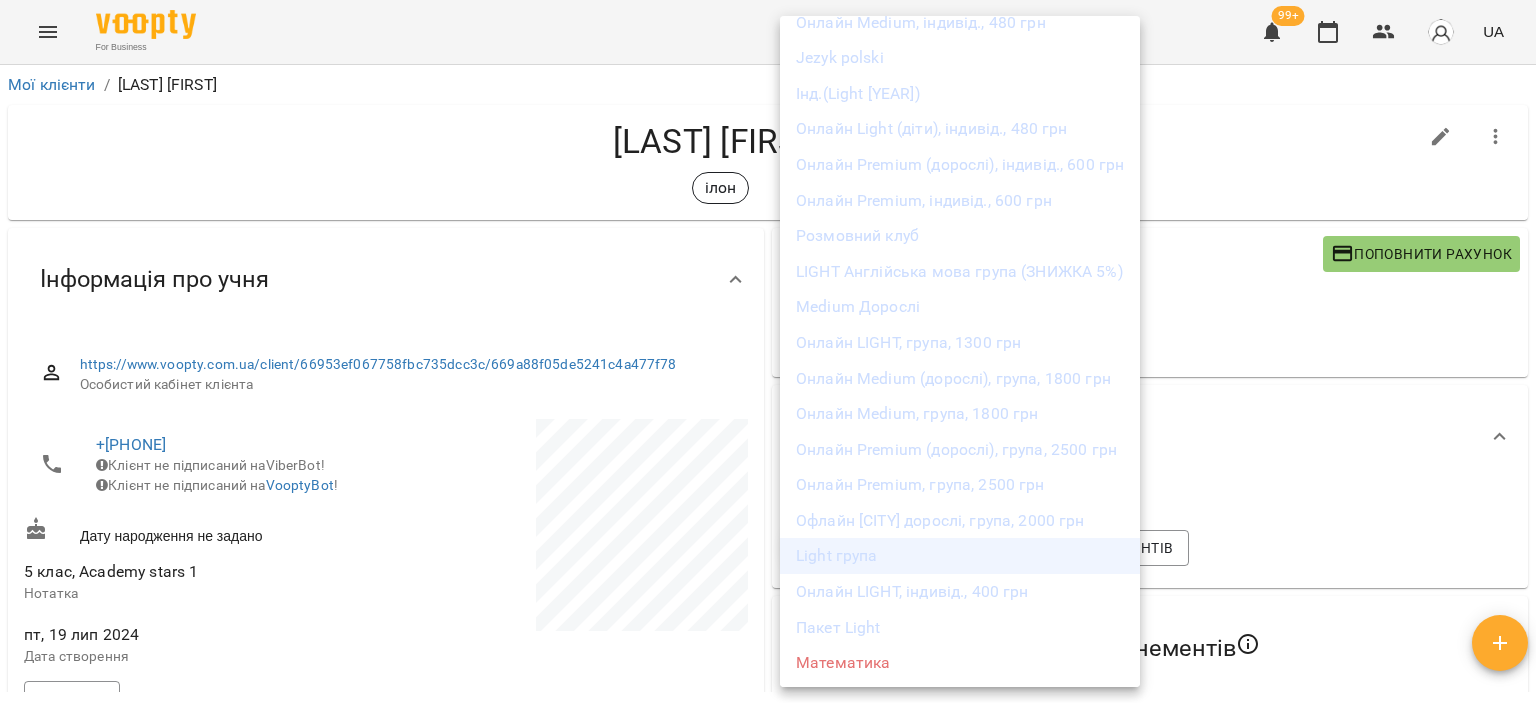 click on "Light група" at bounding box center (960, 556) 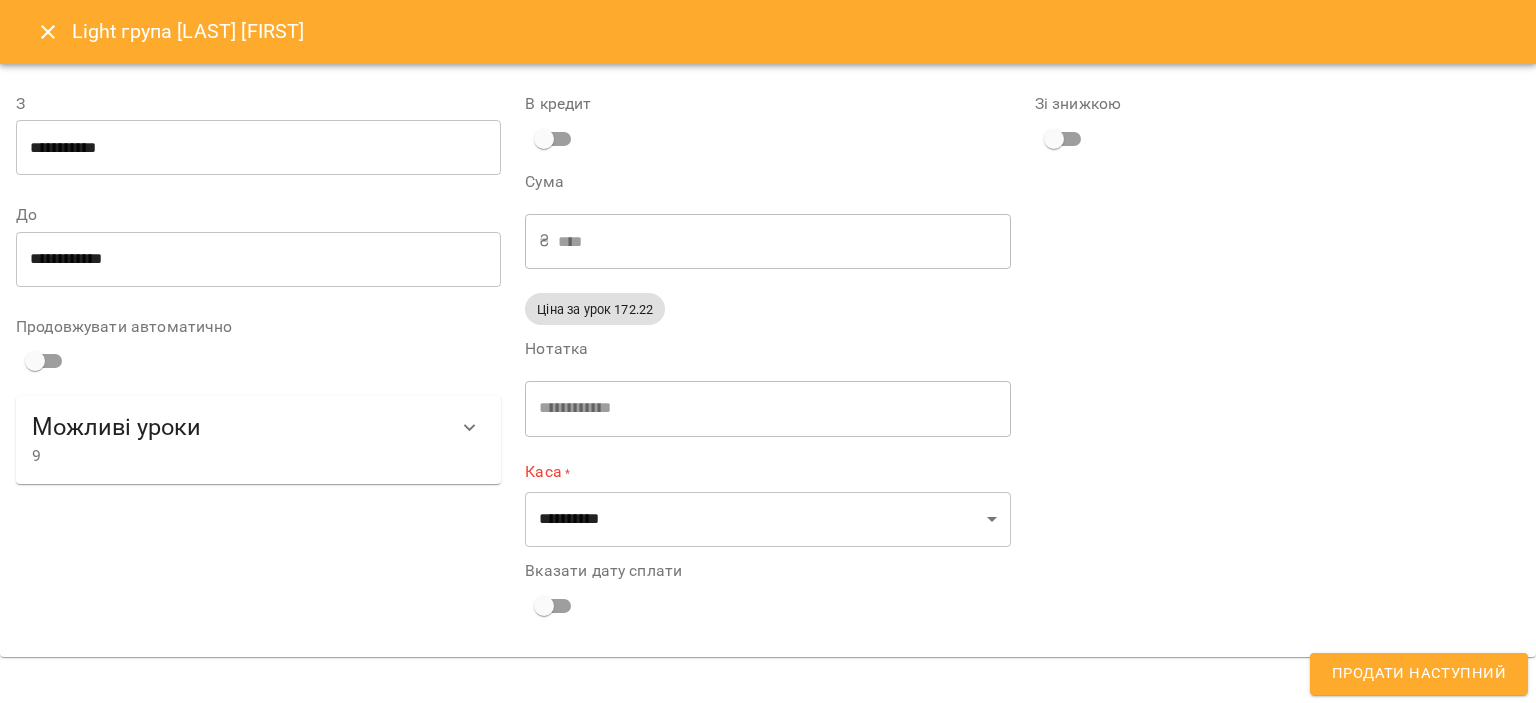 click on "**********" at bounding box center (258, 148) 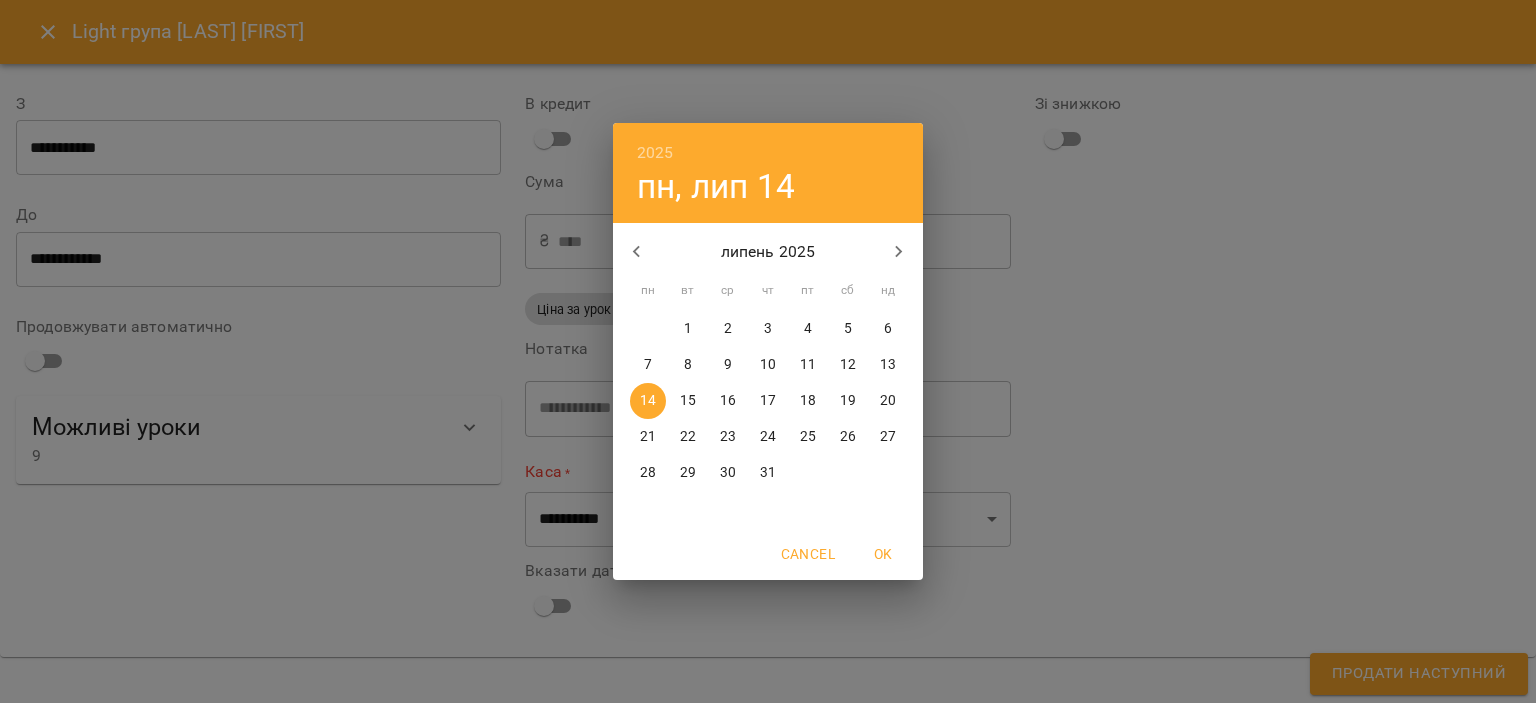 click on "1" at bounding box center (688, 329) 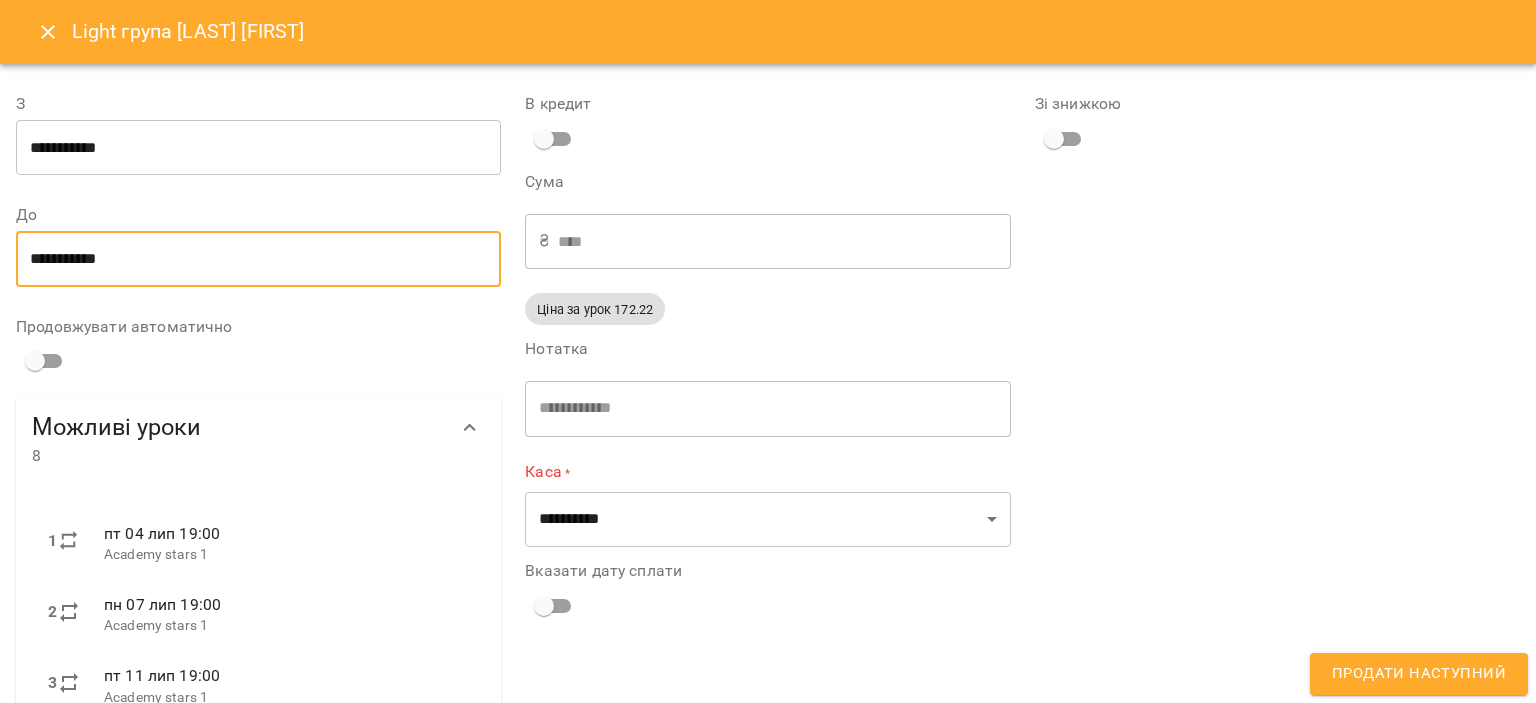 click on "**********" at bounding box center (258, 259) 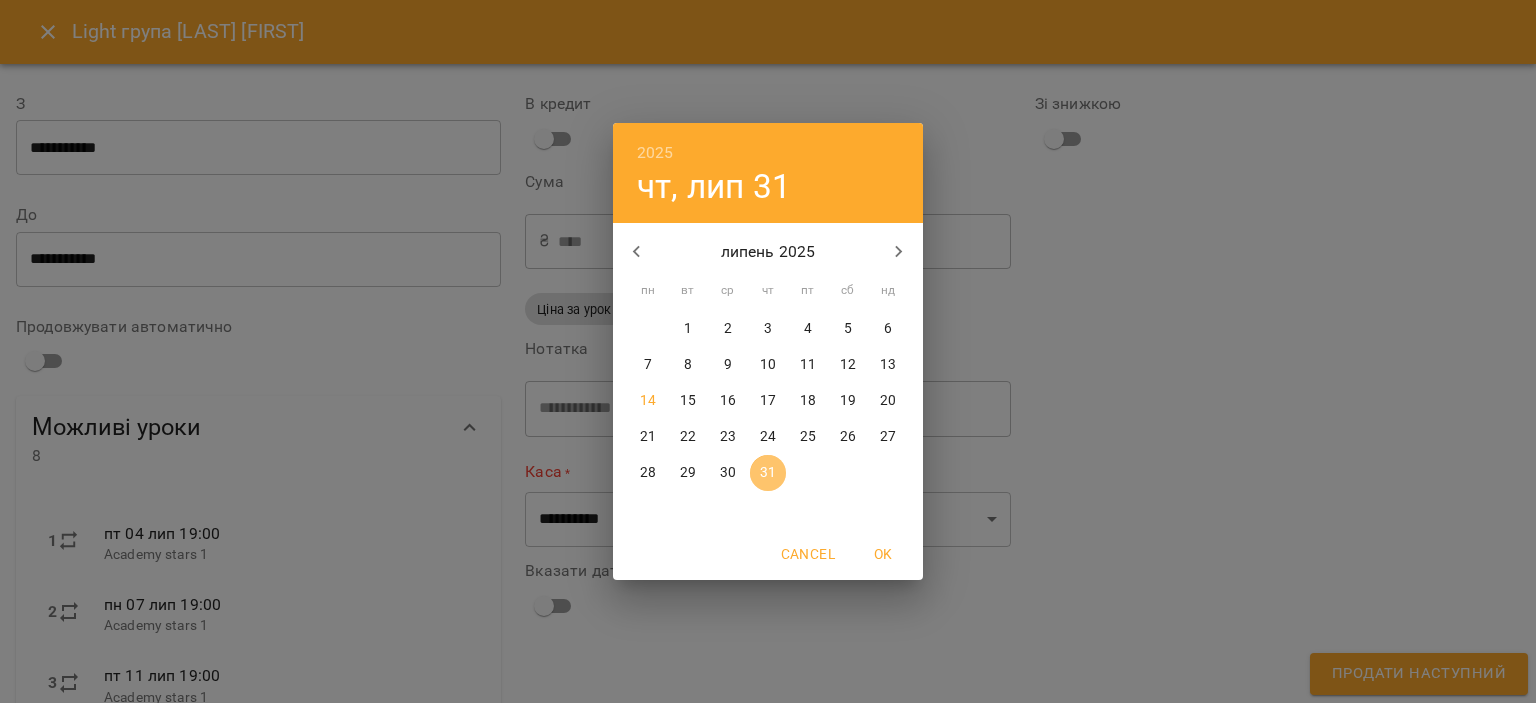 click on "31" at bounding box center [768, 473] 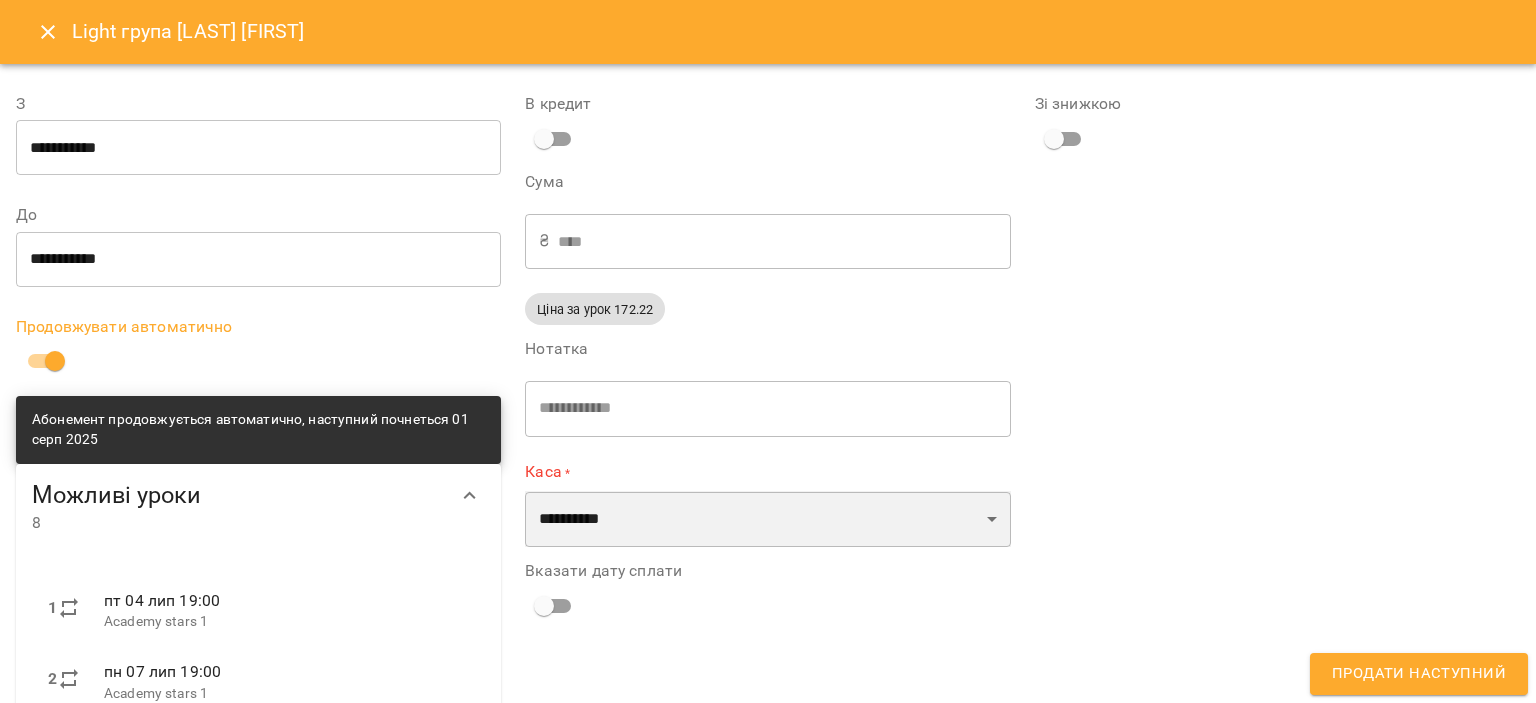 click on "**********" at bounding box center (767, 519) 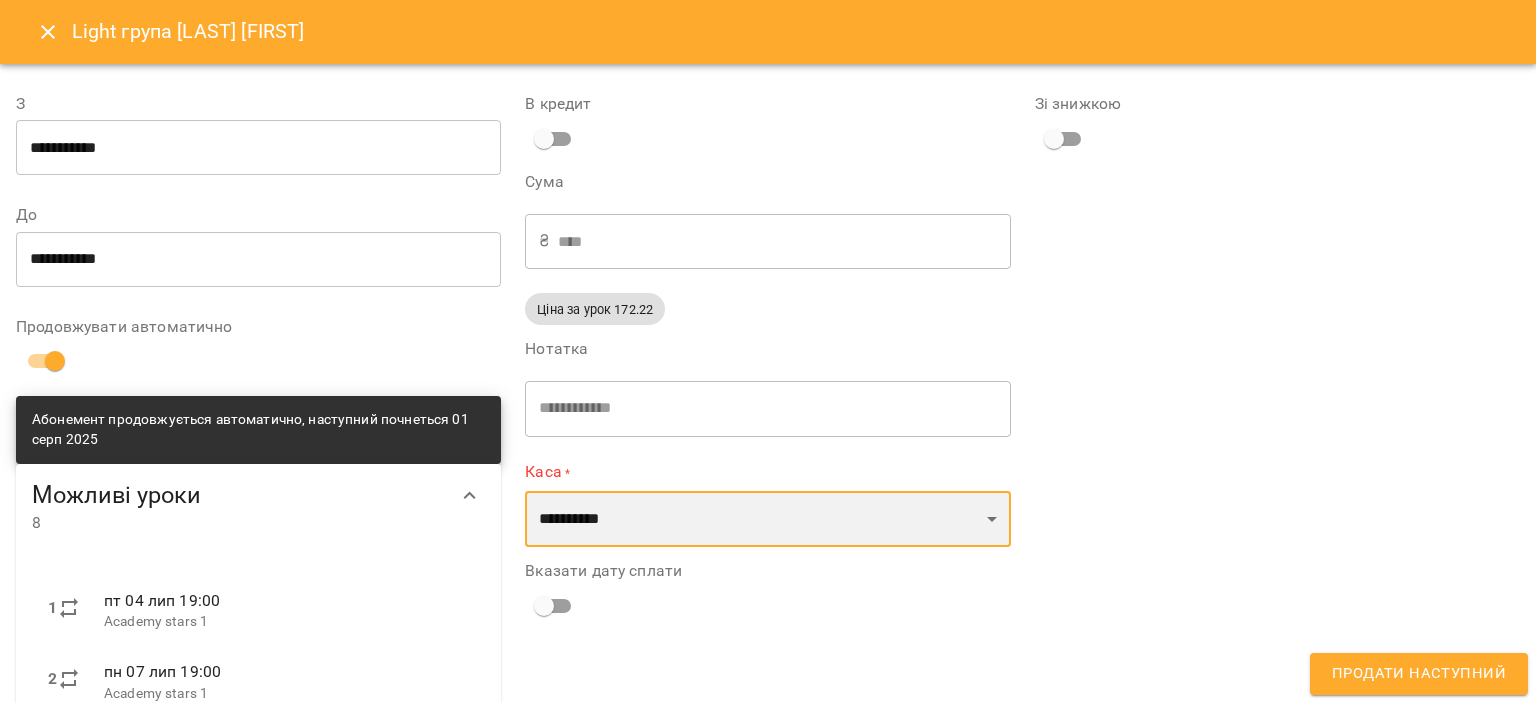 select on "****" 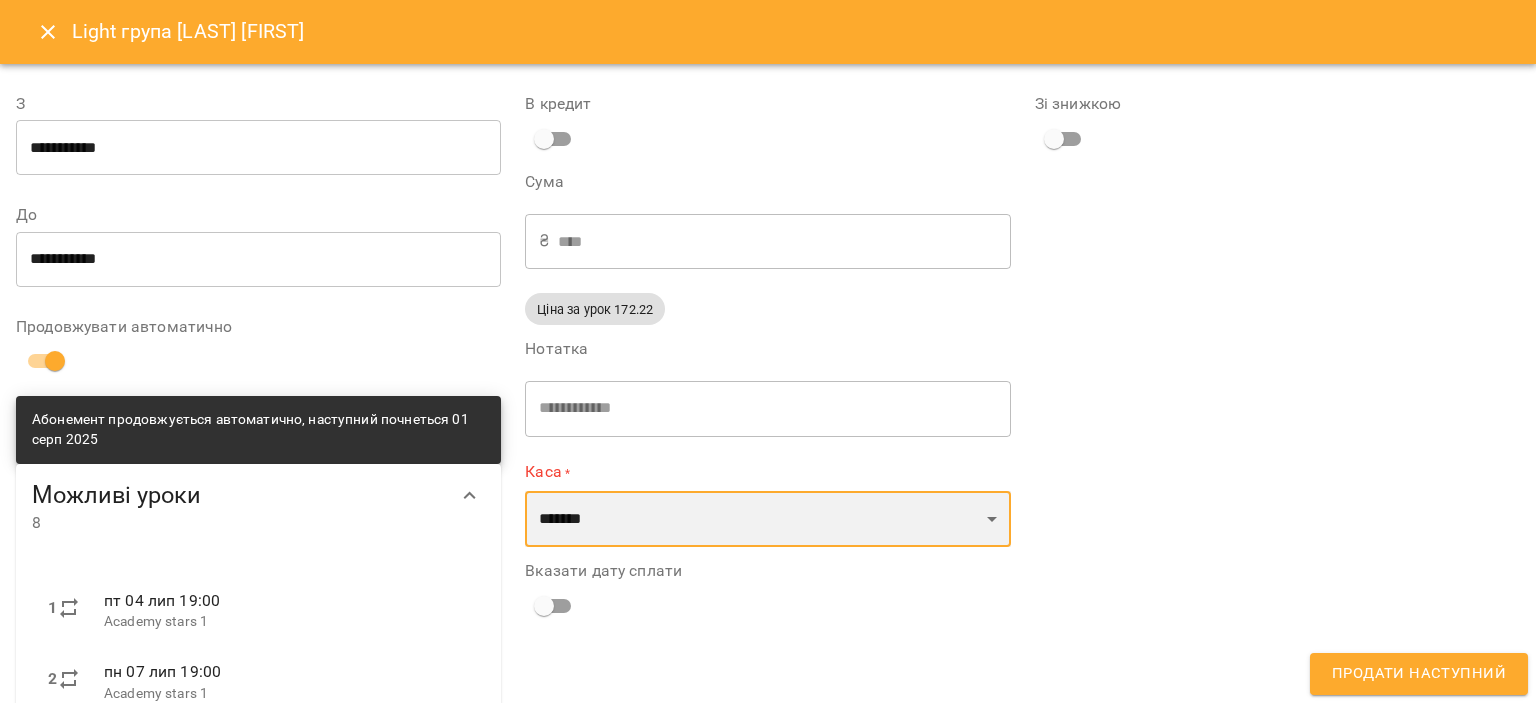 click on "**********" at bounding box center [767, 519] 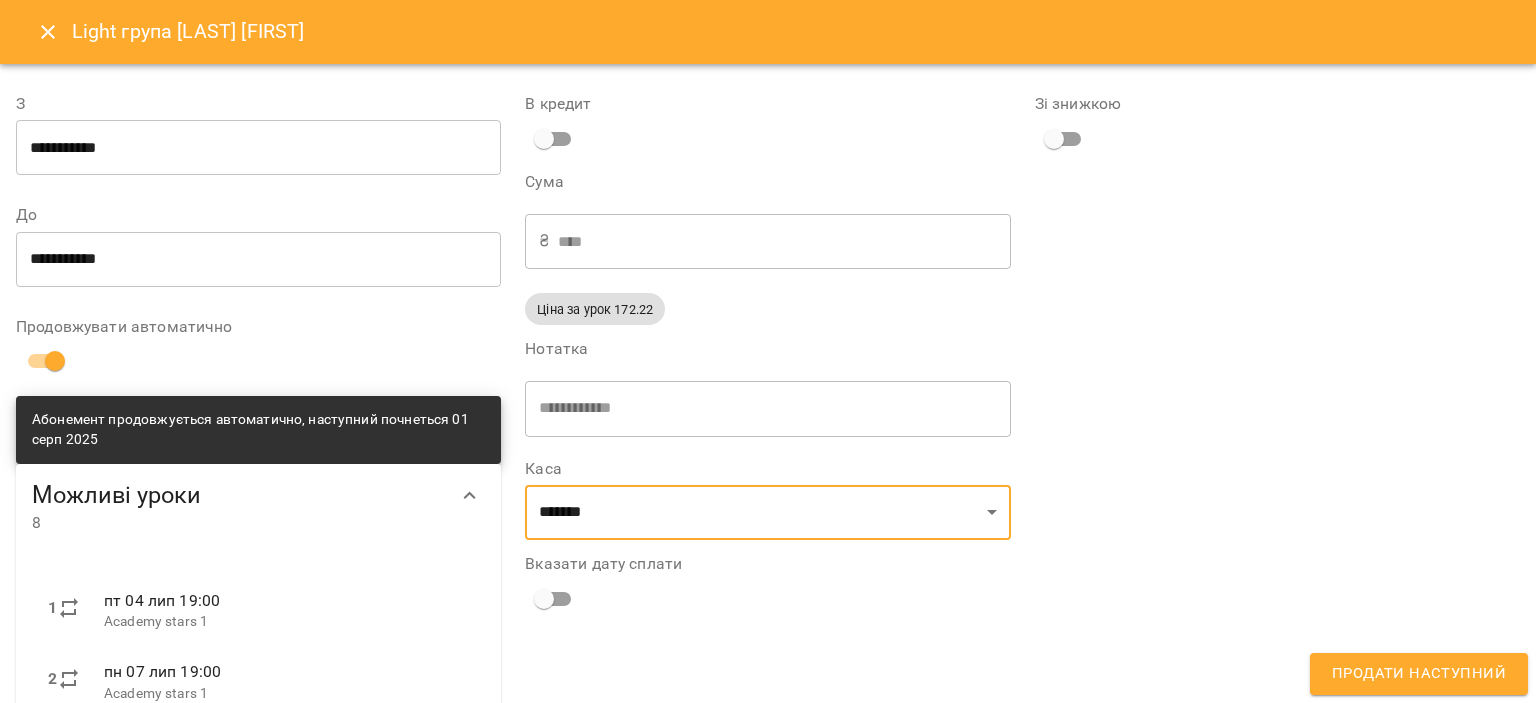 click on "Продати наступний" at bounding box center (1419, 674) 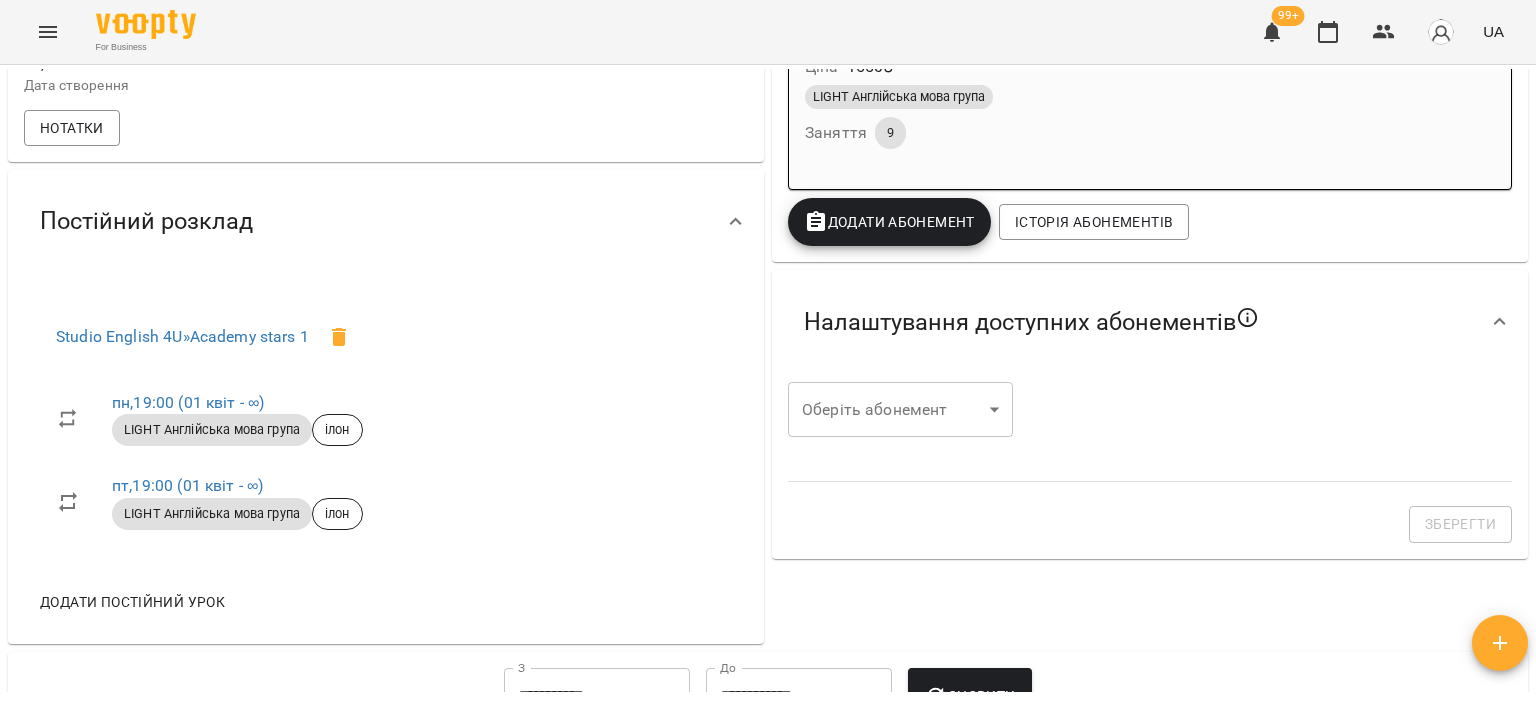 scroll, scrollTop: 604, scrollLeft: 0, axis: vertical 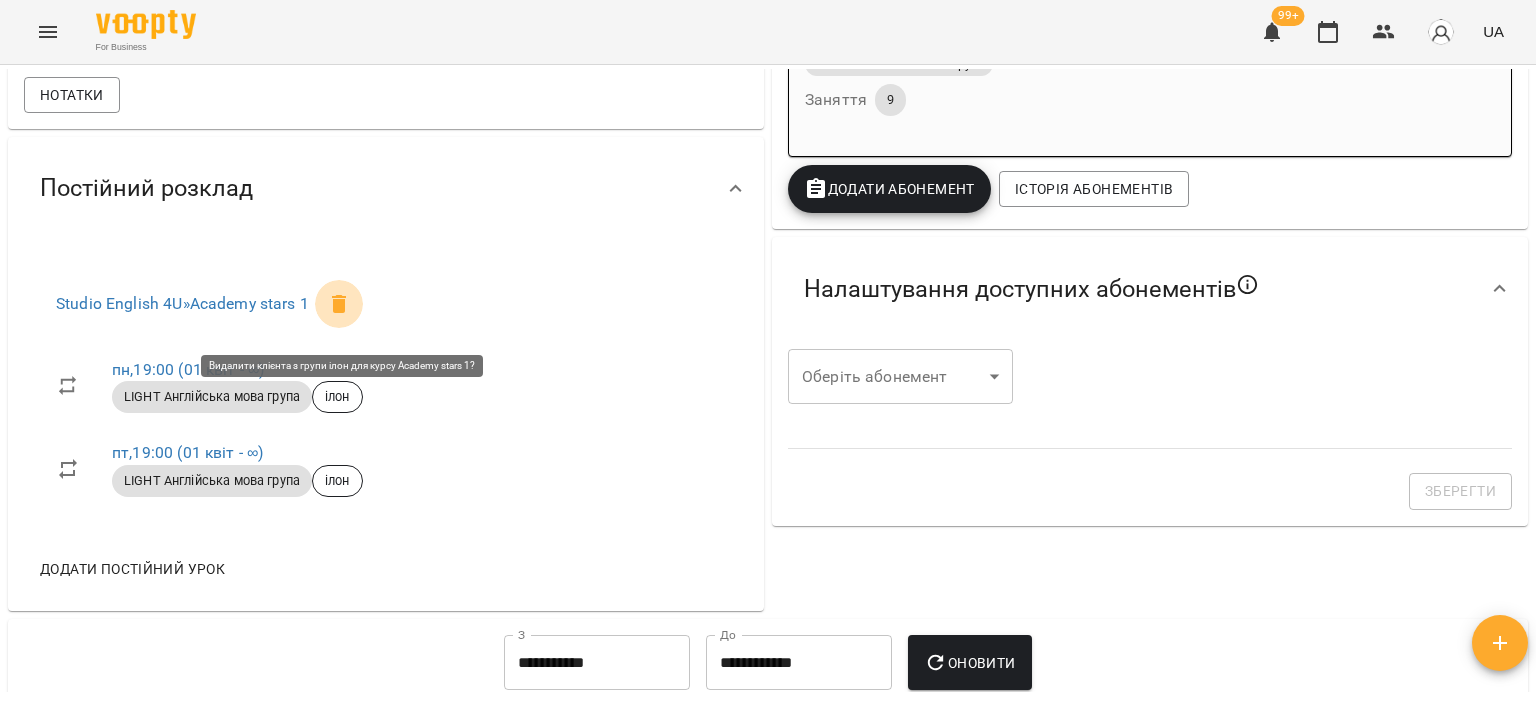 click 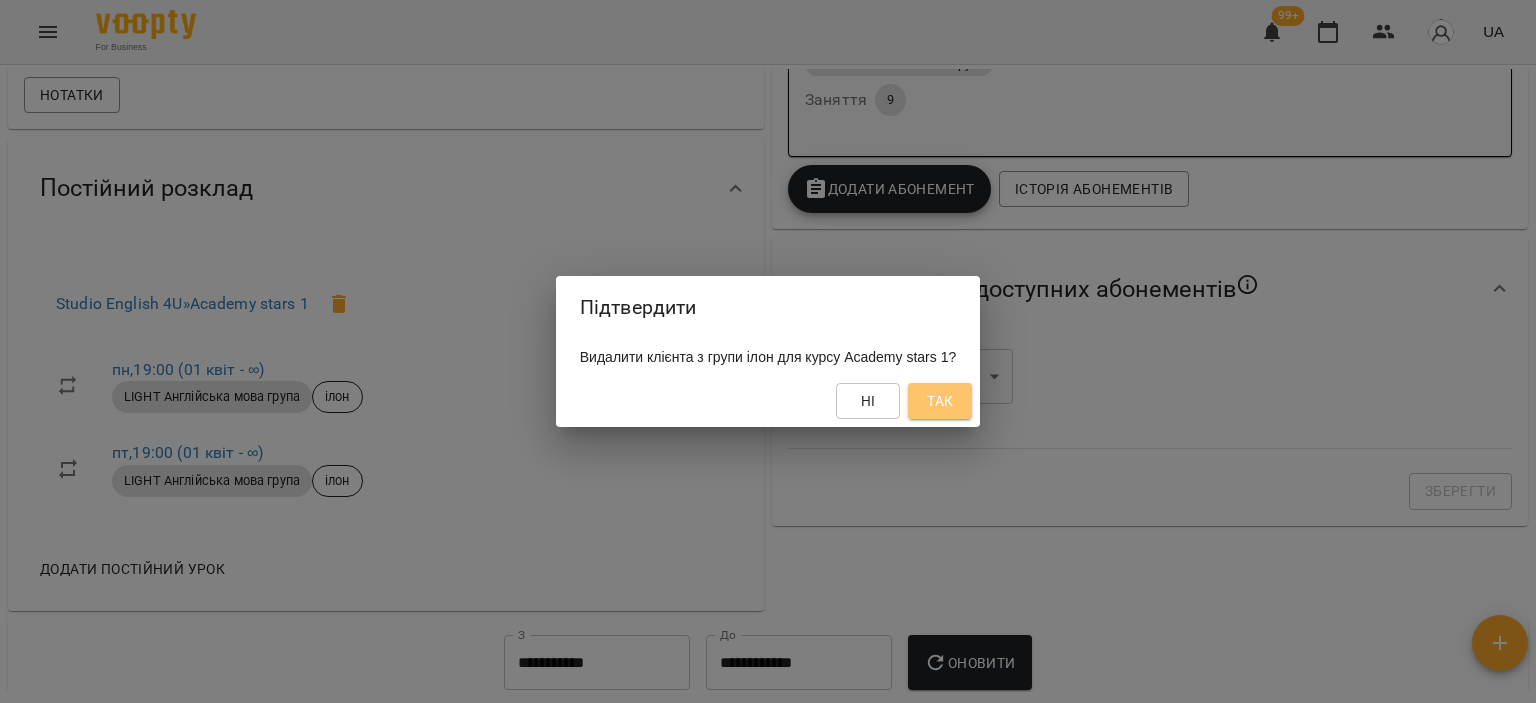 click on "Так" at bounding box center (940, 401) 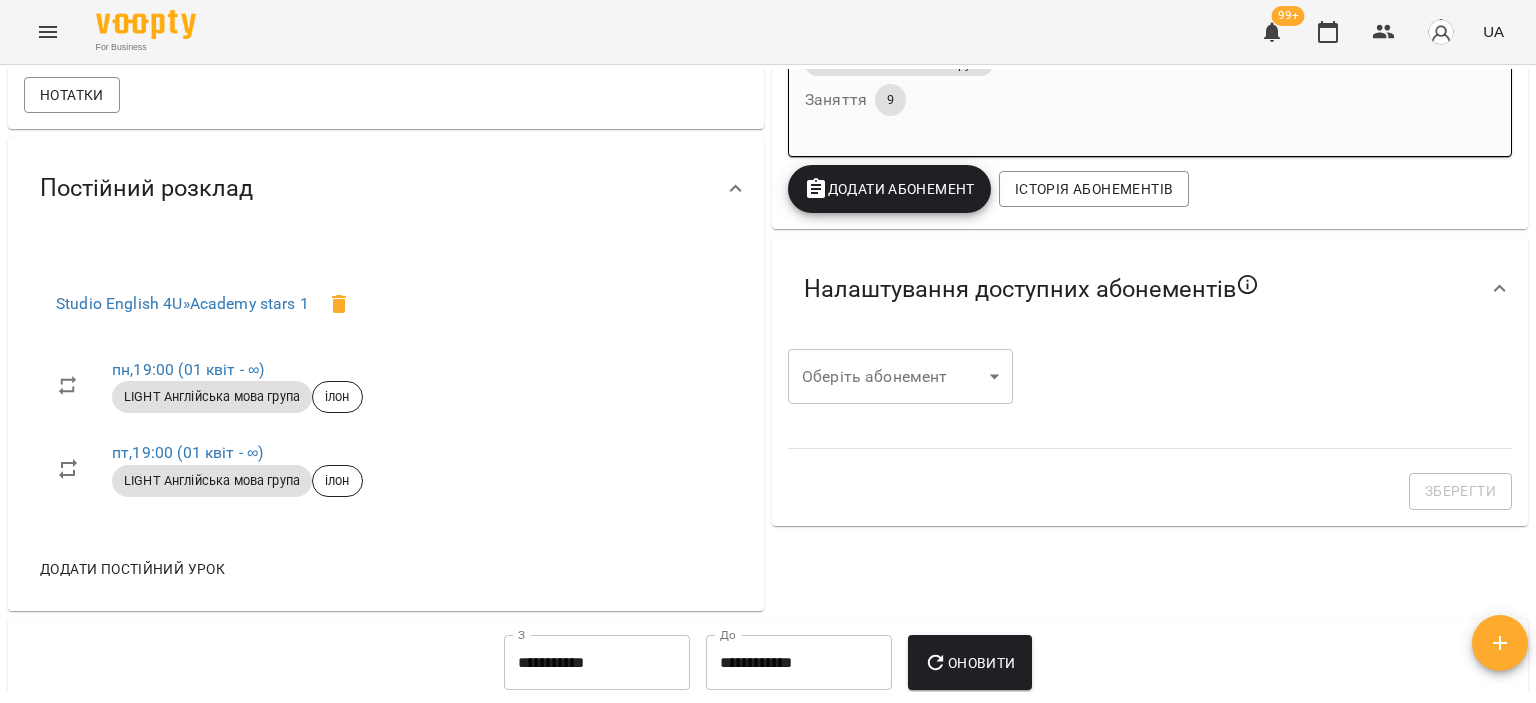 scroll, scrollTop: 572, scrollLeft: 0, axis: vertical 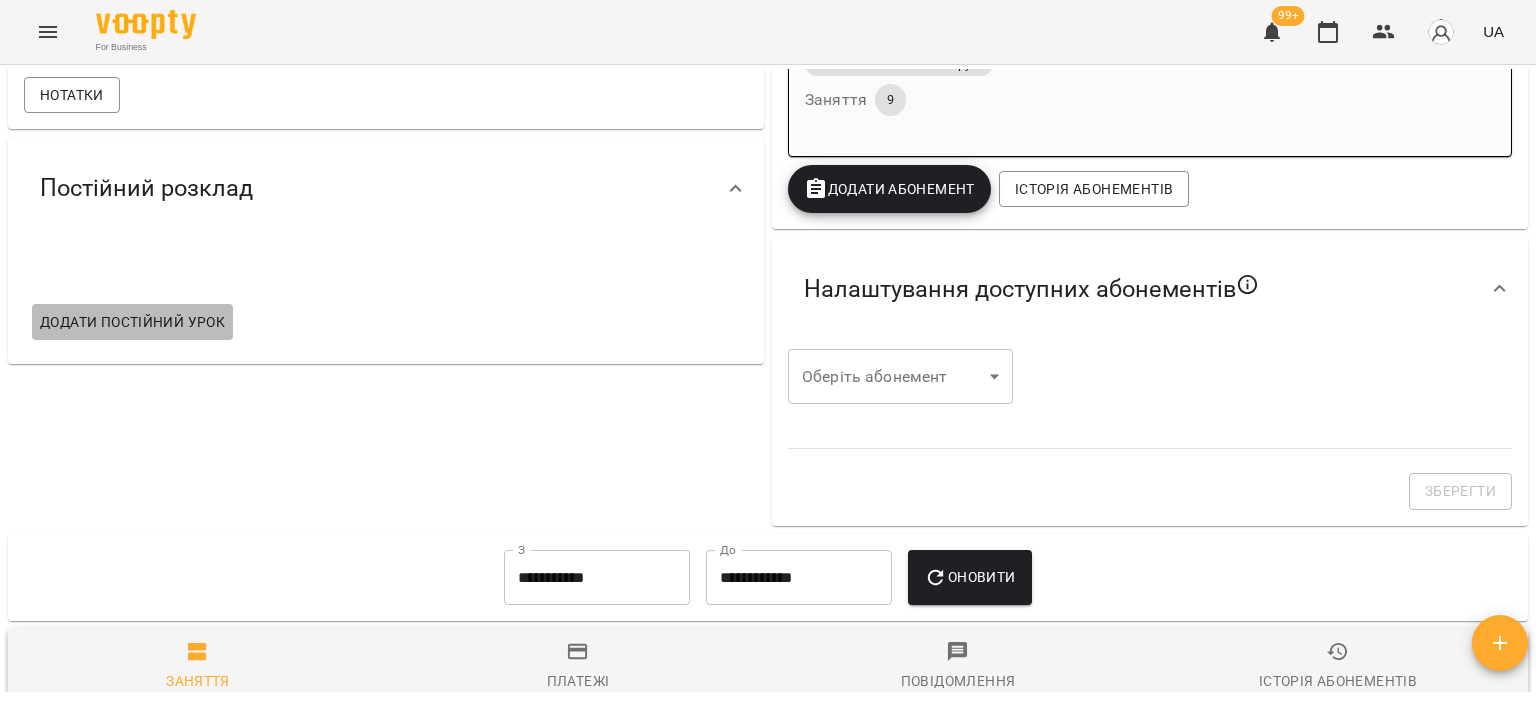 click on "Додати постійний урок" at bounding box center (132, 322) 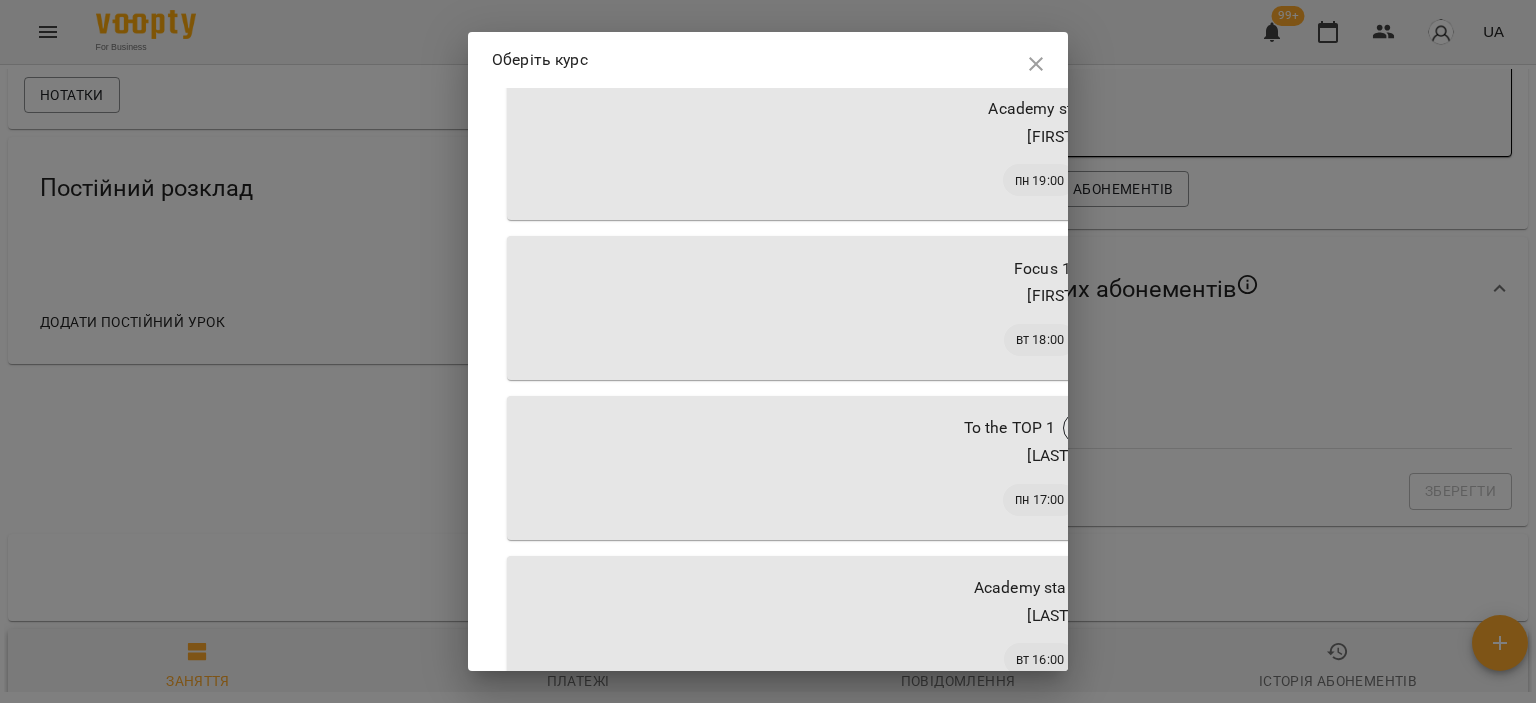 scroll, scrollTop: 869, scrollLeft: 0, axis: vertical 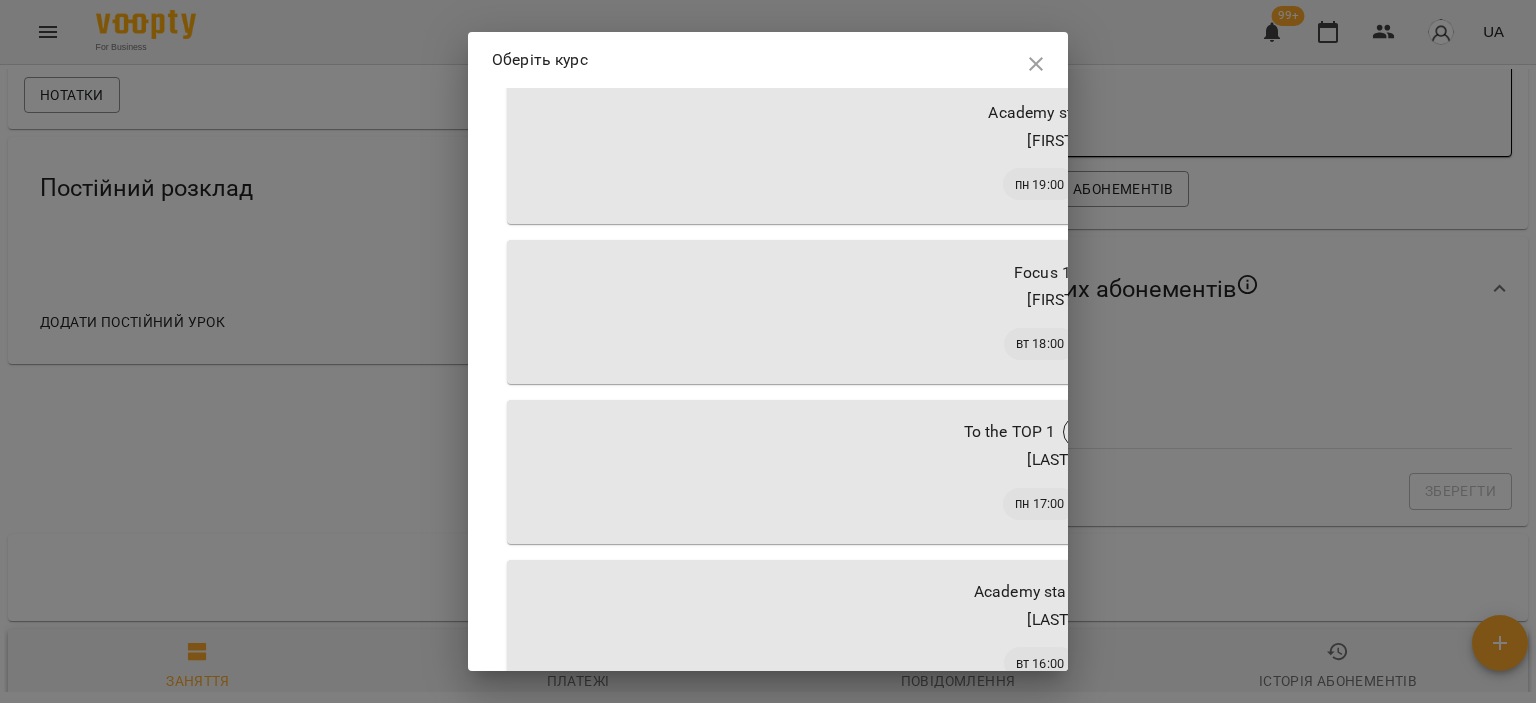 click on "пн 19:00 ср 19:00" at bounding box center (1077, 184) 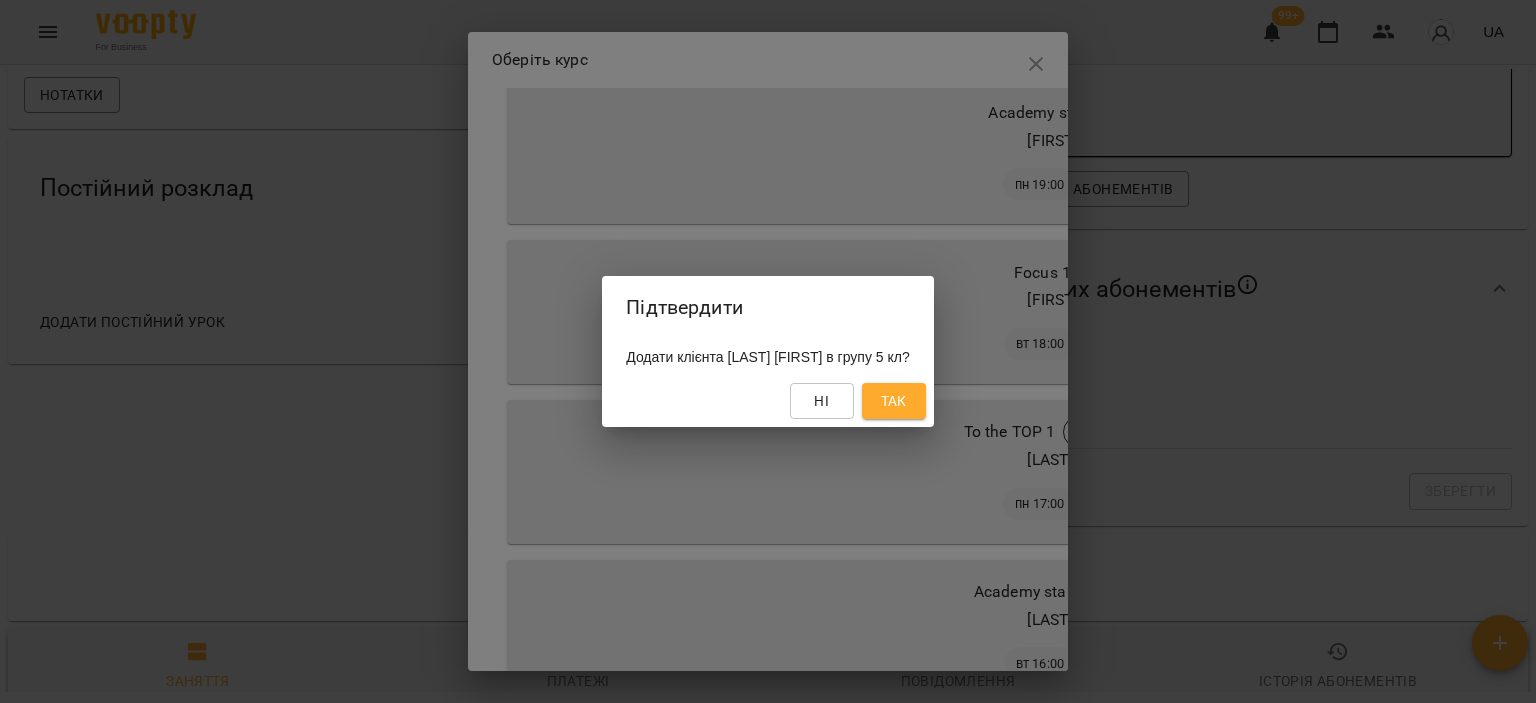 click on "Так" at bounding box center [894, 401] 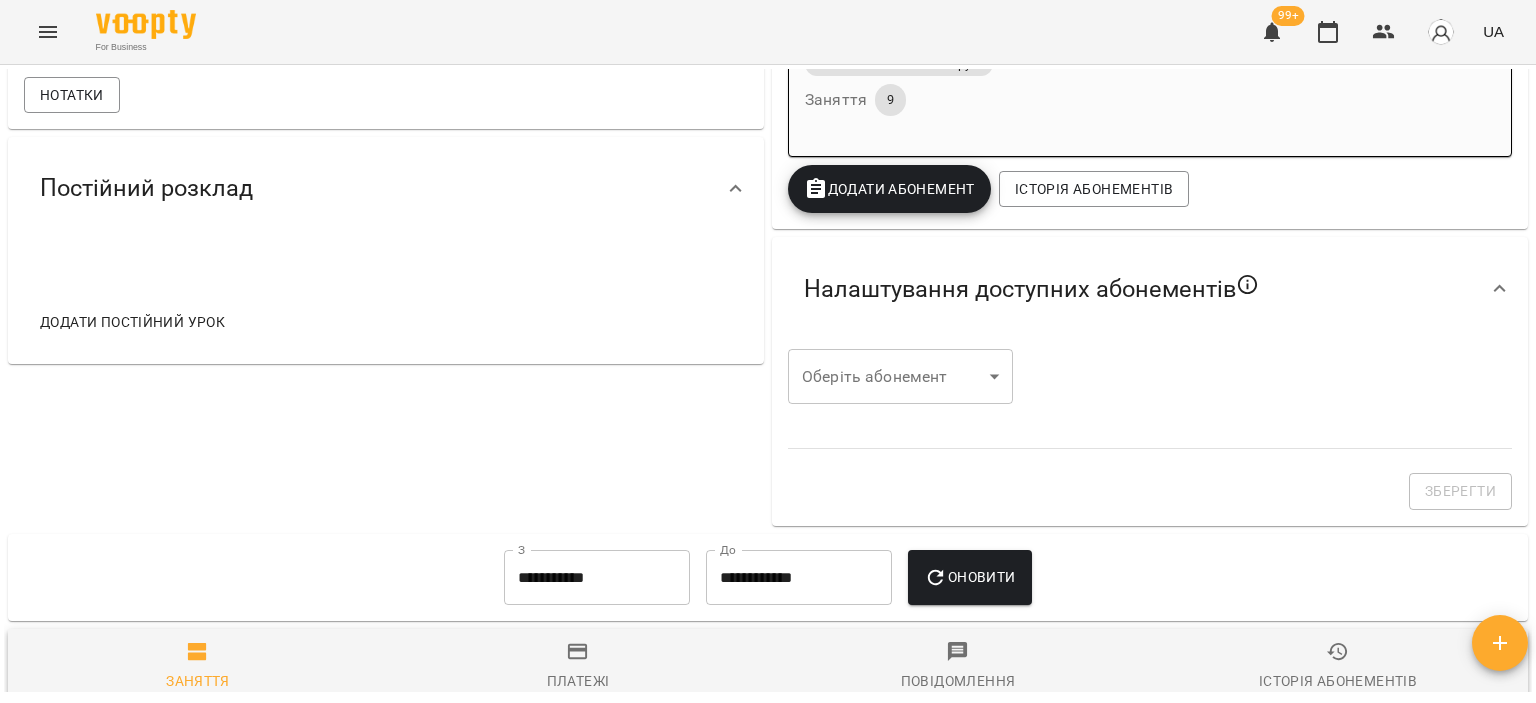 scroll, scrollTop: 604, scrollLeft: 0, axis: vertical 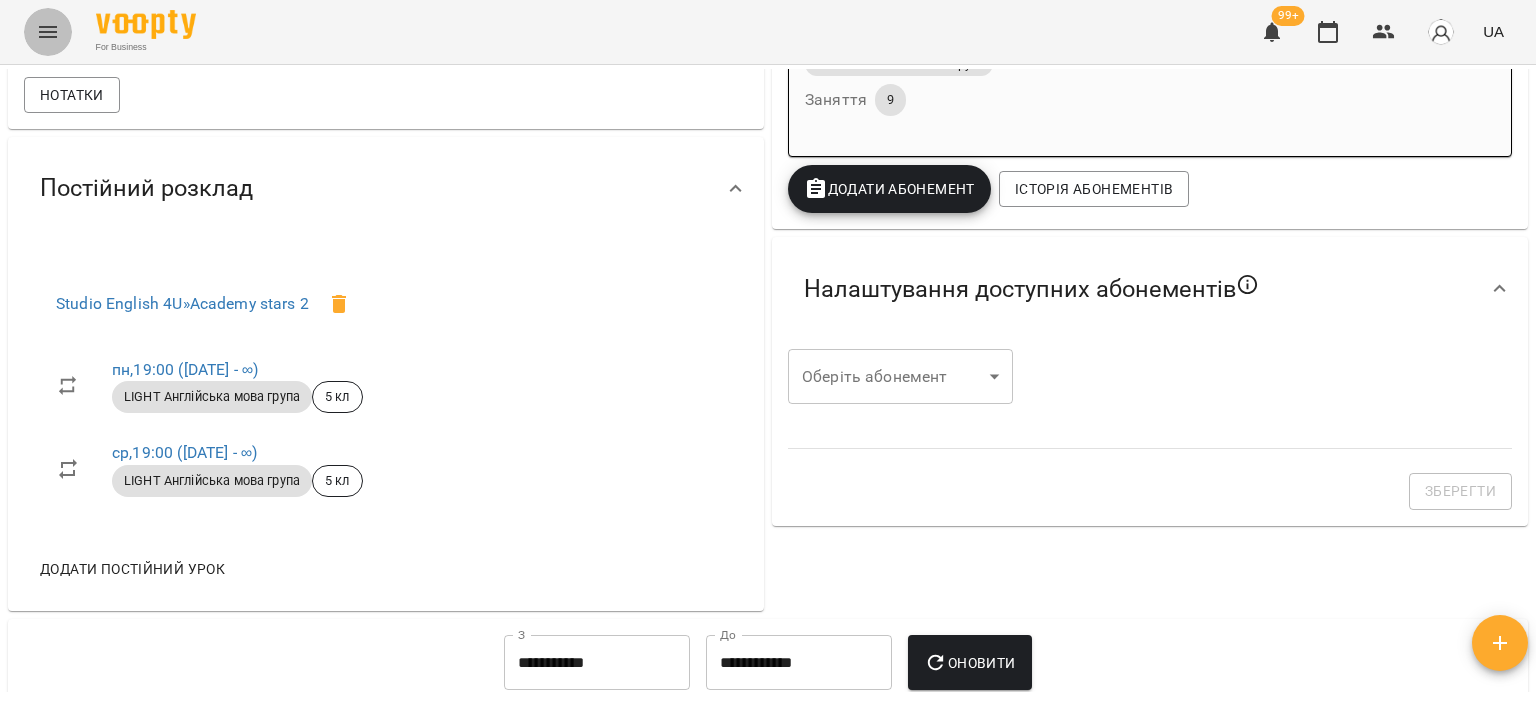 click 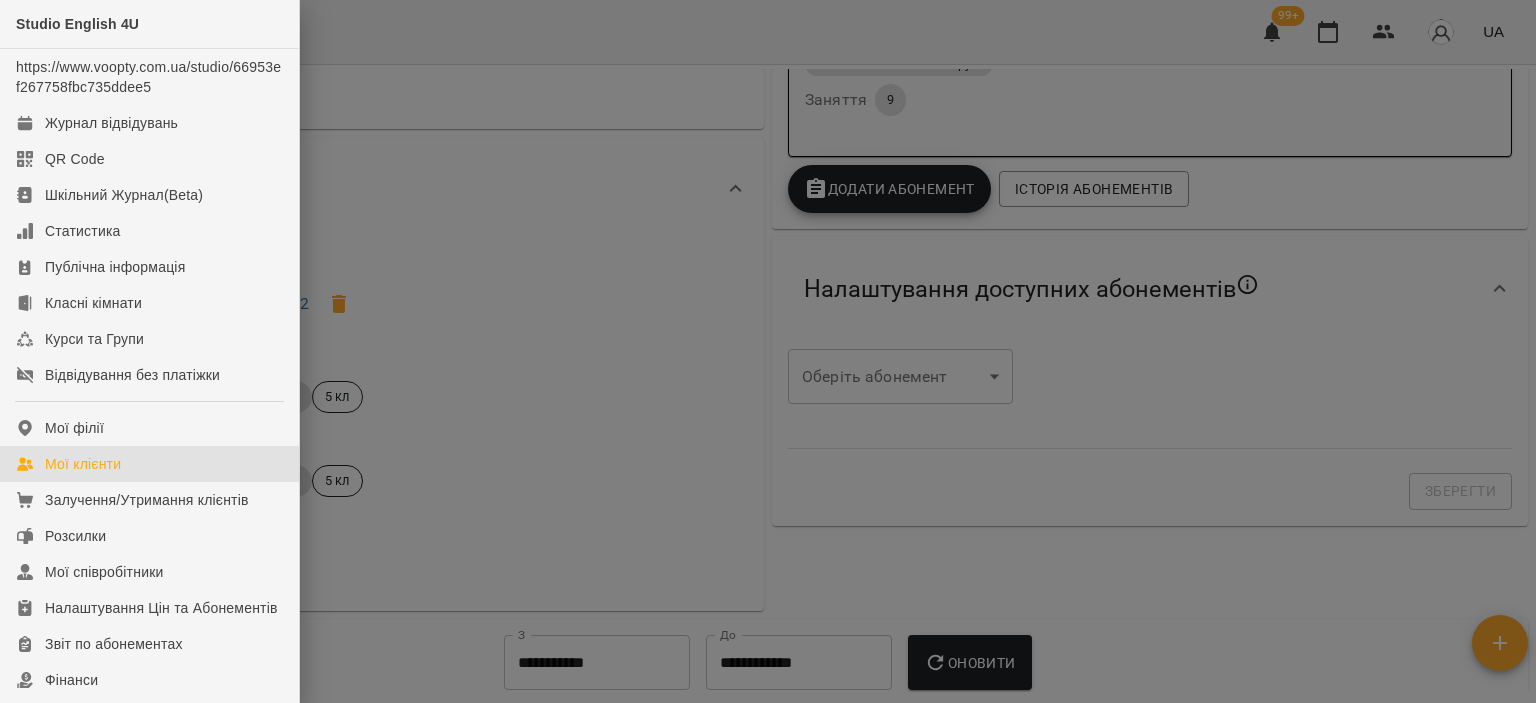 click on "Мої клієнти" at bounding box center [83, 464] 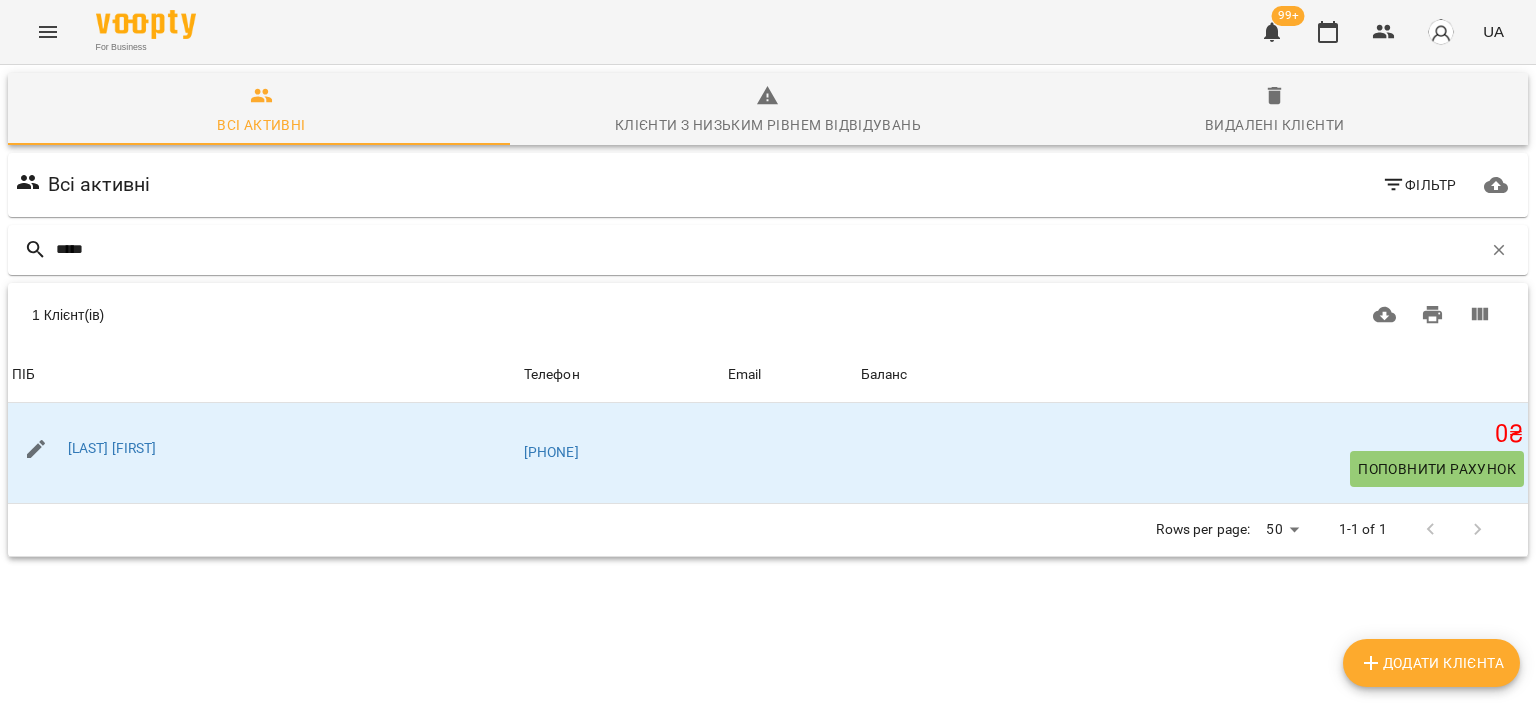 type on "*****" 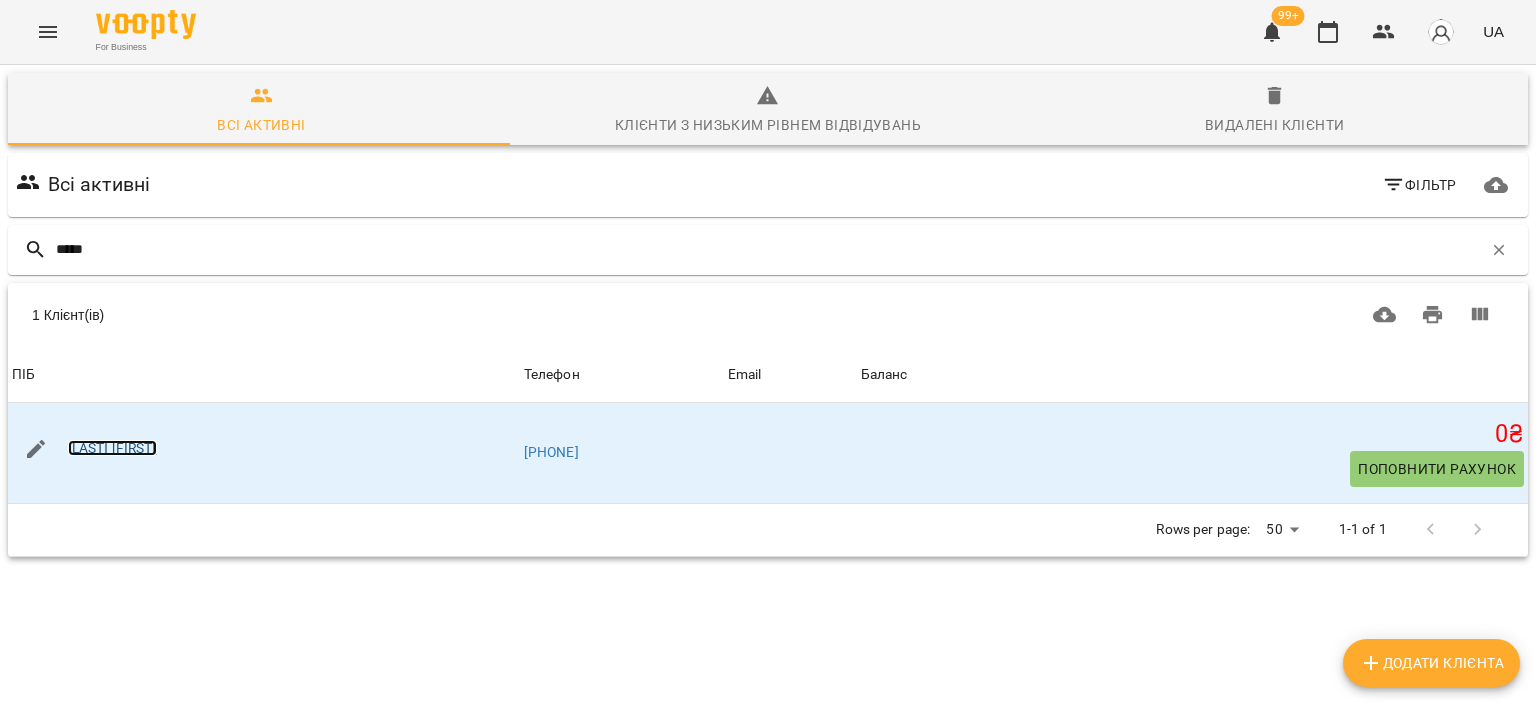 click on "Шинкарюк Олександр" at bounding box center [112, 448] 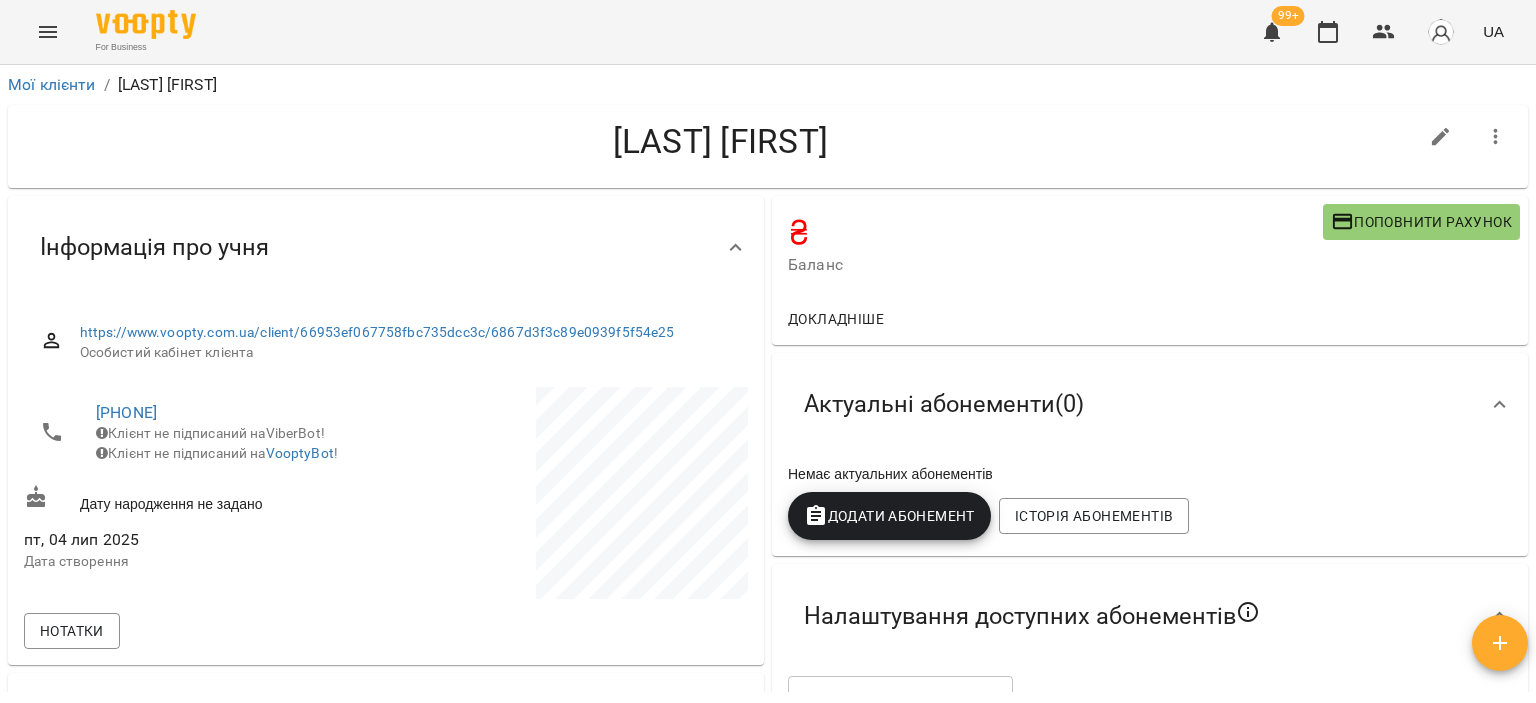 drag, startPoint x: 179, startPoint y: 332, endPoint x: 227, endPoint y: 592, distance: 264.39365 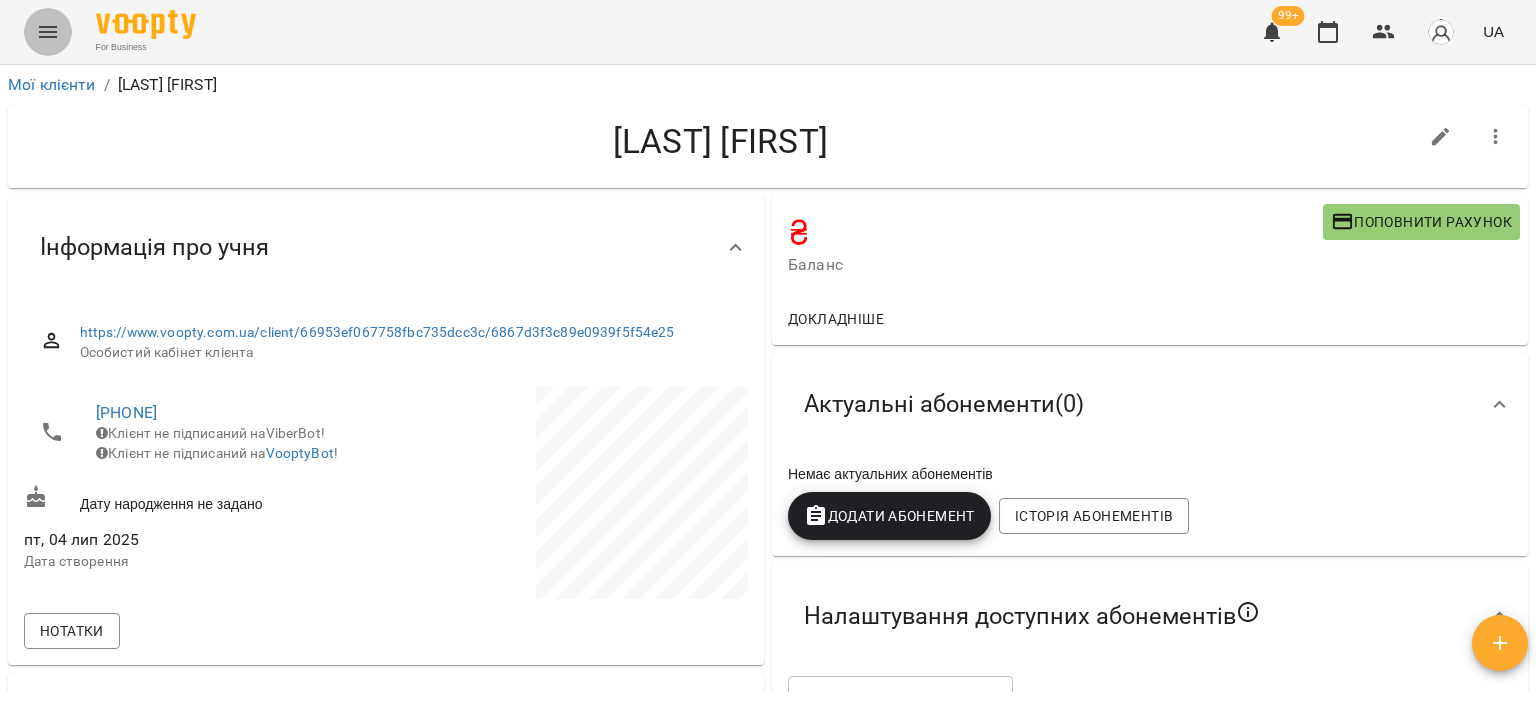 click at bounding box center [48, 32] 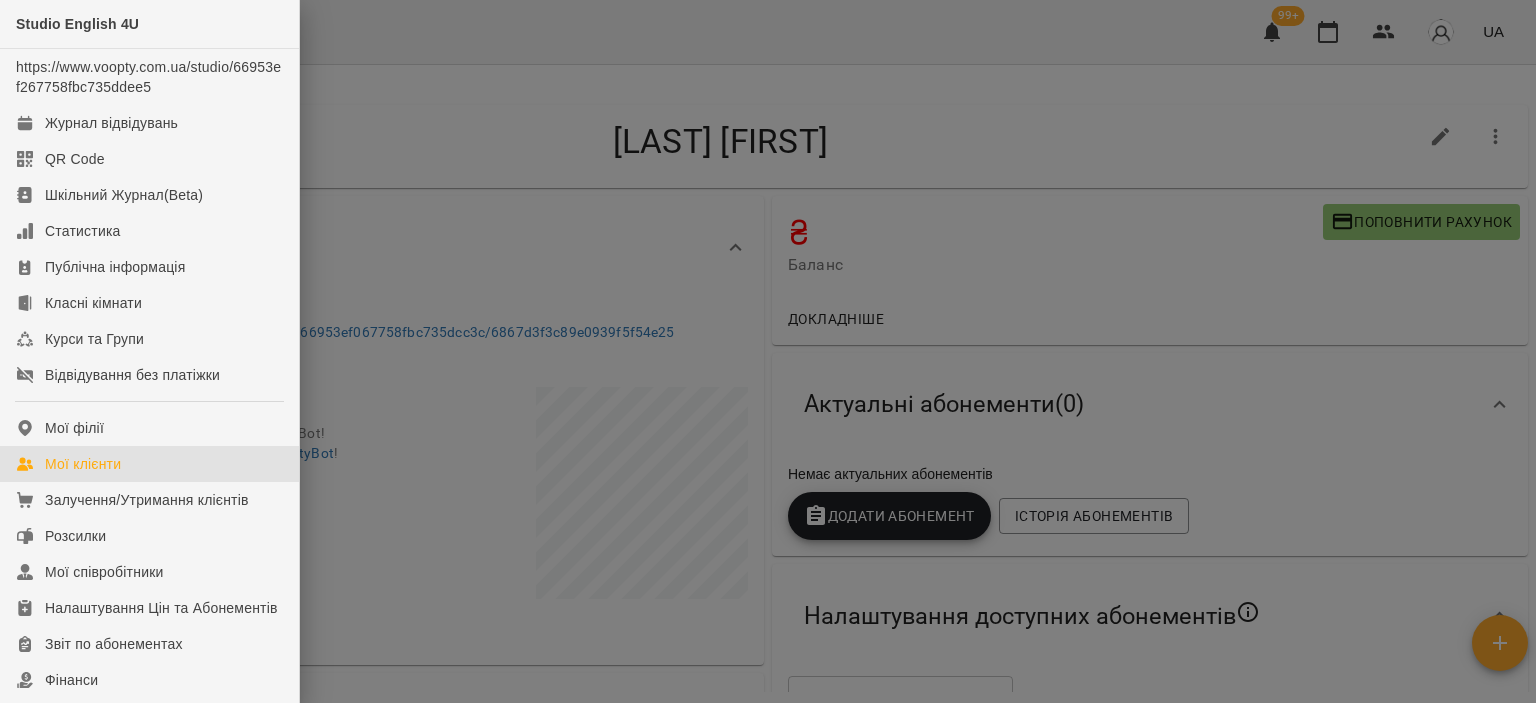 click on "Мої клієнти" at bounding box center [83, 464] 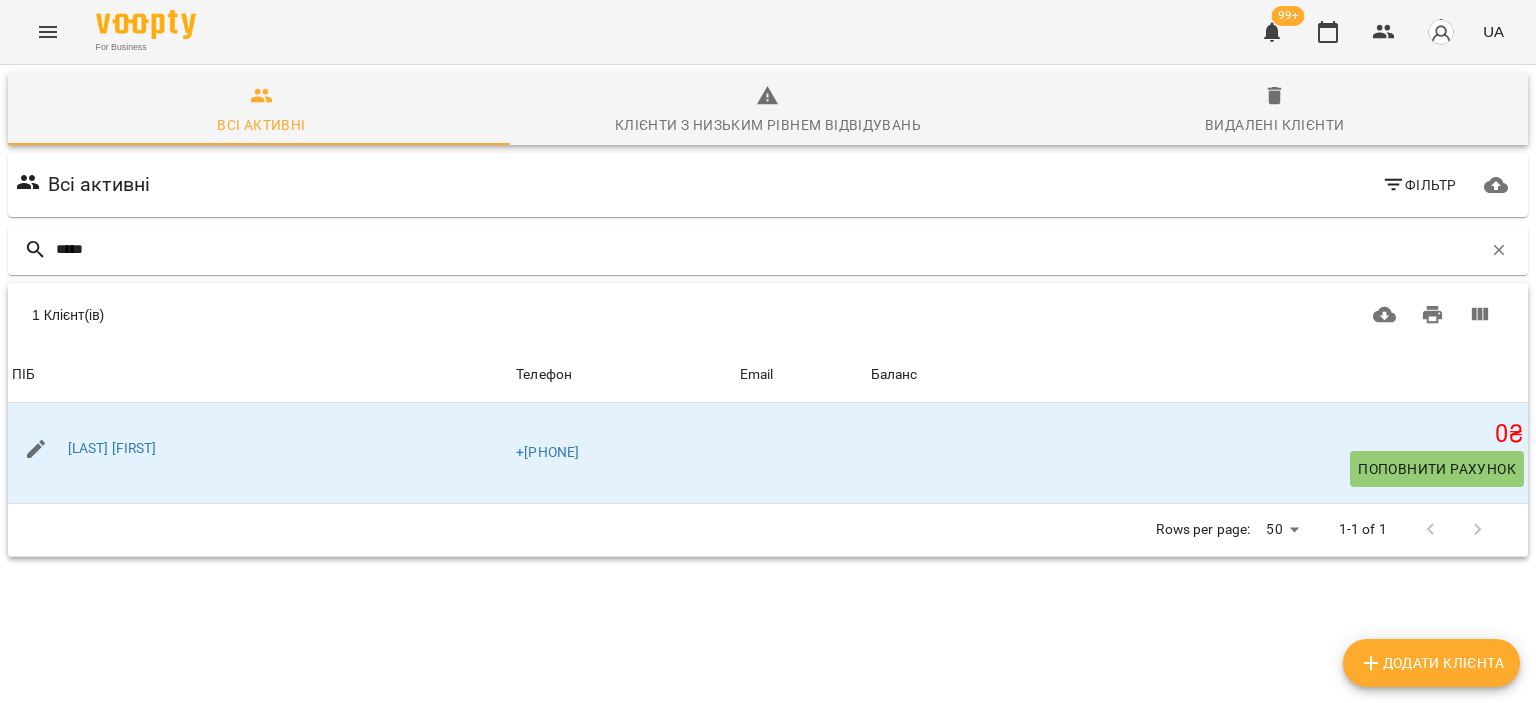 type on "*****" 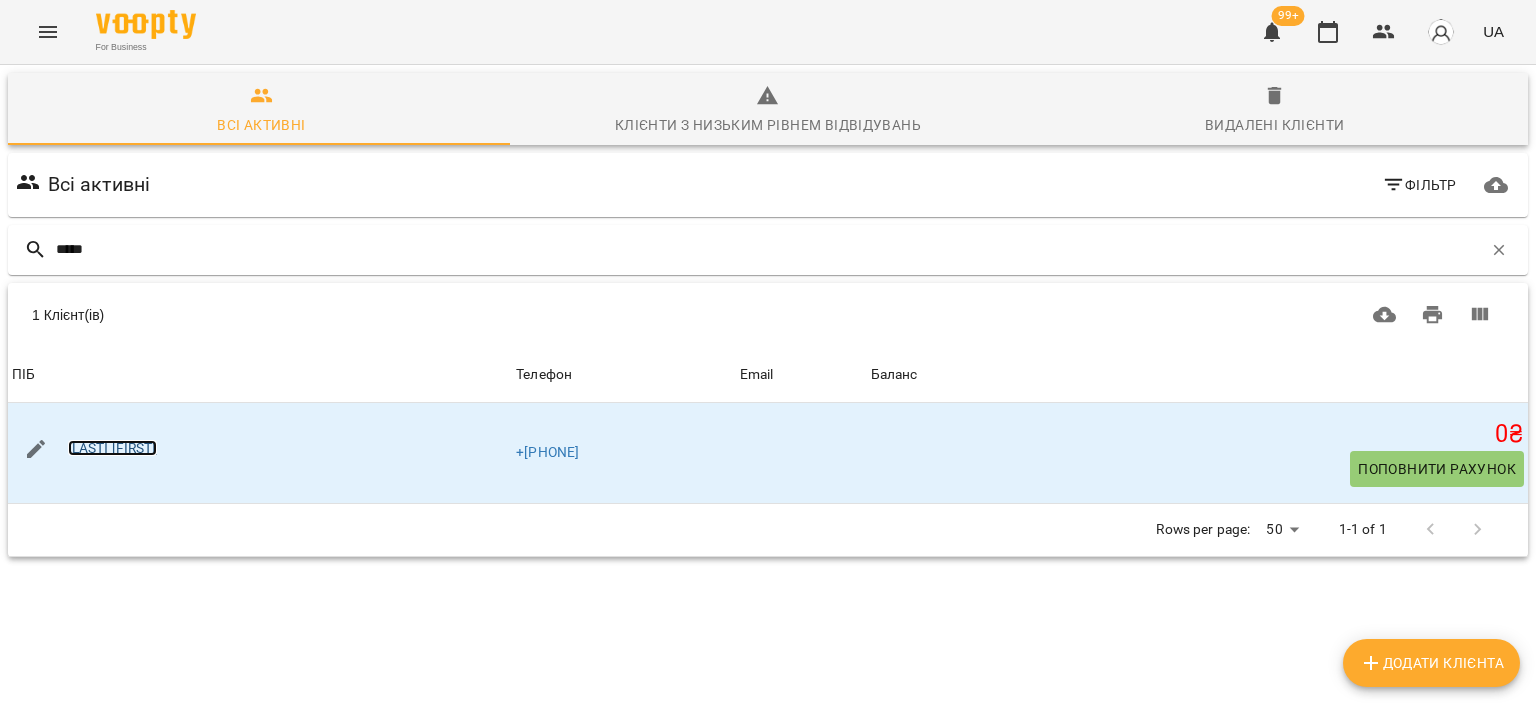 click on "Колянко Василина" at bounding box center [112, 448] 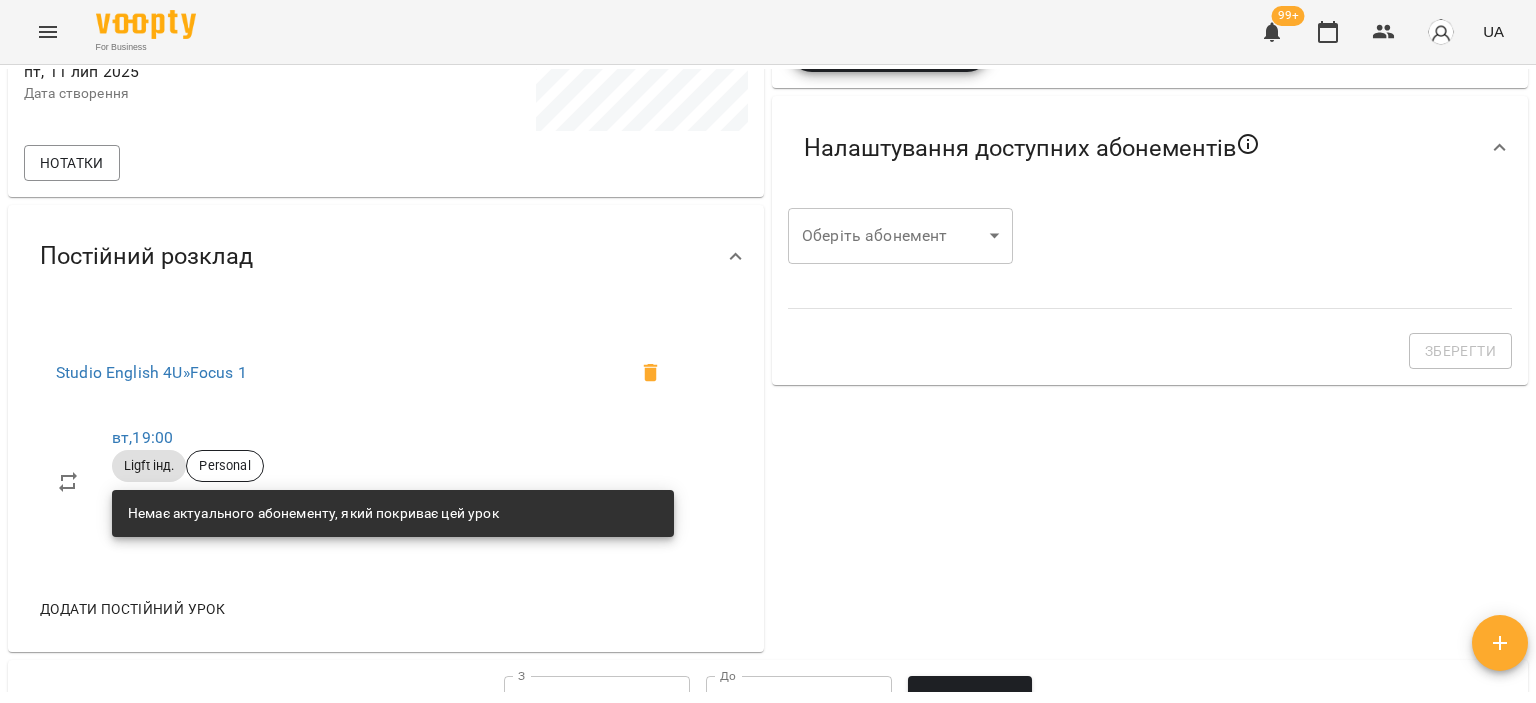 scroll, scrollTop: 468, scrollLeft: 0, axis: vertical 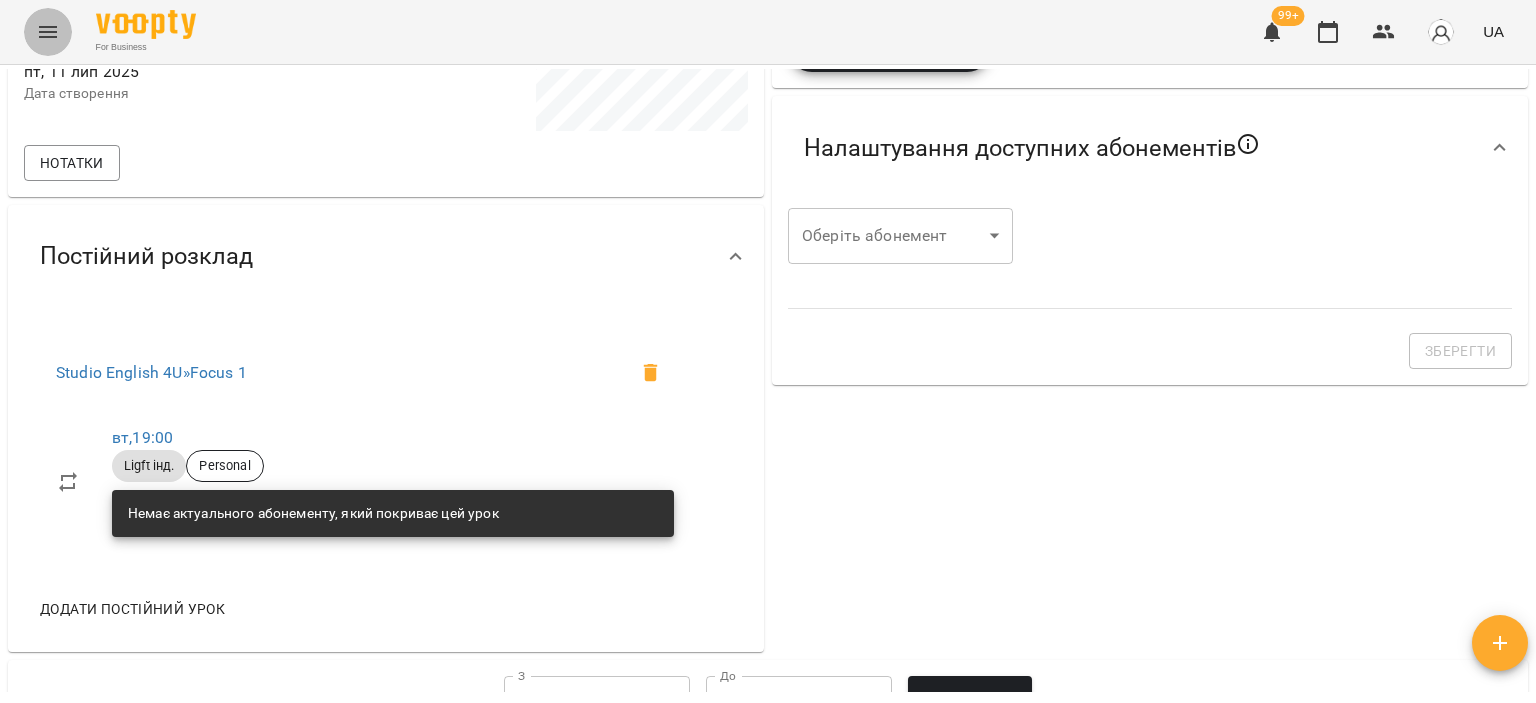 click at bounding box center [48, 32] 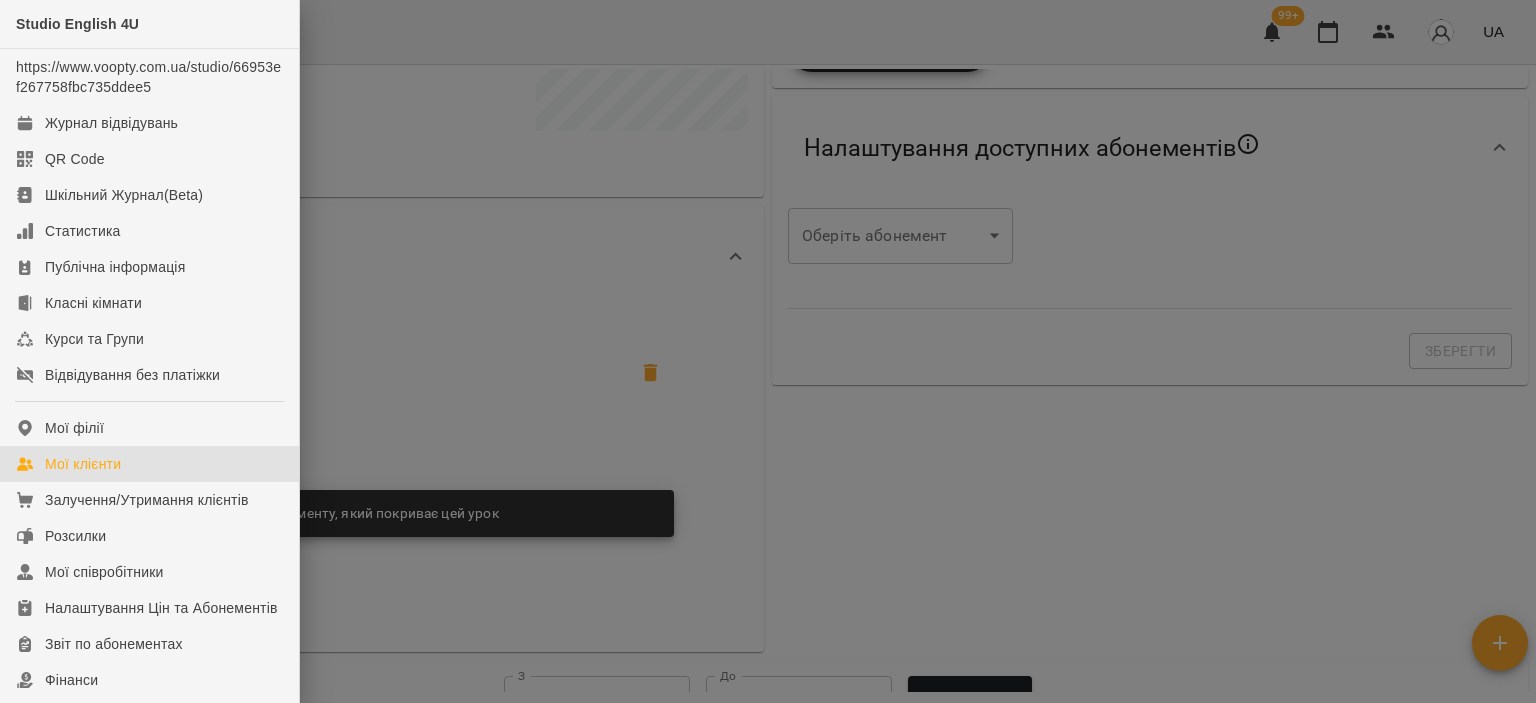 click on "Мої клієнти" at bounding box center (83, 464) 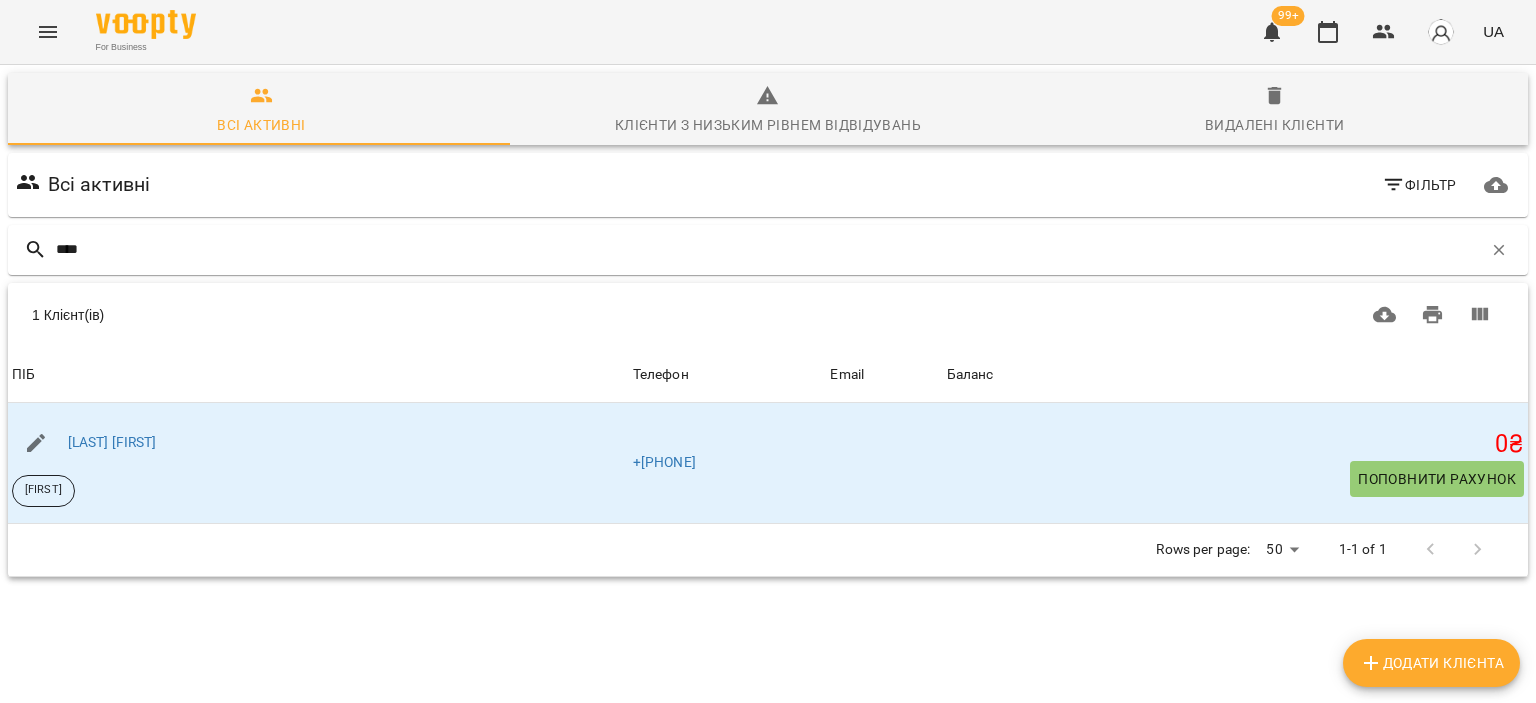 type on "****" 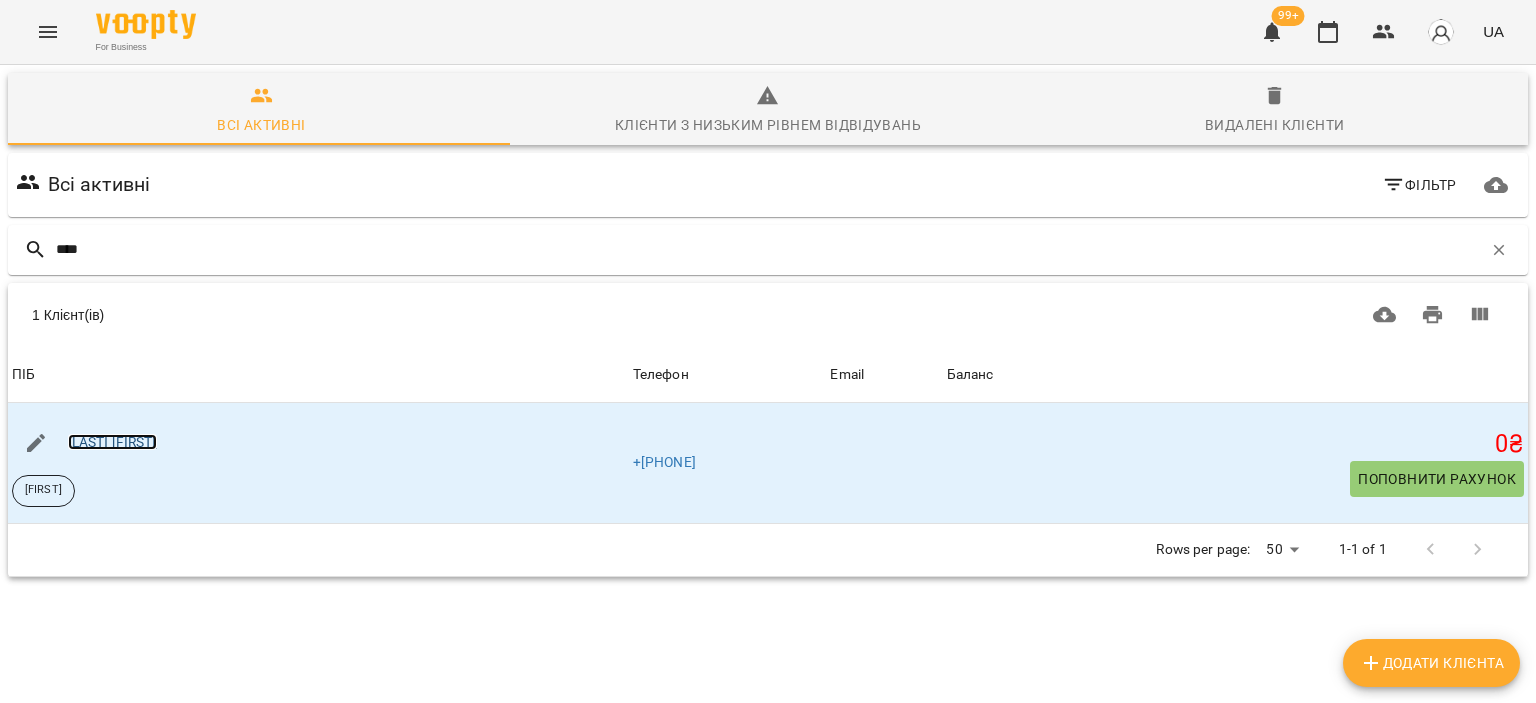 click on "Лисицький Тимофій" at bounding box center (112, 442) 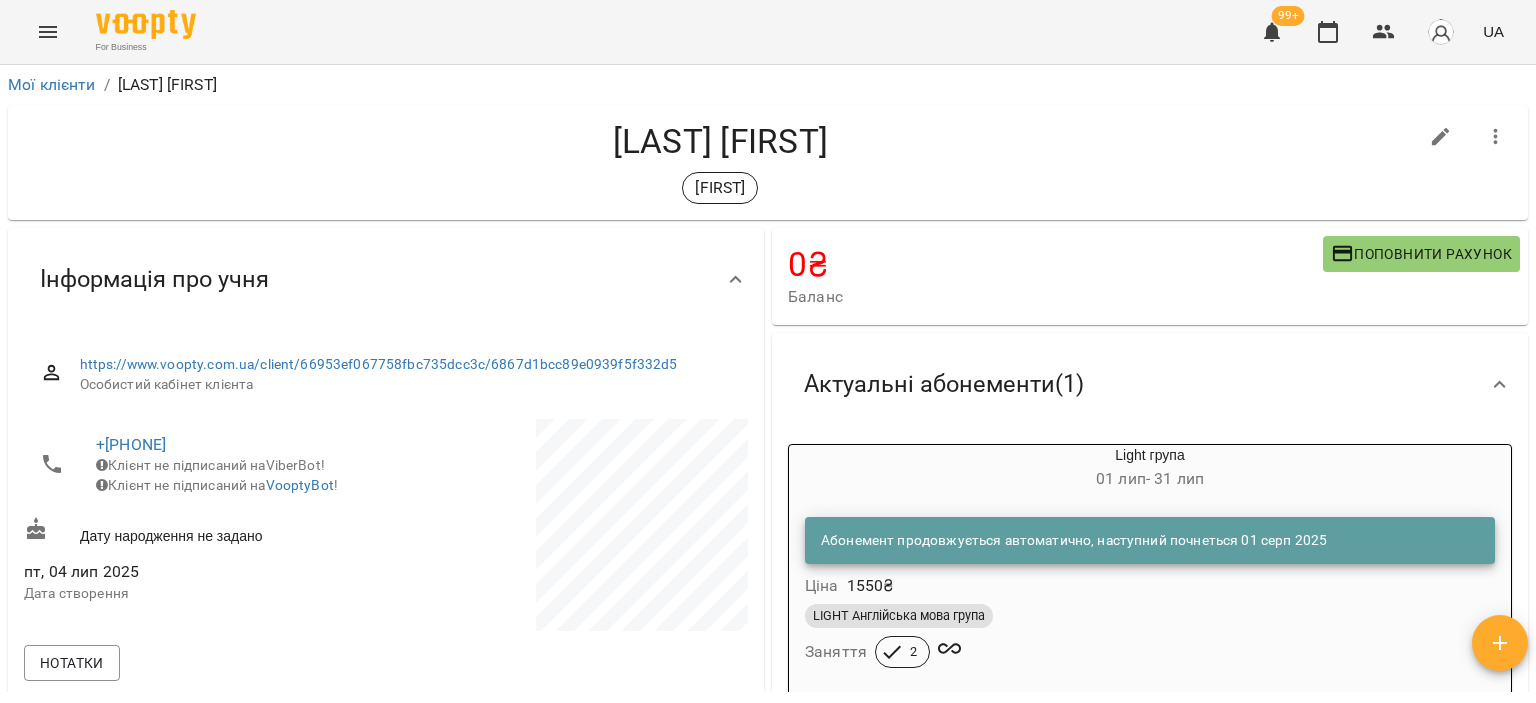 click at bounding box center [48, 32] 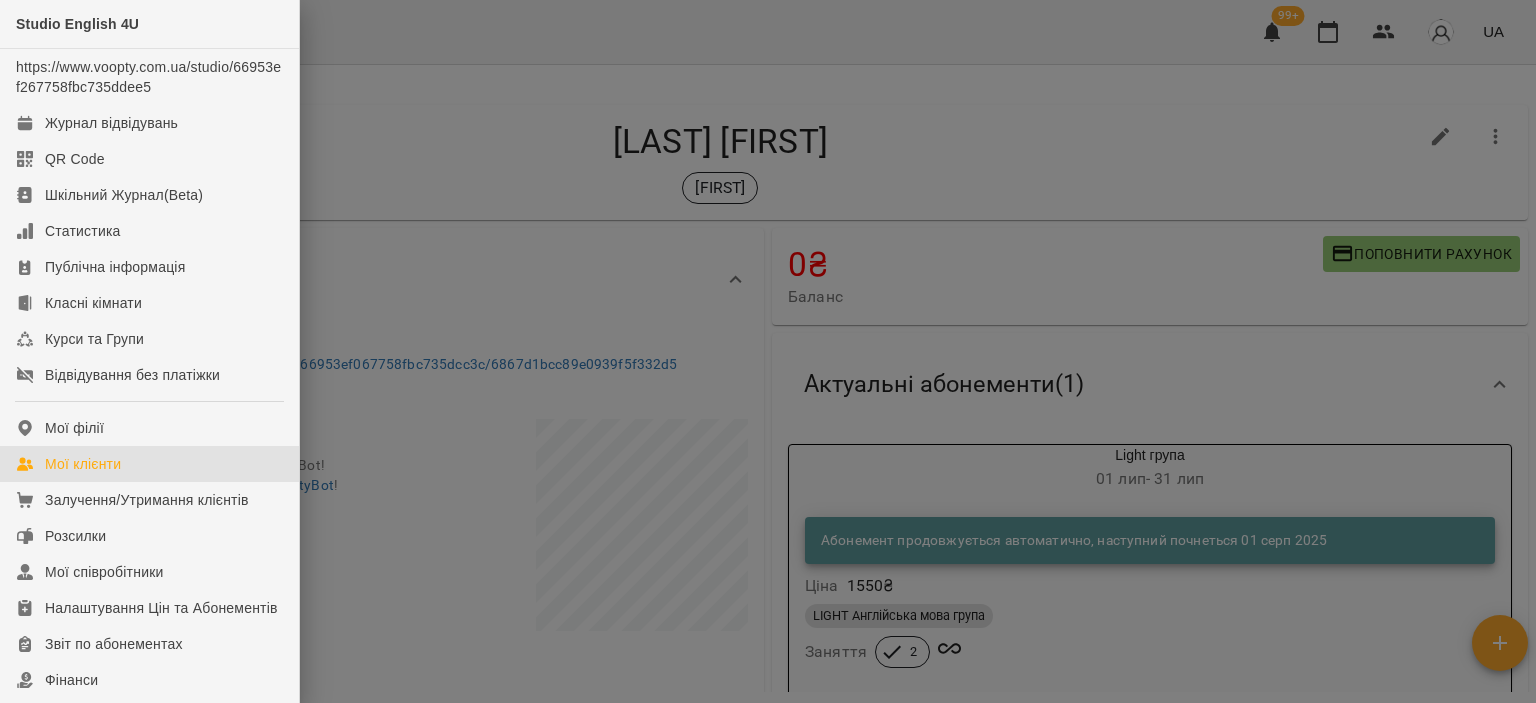 click on "Мої клієнти" at bounding box center [83, 464] 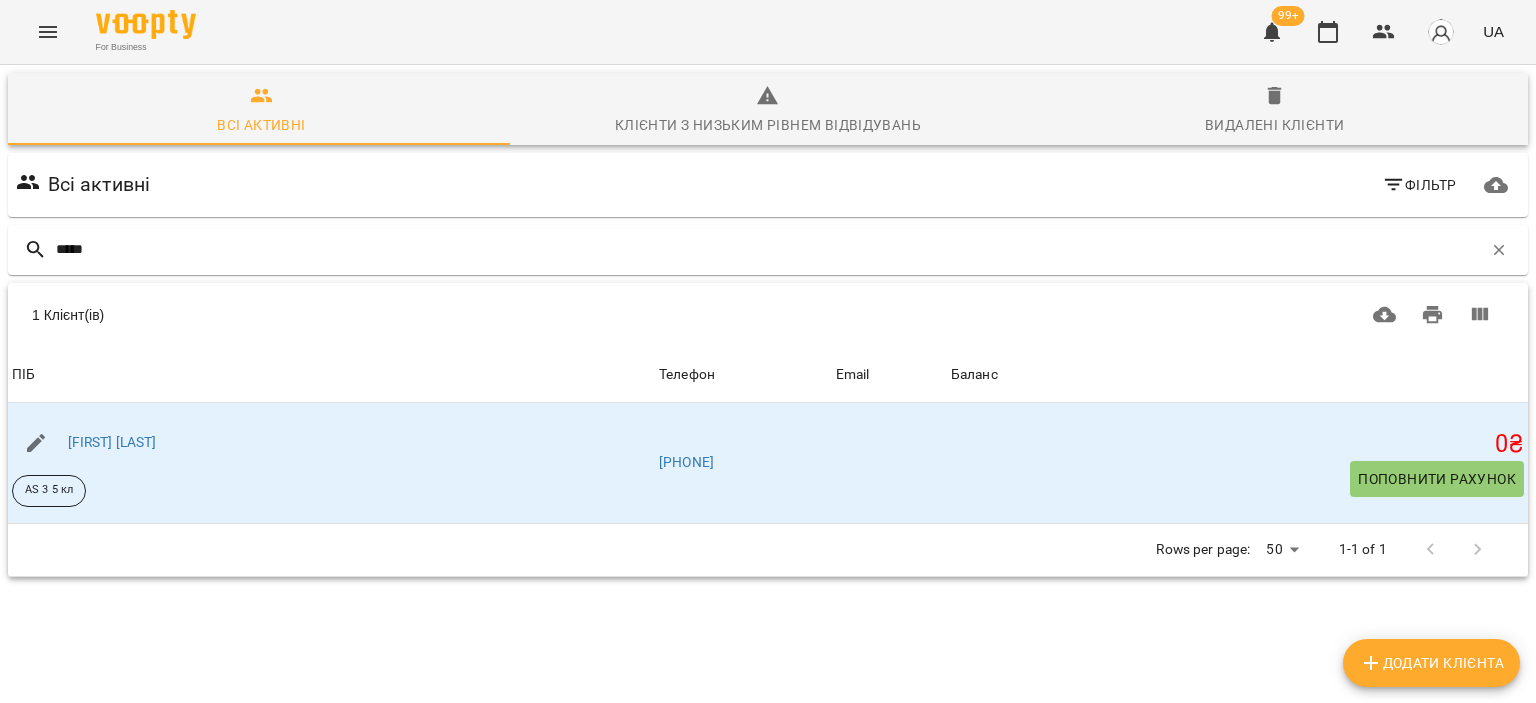 type on "*****" 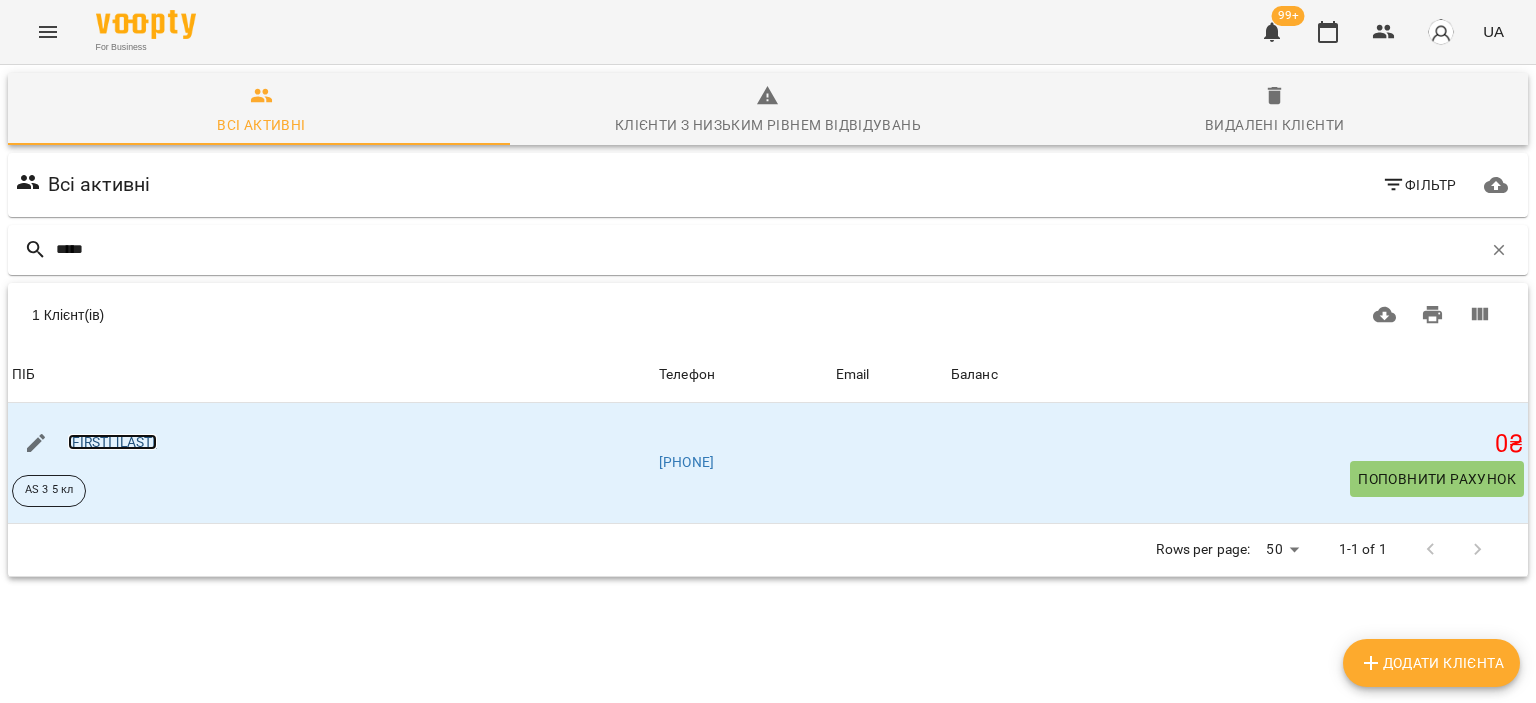 click on "[FIRST] [LAST]" at bounding box center (112, 442) 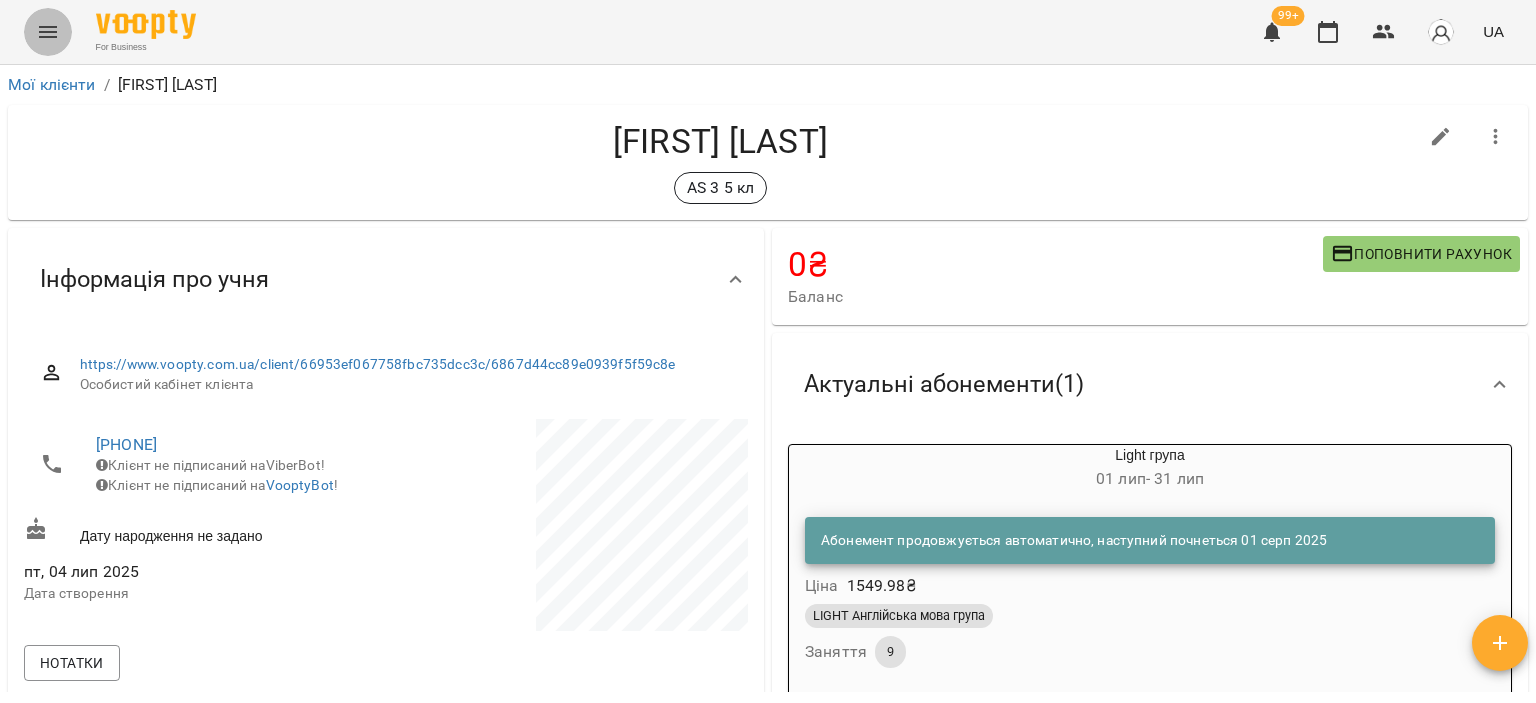 click 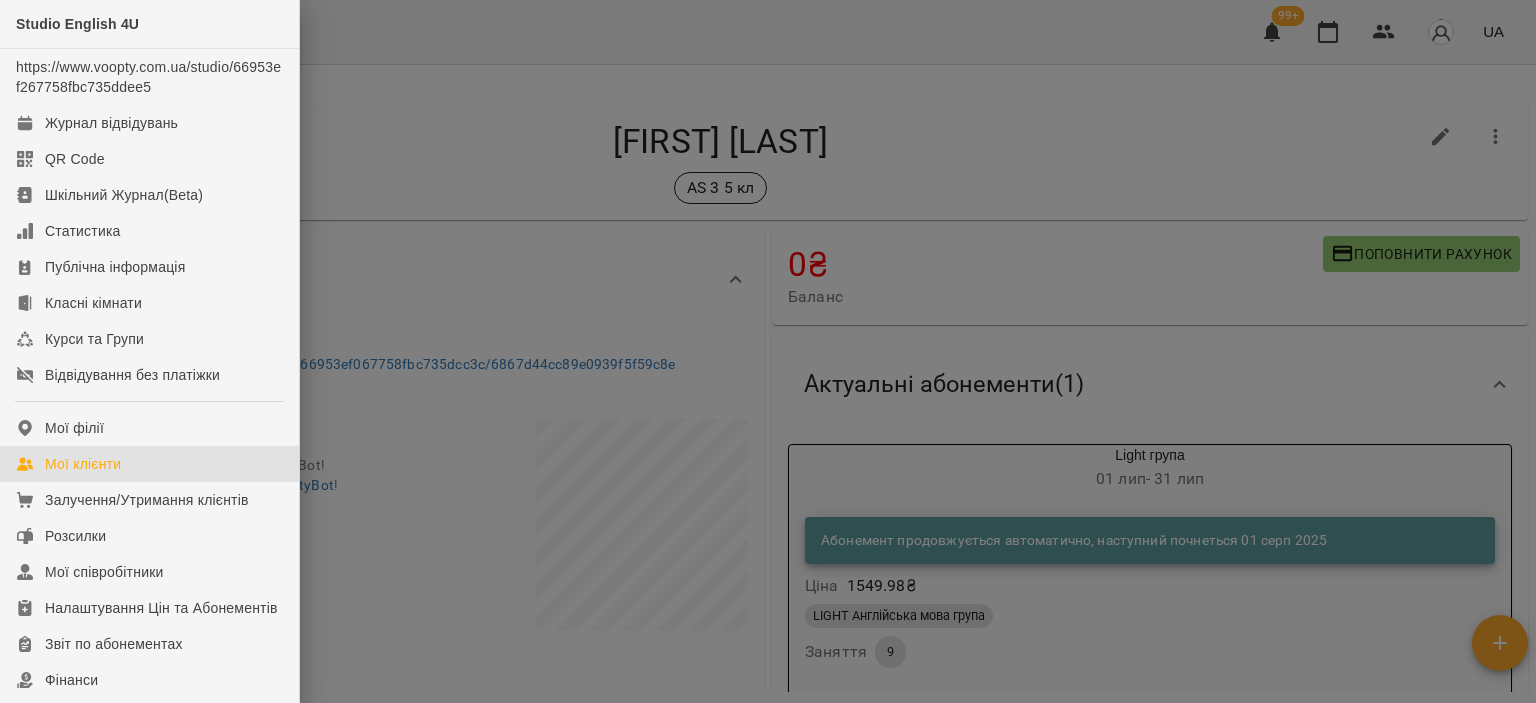 click on "Мої клієнти" at bounding box center [83, 464] 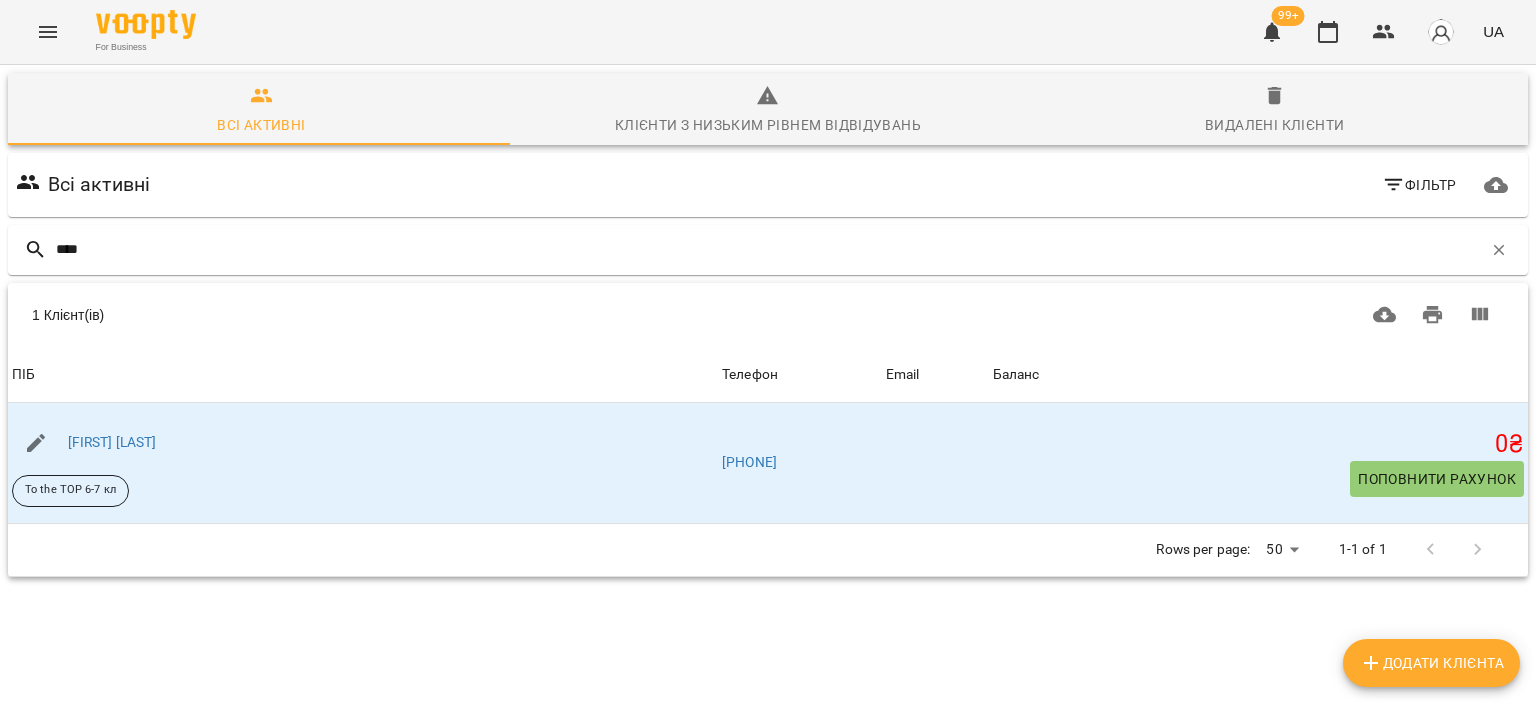 type on "****" 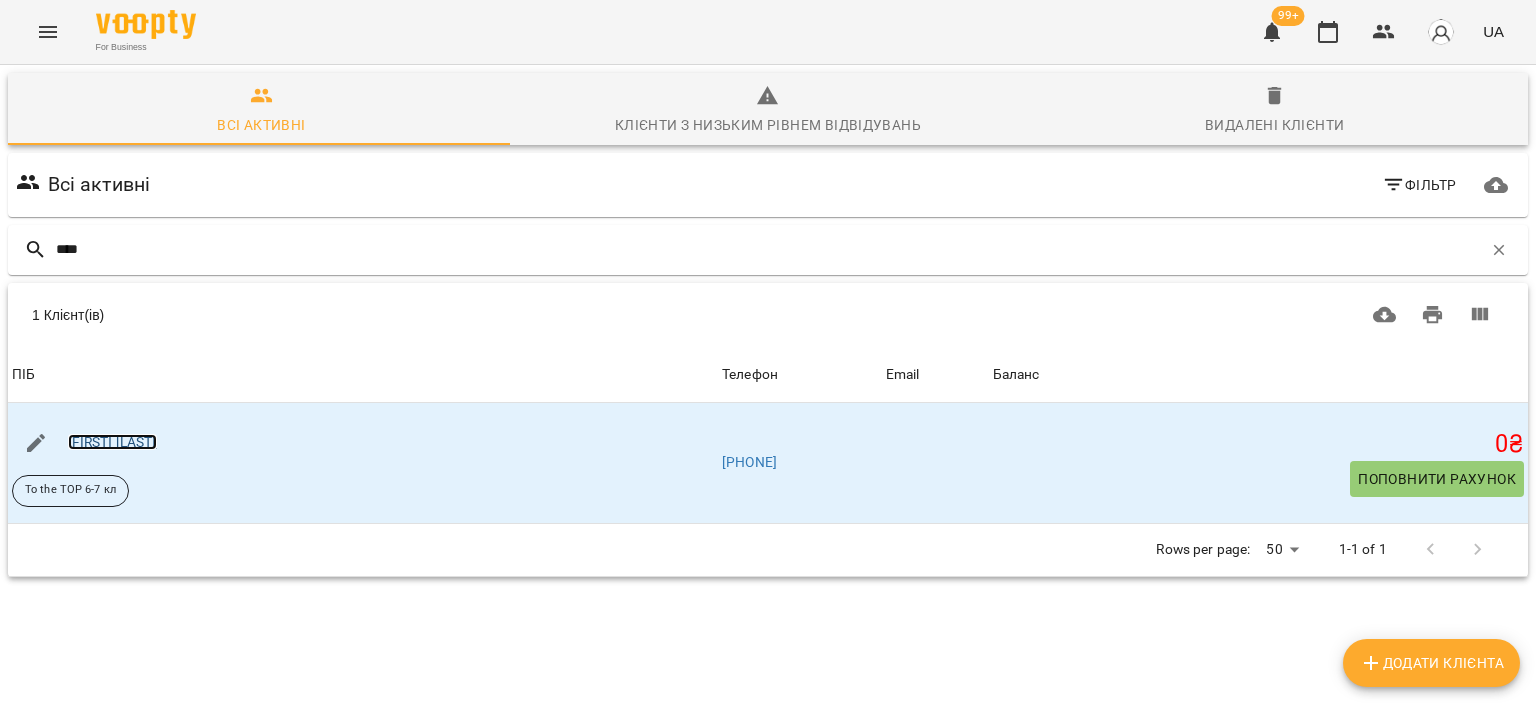 click on "Мануйлик Злата" at bounding box center [112, 442] 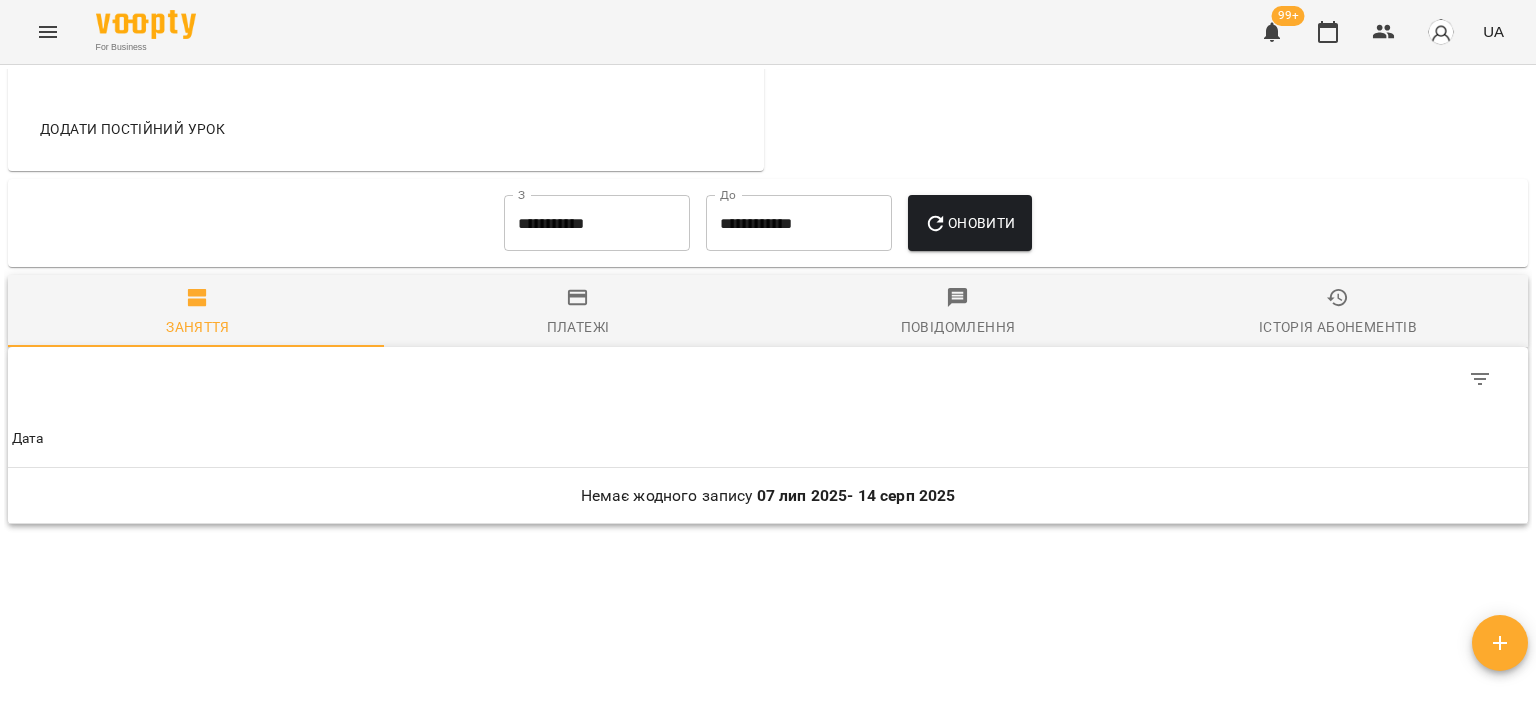 scroll, scrollTop: 1083, scrollLeft: 0, axis: vertical 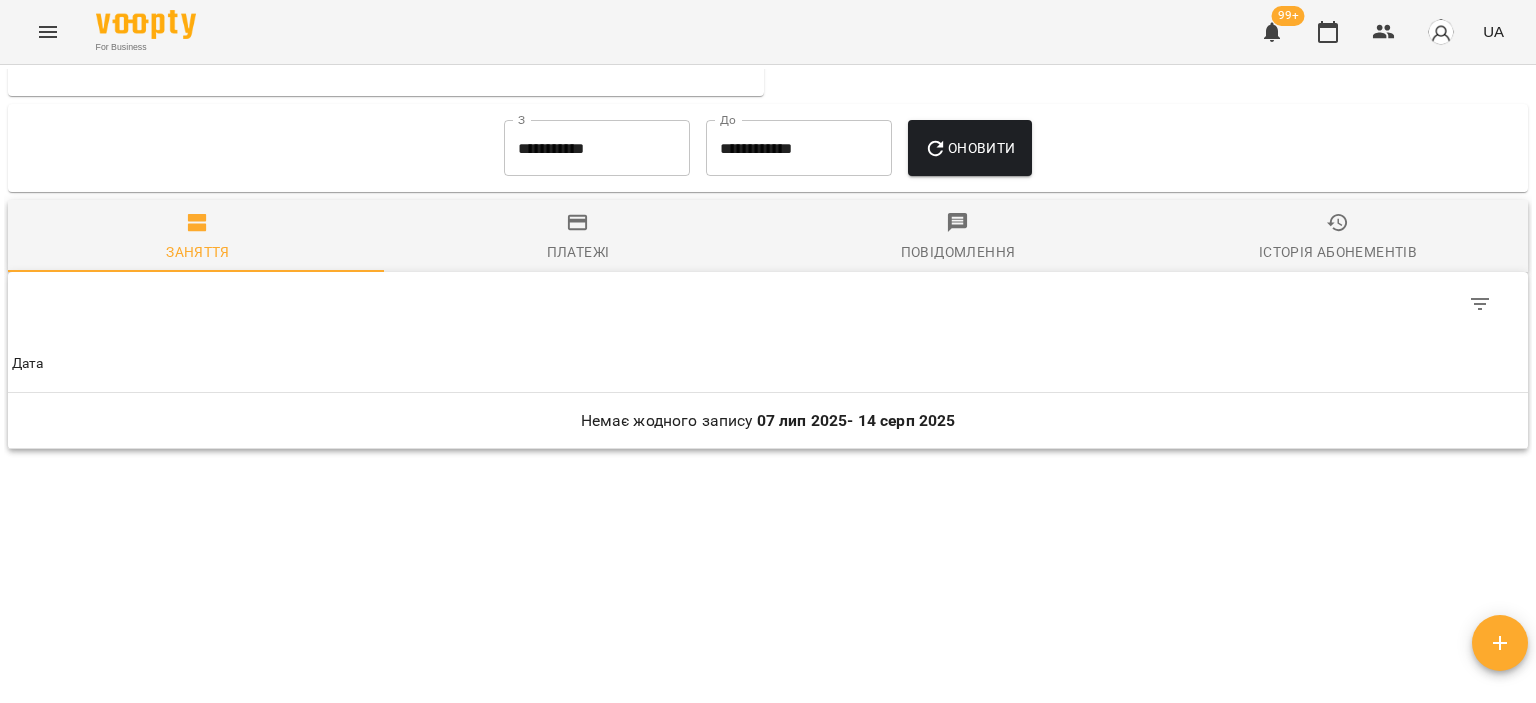 click on "**********" at bounding box center [597, 148] 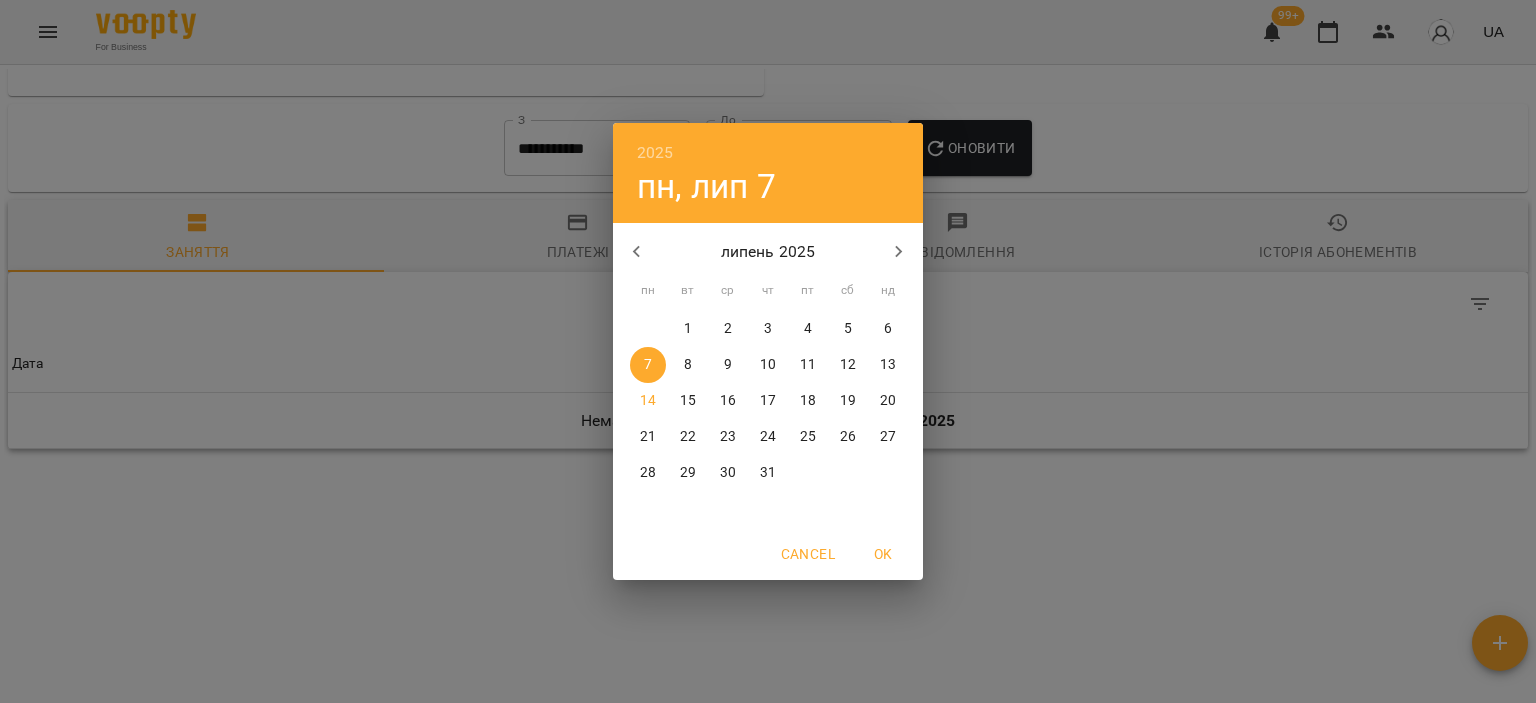 click on "1" at bounding box center [688, 329] 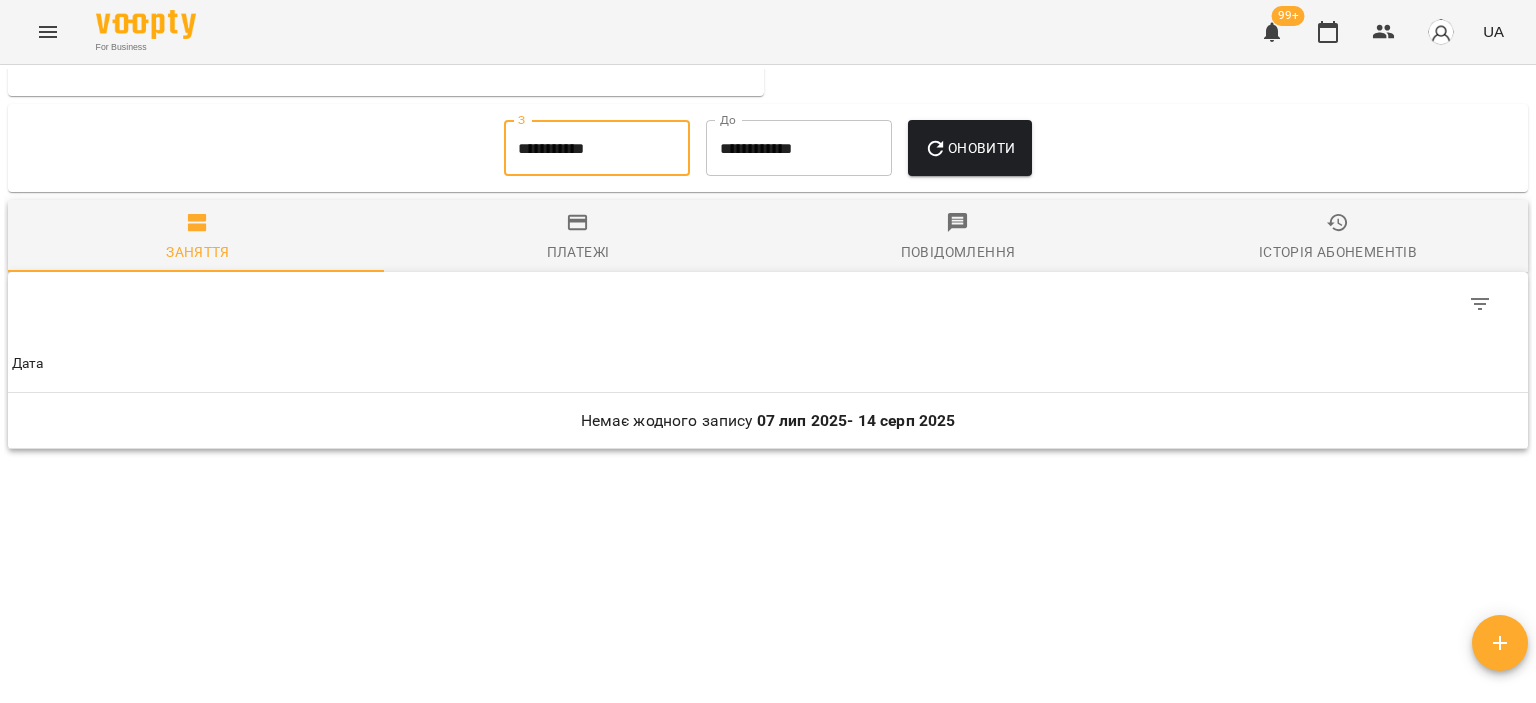click on "Оновити" at bounding box center [969, 148] 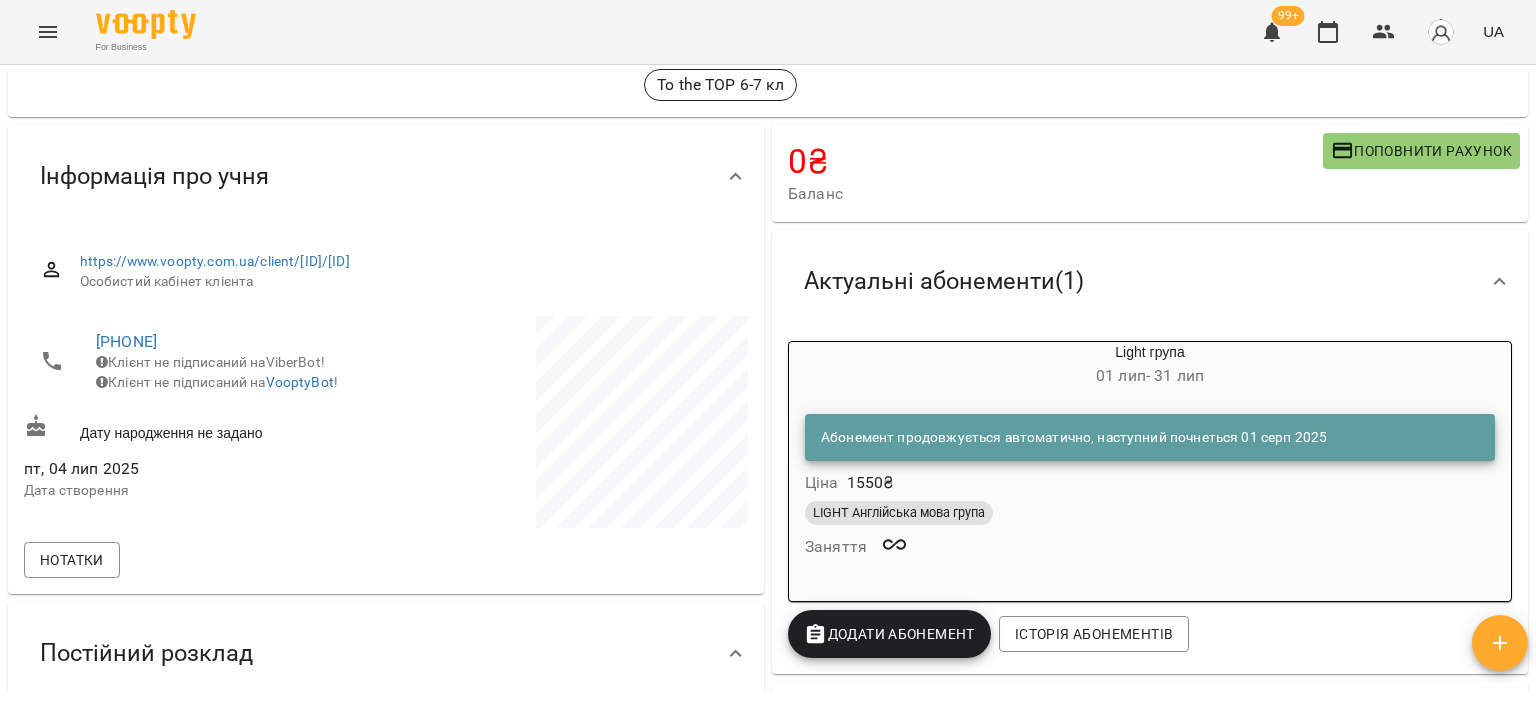 scroll, scrollTop: 0, scrollLeft: 0, axis: both 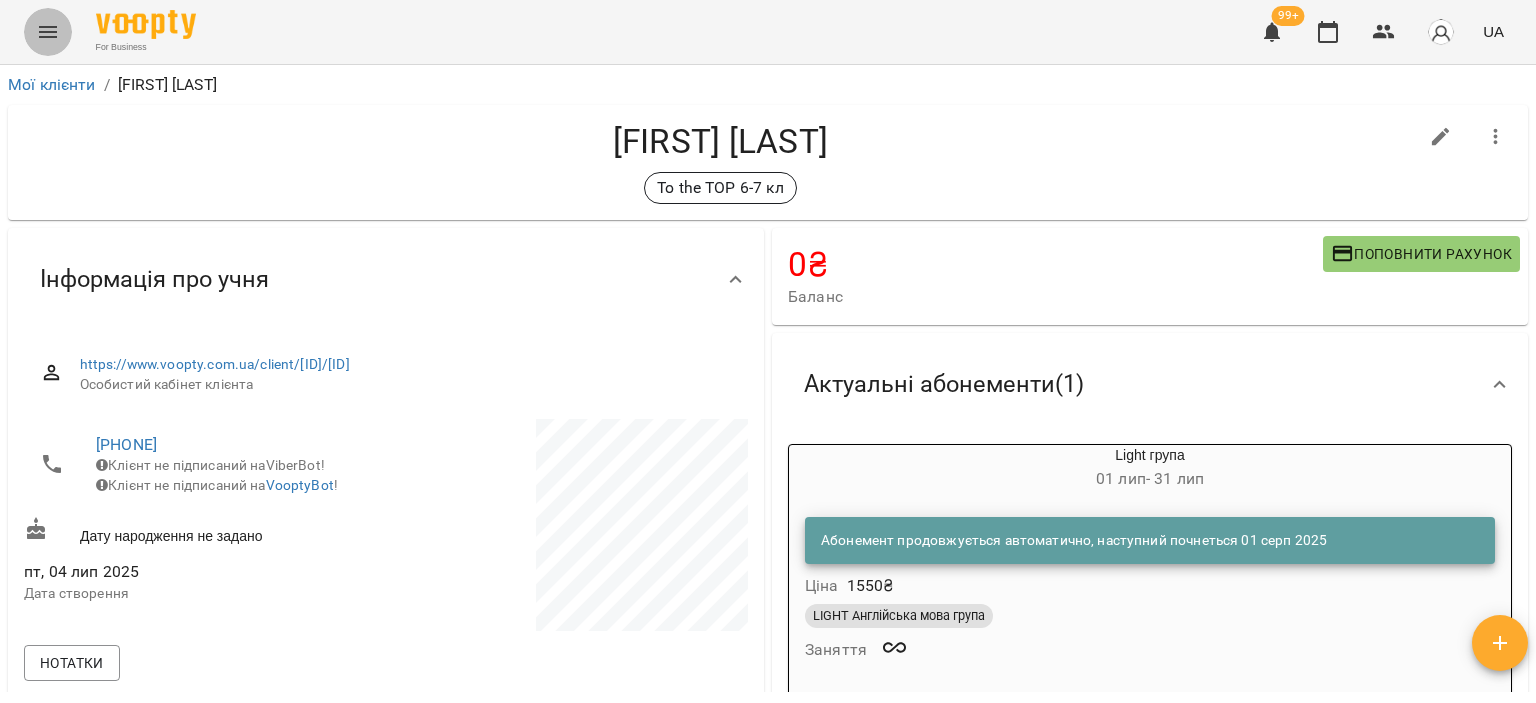 click 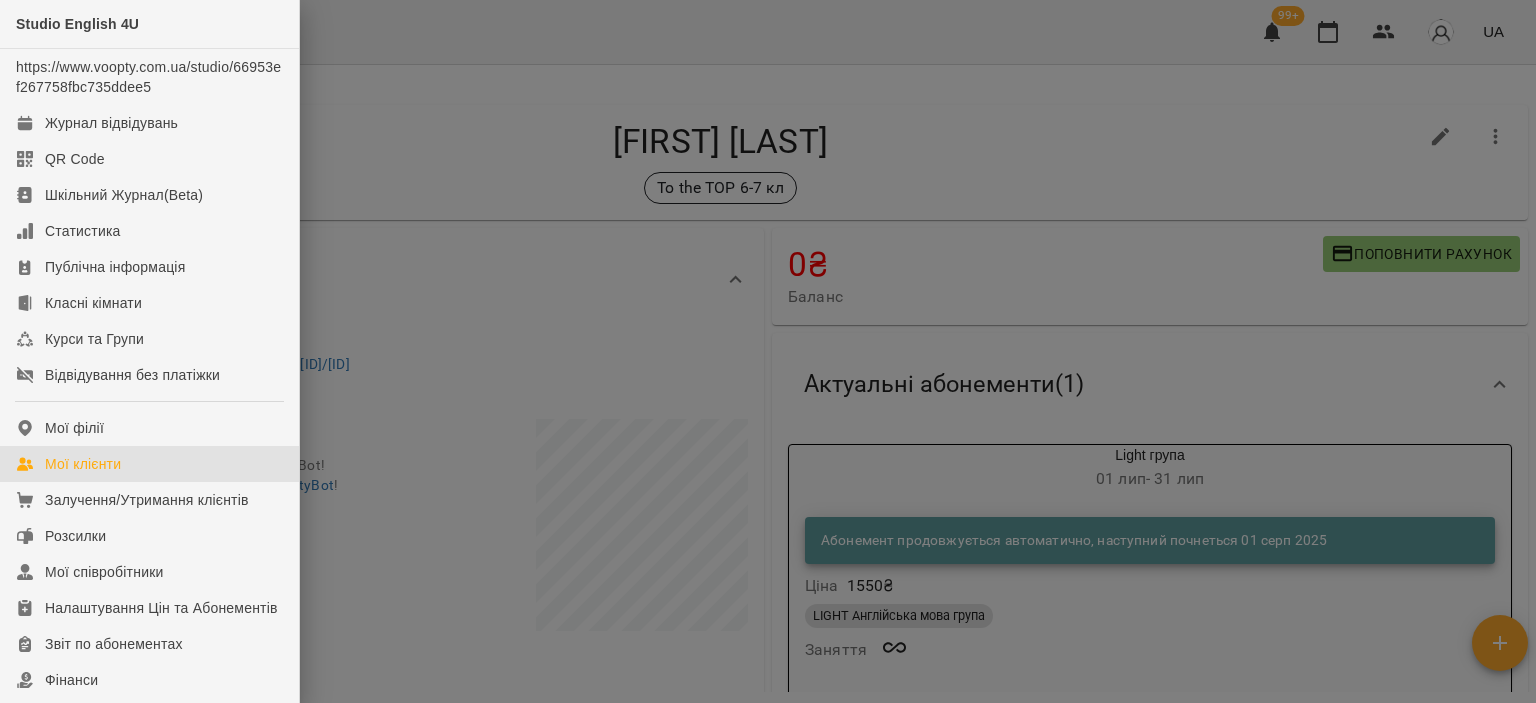 click on "Мої клієнти" at bounding box center (149, 464) 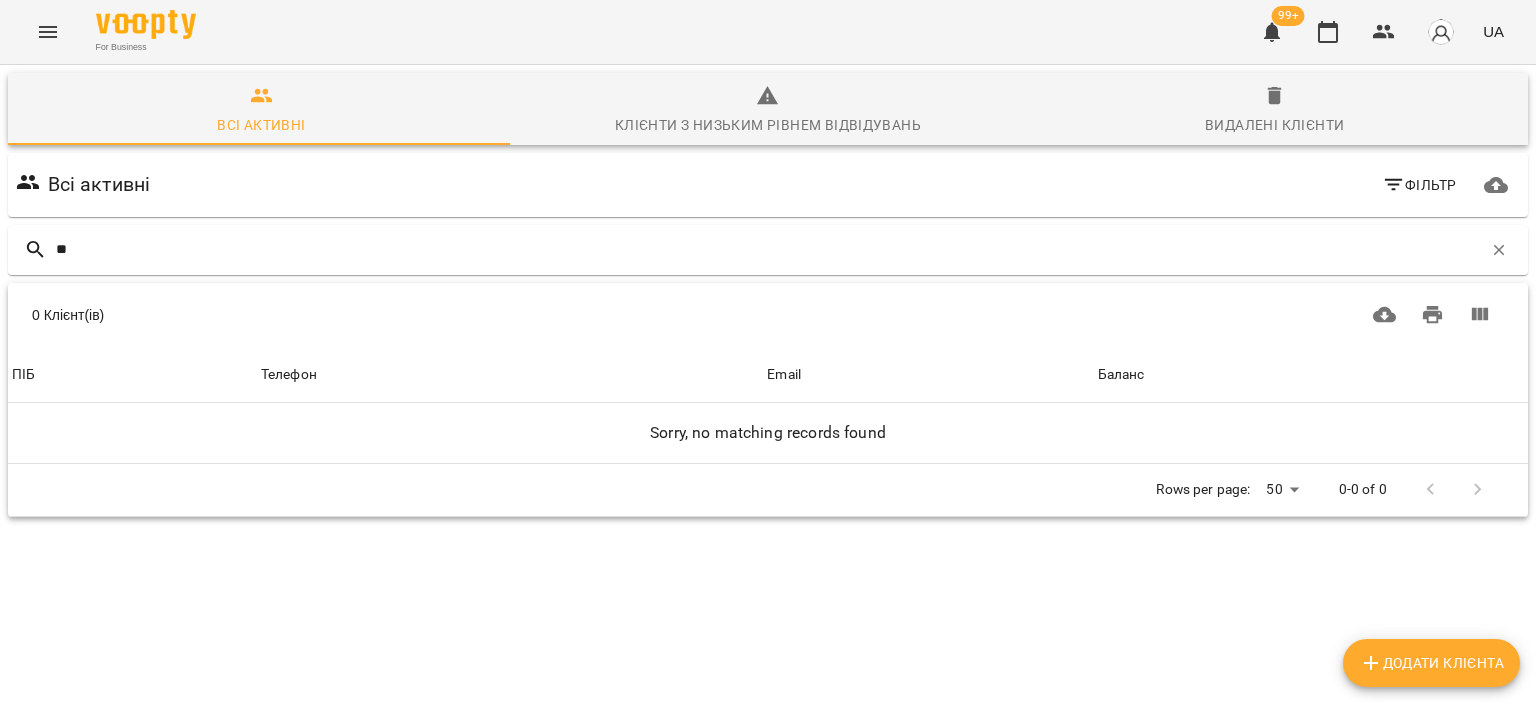 type on "*" 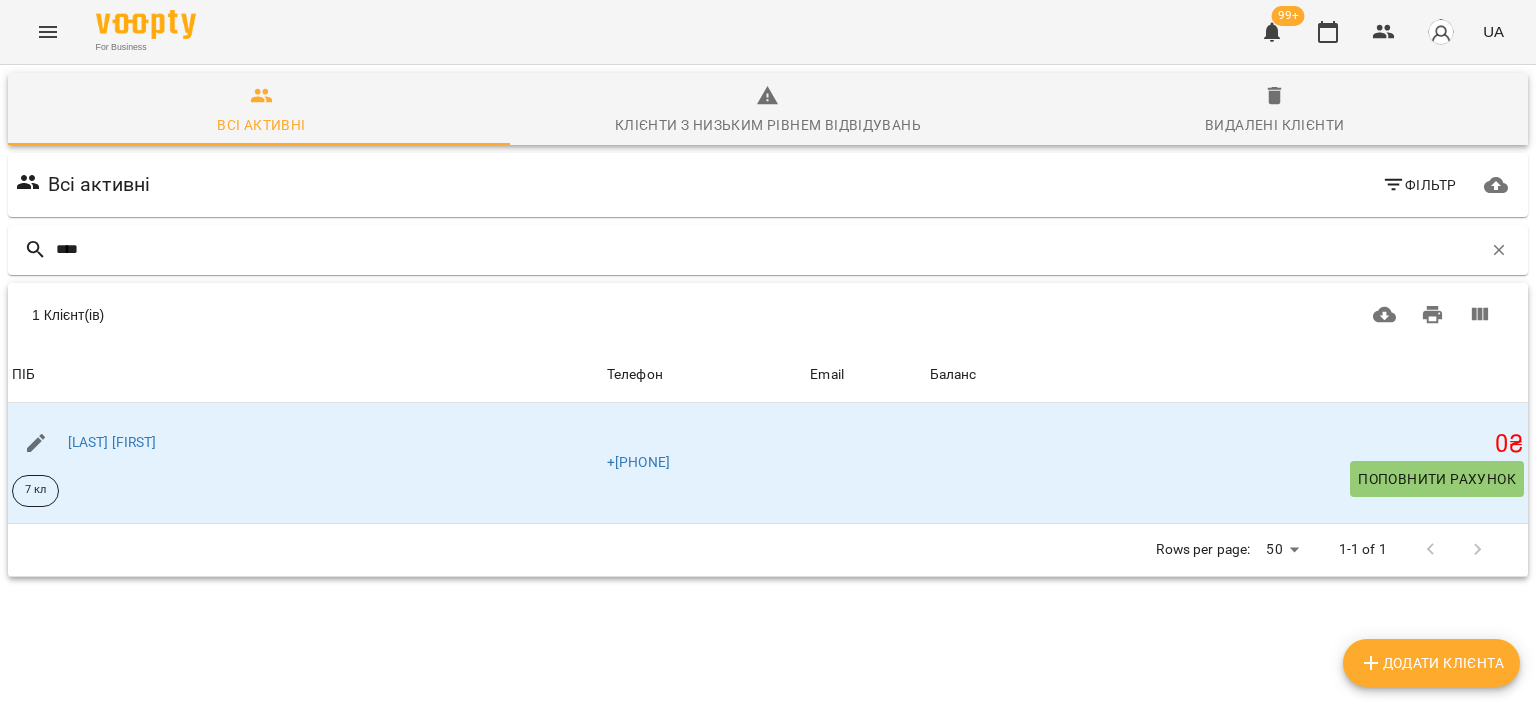type on "****" 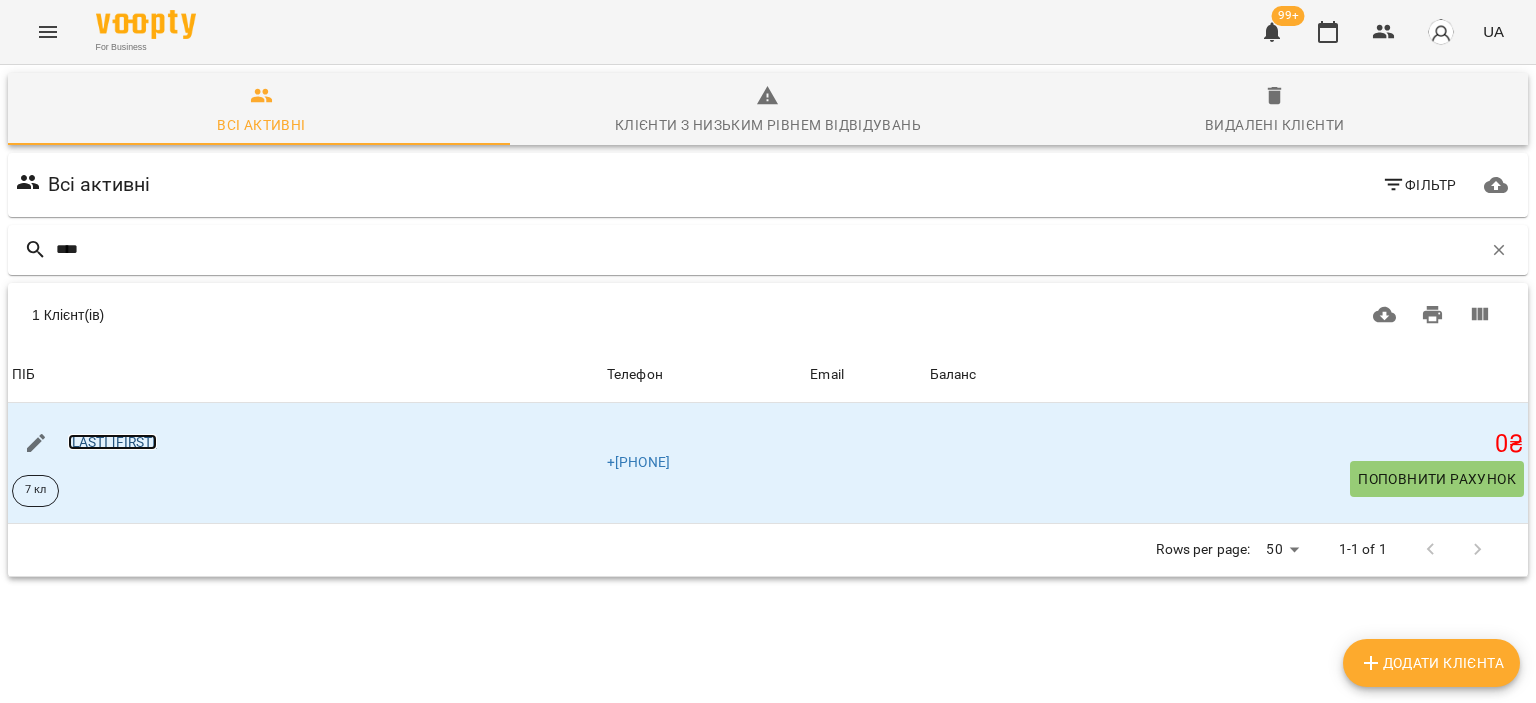 click on "Мартинецька Мілана" at bounding box center [112, 442] 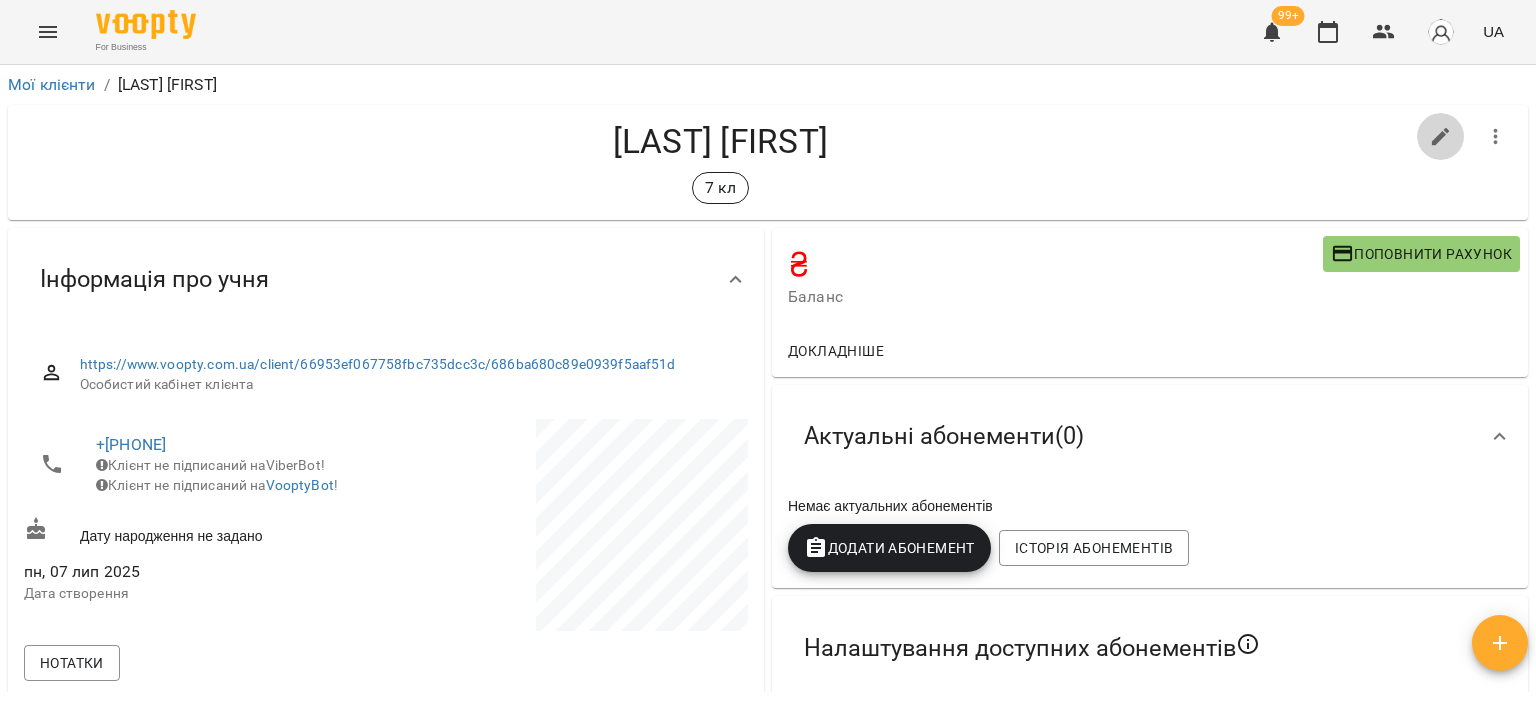 click 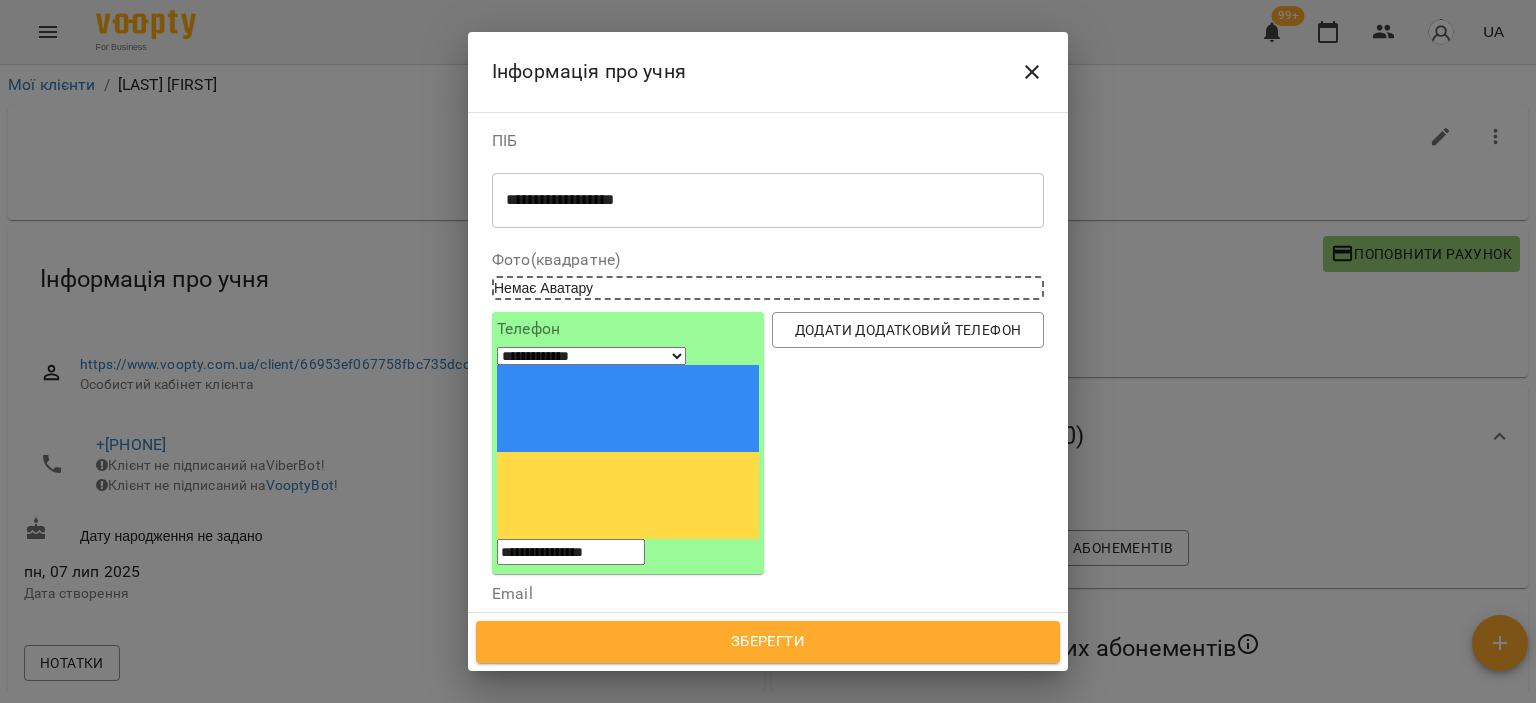 click on "**********" at bounding box center [760, 200] 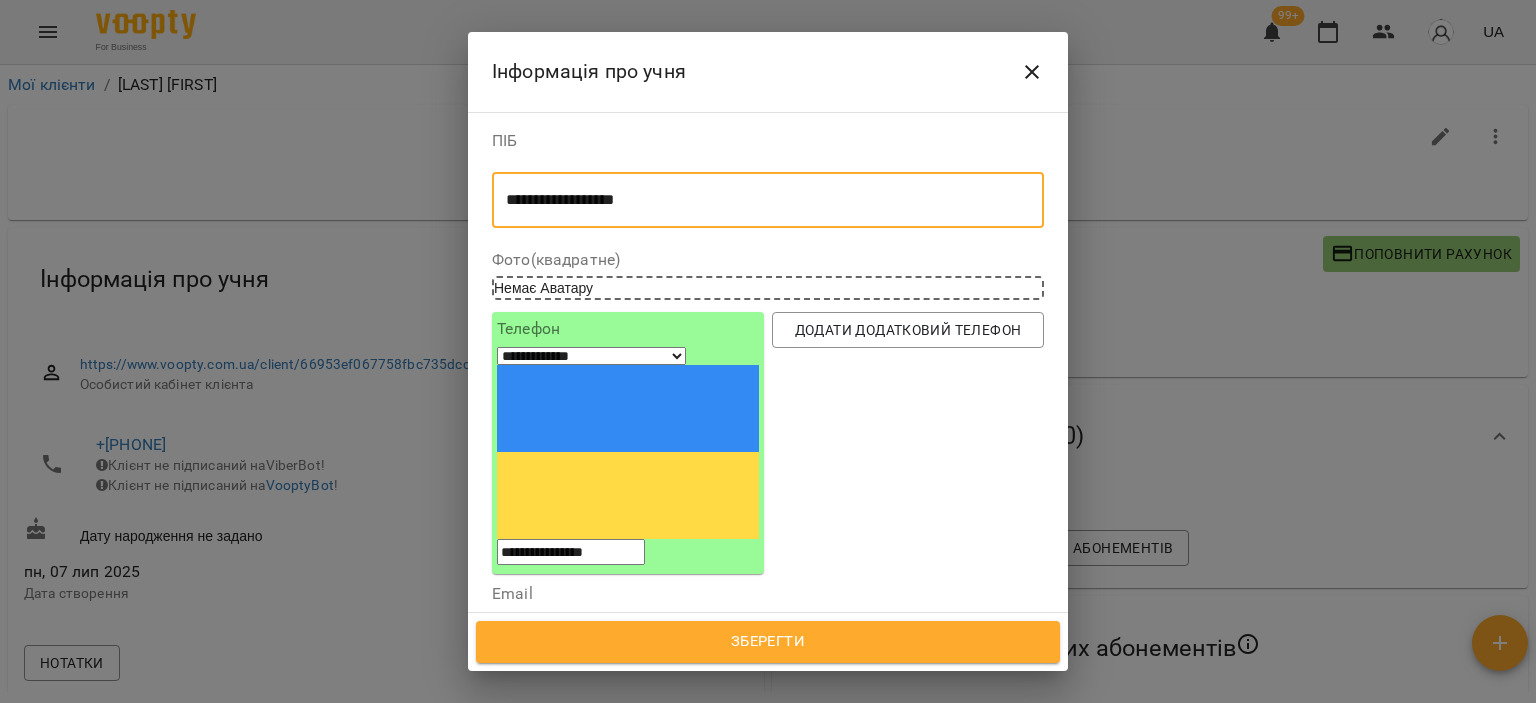 type on "**********" 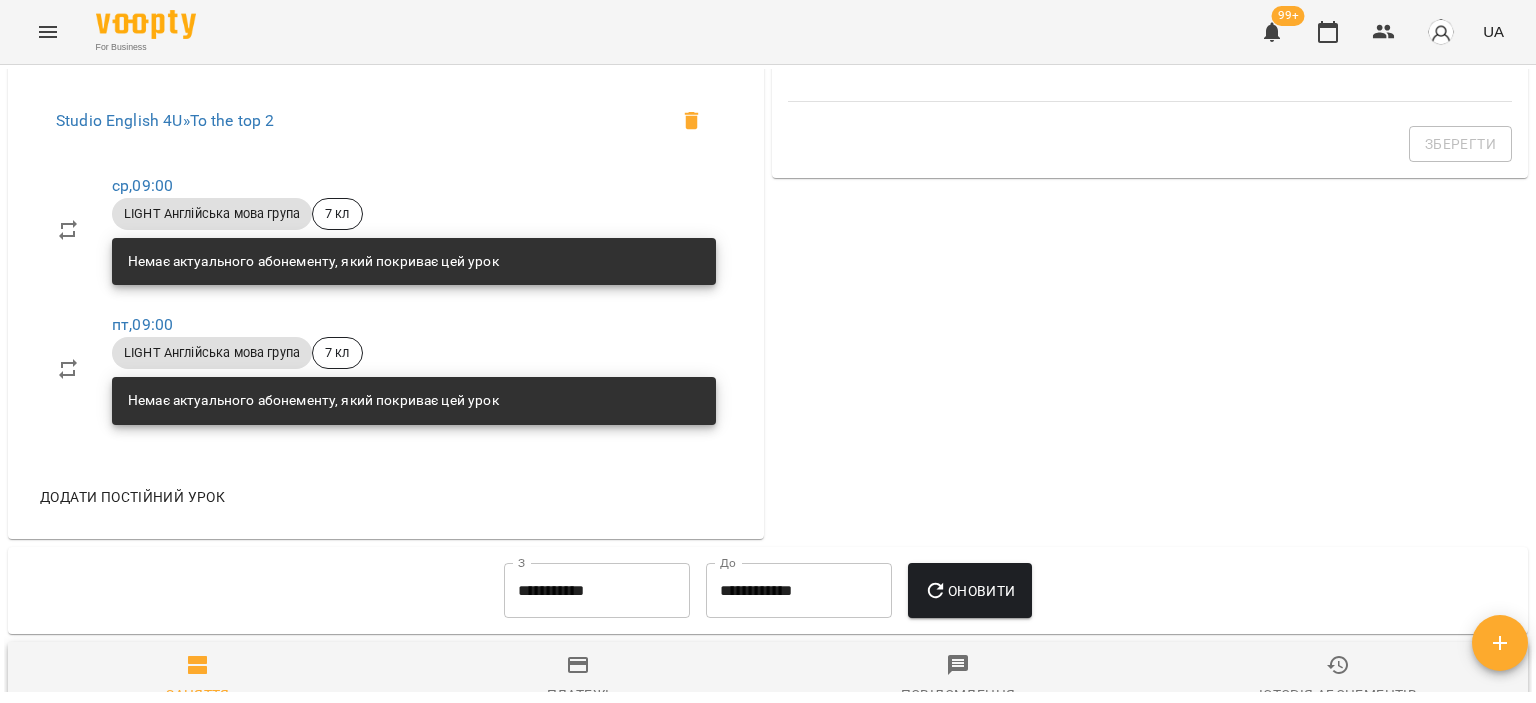 scroll, scrollTop: 782, scrollLeft: 0, axis: vertical 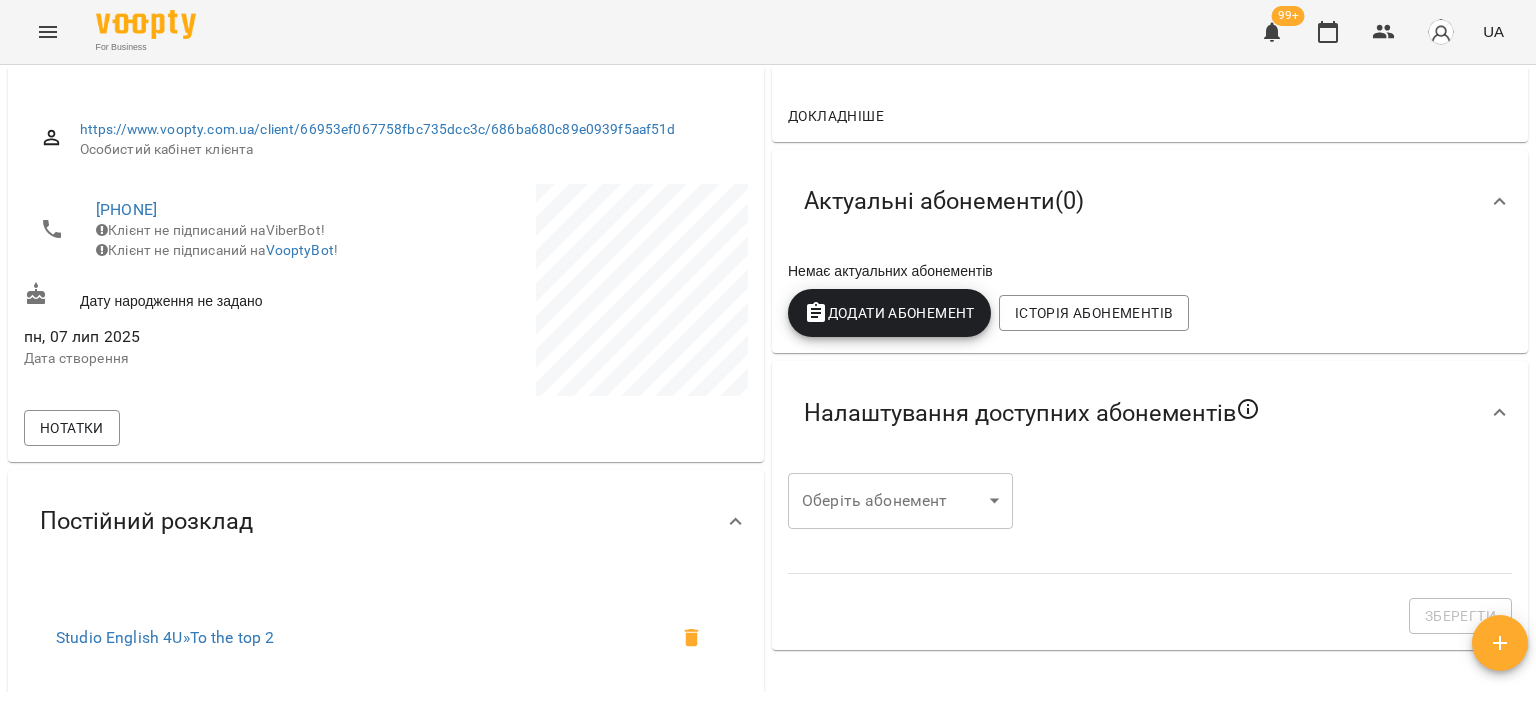 click on "Додати Абонемент" at bounding box center [889, 313] 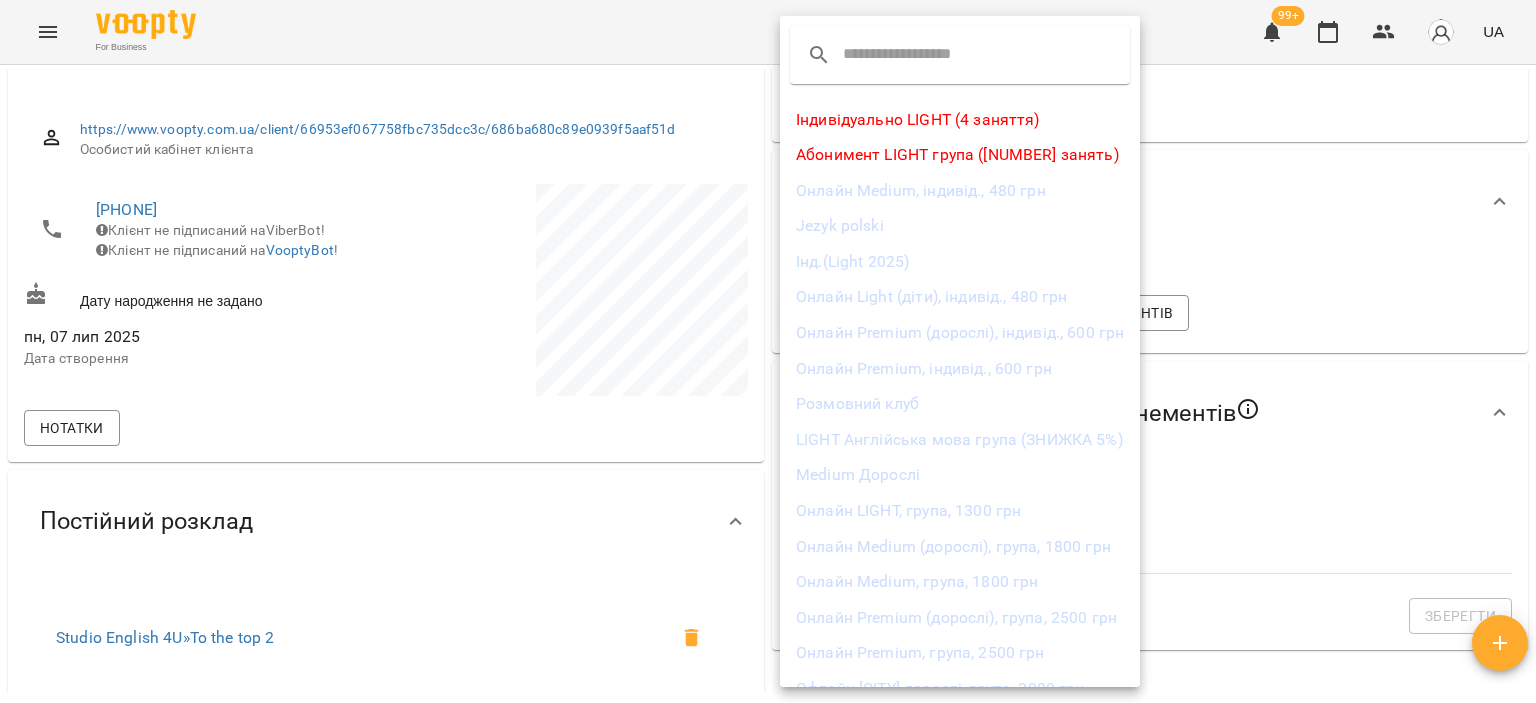 scroll, scrollTop: 168, scrollLeft: 0, axis: vertical 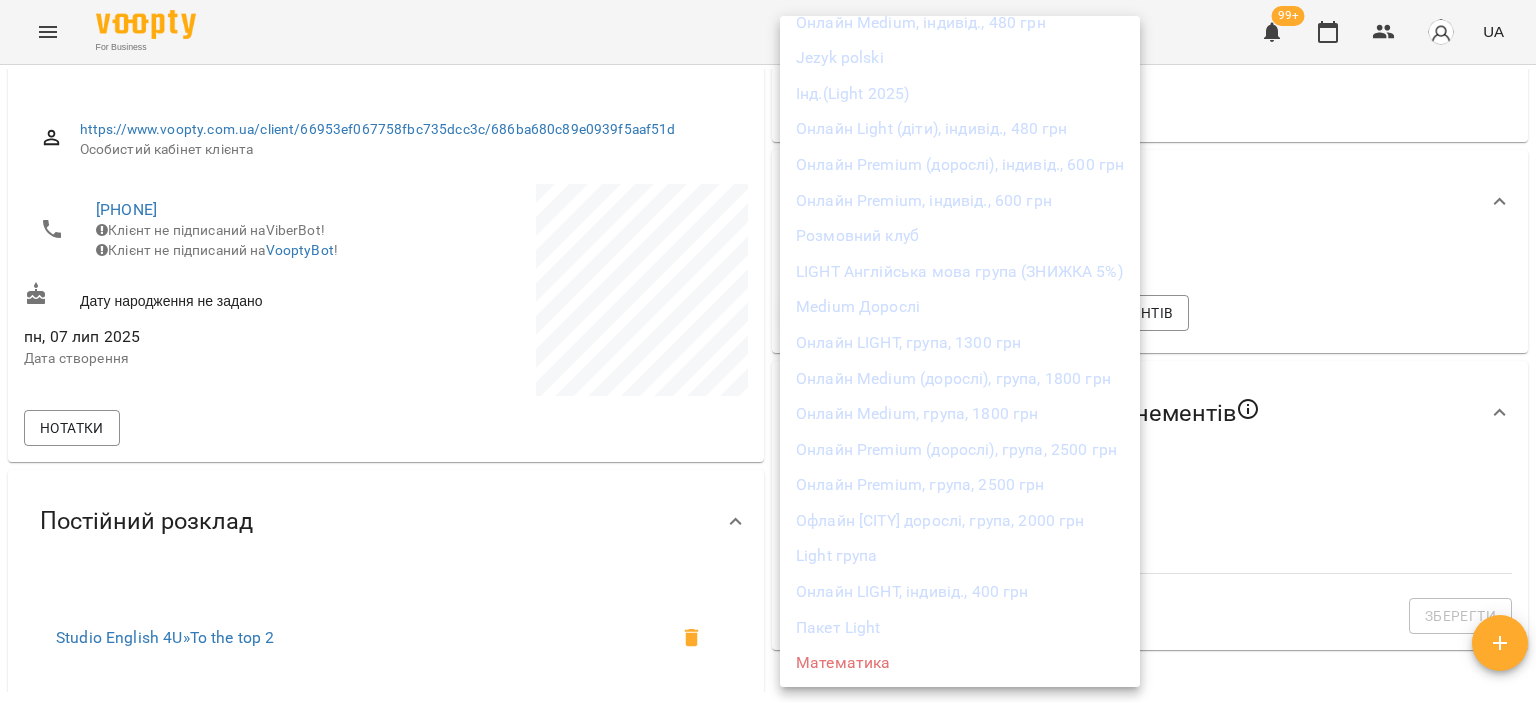 click on "Light група" at bounding box center [960, 556] 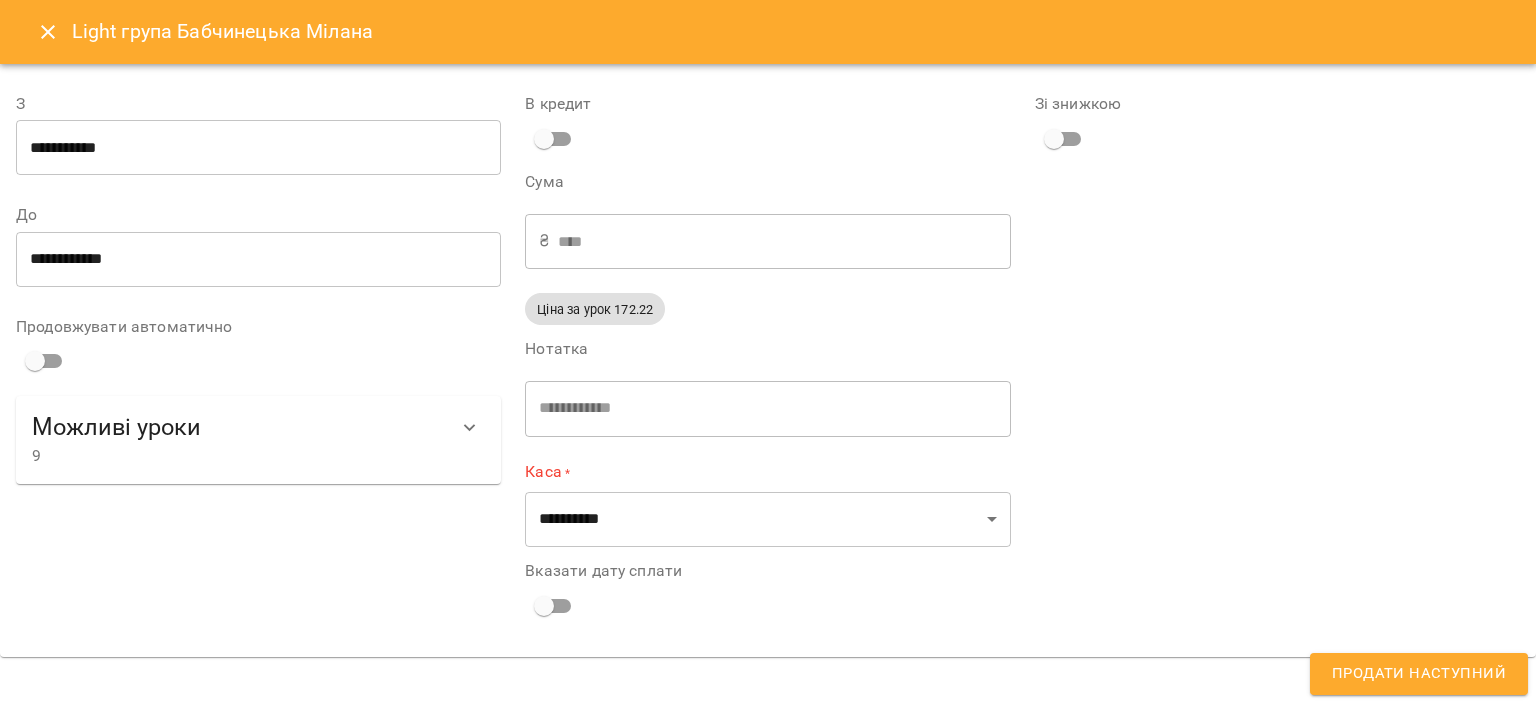 click on "**********" at bounding box center (258, 148) 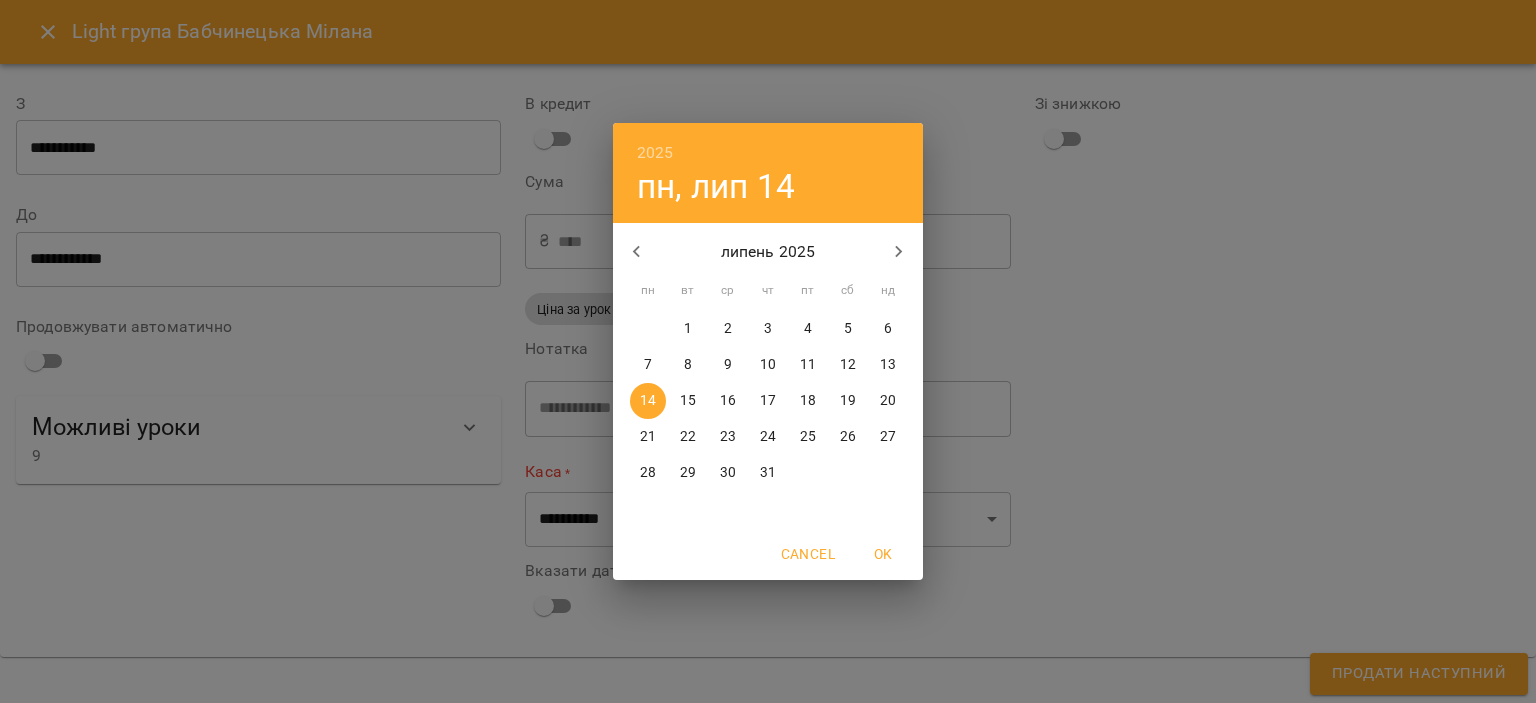 click on "1" at bounding box center (688, 329) 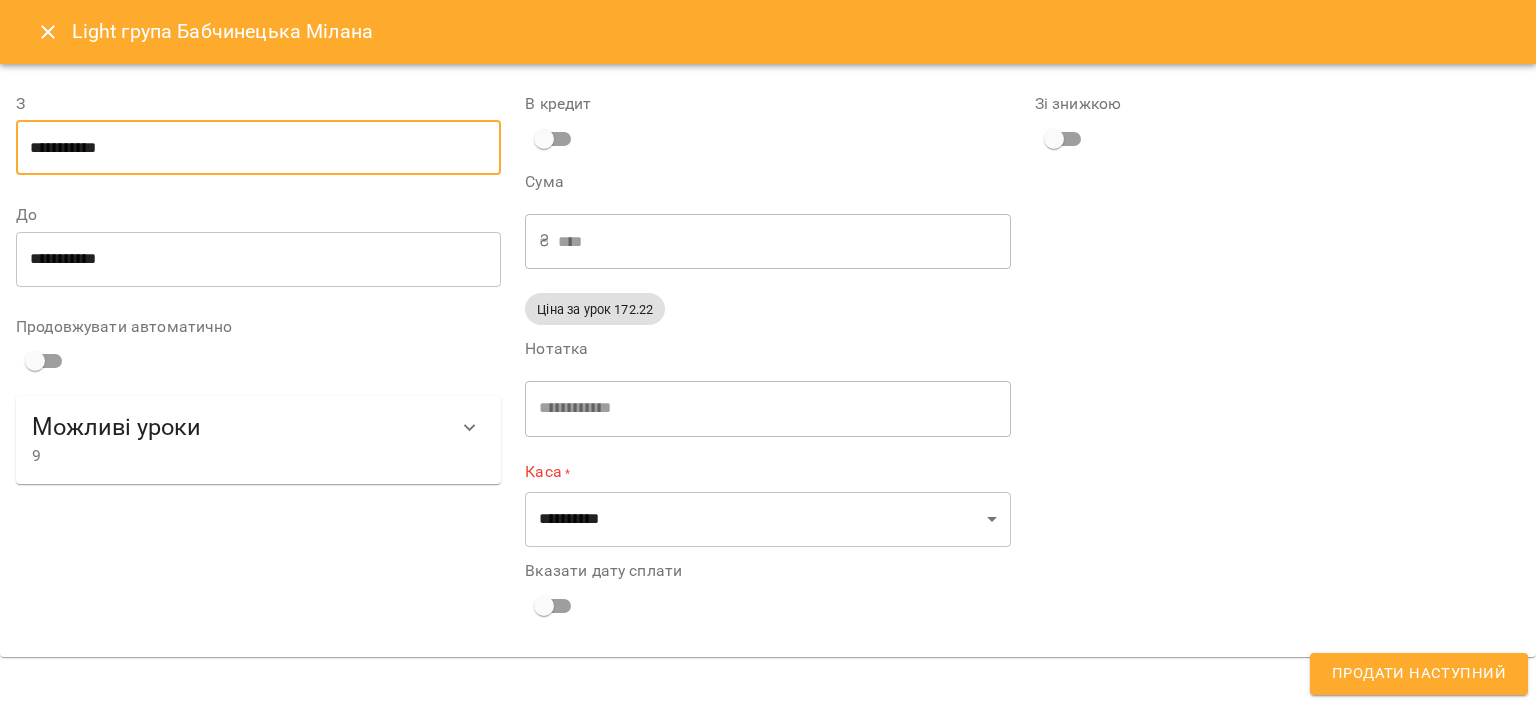 click on "**********" at bounding box center (258, 259) 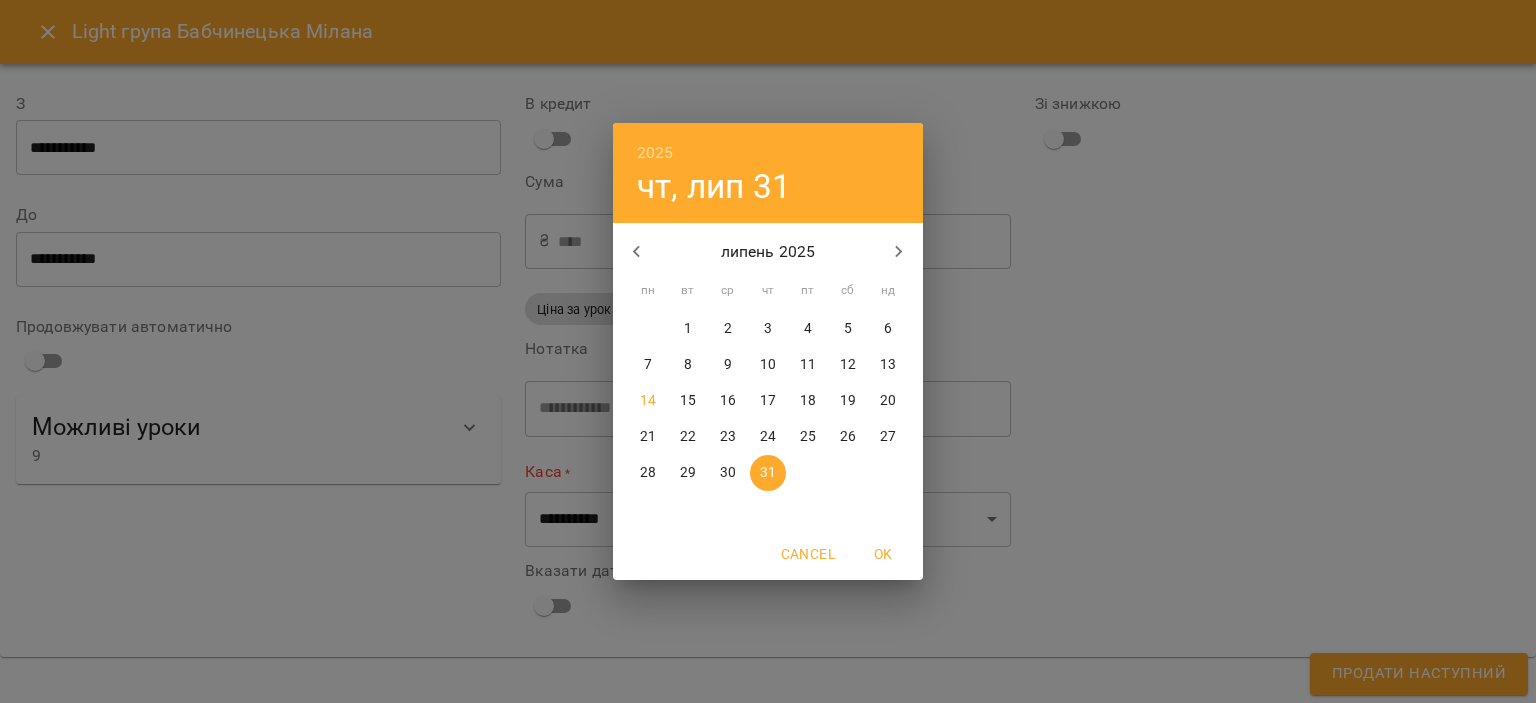 click on "31" at bounding box center (768, 473) 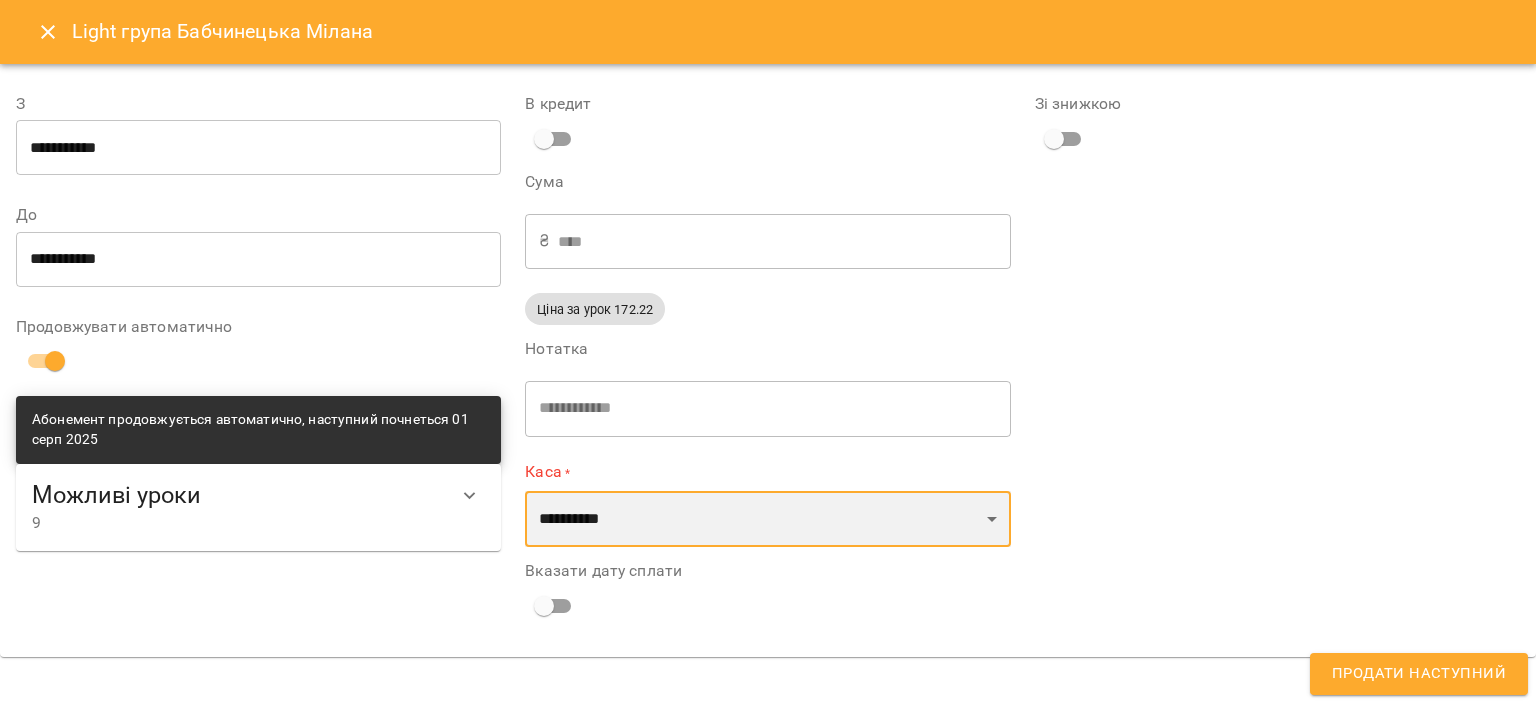 click on "**********" at bounding box center [767, 519] 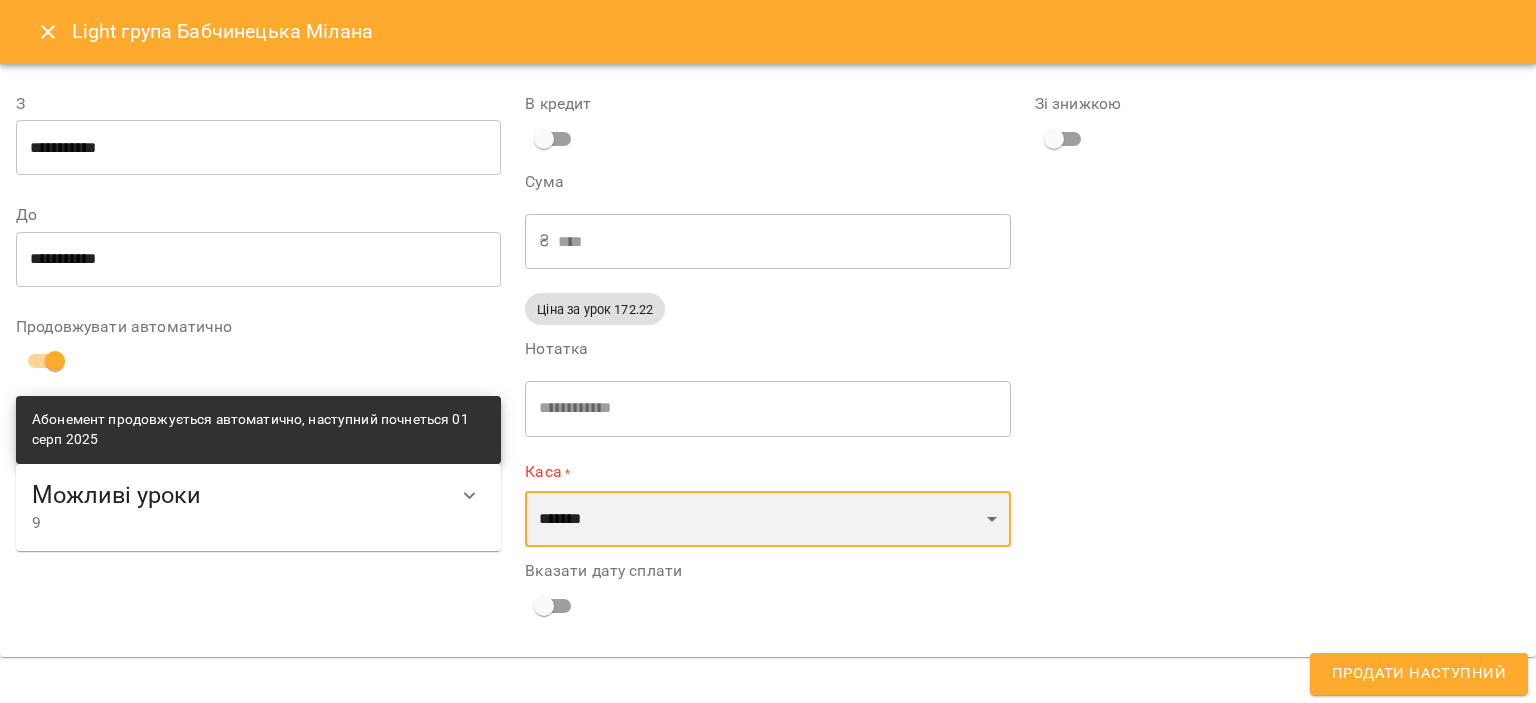 click on "**********" at bounding box center [767, 519] 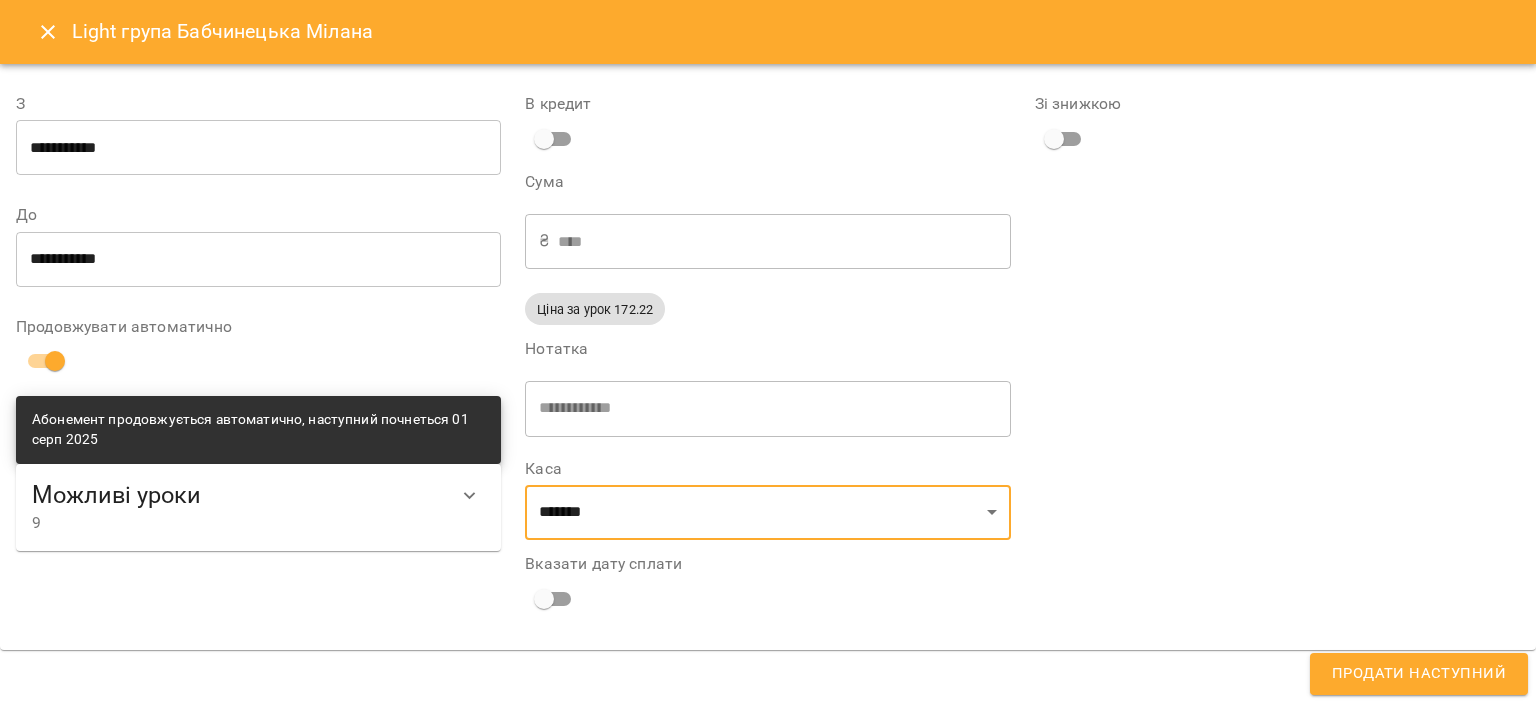 click on "Продати наступний" at bounding box center (1419, 674) 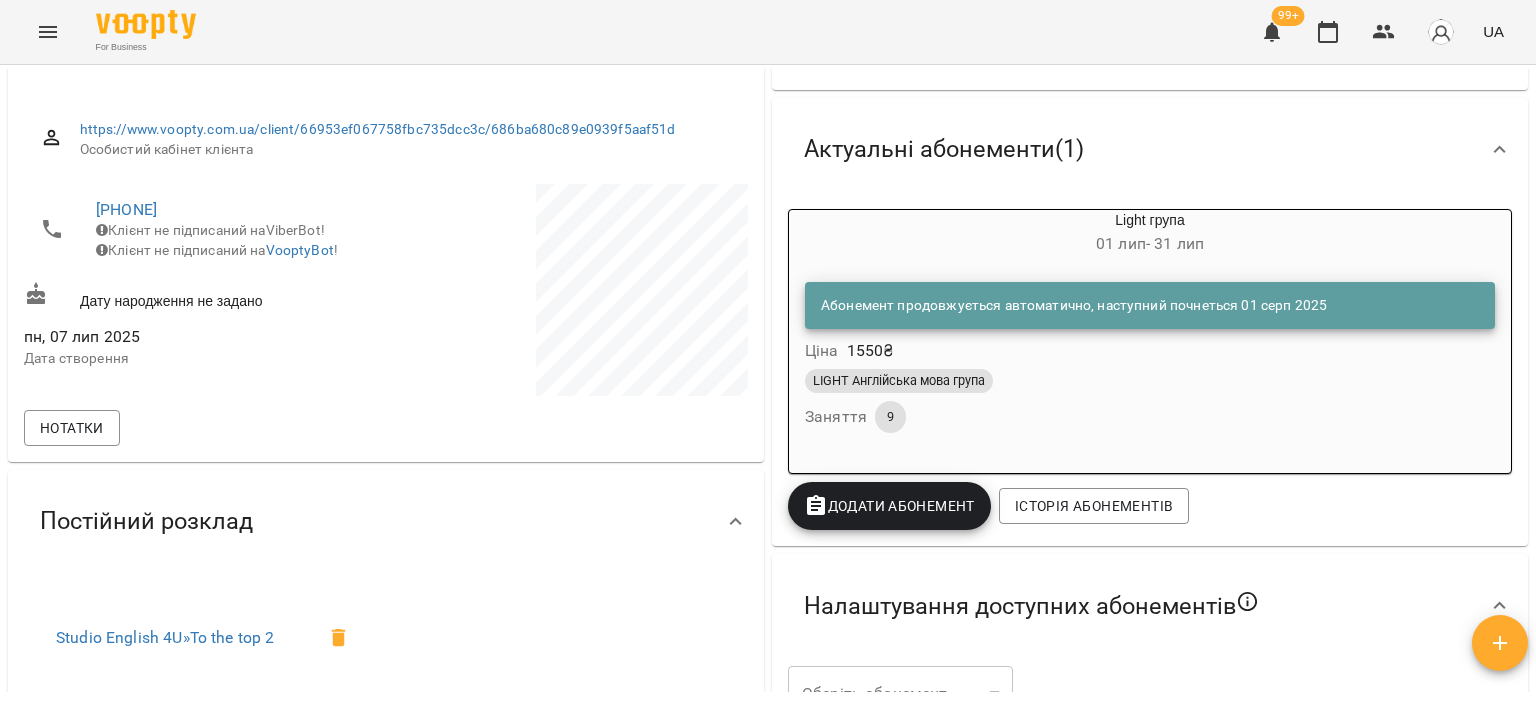 click 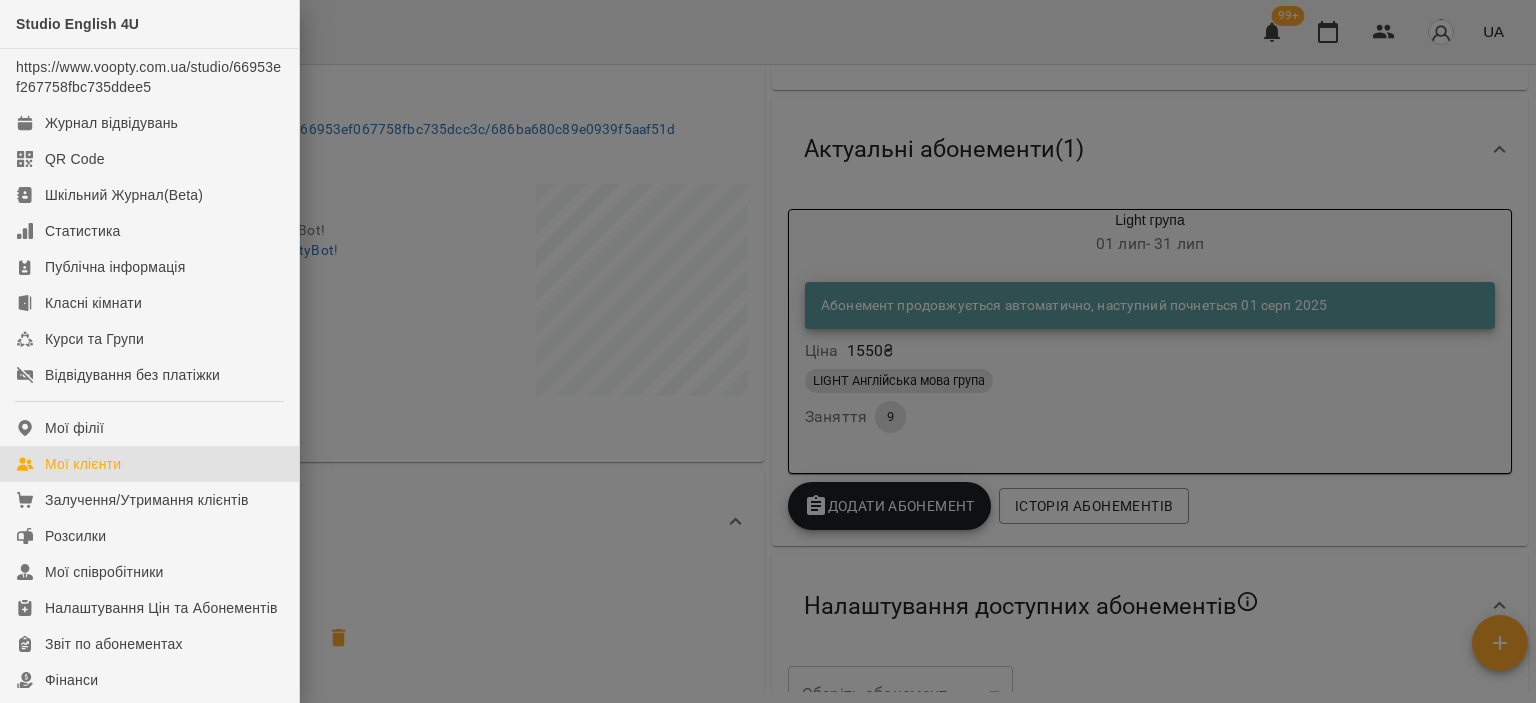 click on "Мої клієнти" at bounding box center [149, 464] 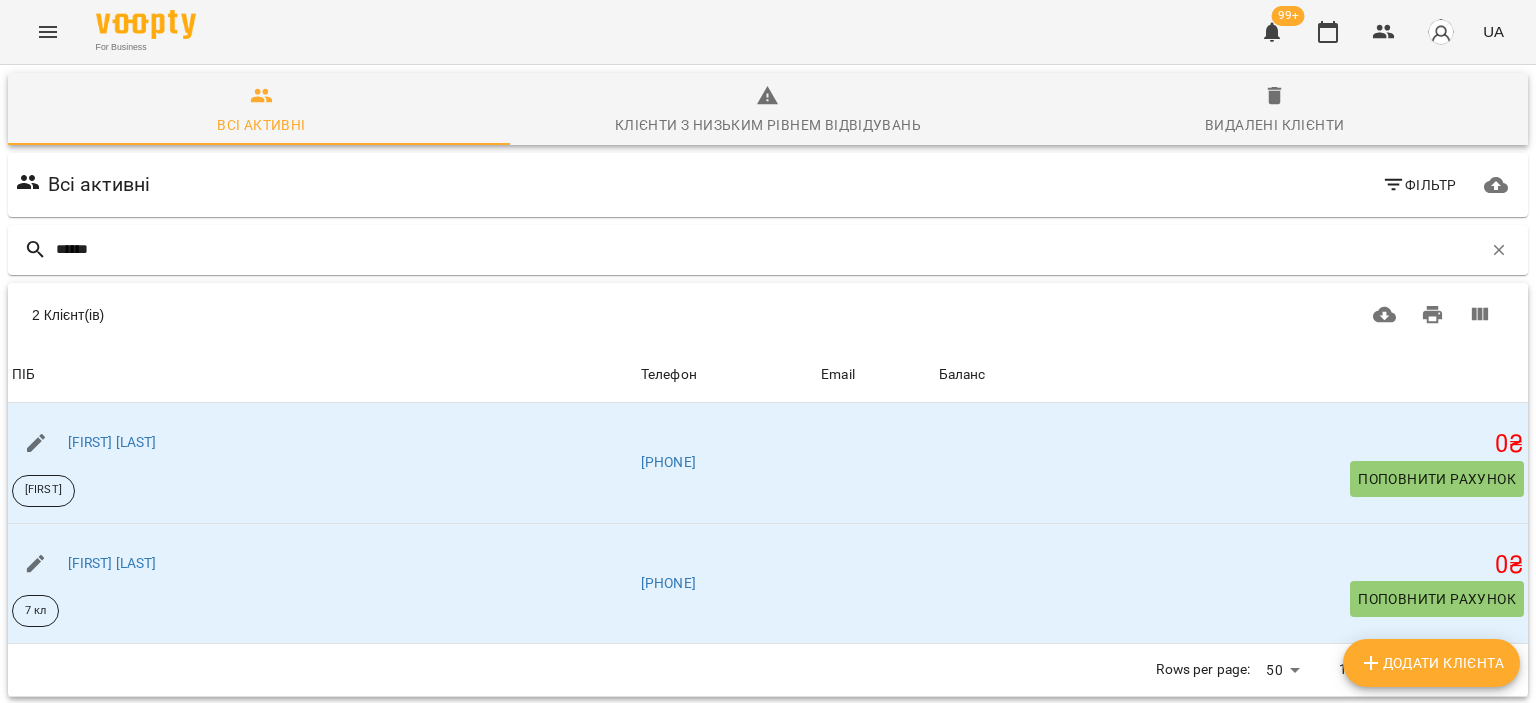 type on "******" 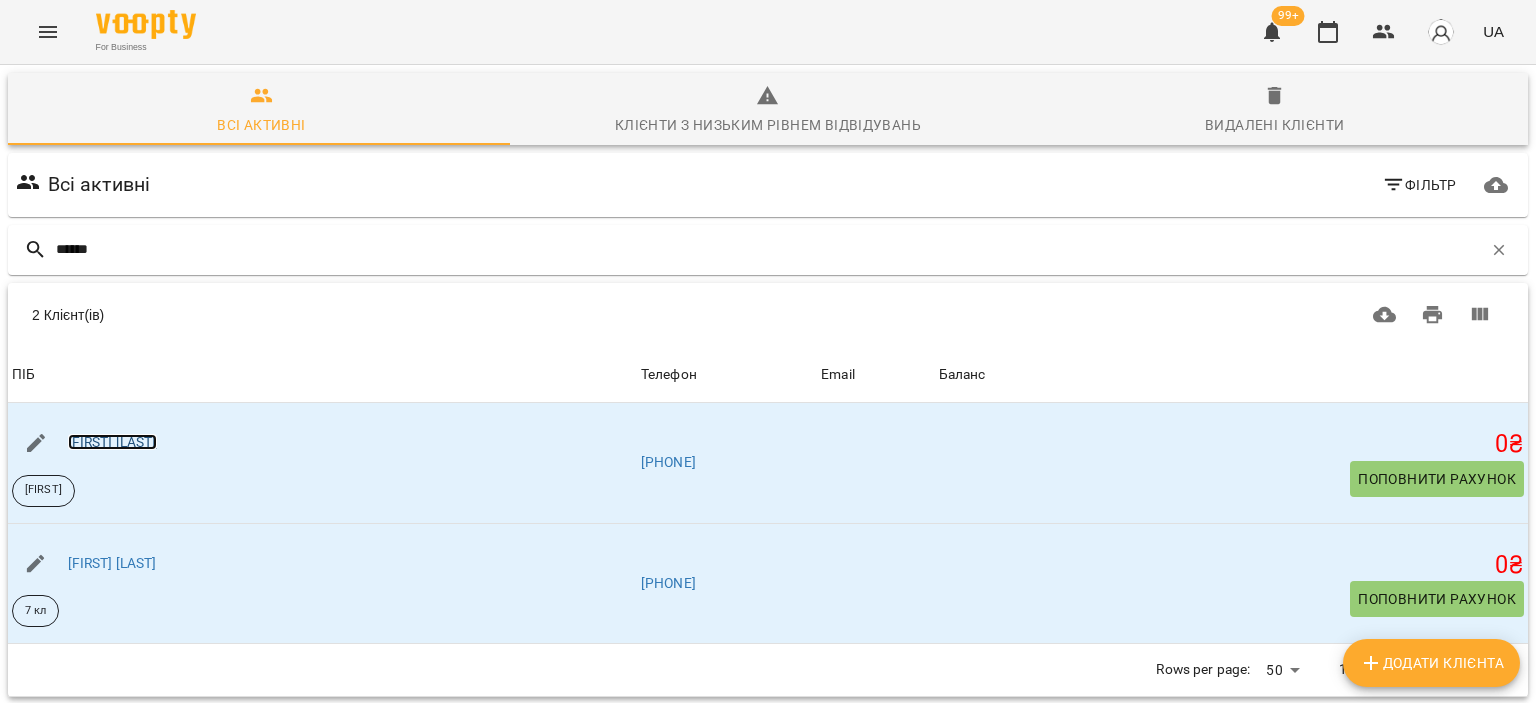 click on "[FIRST] [LAST]" at bounding box center [112, 442] 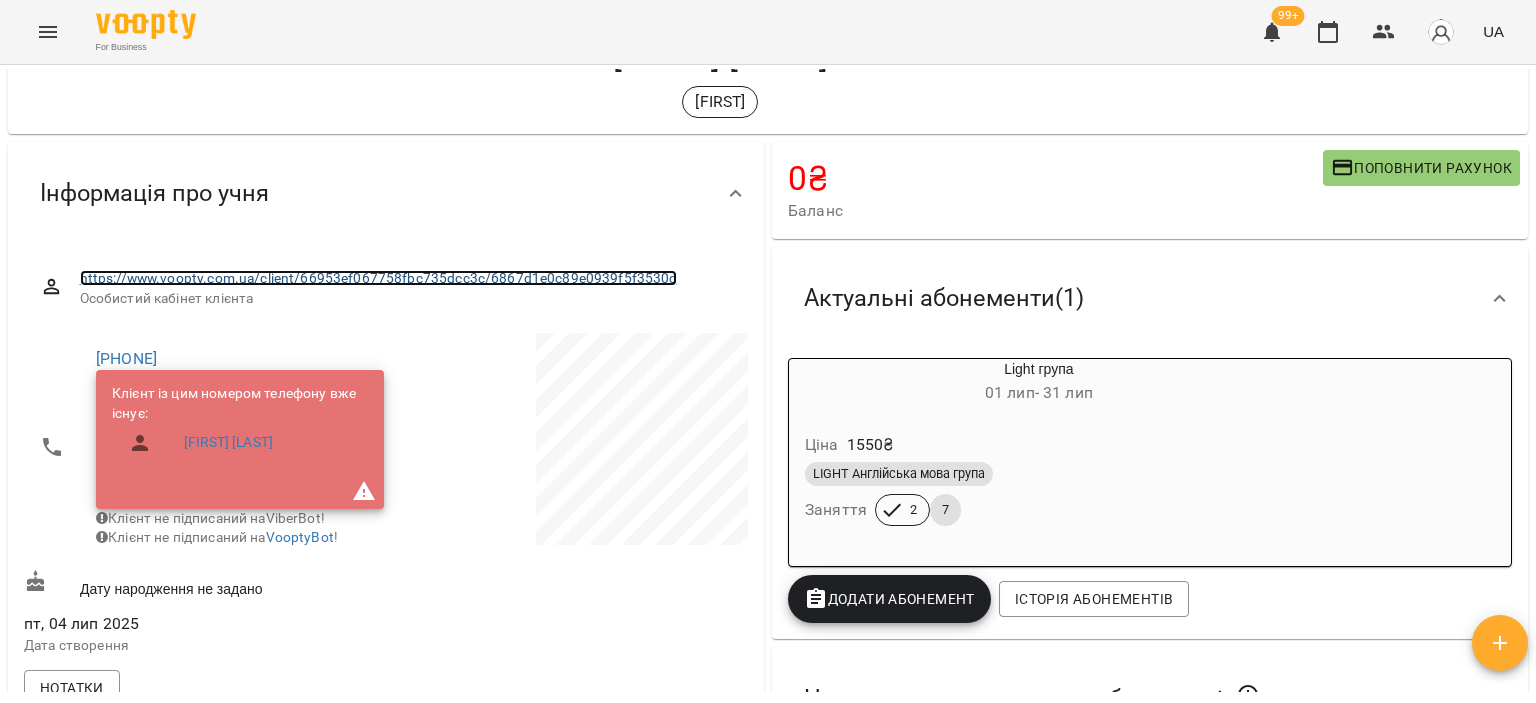 scroll, scrollTop: 84, scrollLeft: 0, axis: vertical 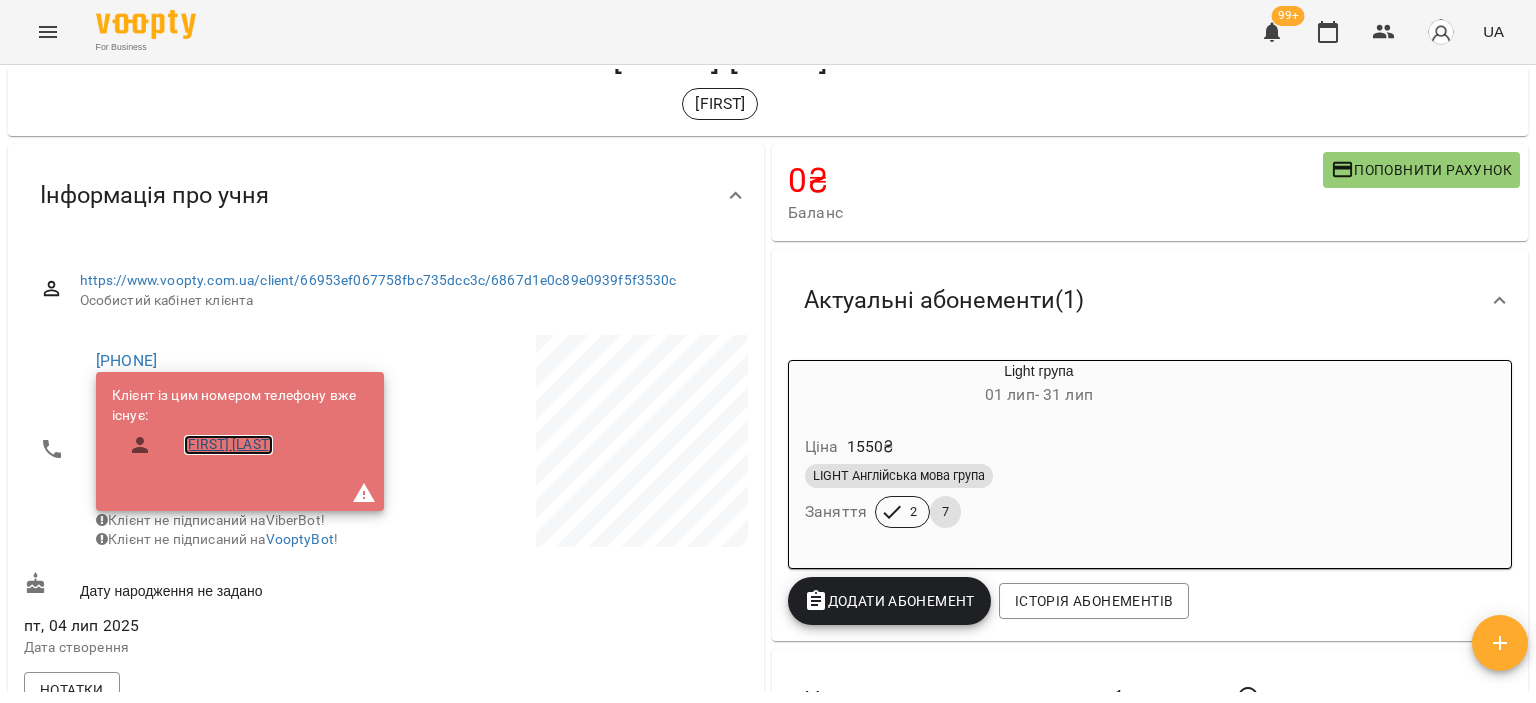 click on "[FIRST] [LAST]" at bounding box center [228, 445] 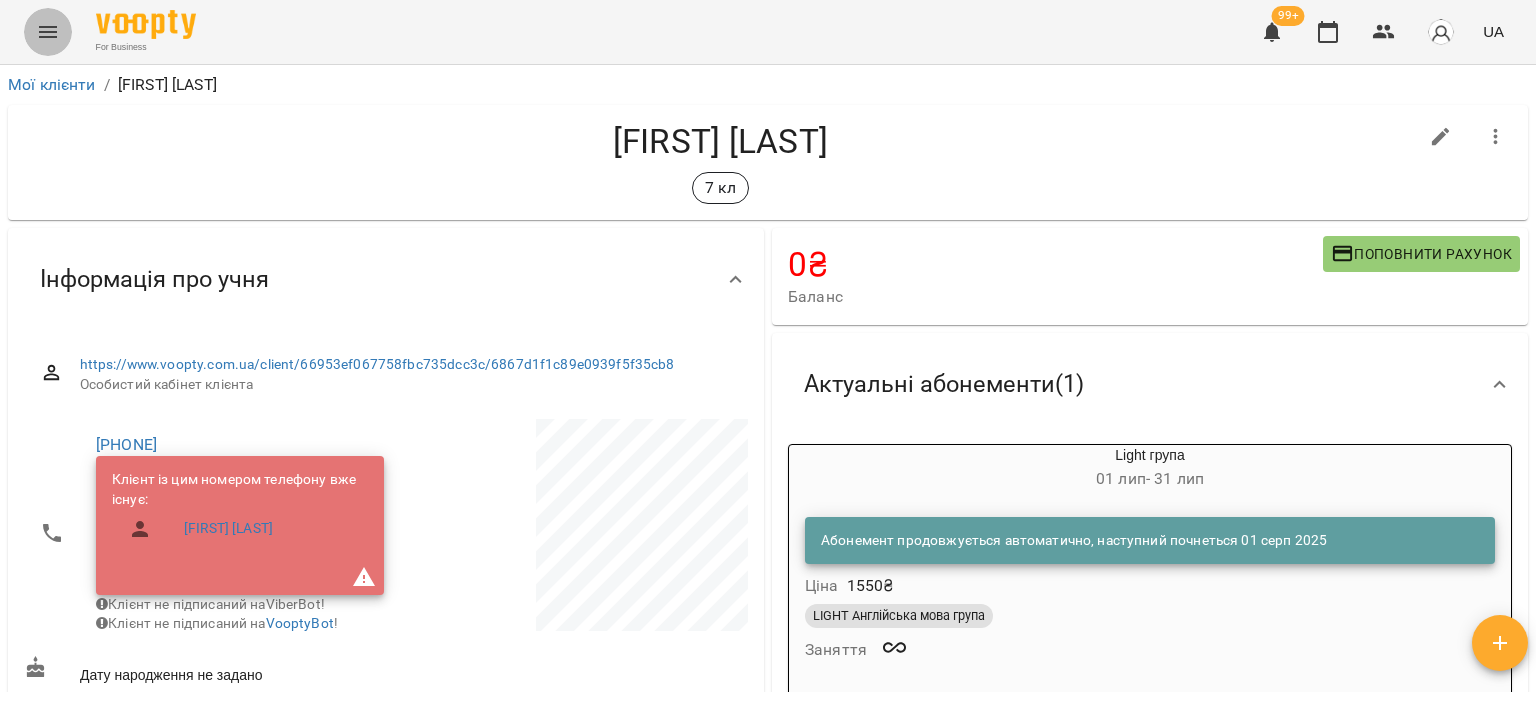 click 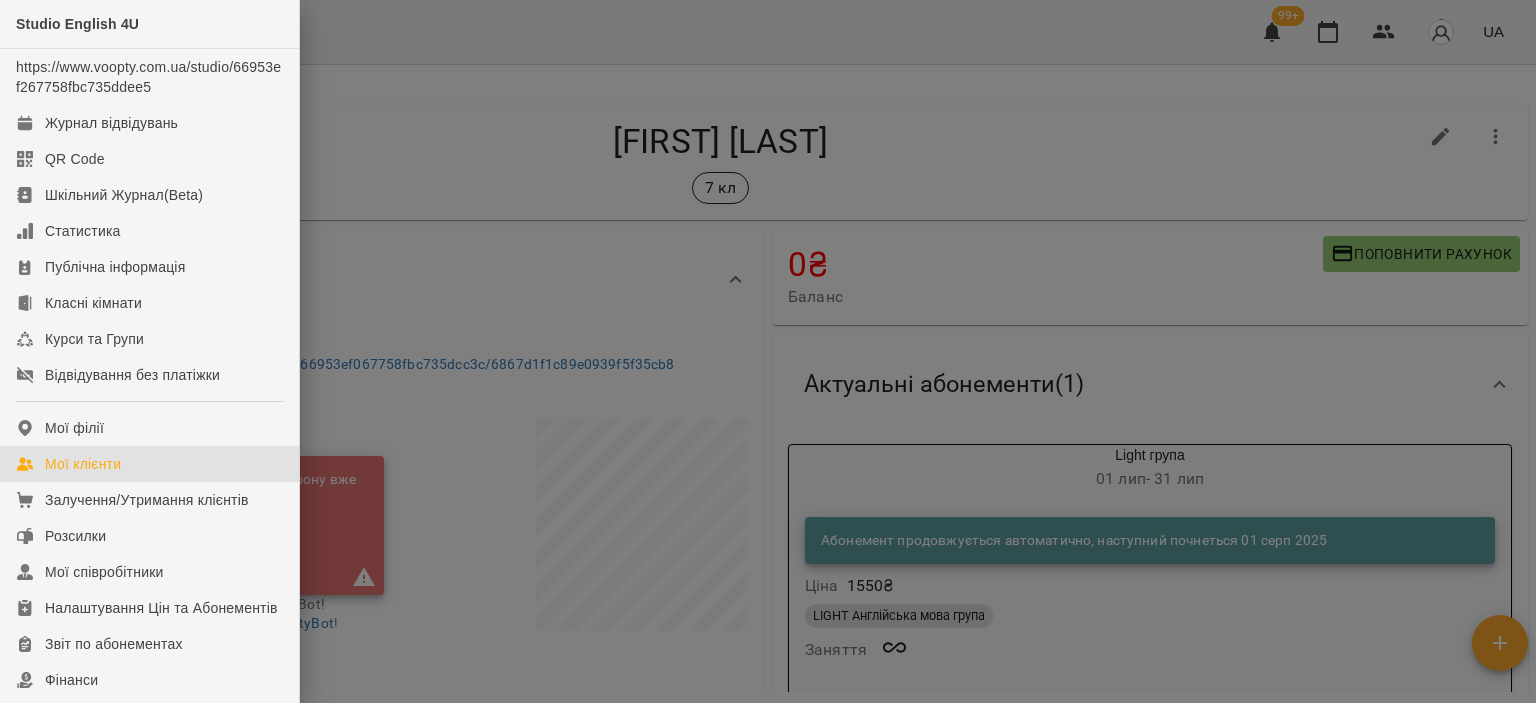 click on "Мої клієнти" at bounding box center [83, 464] 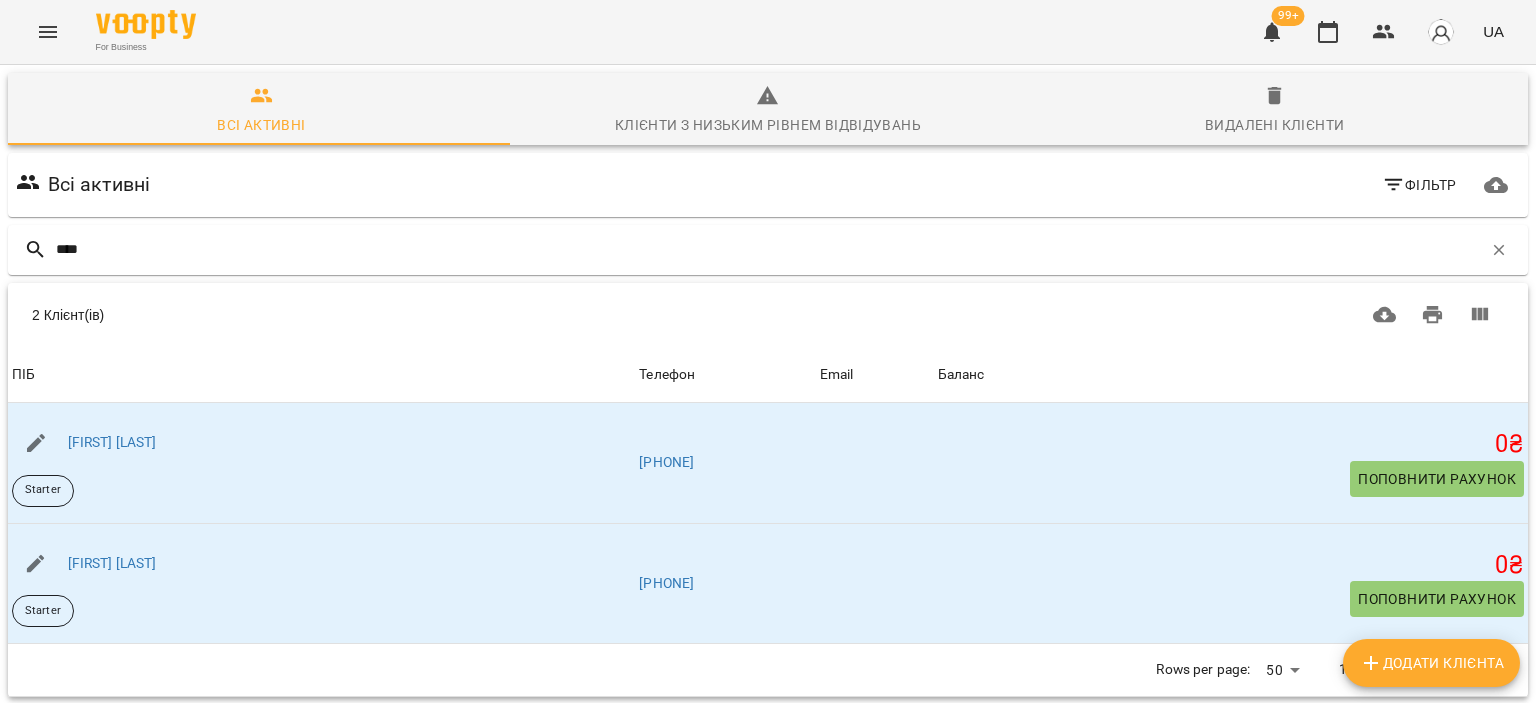 type on "****" 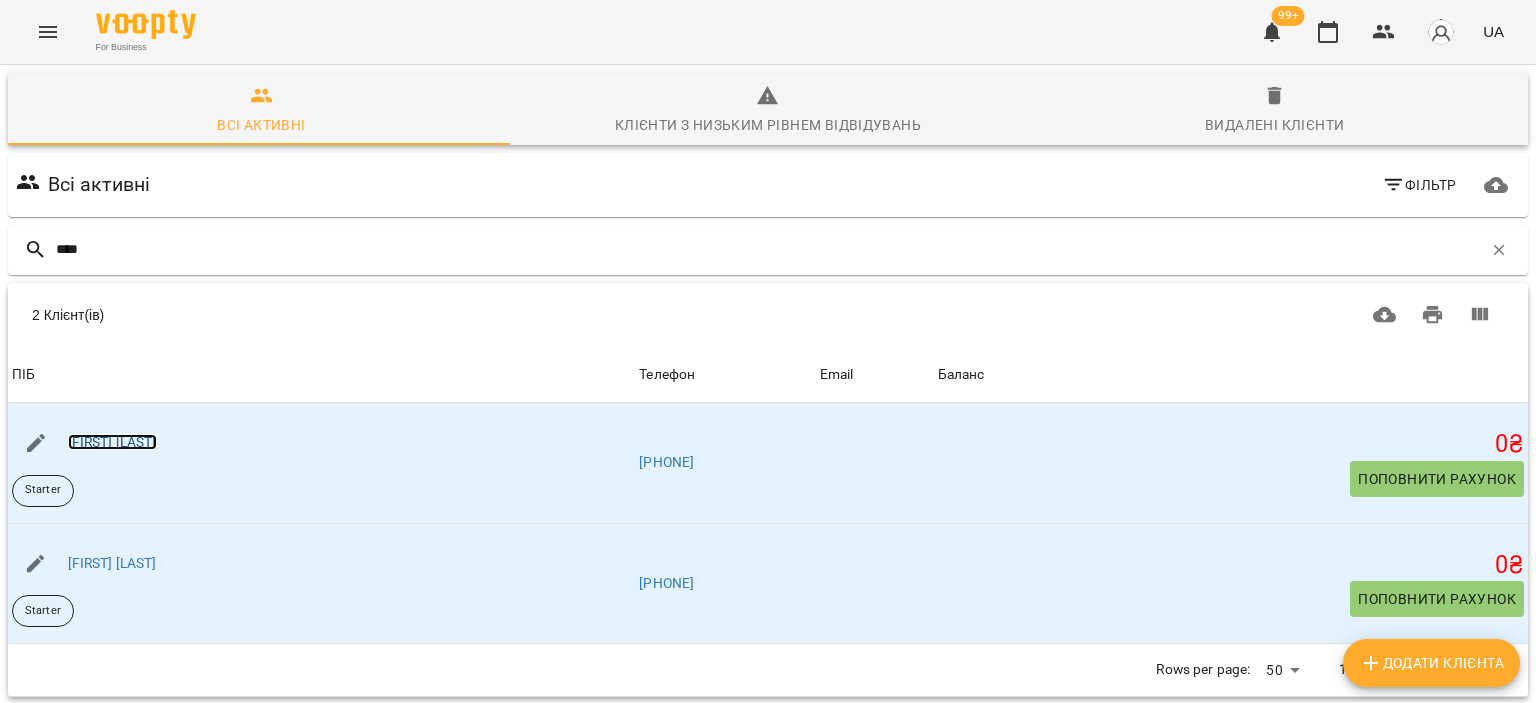 click on "[FIRST] [LAST]" at bounding box center [112, 442] 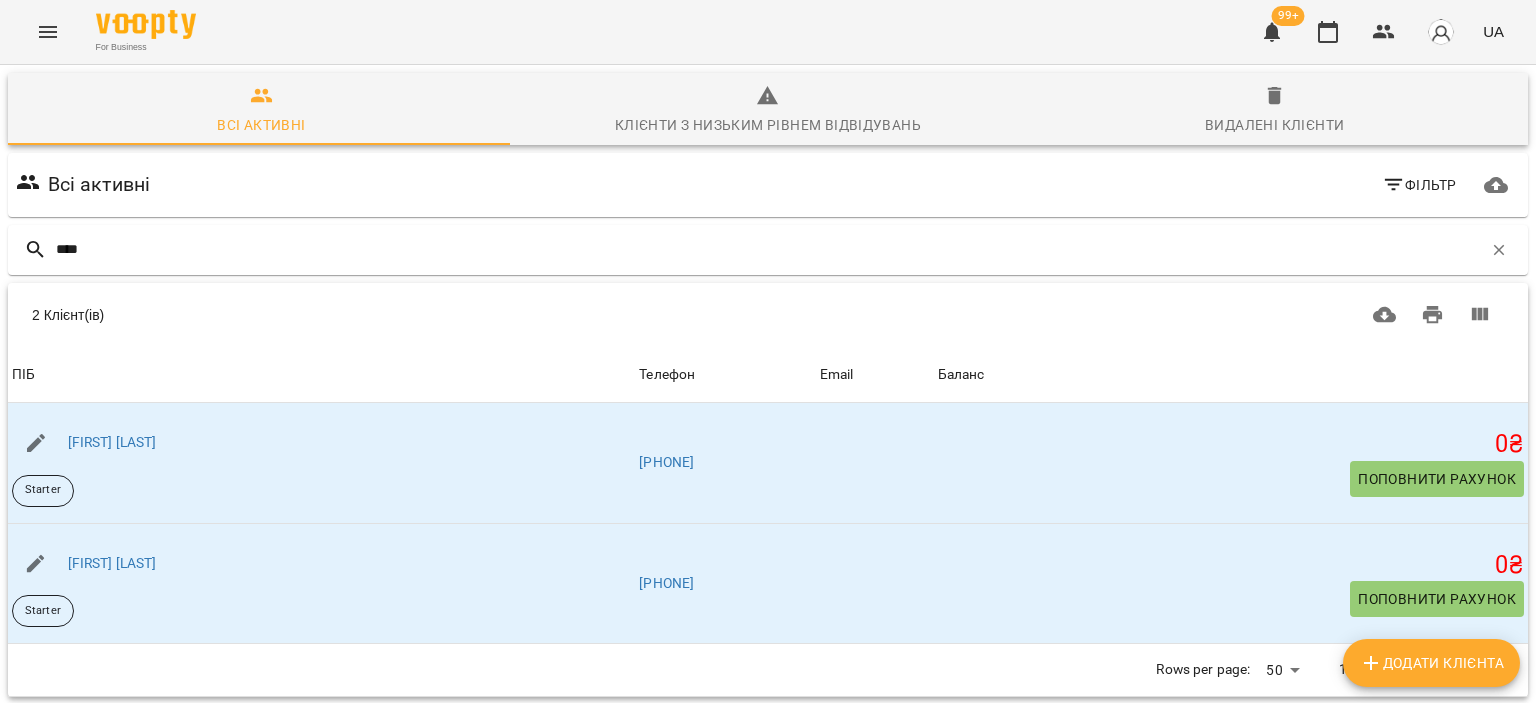 type on "****" 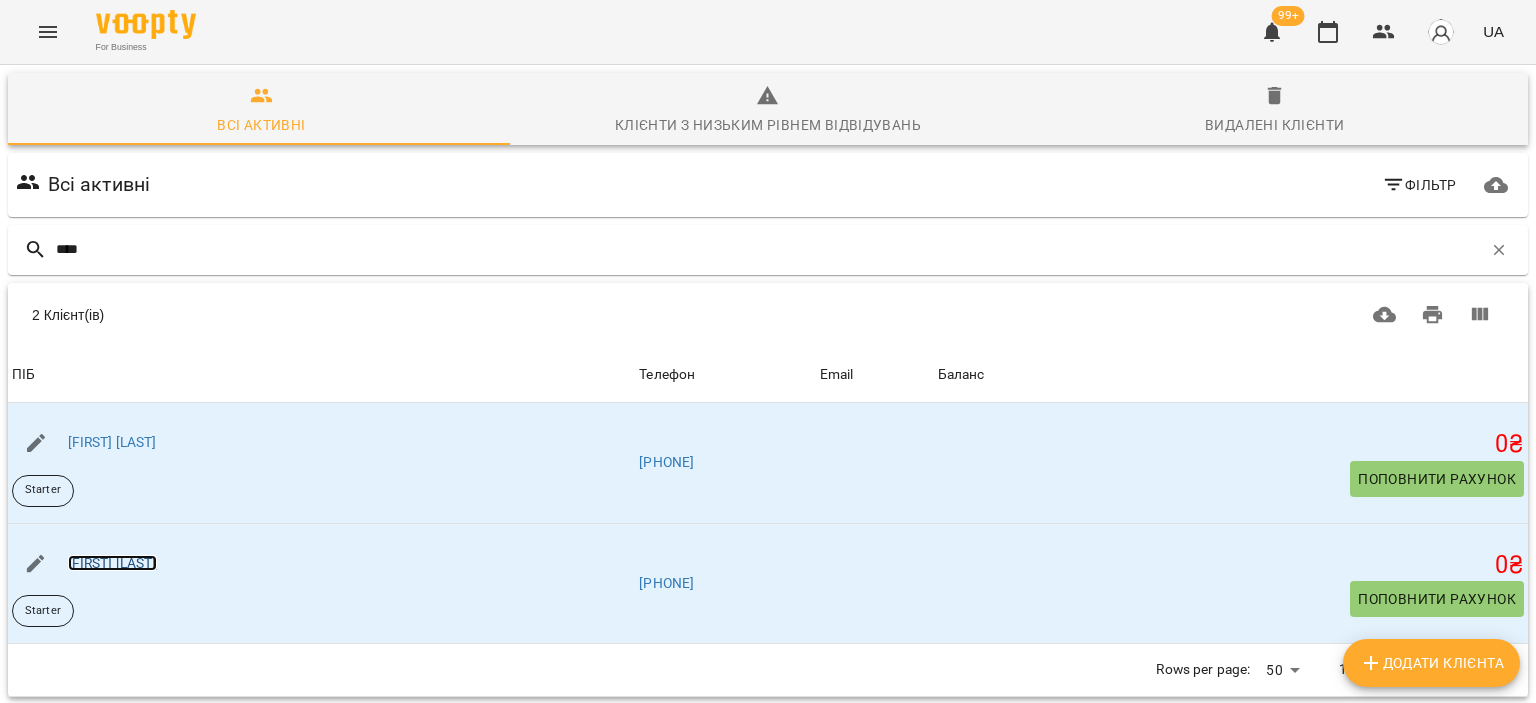 click on "[FIRST] [LAST]" at bounding box center [112, 563] 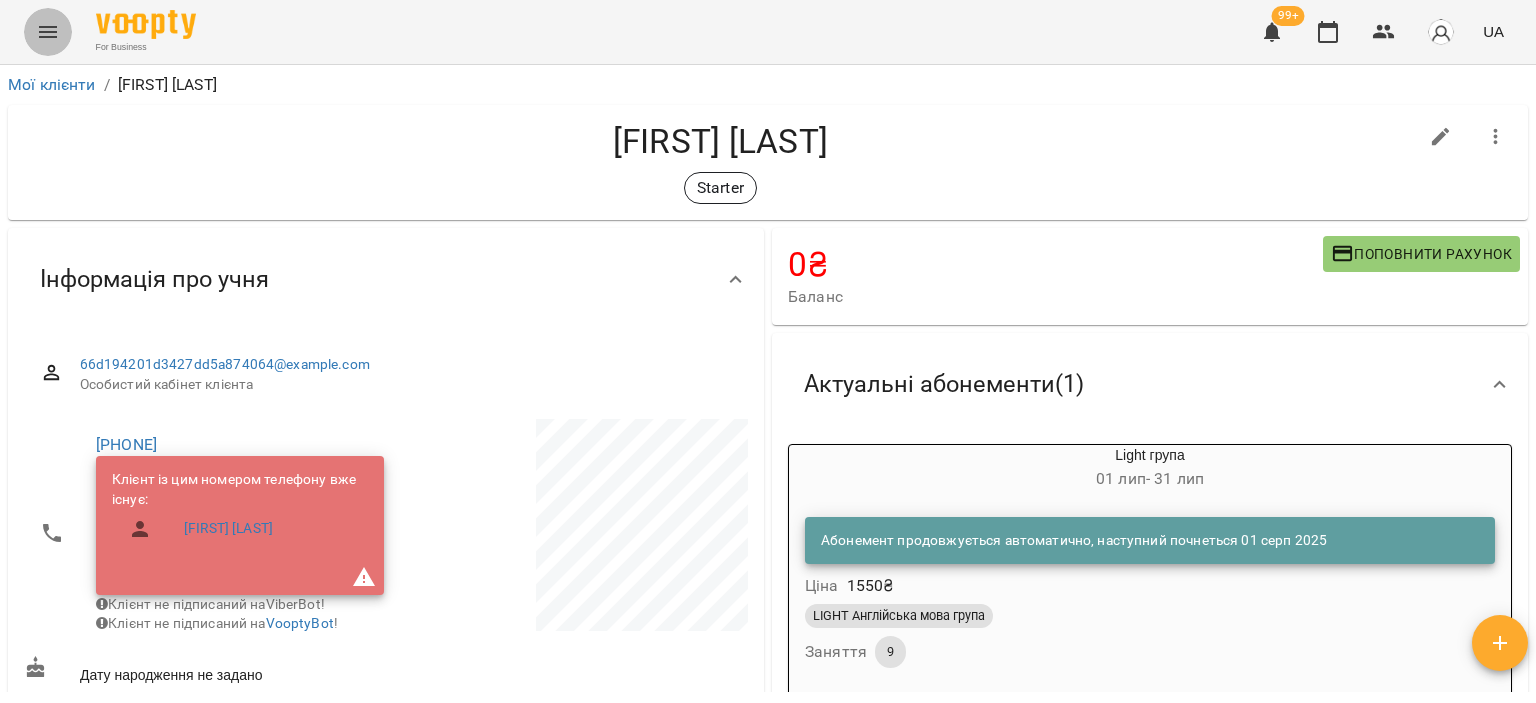 click 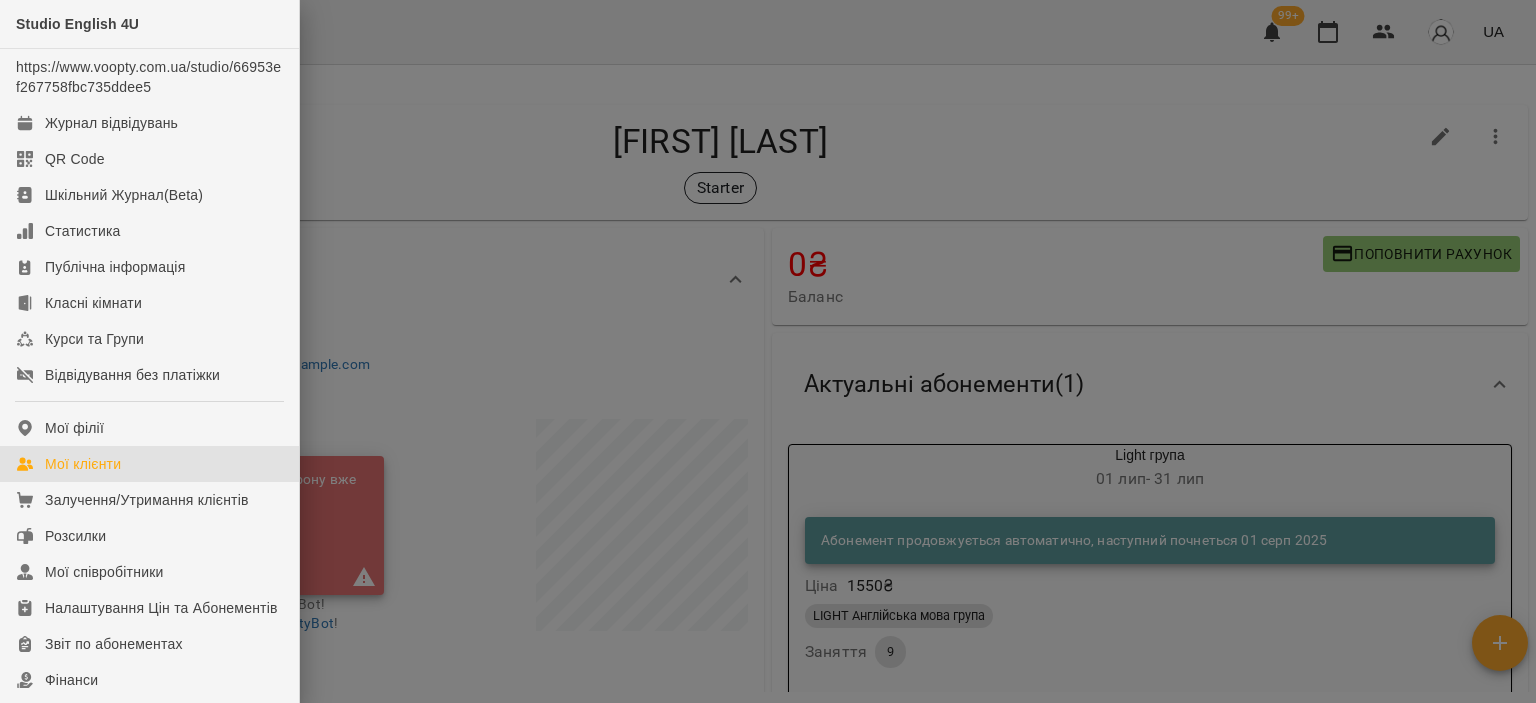 click on "Мої клієнти" at bounding box center [83, 464] 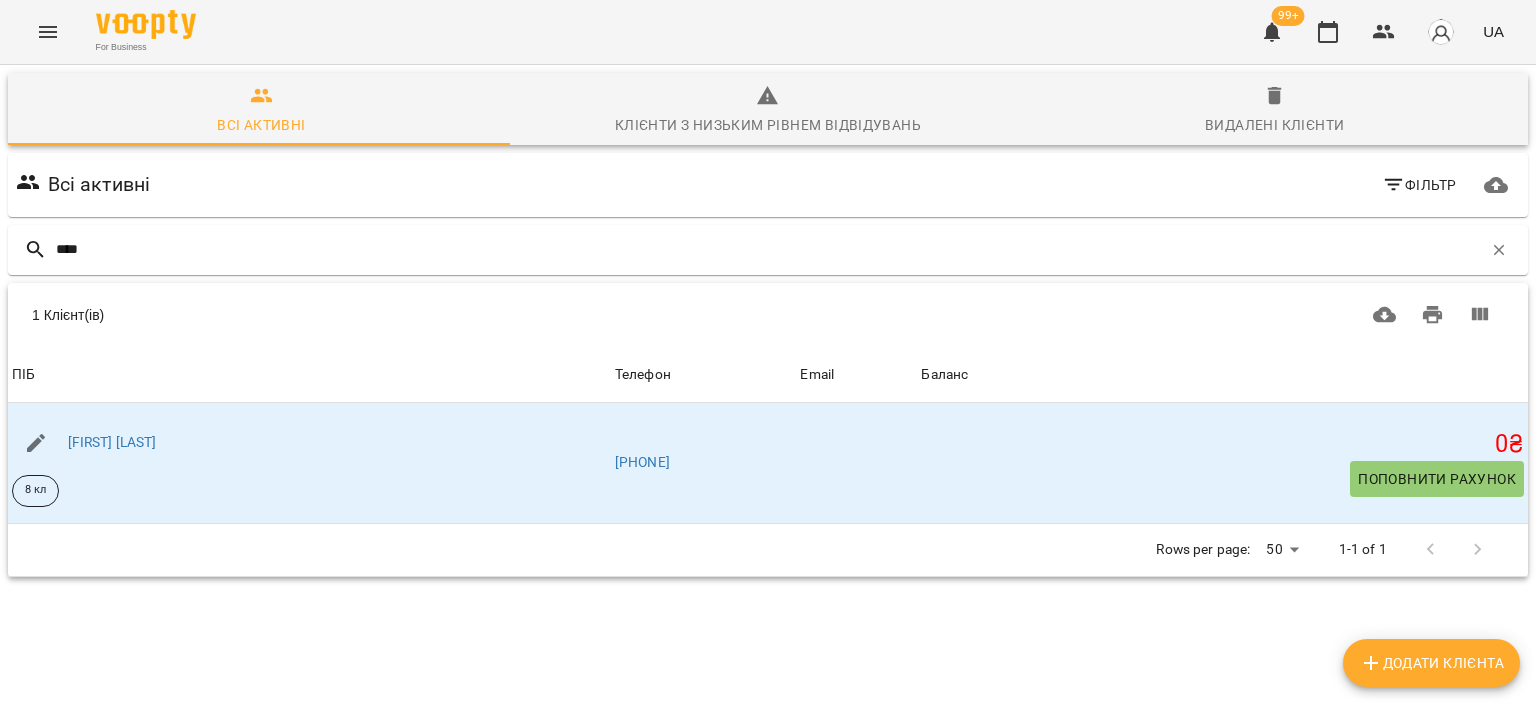 type on "****" 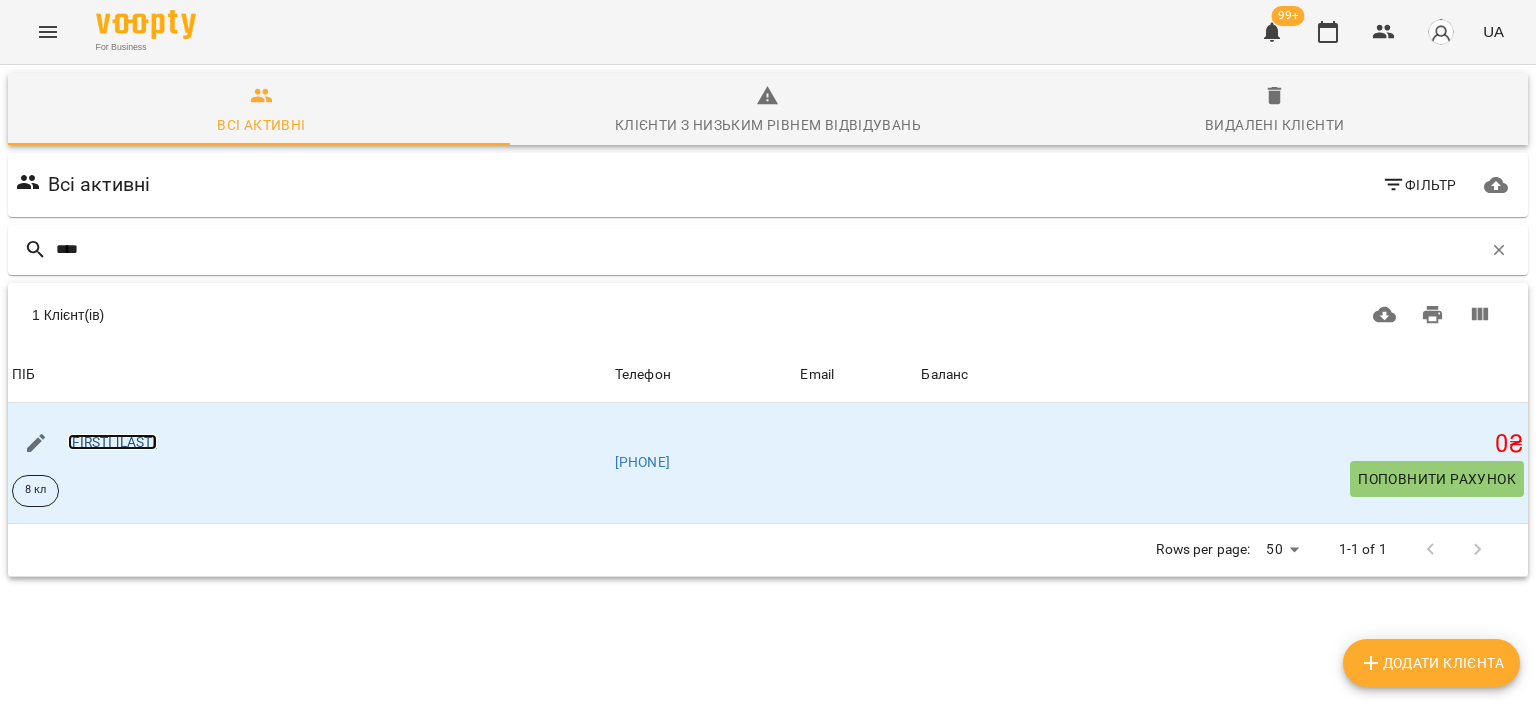 click on "[FIRST] [LAST]" at bounding box center (112, 442) 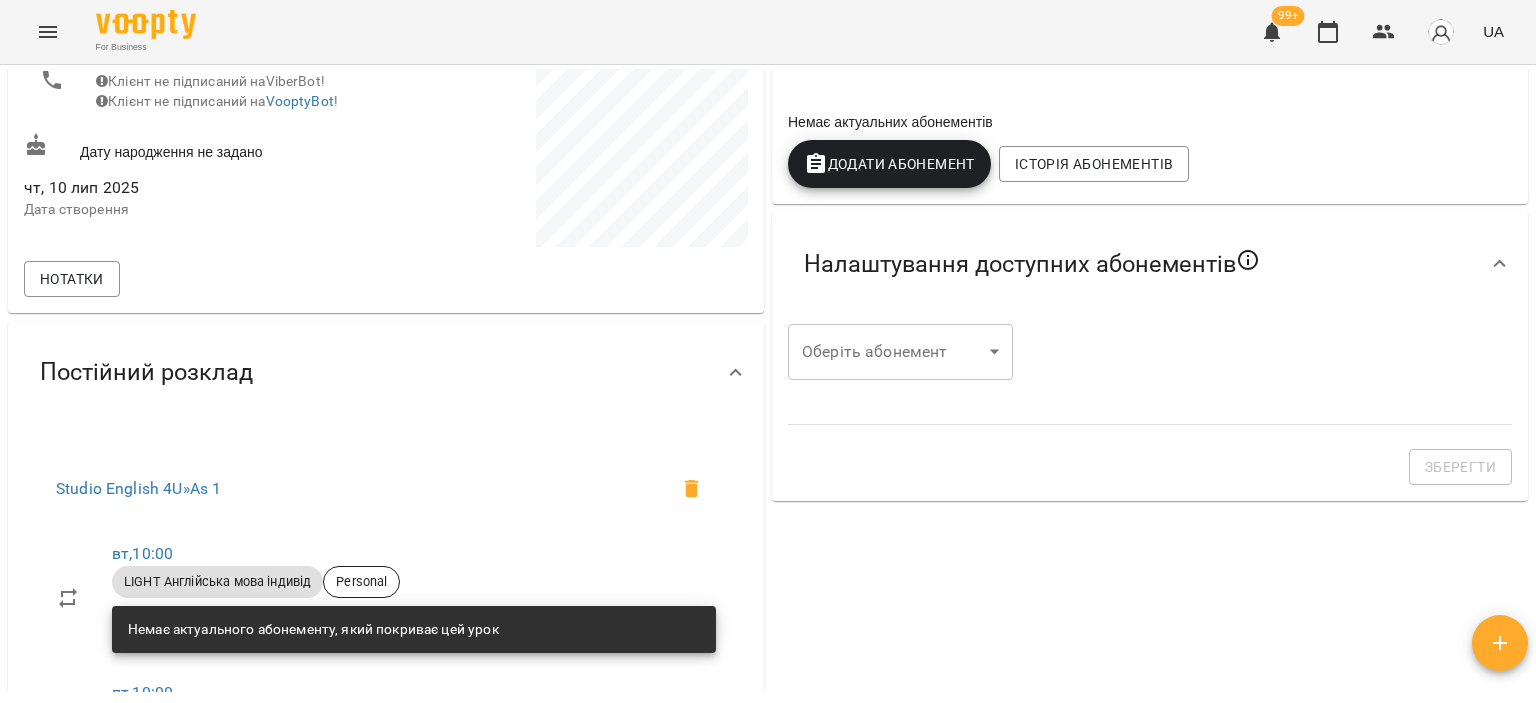 scroll, scrollTop: 391, scrollLeft: 0, axis: vertical 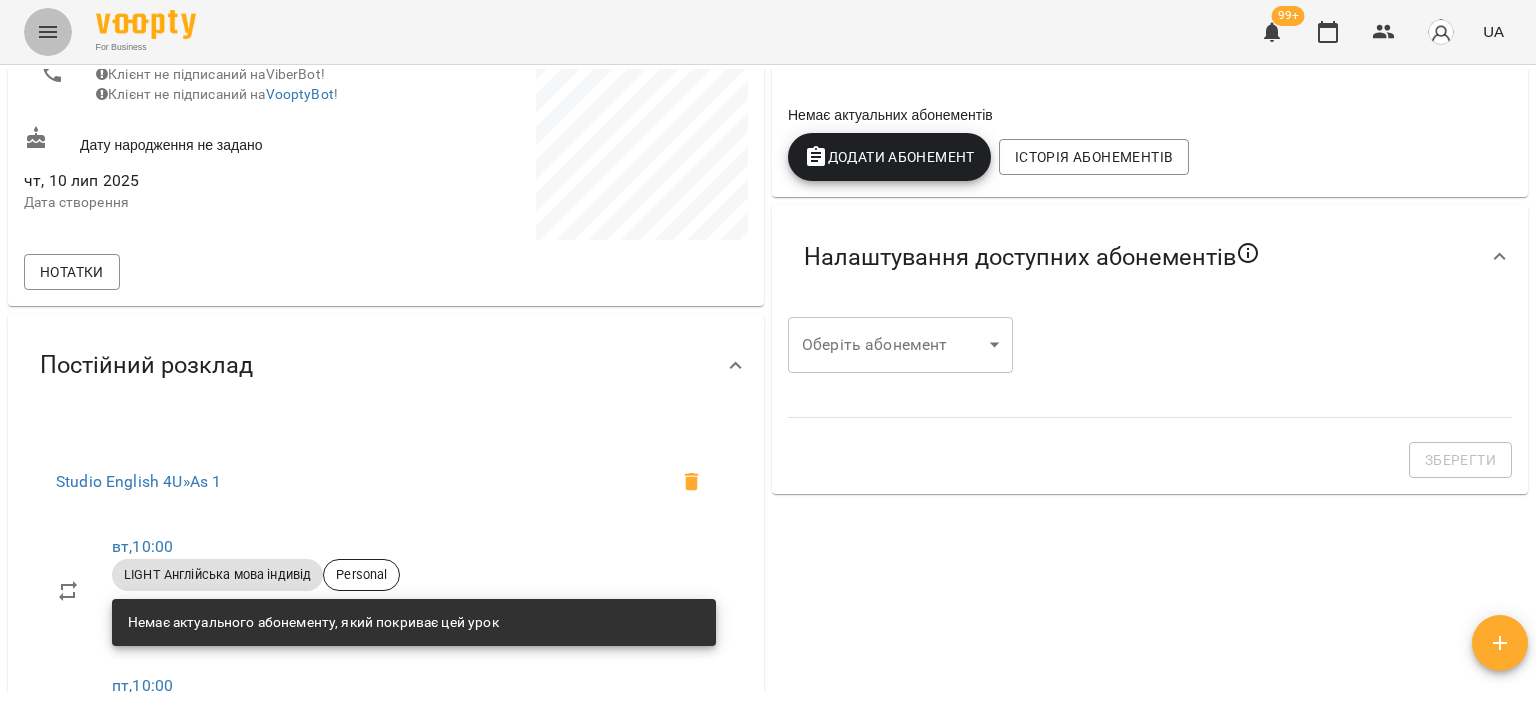 click 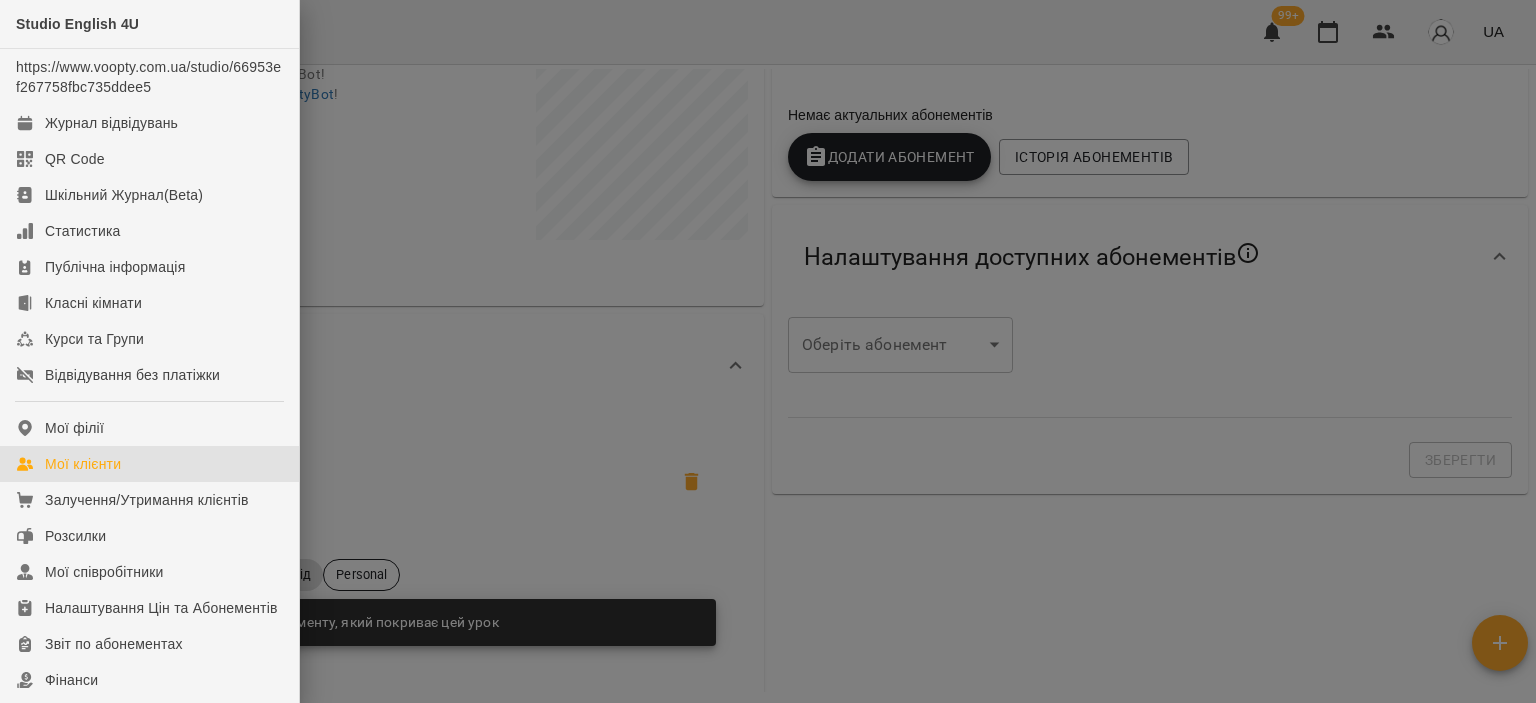 click on "Мої клієнти" at bounding box center (83, 464) 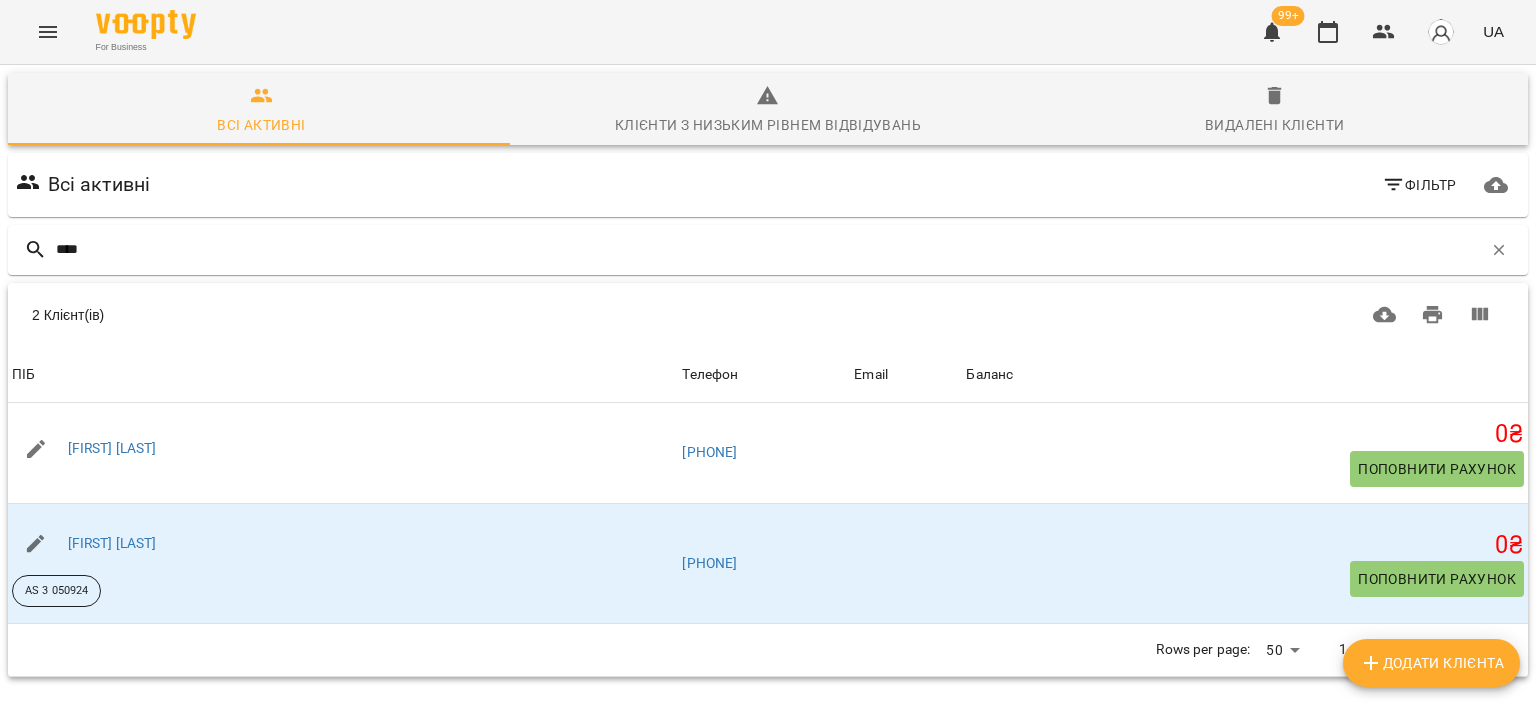type on "****" 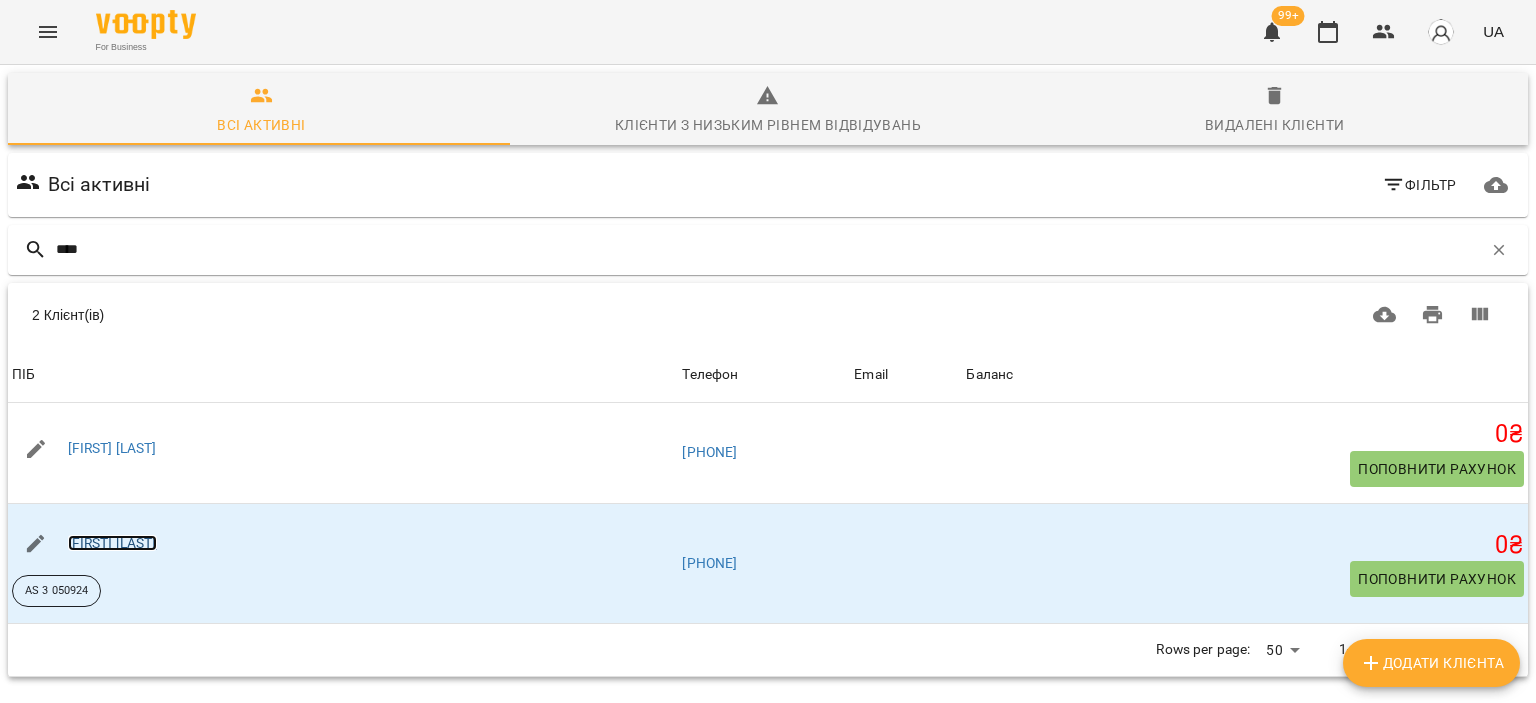 click on "[FIRST] [LAST]" at bounding box center [112, 543] 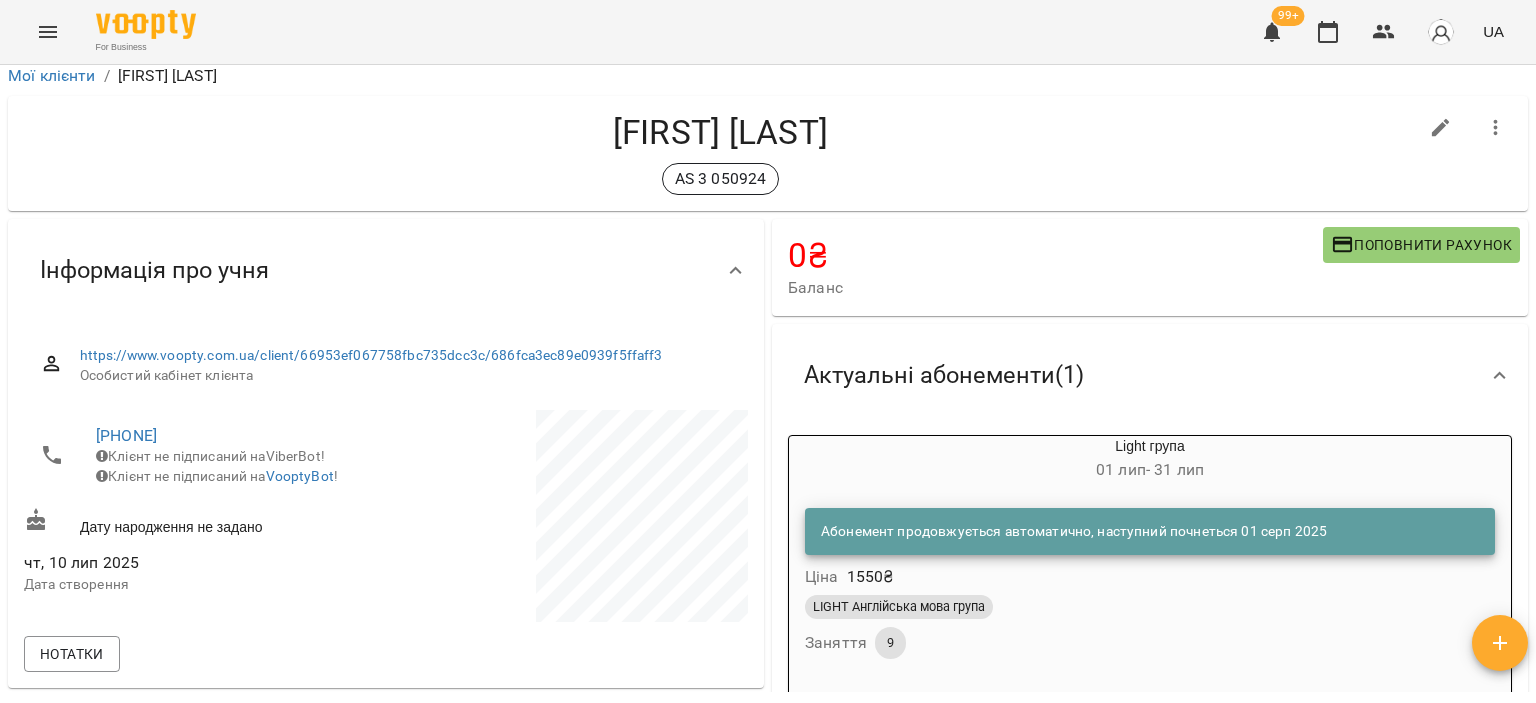 scroll, scrollTop: 0, scrollLeft: 0, axis: both 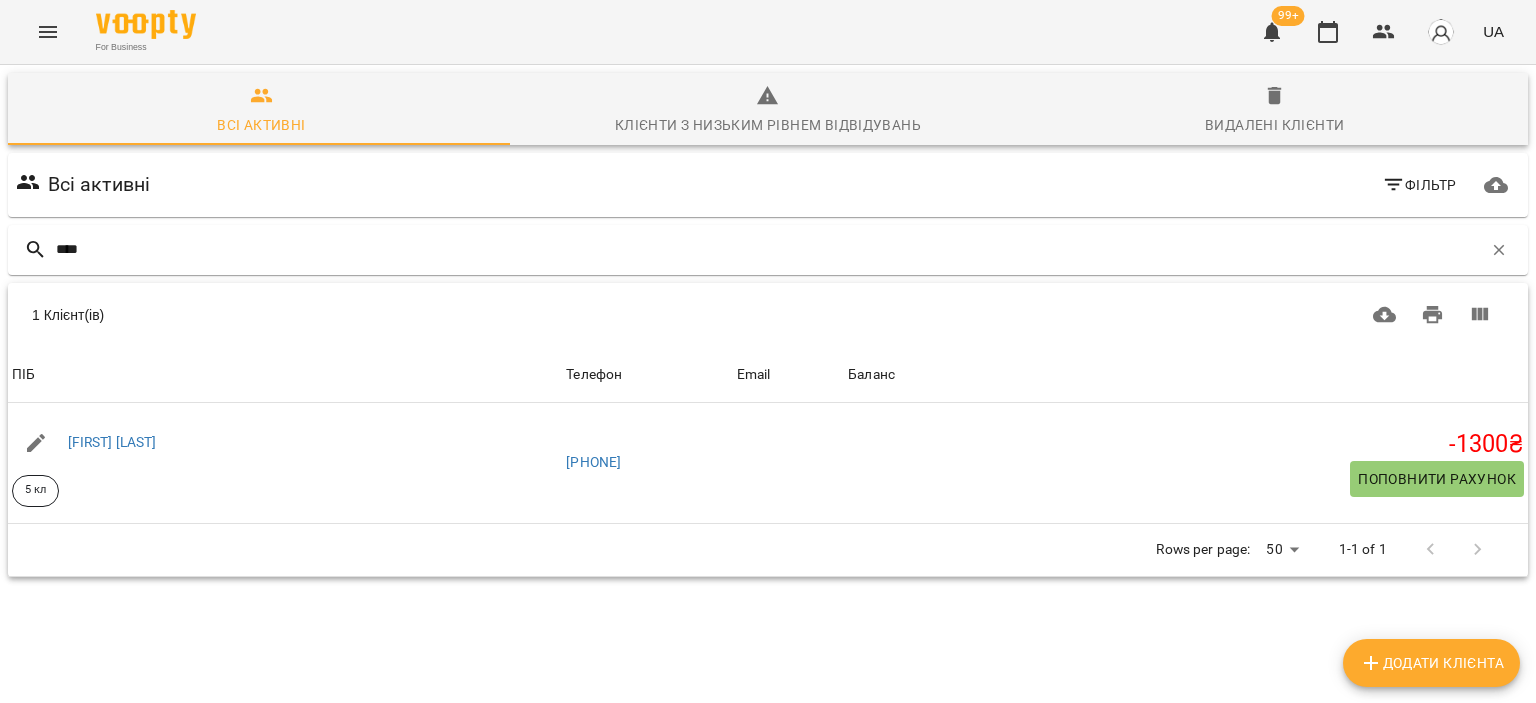 type on "****" 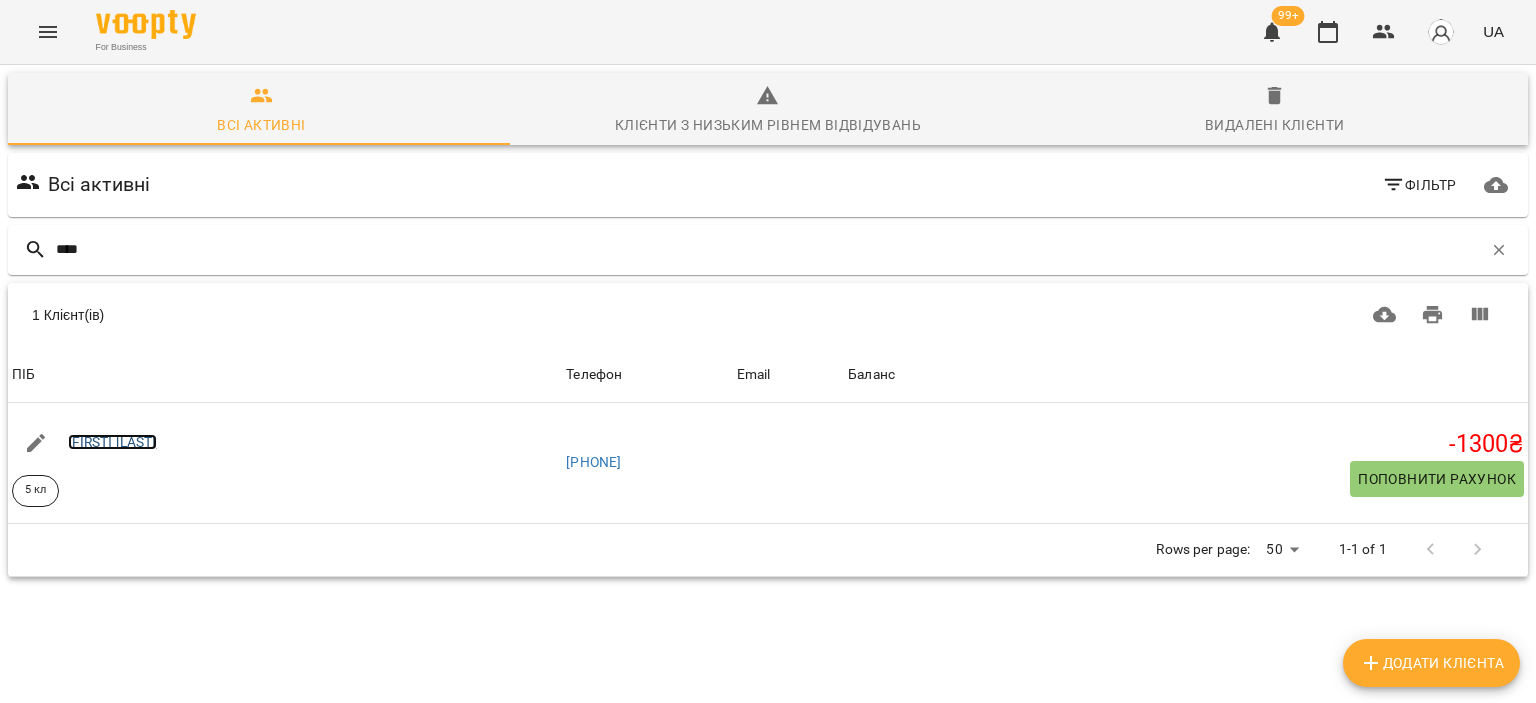 click on "[FIRST] [LAST]" at bounding box center (112, 442) 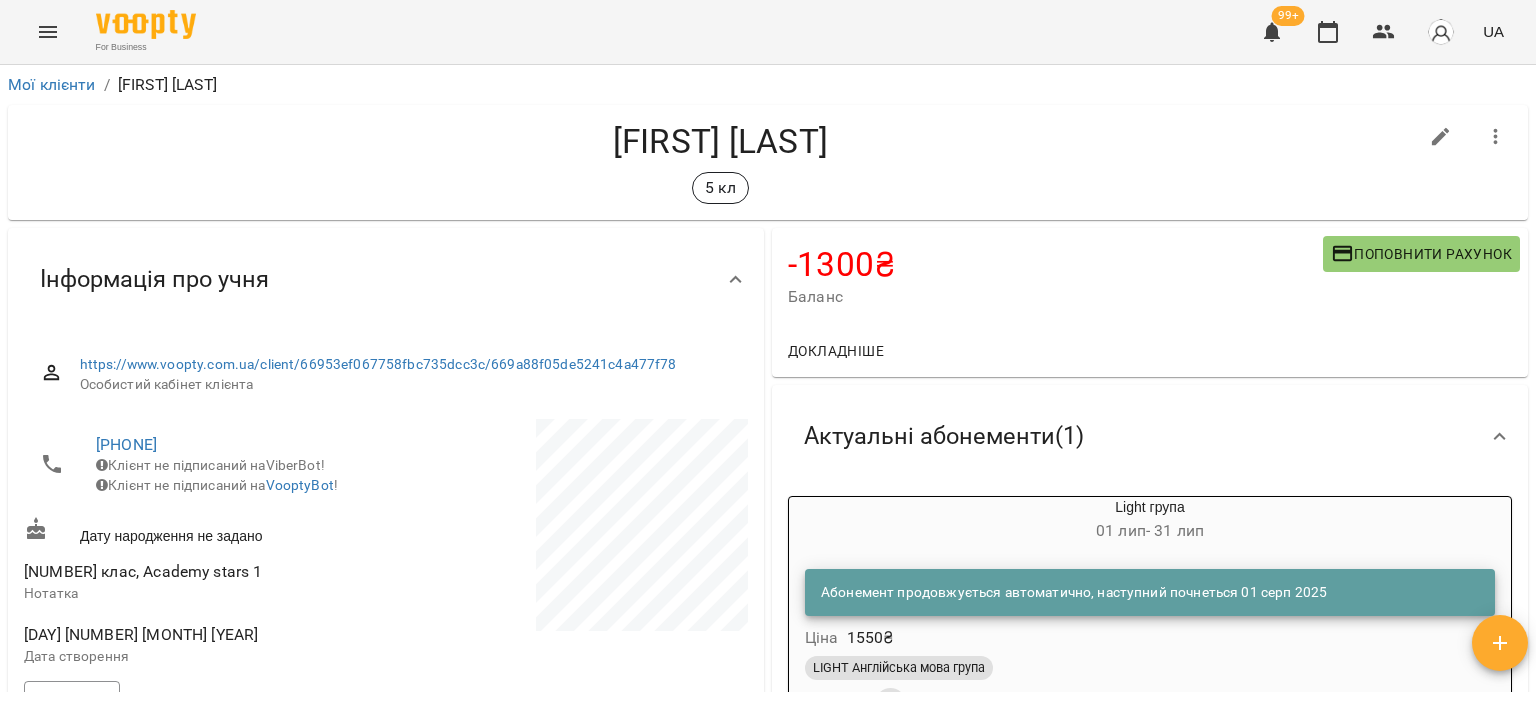 click on "-1300 ₴ Баланс Поповнити рахунок" at bounding box center [1150, 276] 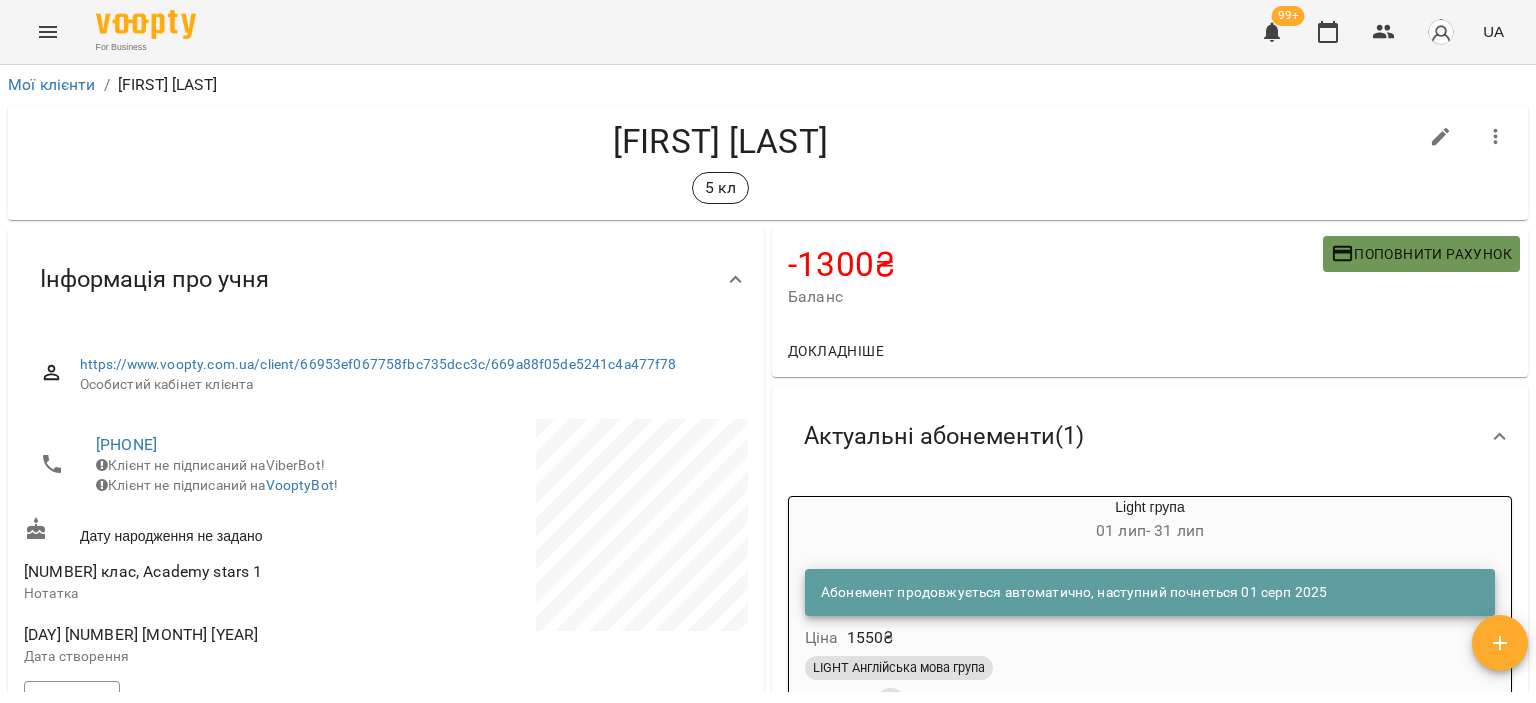 click on "Поповнити рахунок" at bounding box center (1421, 254) 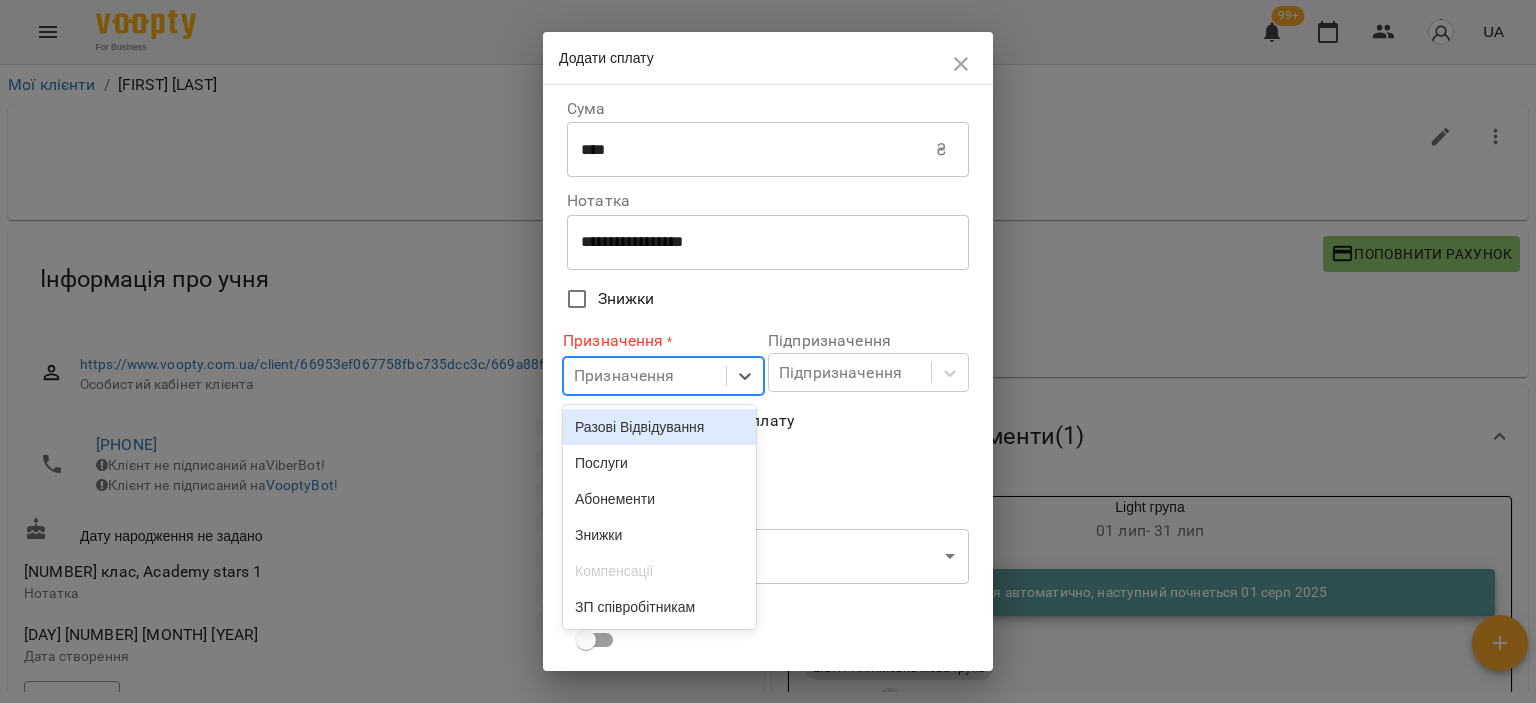 click on "Призначення" at bounding box center (645, 376) 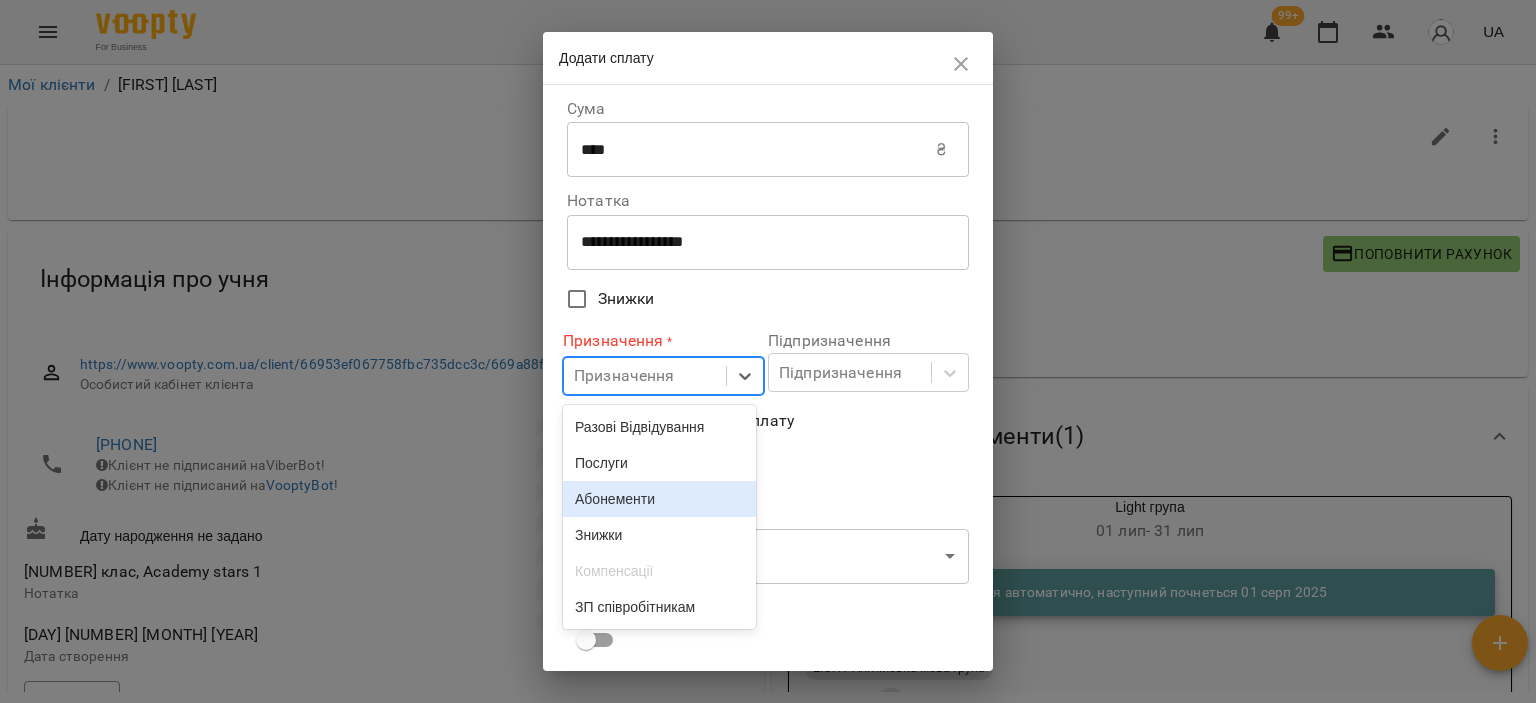 click on "Абонементи" at bounding box center (659, 499) 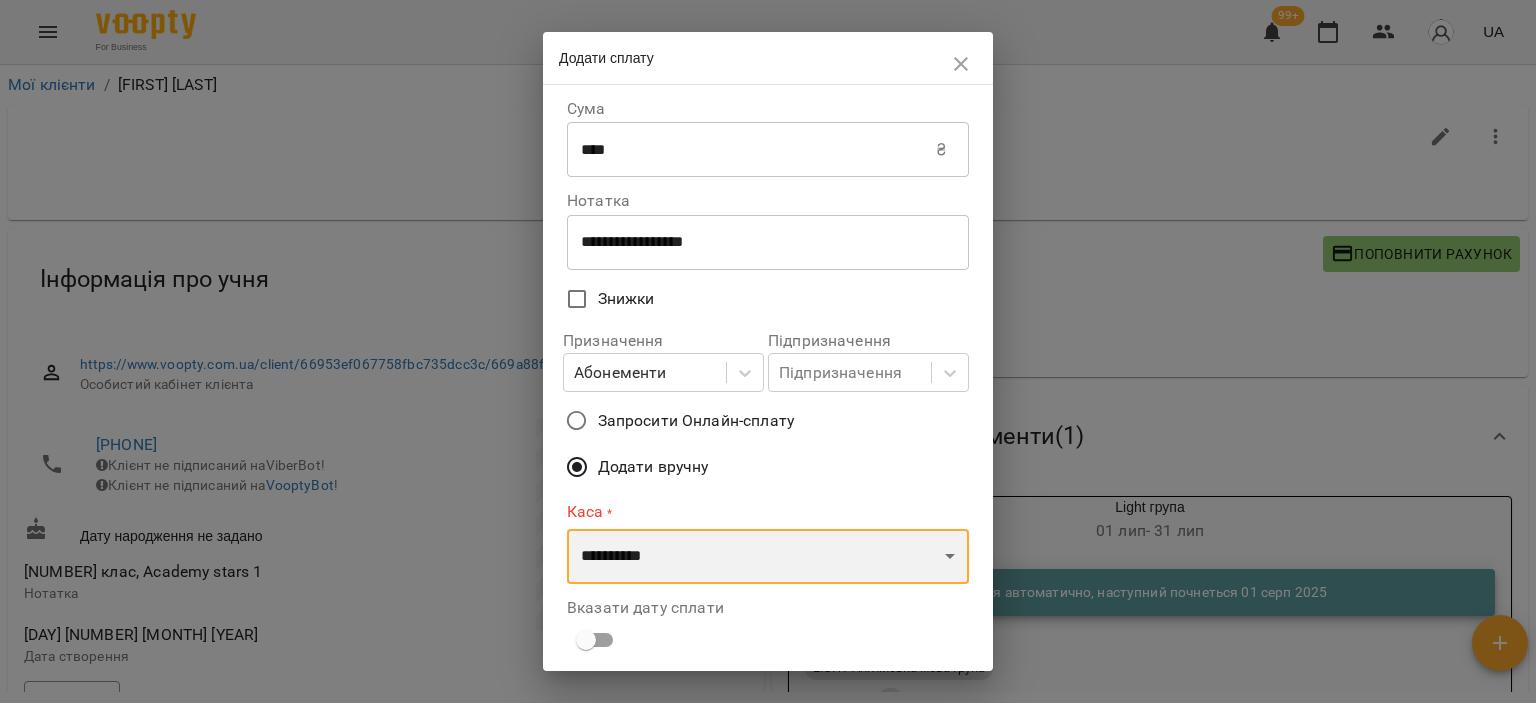 drag, startPoint x: 704, startPoint y: 552, endPoint x: 725, endPoint y: 656, distance: 106.09901 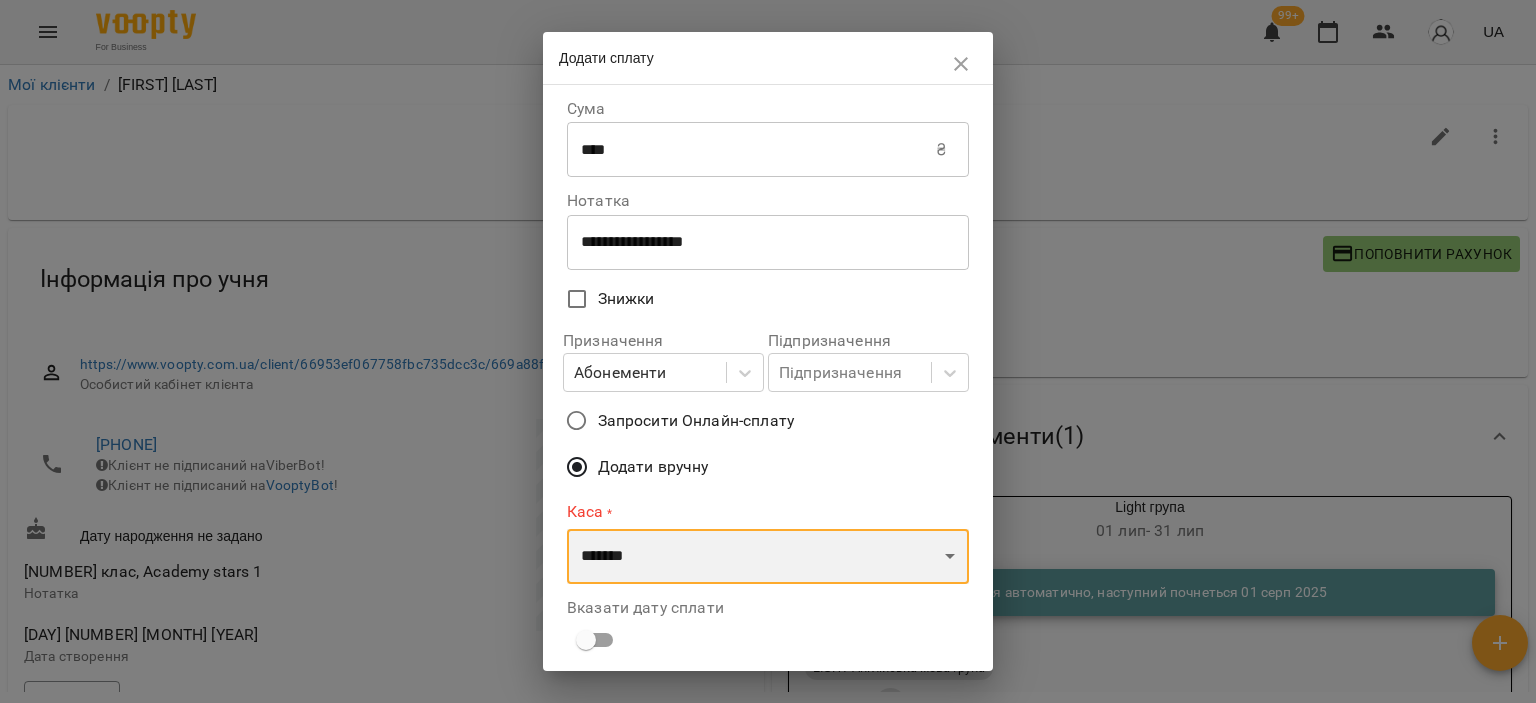 click on "**********" at bounding box center (768, 557) 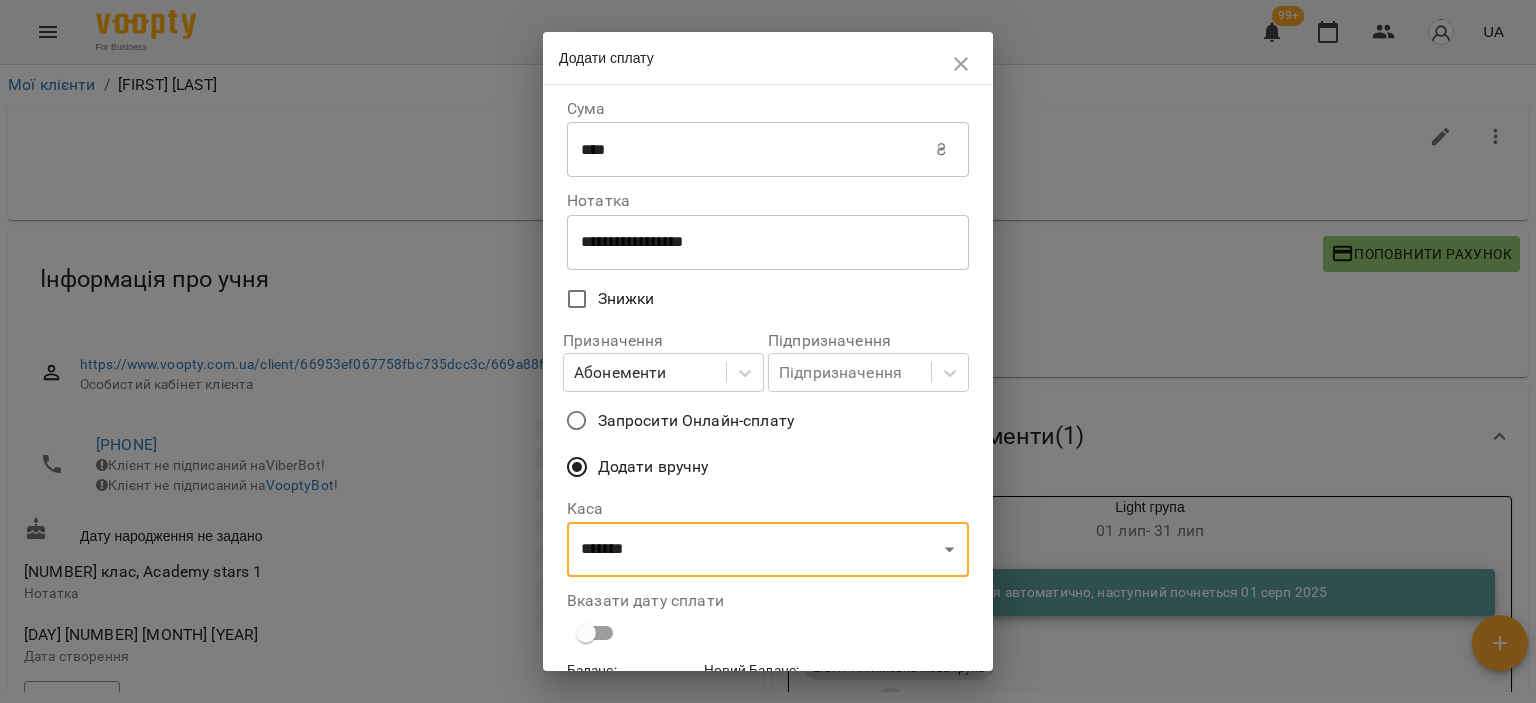 scroll, scrollTop: 120, scrollLeft: 0, axis: vertical 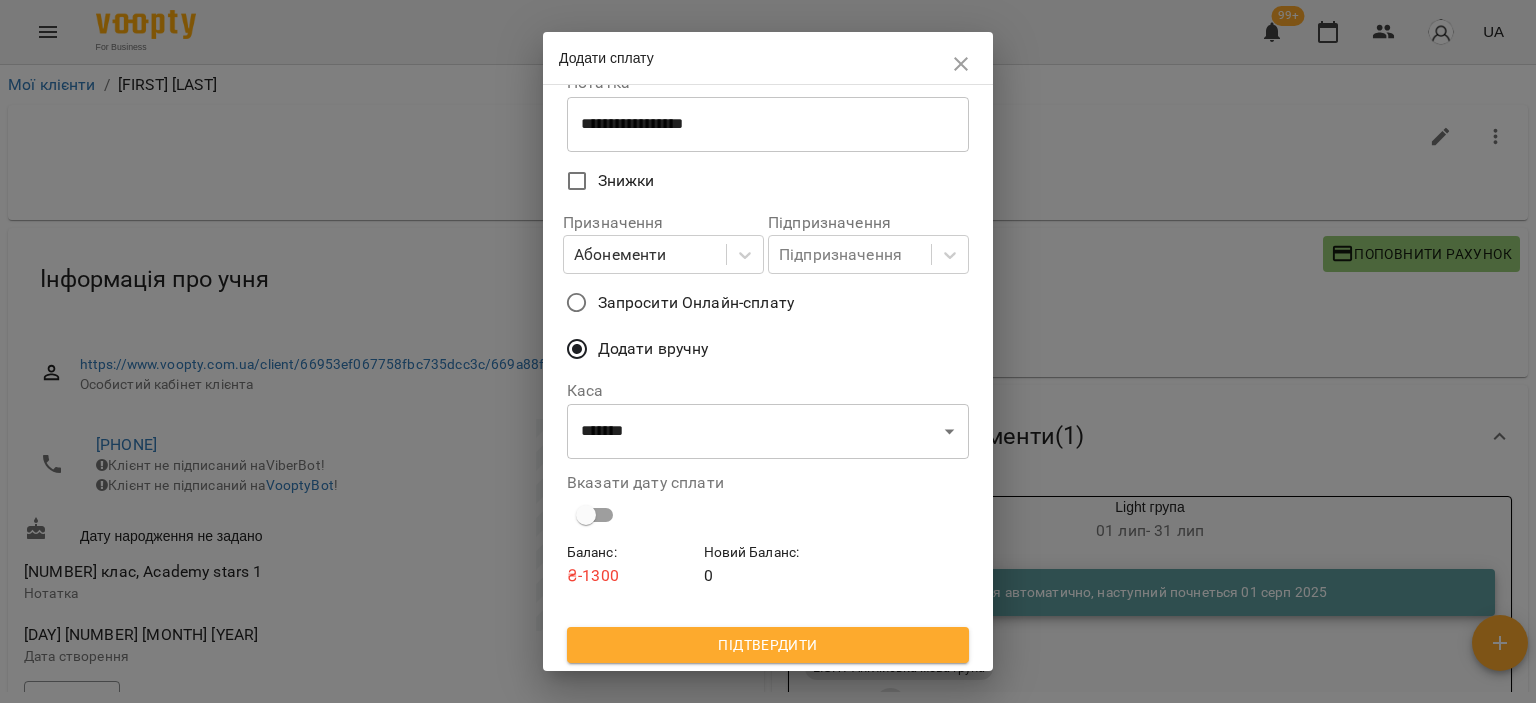 click on "Підтвердити" at bounding box center [768, 645] 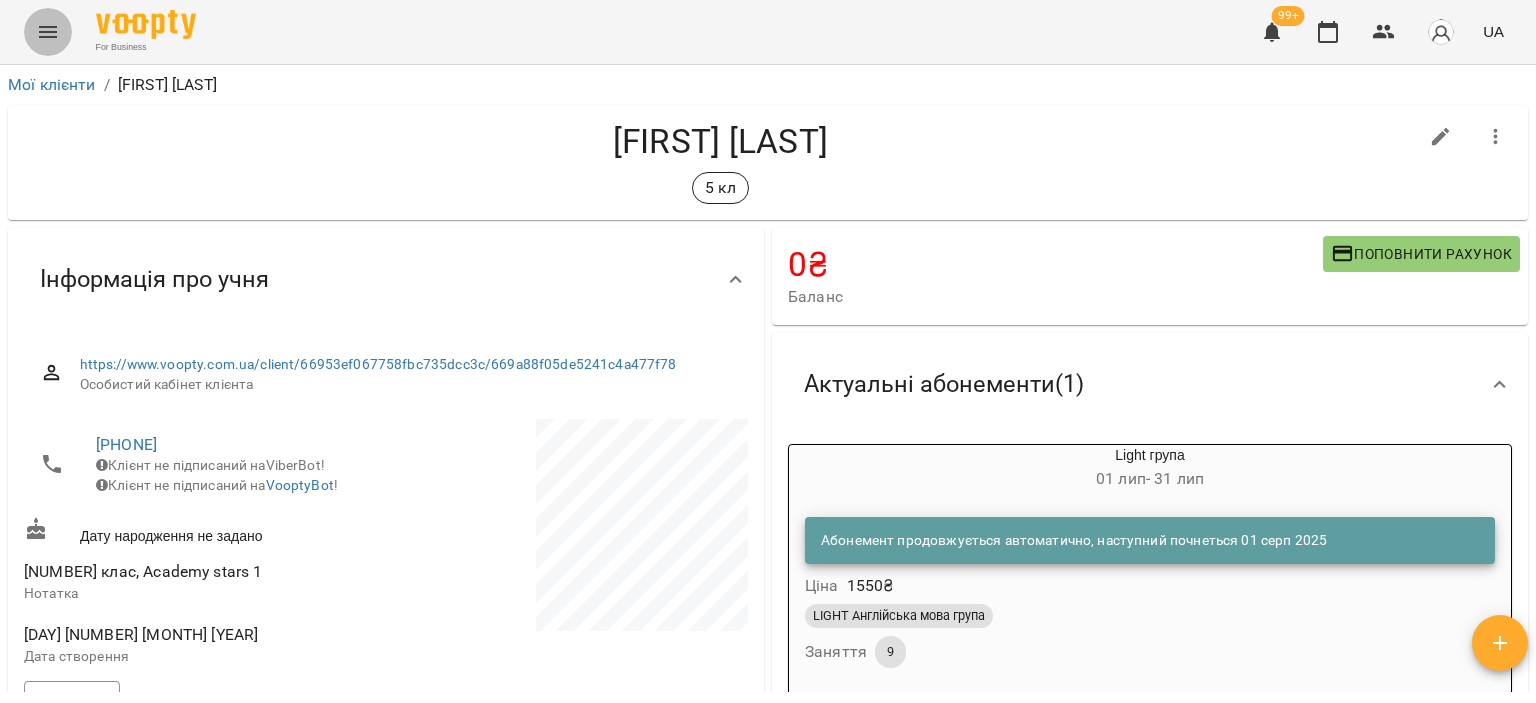 click at bounding box center (48, 32) 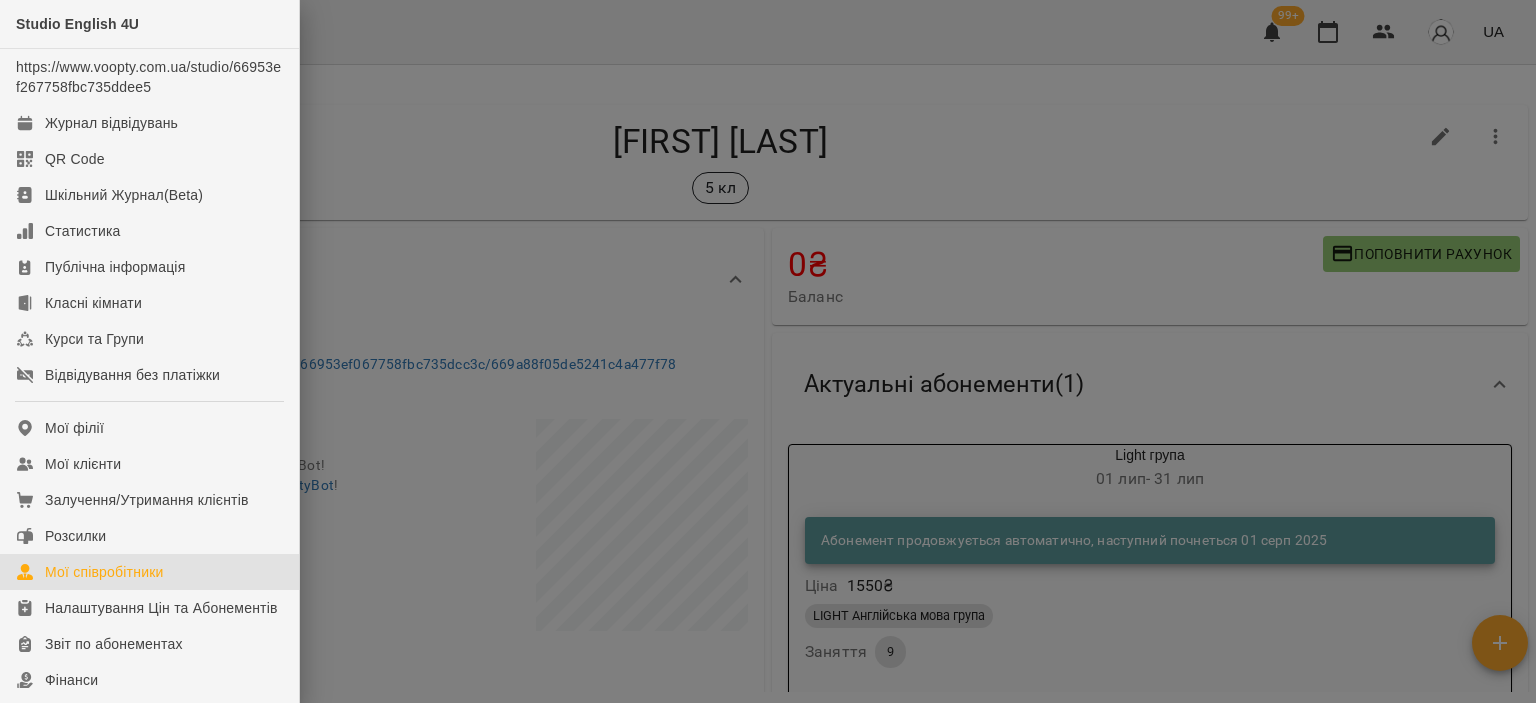 click on "Мої співробітники" at bounding box center [104, 572] 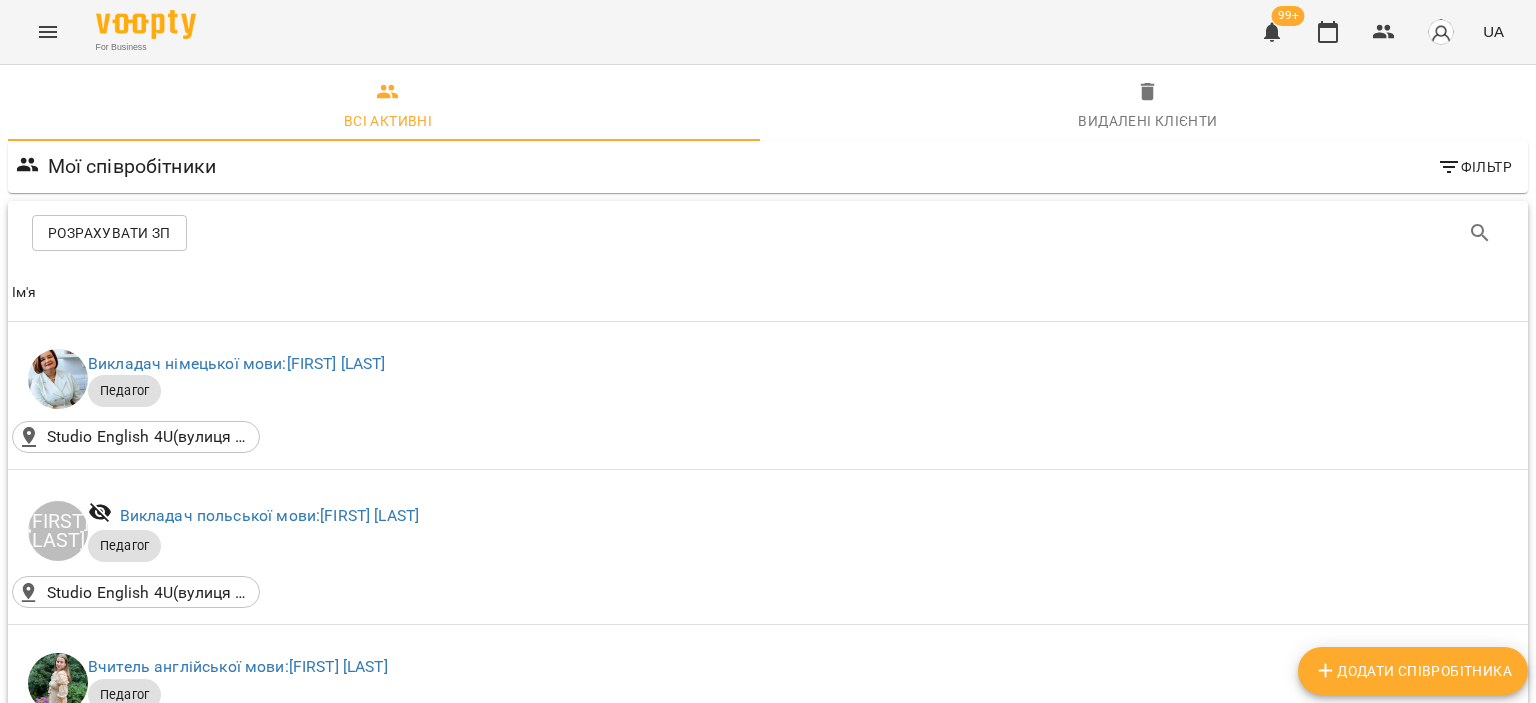 scroll, scrollTop: 235, scrollLeft: 0, axis: vertical 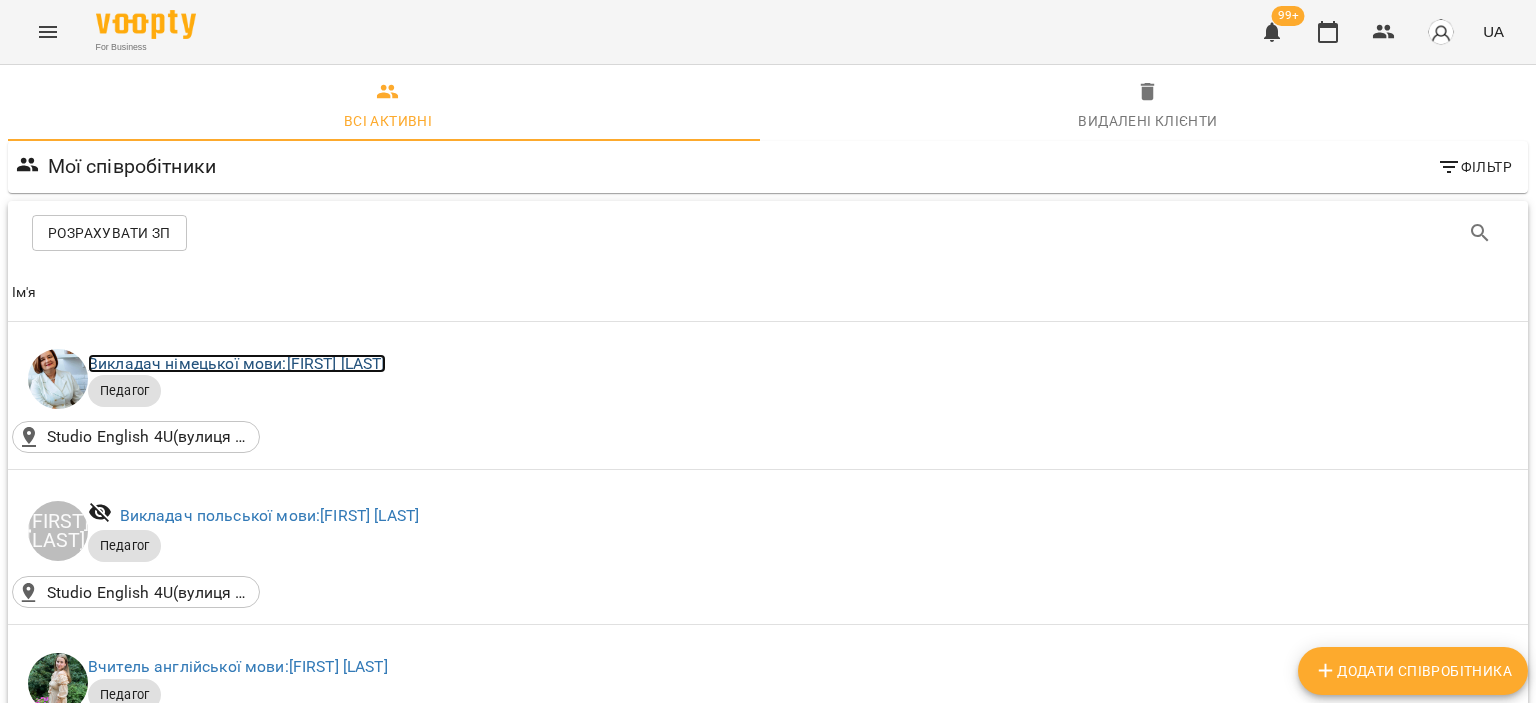 click on "Викладач німецької мови: [FIRST] [LAST]" at bounding box center [237, 363] 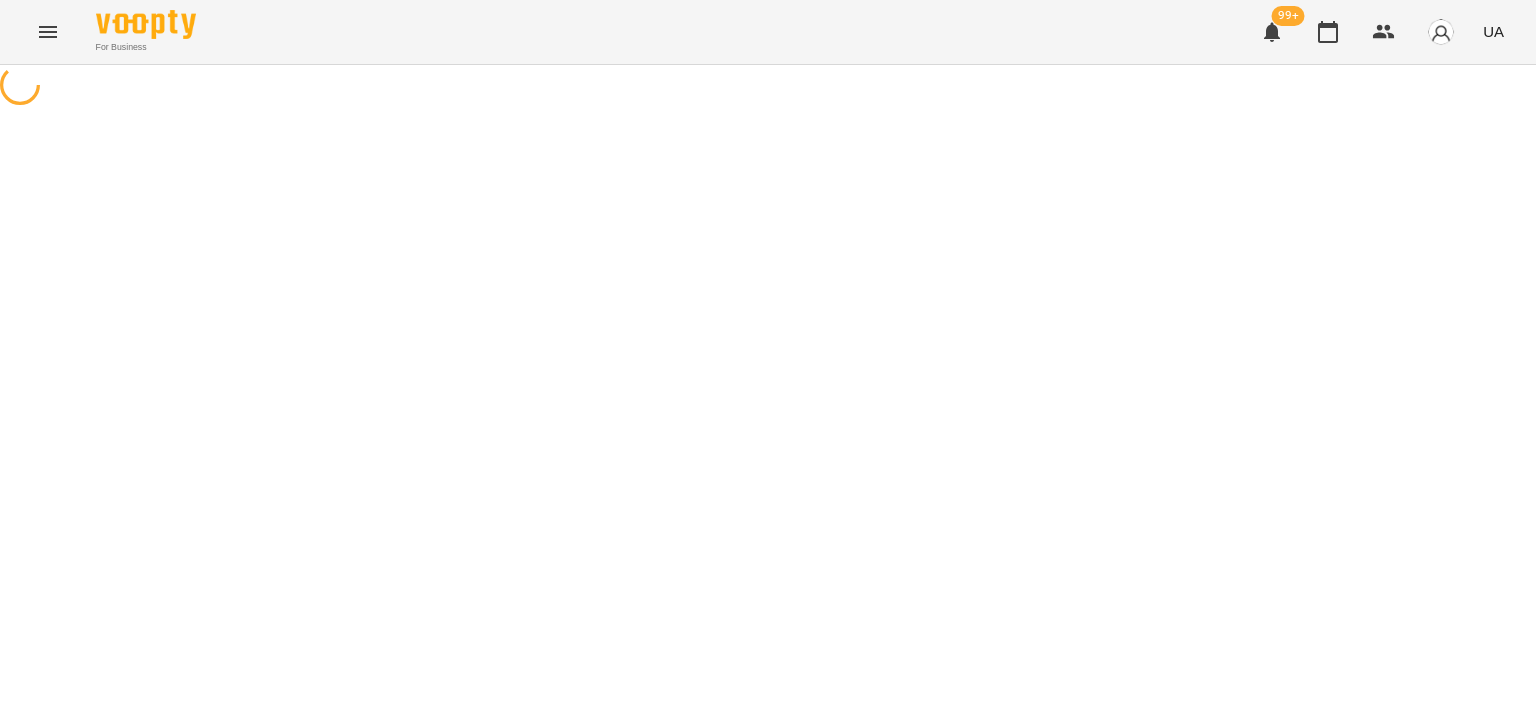 scroll, scrollTop: 0, scrollLeft: 0, axis: both 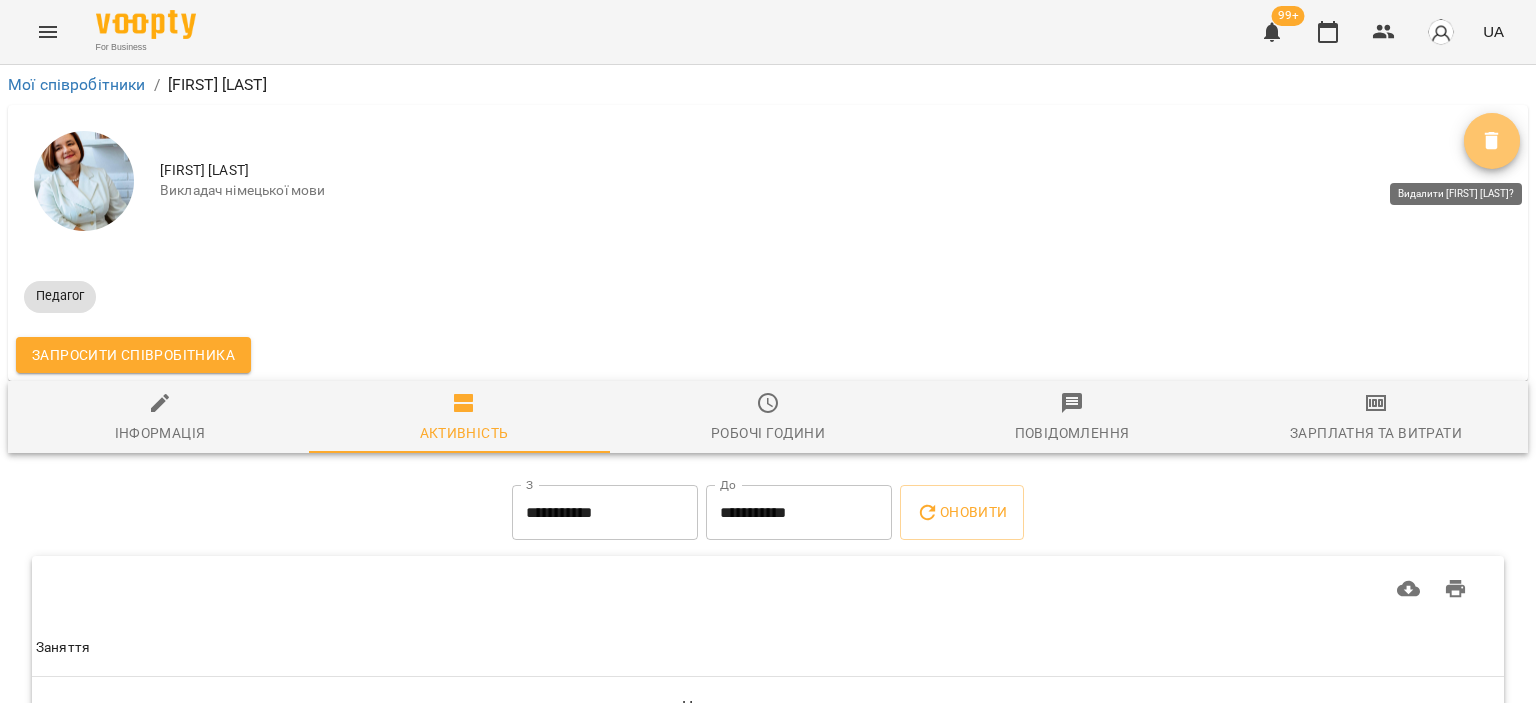 click at bounding box center (1492, 141) 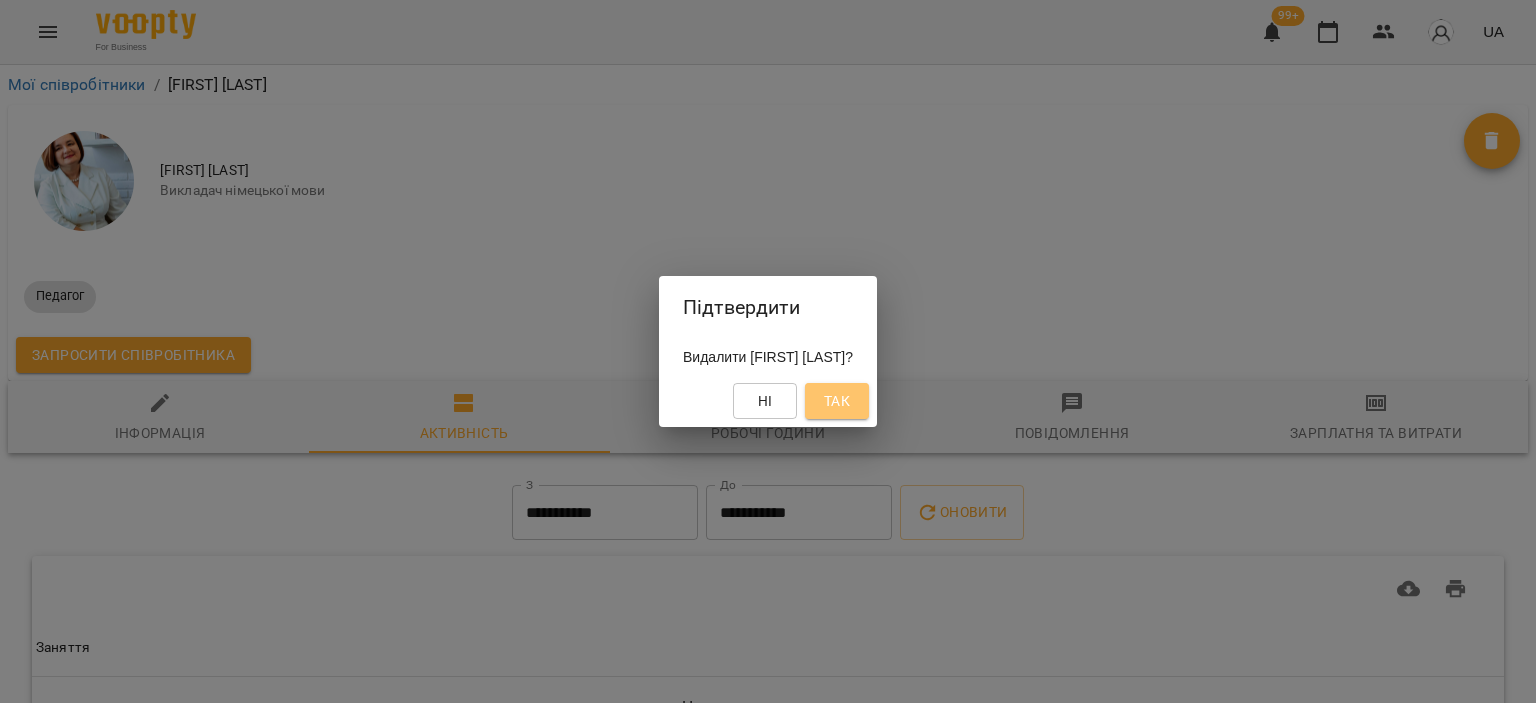 click on "Так" at bounding box center (837, 401) 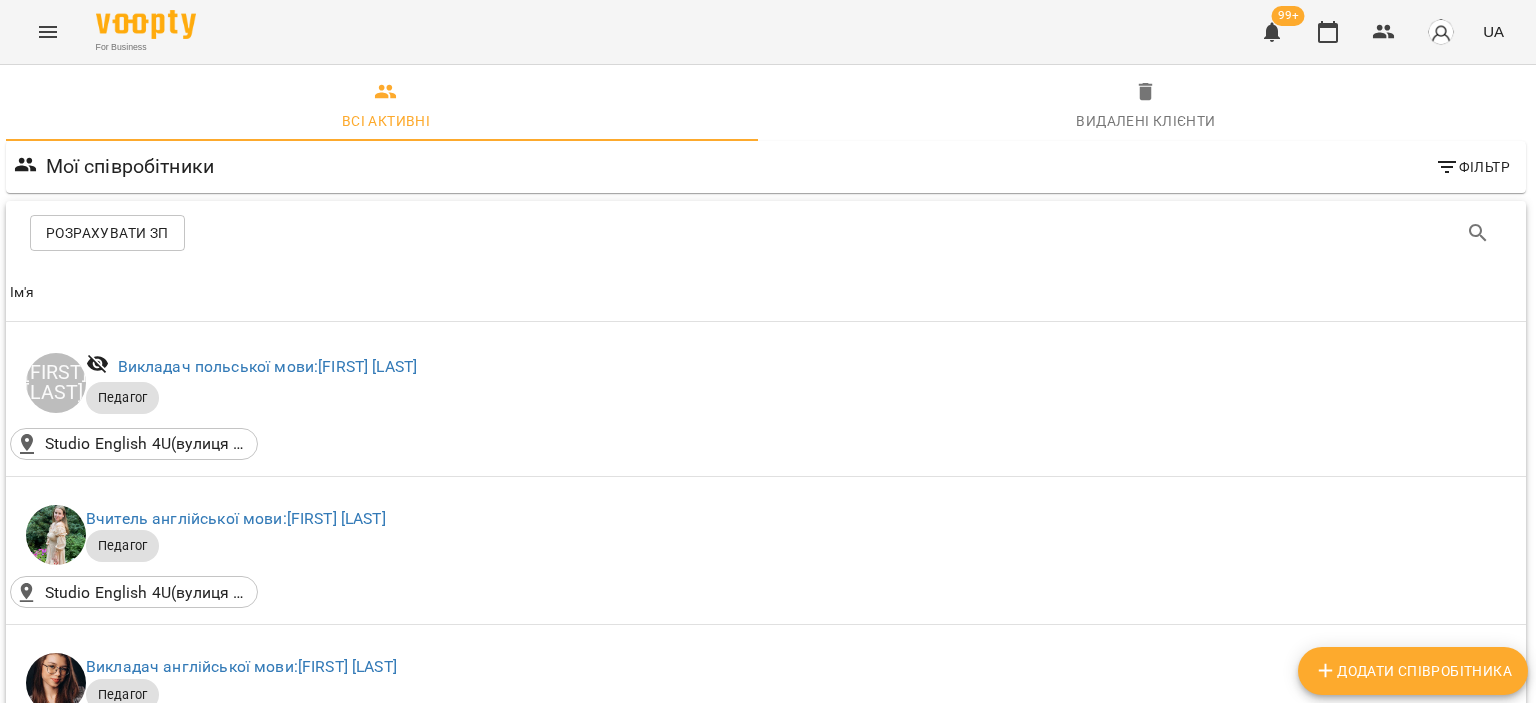 scroll, scrollTop: 2613, scrollLeft: 2, axis: both 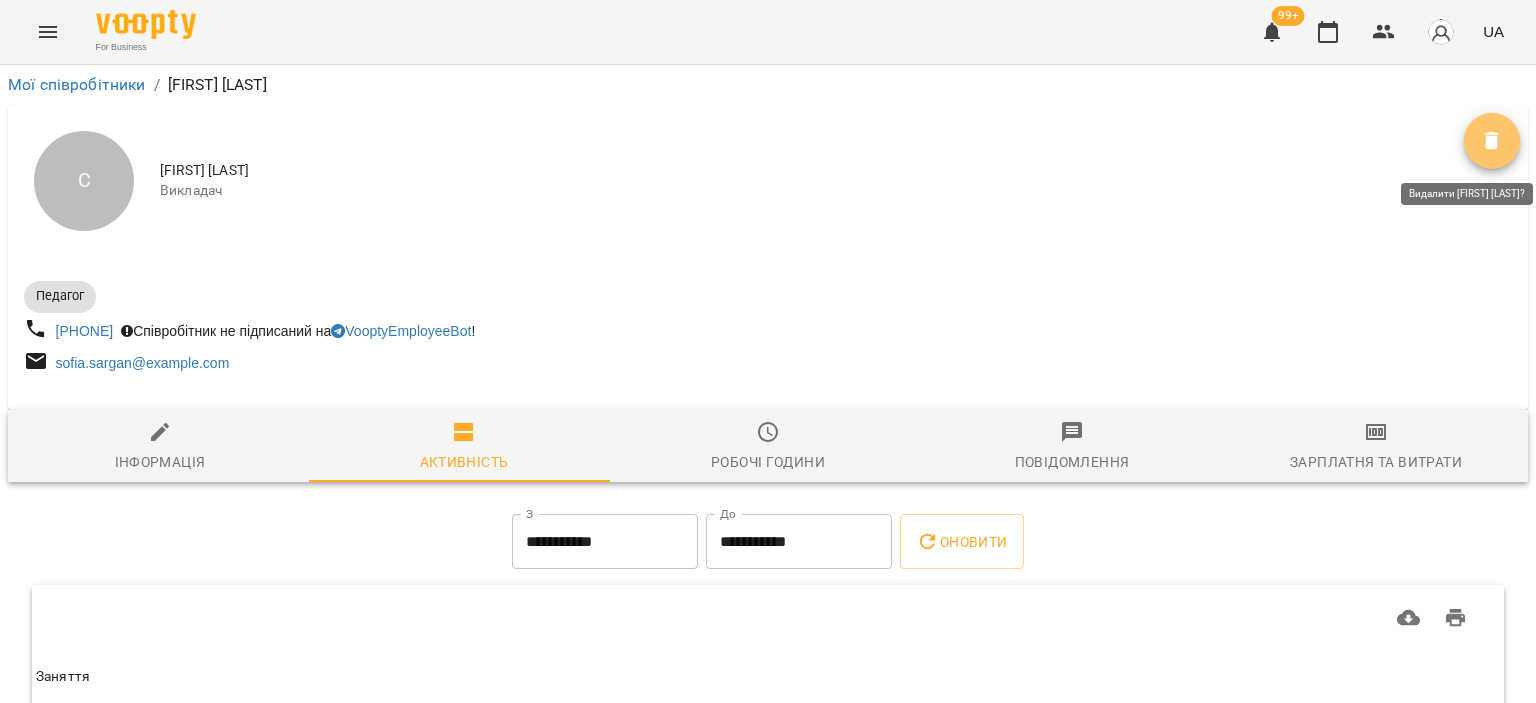 click at bounding box center (1492, 141) 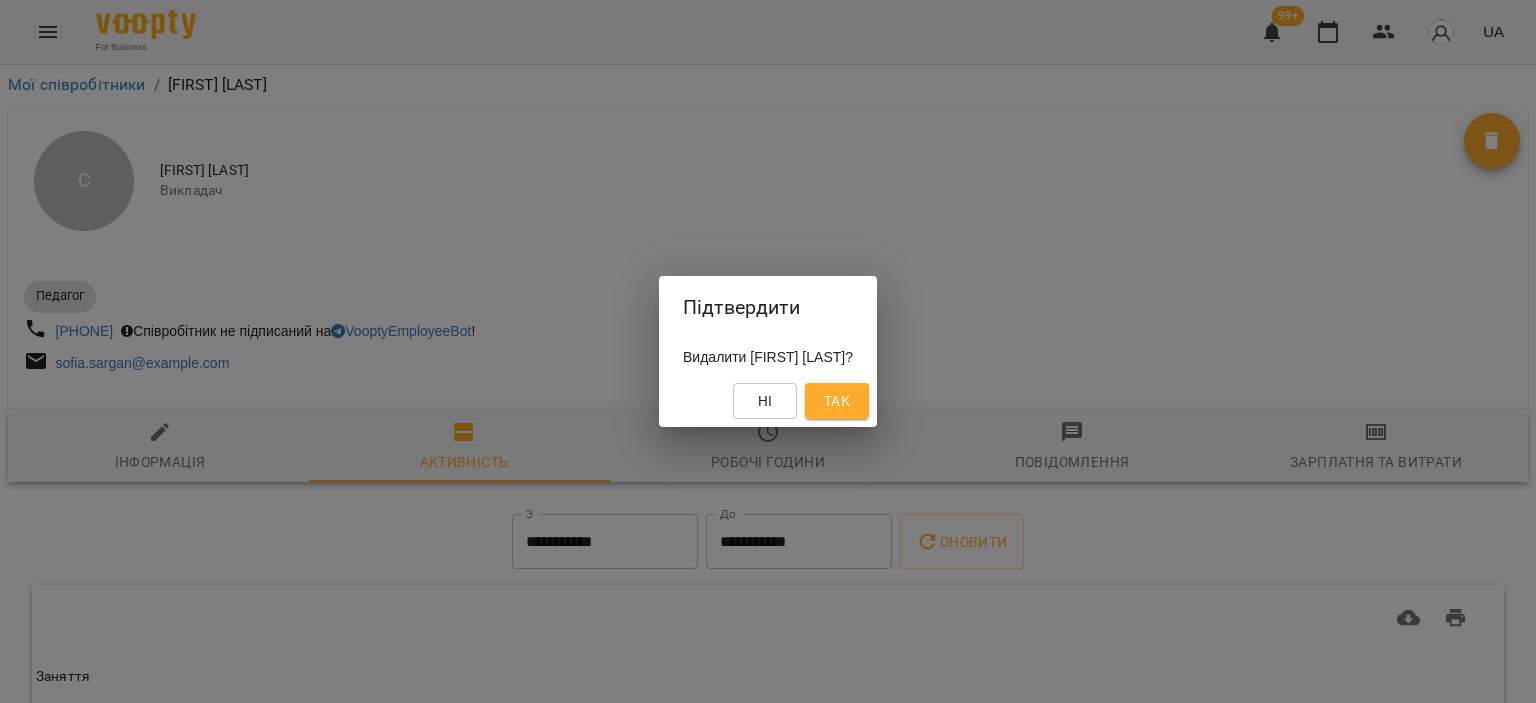 click on "Ні Так" at bounding box center (768, 401) 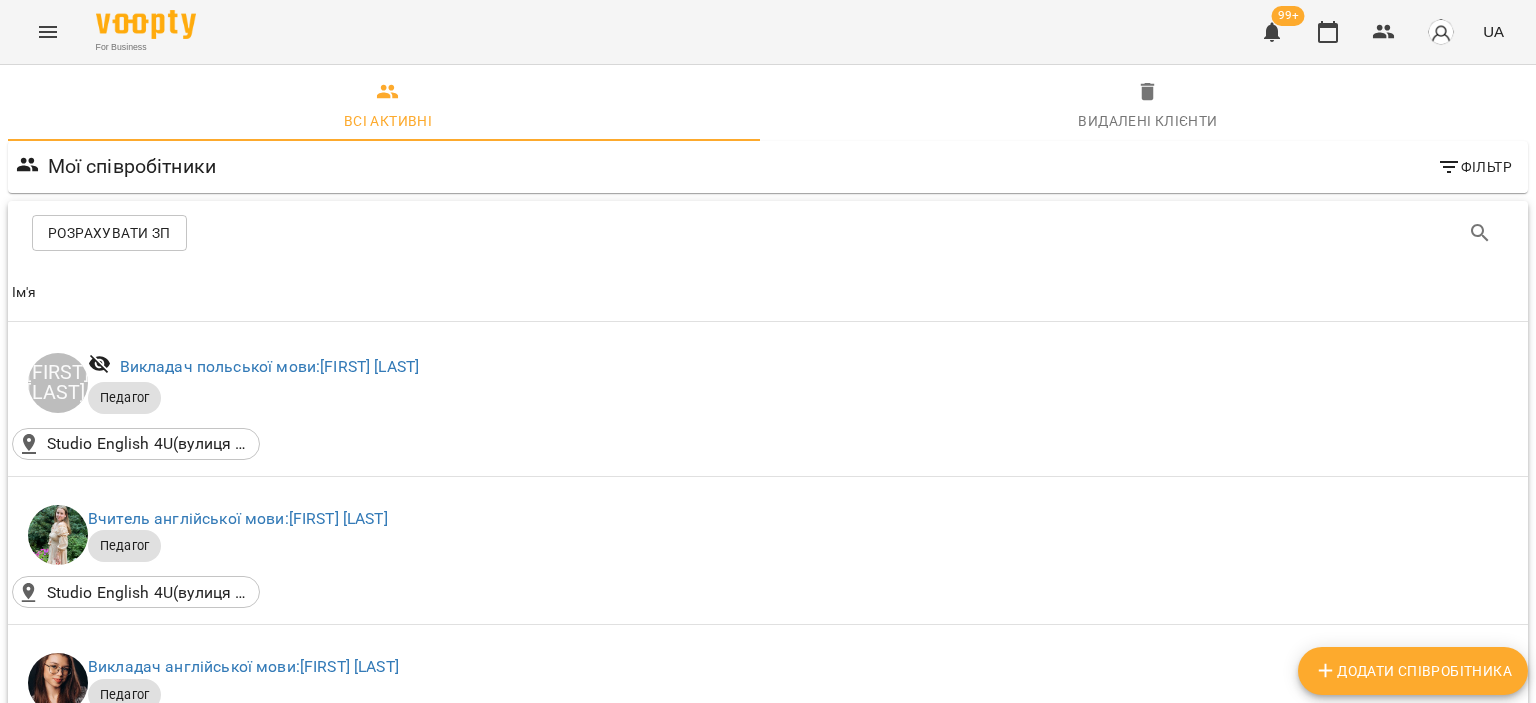 scroll, scrollTop: 2667, scrollLeft: 0, axis: vertical 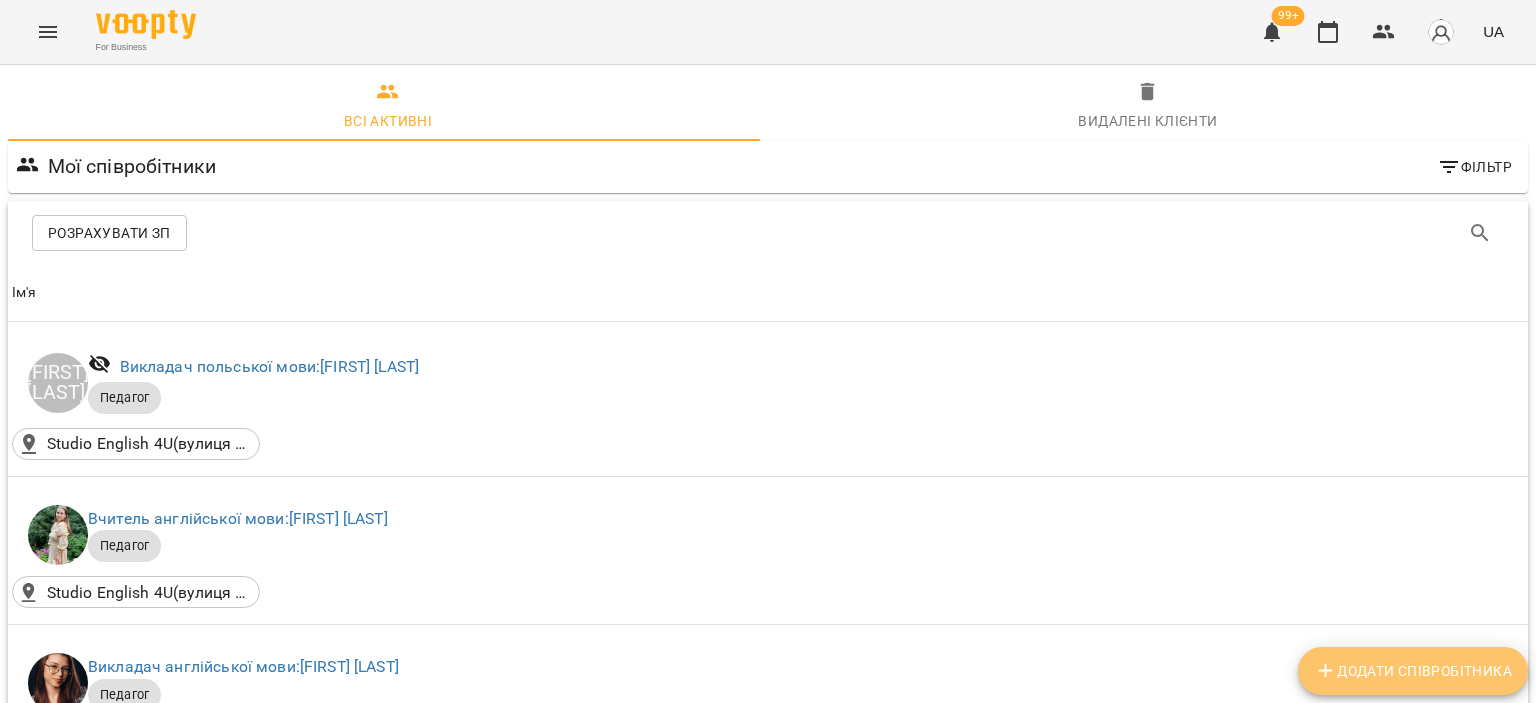 click on "Додати співробітника" at bounding box center (1413, 671) 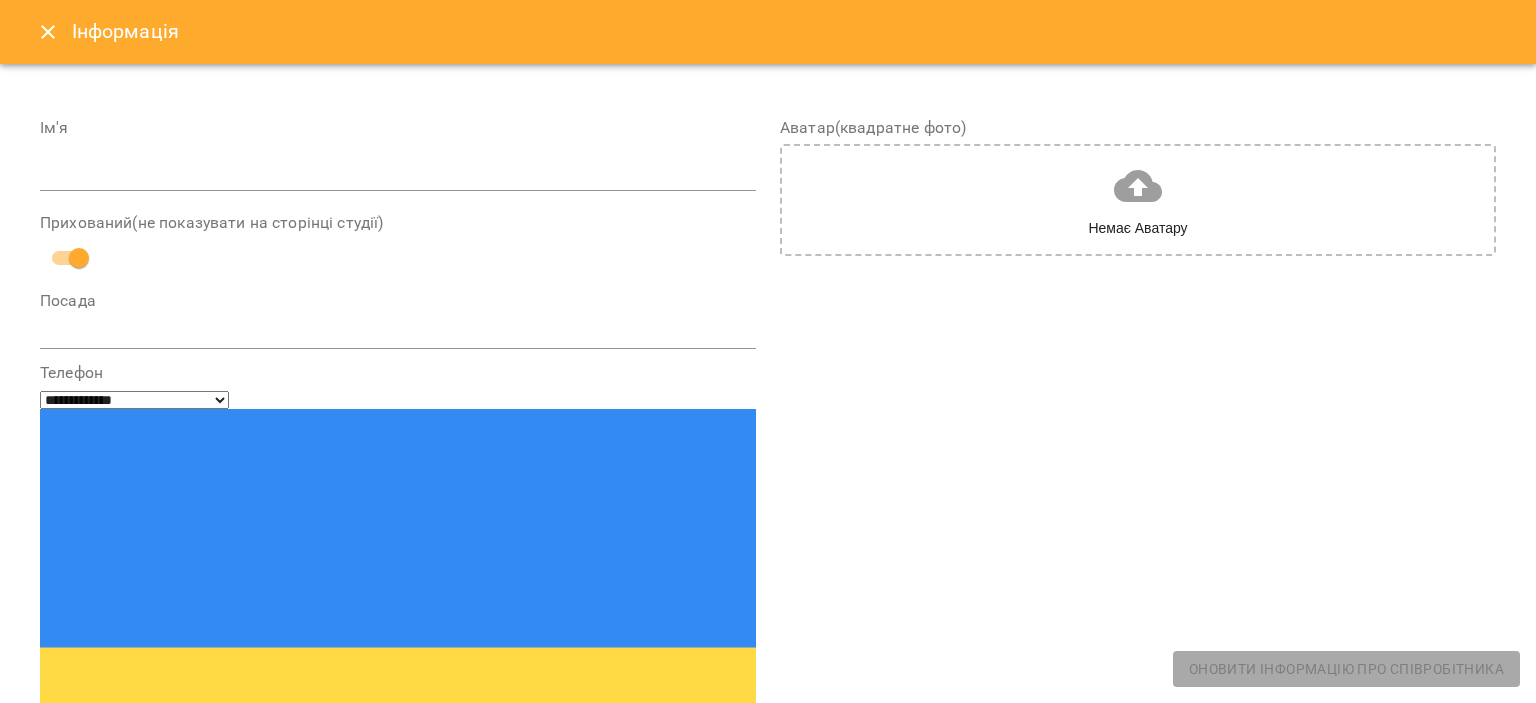 click at bounding box center [398, 176] 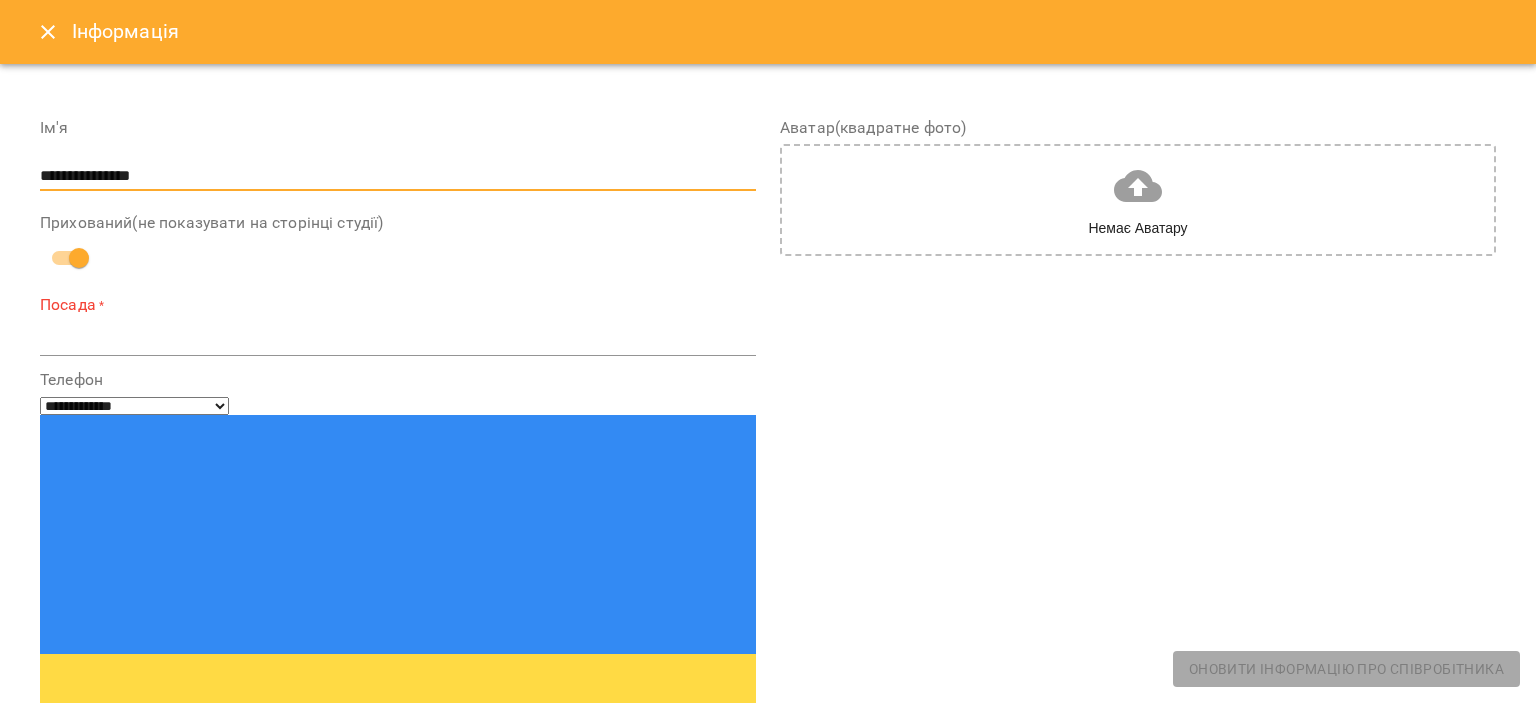 type on "**********" 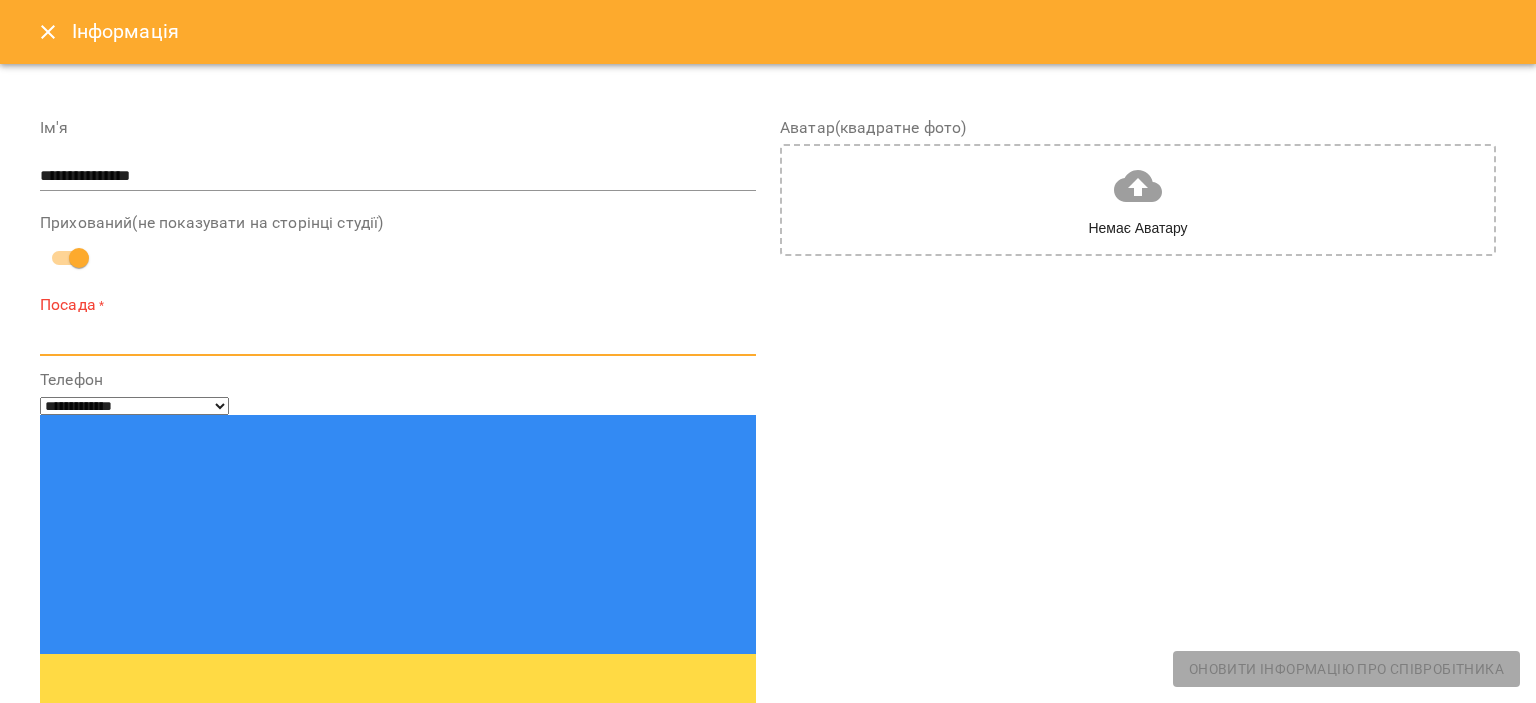 click at bounding box center [398, 339] 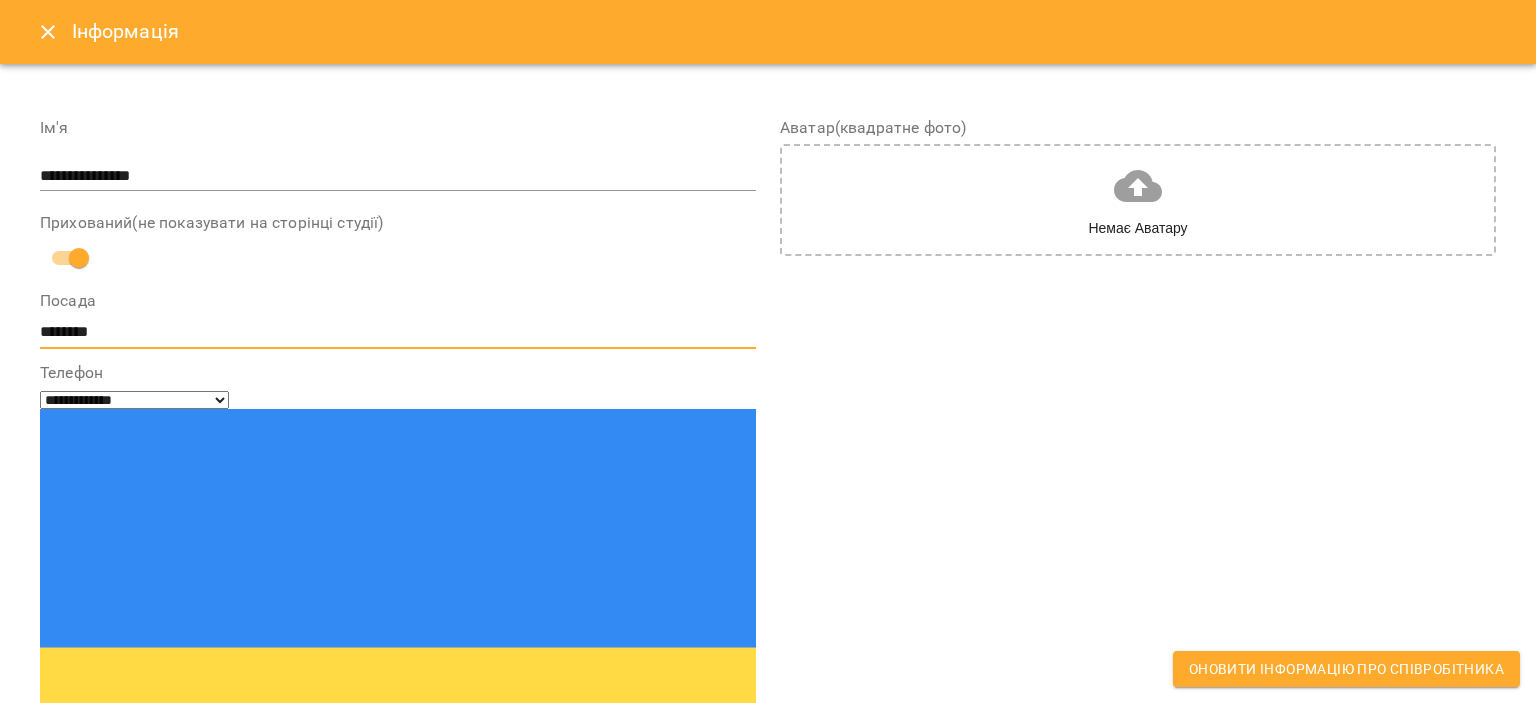 type on "********" 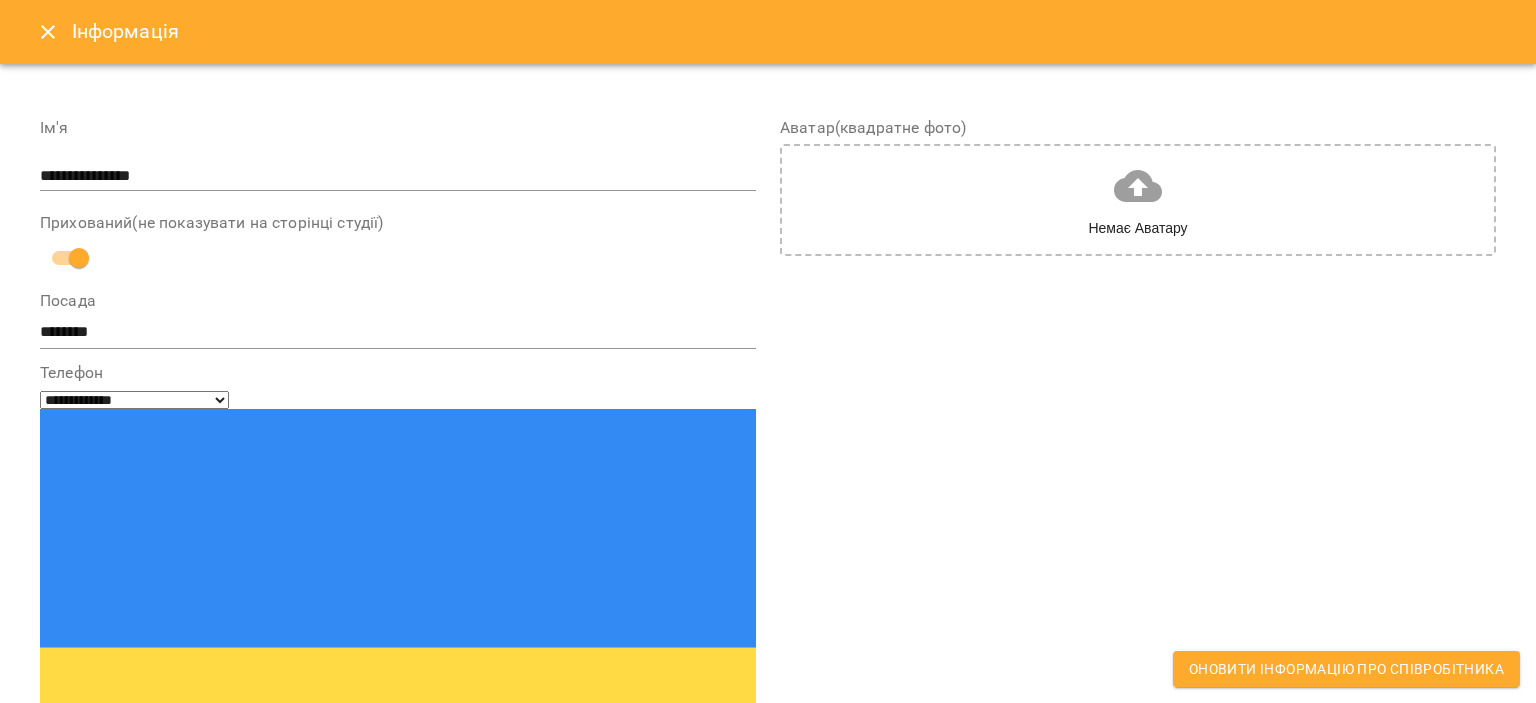 paste on "**********" 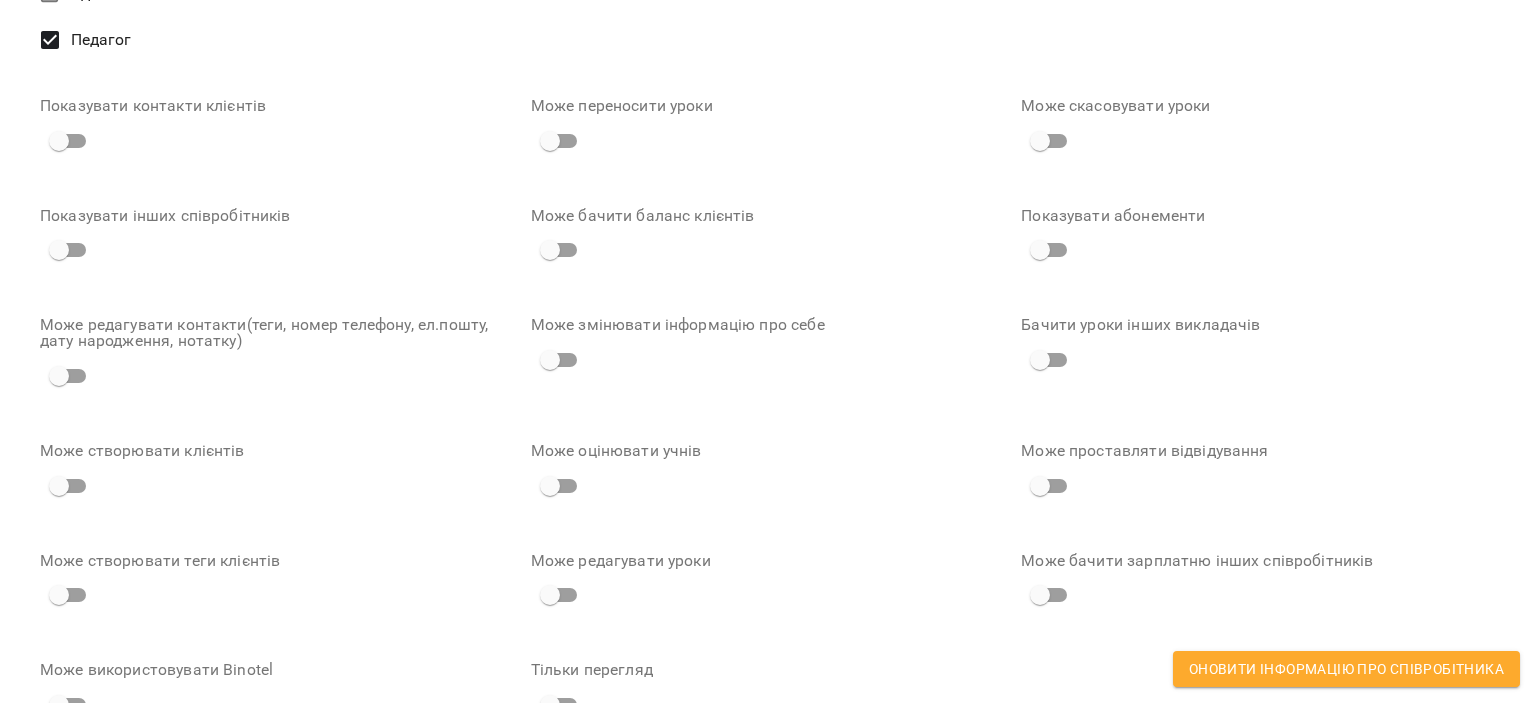 scroll, scrollTop: 1399, scrollLeft: 0, axis: vertical 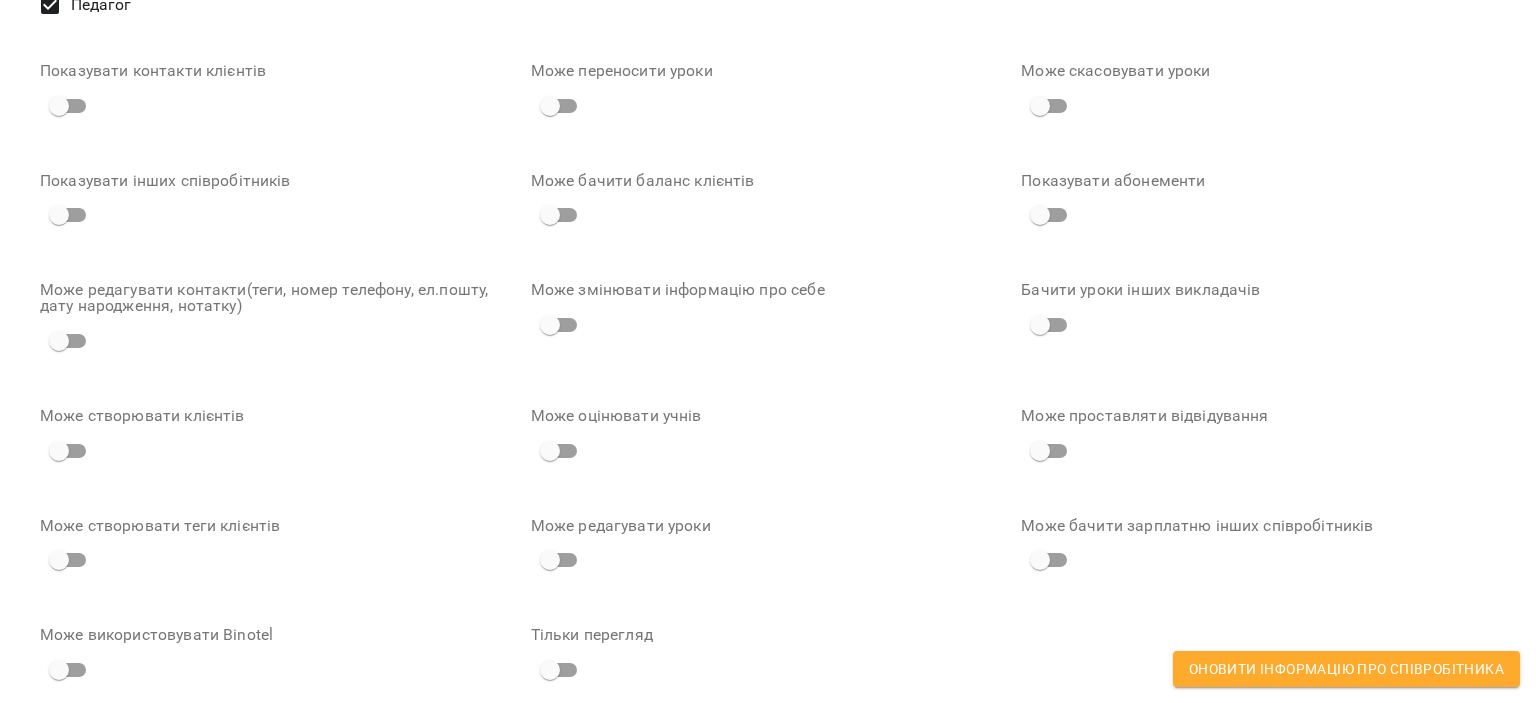 click on "Безготівковий розрахунок" at bounding box center (171, 812) 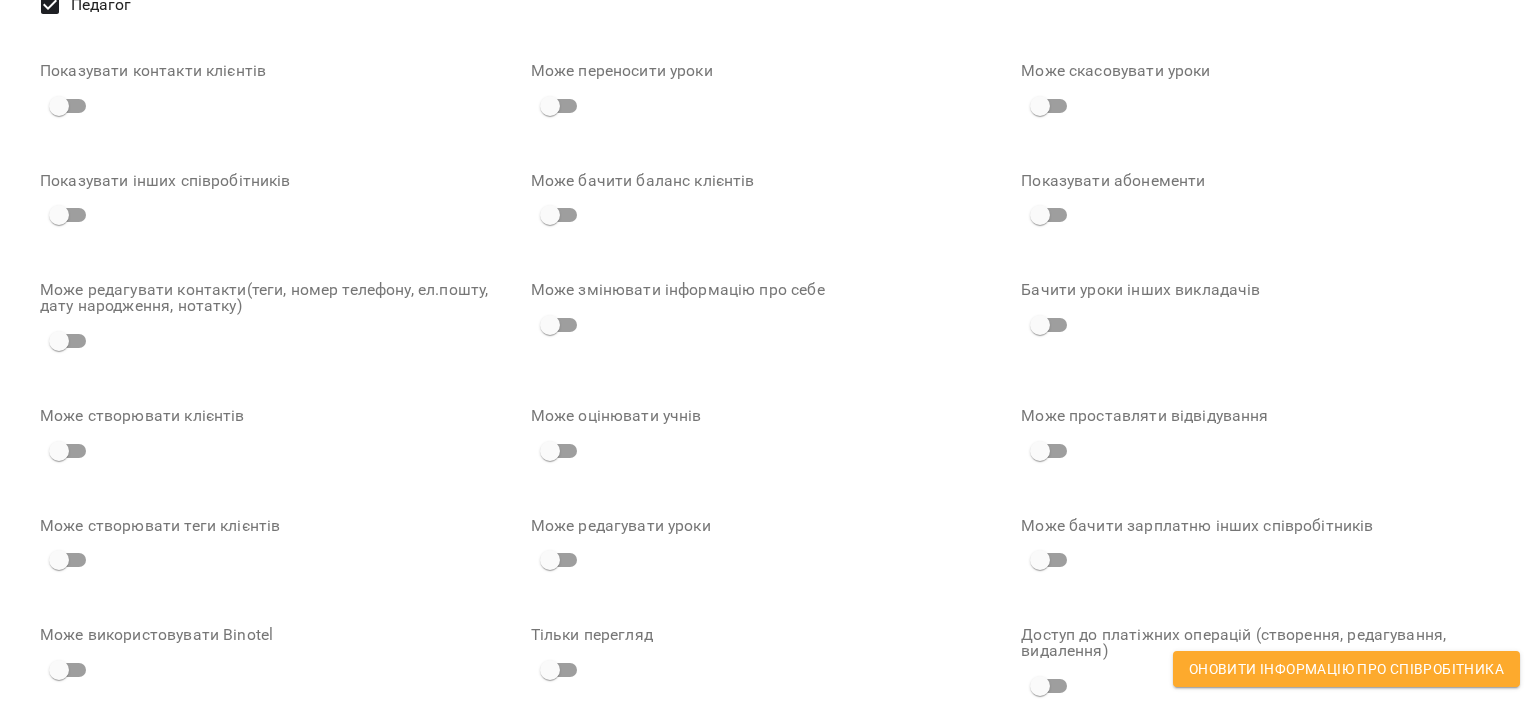 click on "Тип уроку за замовчуванням ​" at bounding box center (768, 967) 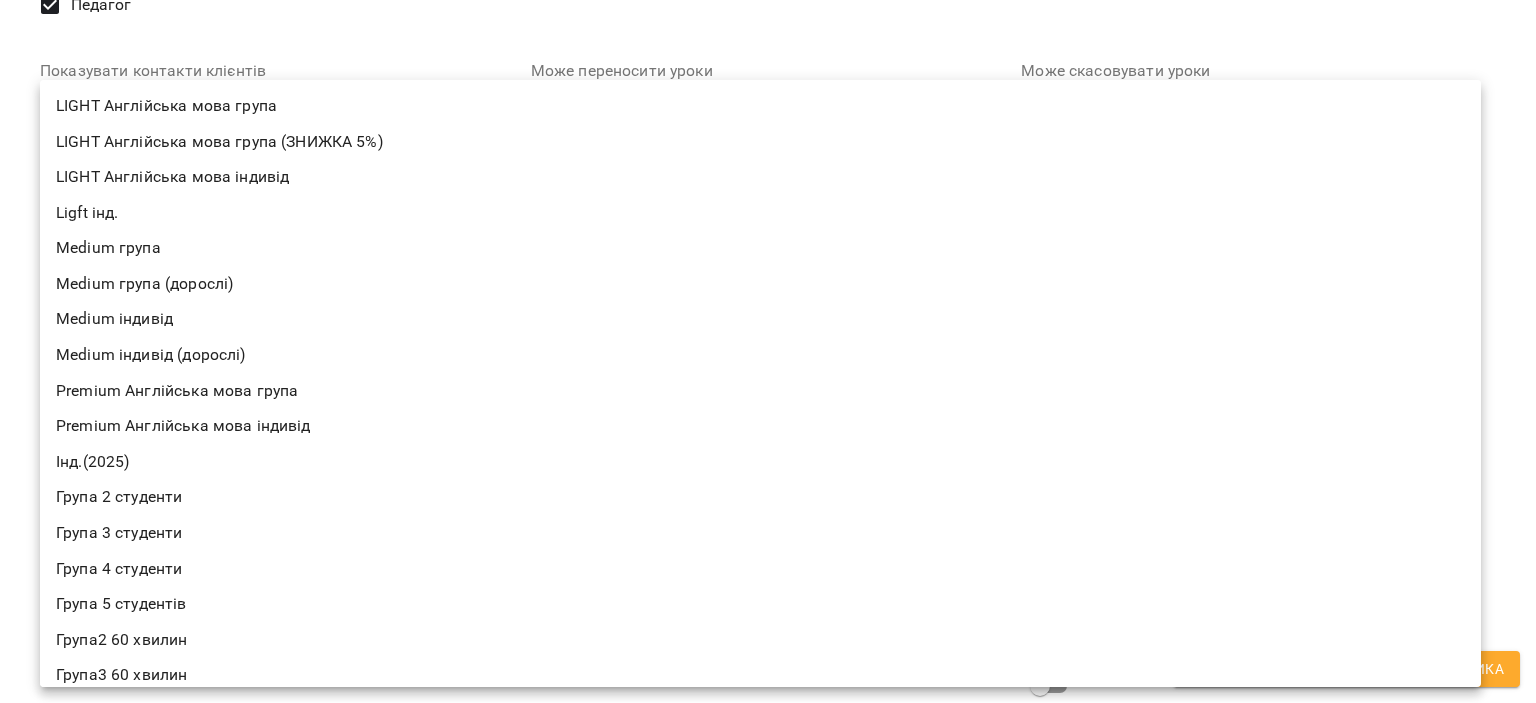 click on "For Business 99+ UA Видалені клієнти Мої співробітники Фільтр Розрахувати ЗП Розрахувати ЗП Ім'я Ім'я [FIRST] [LAST] Викладач польської мови: [FIRST] [LAST] Педагог Studio English 4U([STREET], [CITY], [COUNTRY]) Ім'я Вчитель англійської мови: [FIRST] [LAST] Педагог Studio English 4U([STREET], [CITY], [COUNTRY]) Ім'я Викладач англійської мови: [FIRST] [LAST] Педагог Studio English 4U([STREET], [CITY], [COUNTRY]) Ім'я Викладач англійської мови: [FIRST] [LAST] Педагог Ім'я [FIRST] [LAST] 100" at bounding box center [768, 1677] 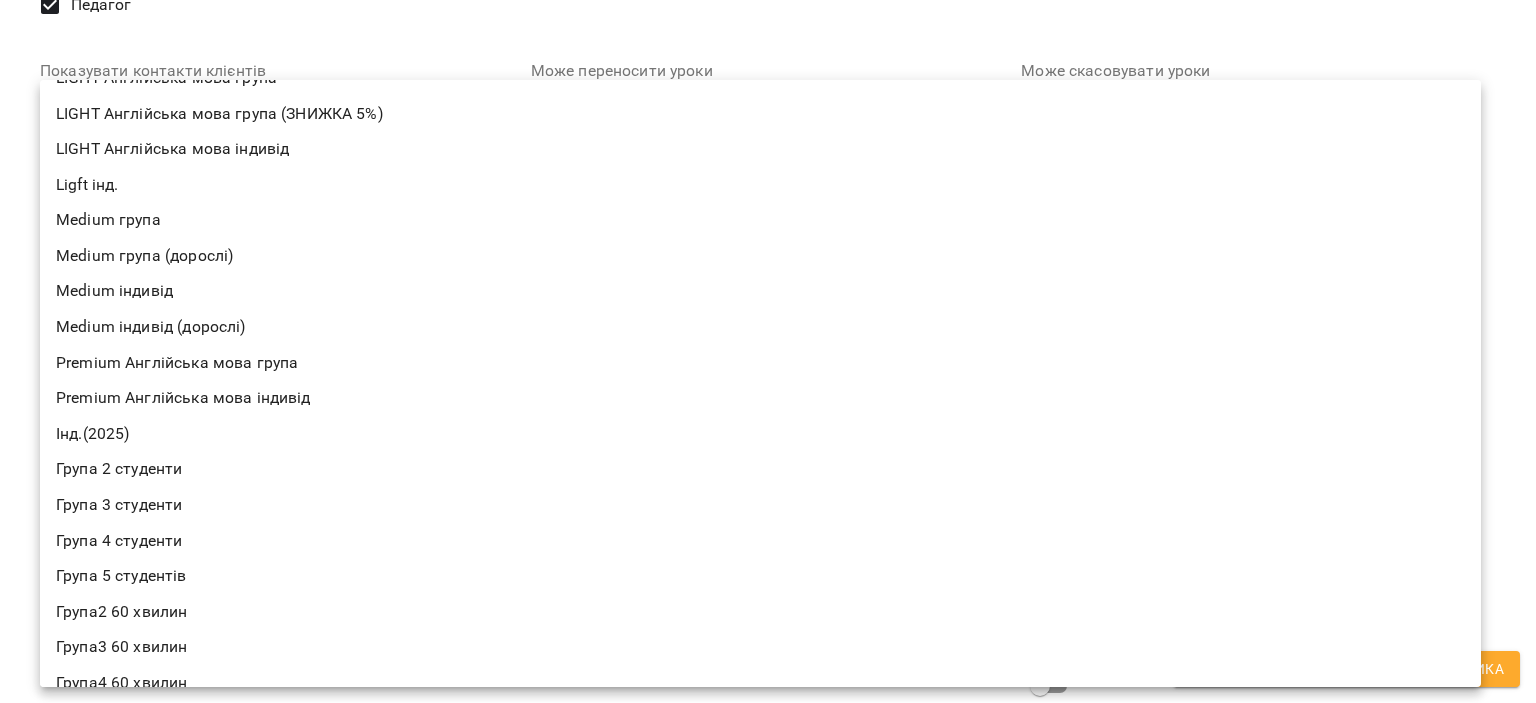 scroll, scrollTop: 0, scrollLeft: 0, axis: both 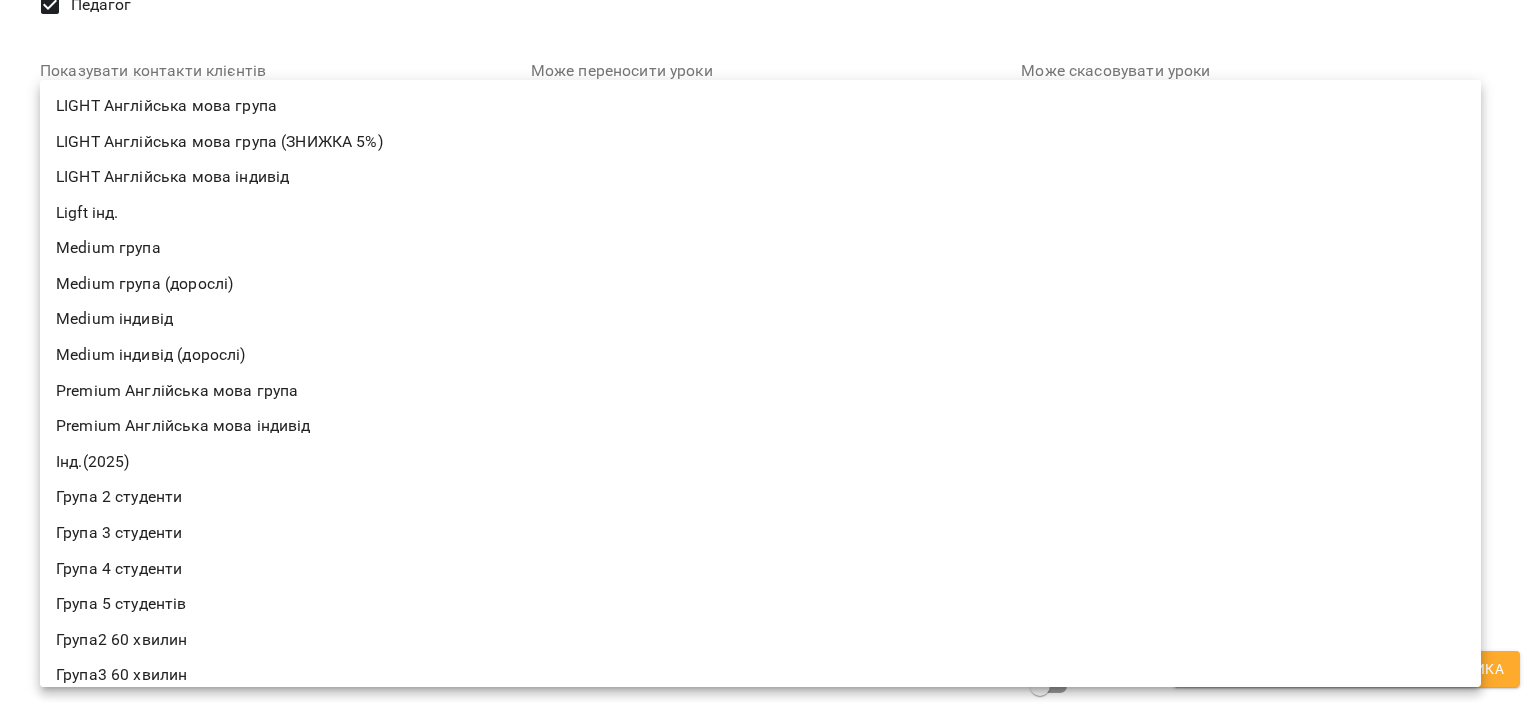 click at bounding box center [768, 351] 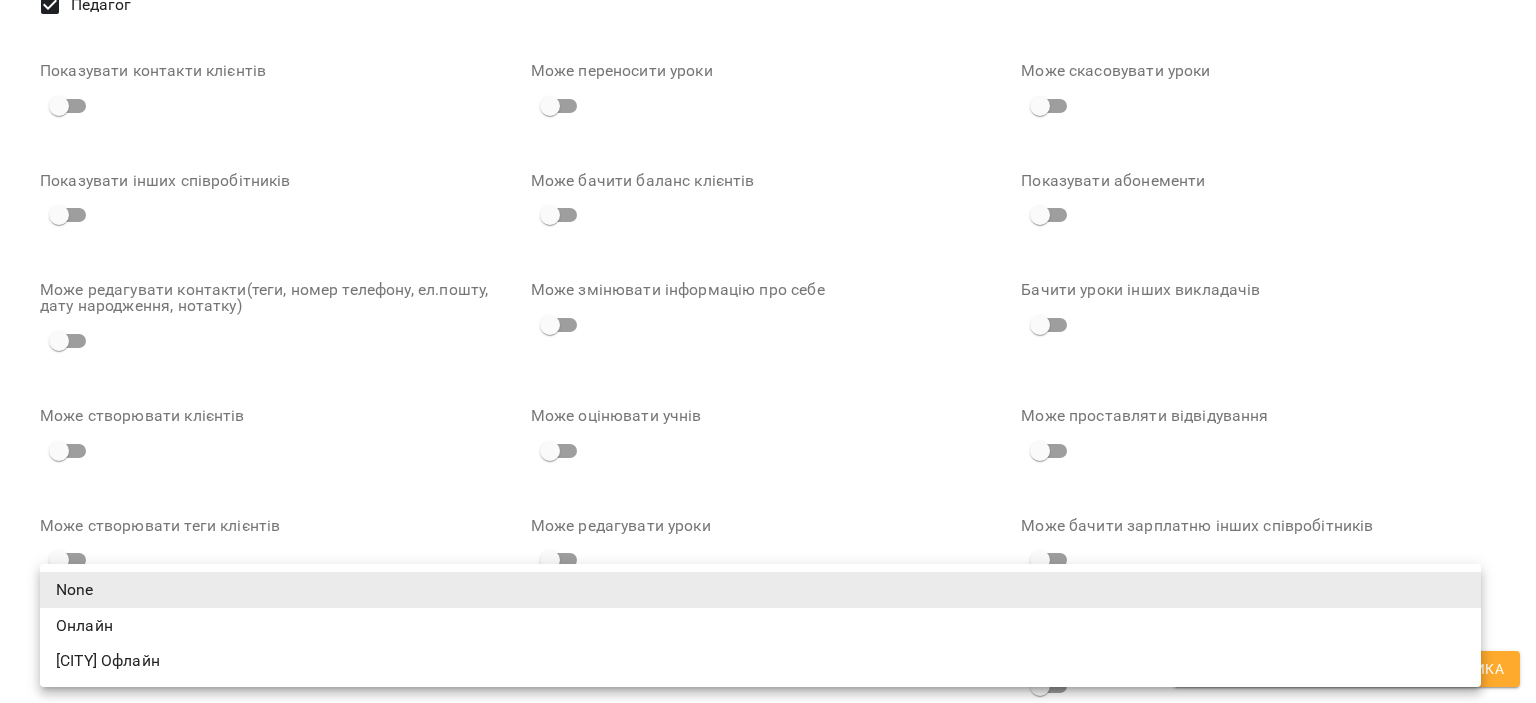 click on "For Business 99+ UA Видалені клієнти Мої співробітники Фільтр Розрахувати ЗП Розрахувати ЗП Ім'я Ім'я [FIRST] [LAST] Викладач польської мови: [FIRST] [LAST] Педагог Studio English 4U([STREET], [CITY], [COUNTRY]) Ім'я Вчитель англійської мови: [FIRST] [LAST] Педагог Studio English 4U([STREET], [CITY], [COUNTRY]) Ім'я Викладач англійської мови: [FIRST] [LAST] Педагог Studio English 4U([STREET], [CITY], [COUNTRY]) Ім'я Викладач англійської мови: [FIRST] [LAST] Педагог Ім'я [FIRST] [LAST] 100" at bounding box center (768, 1677) 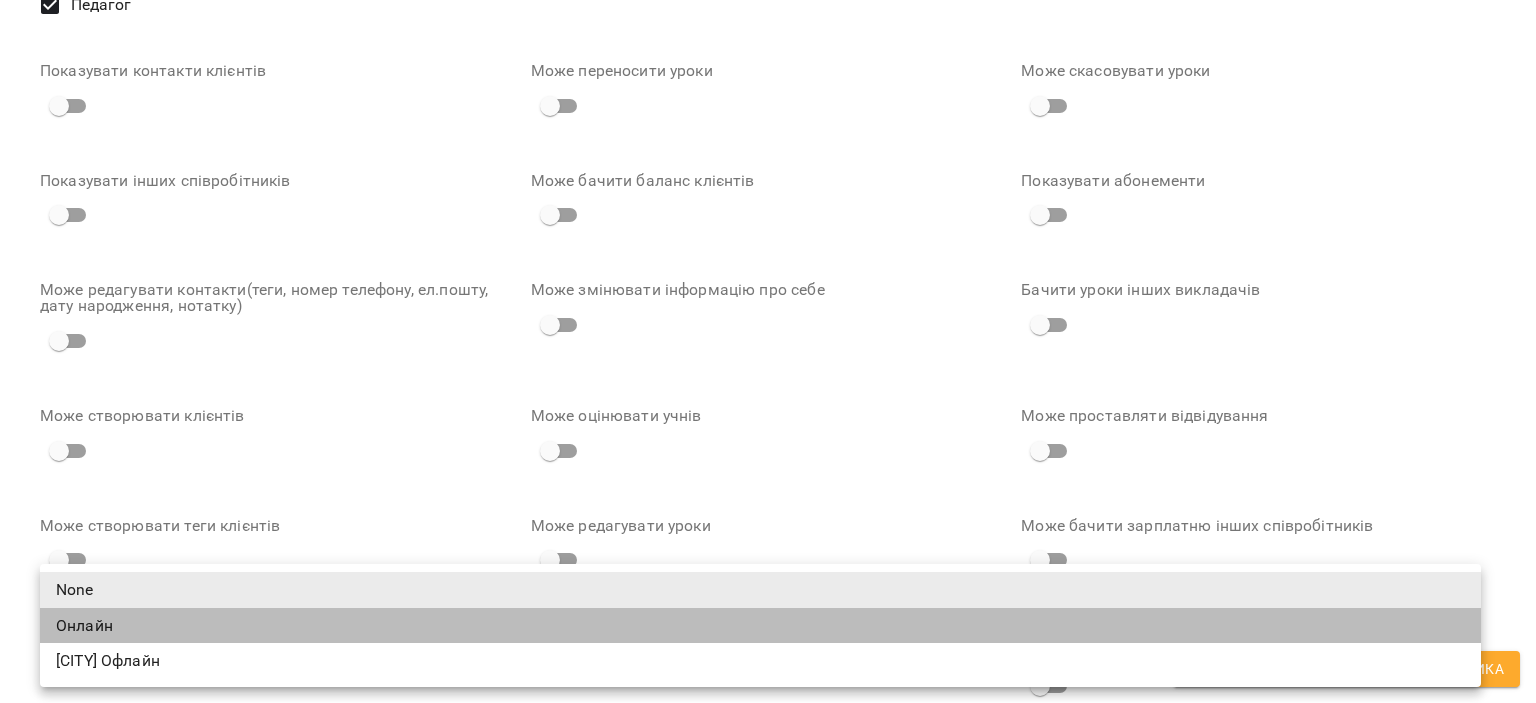 click on "Онлайн" at bounding box center (760, 626) 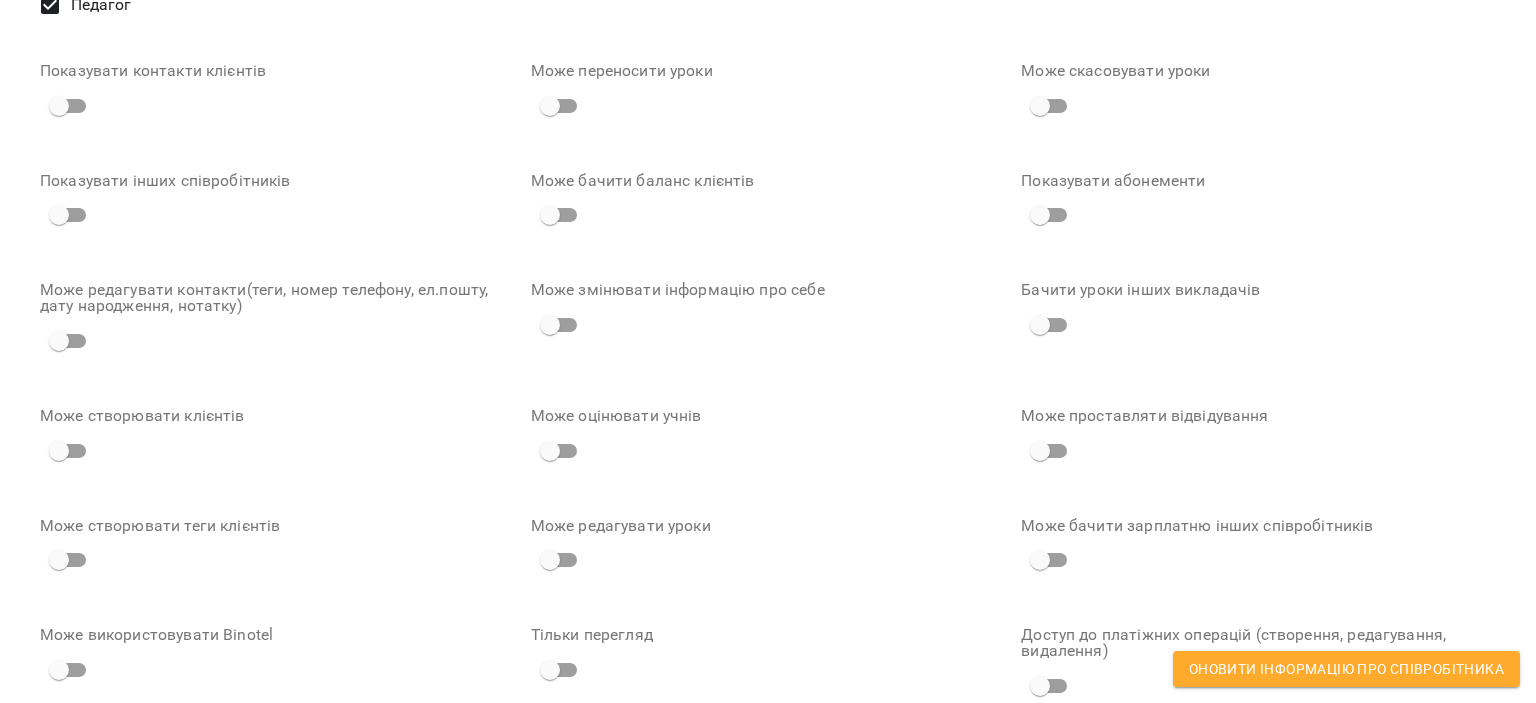 scroll, scrollTop: 1414, scrollLeft: 0, axis: vertical 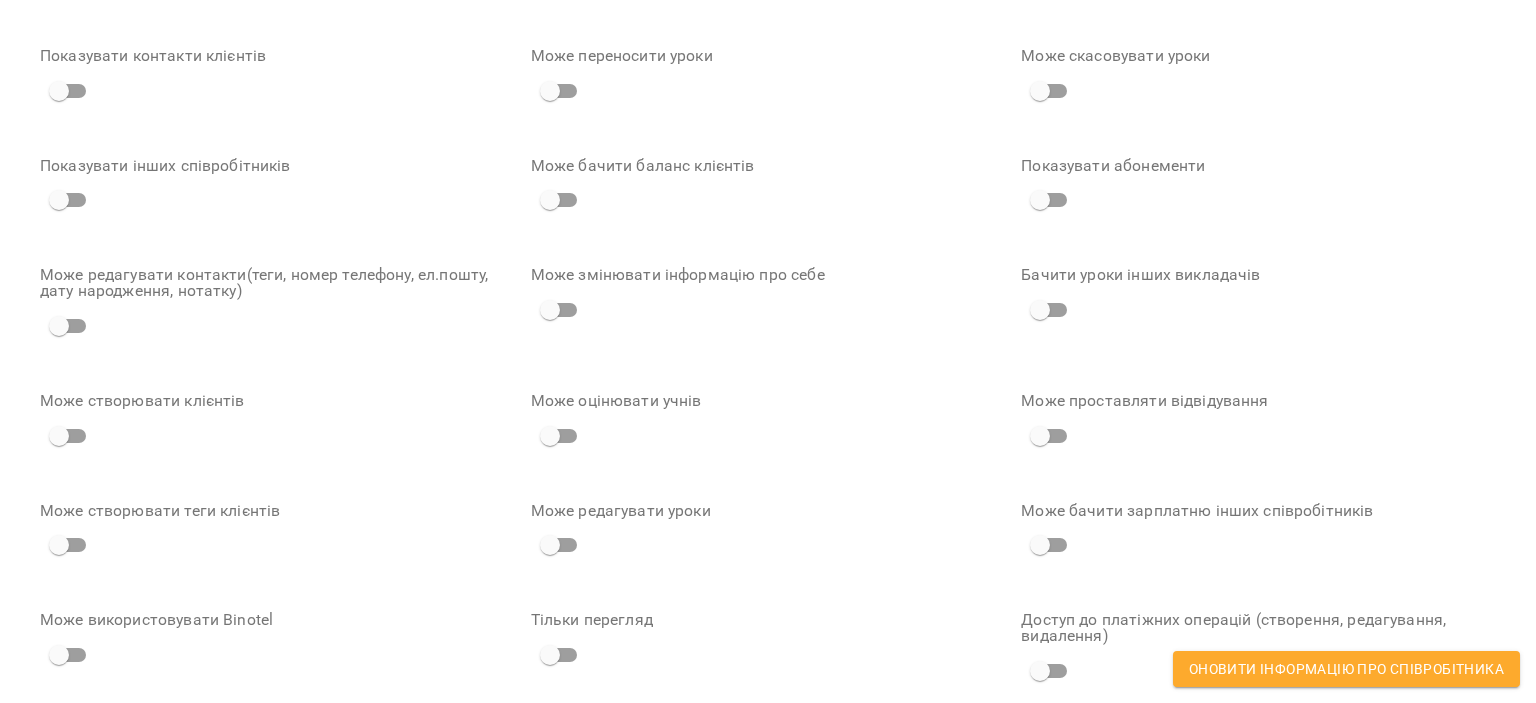 click on "Надрукуйте або оберіть..." at bounding box center [134, 1127] 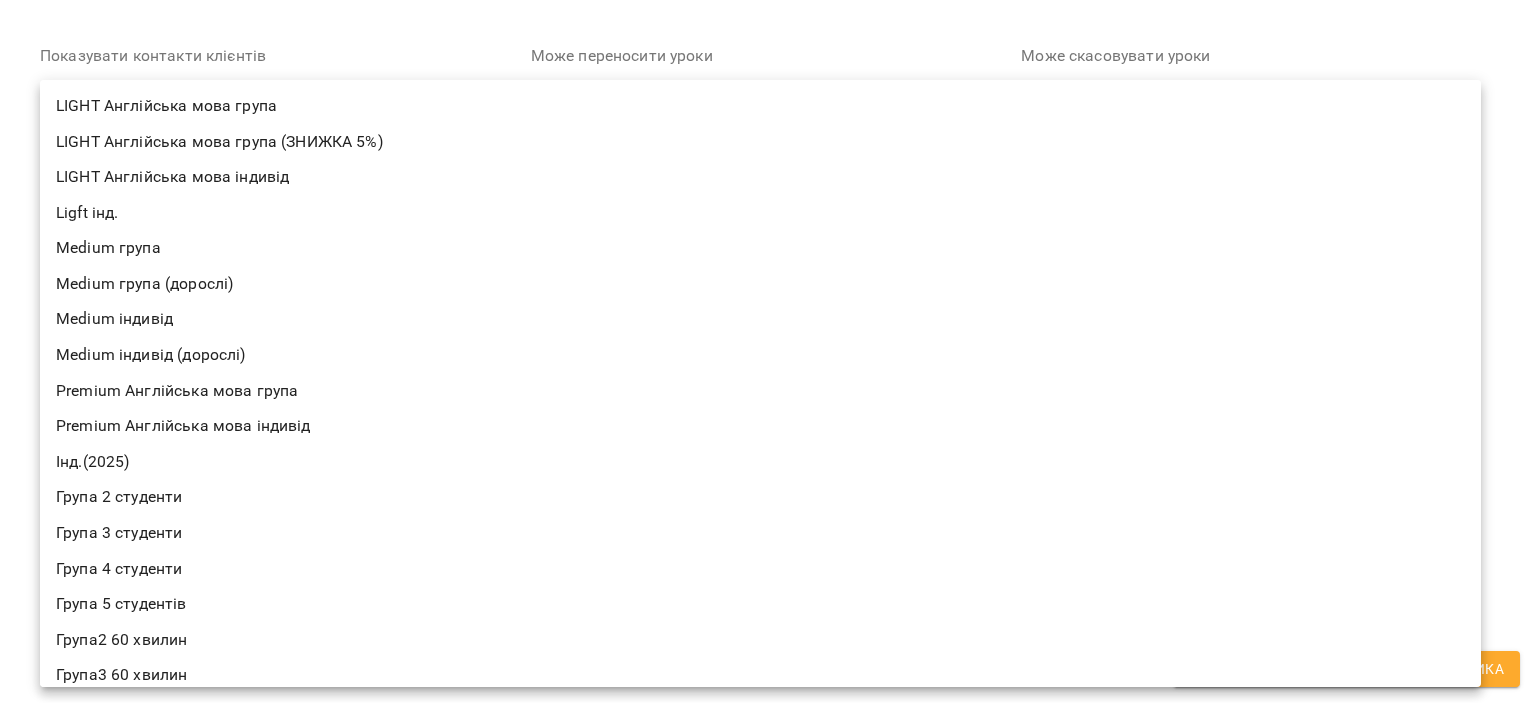 click on "For Business 99+ UA Видалені клієнти Мої співробітники Фільтр Розрахувати ЗП Розрахувати ЗП Ім'я Ім'я [FIRST] [LAST] Викладач польської мови: [FIRST] [LAST] Педагог Studio English 4U([STREET], [CITY], [COUNTRY]) Ім'я Вчитель англійської мови: [FIRST] [LAST] Педагог Studio English 4U([STREET], [CITY], [COUNTRY]) Ім'я Викладач англійської мови: [FIRST] [LAST] Педагог Studio English 4U([STREET], [CITY], [COUNTRY]) Ім'я Викладач англійської мови: [FIRST] [LAST] Педагог Ім'я [FIRST] [LAST] 100" at bounding box center (768, 1677) 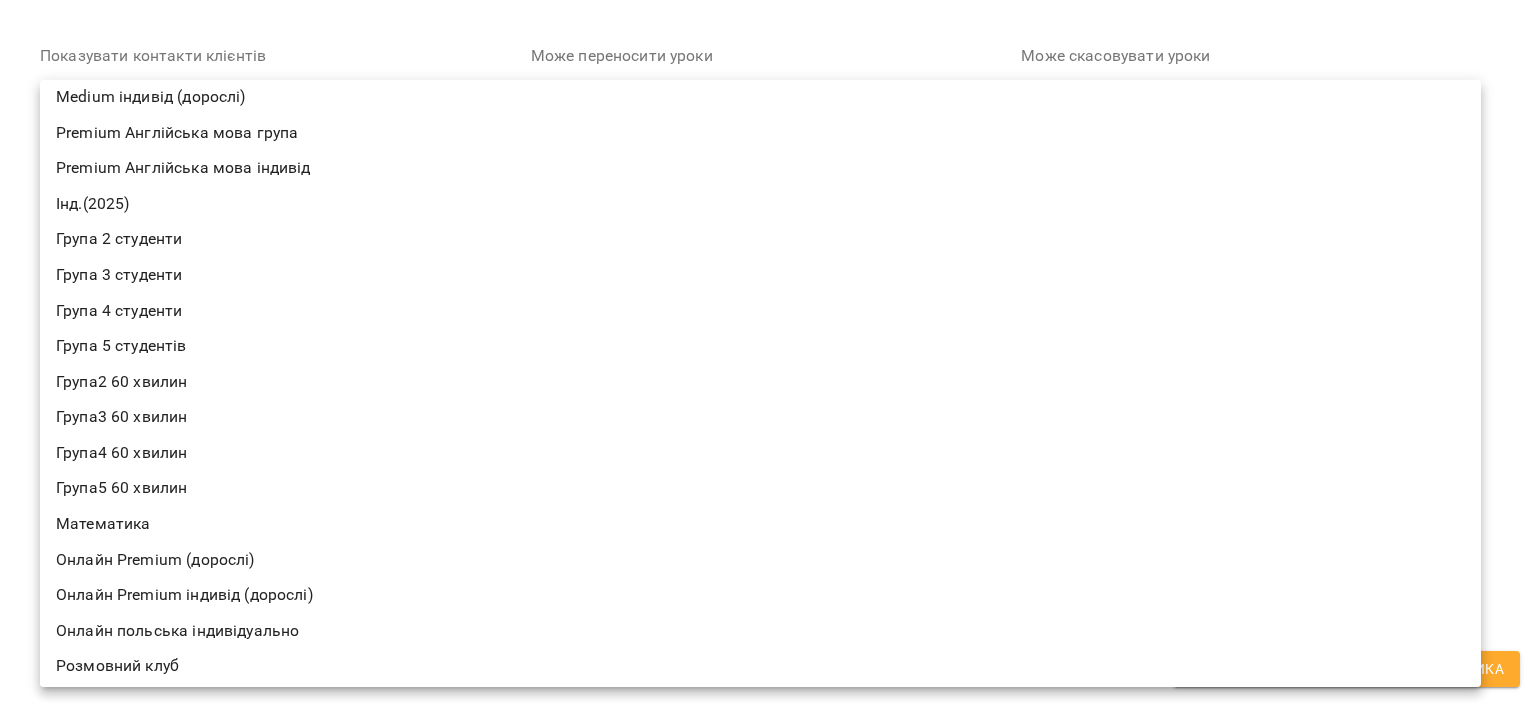 scroll, scrollTop: 262, scrollLeft: 0, axis: vertical 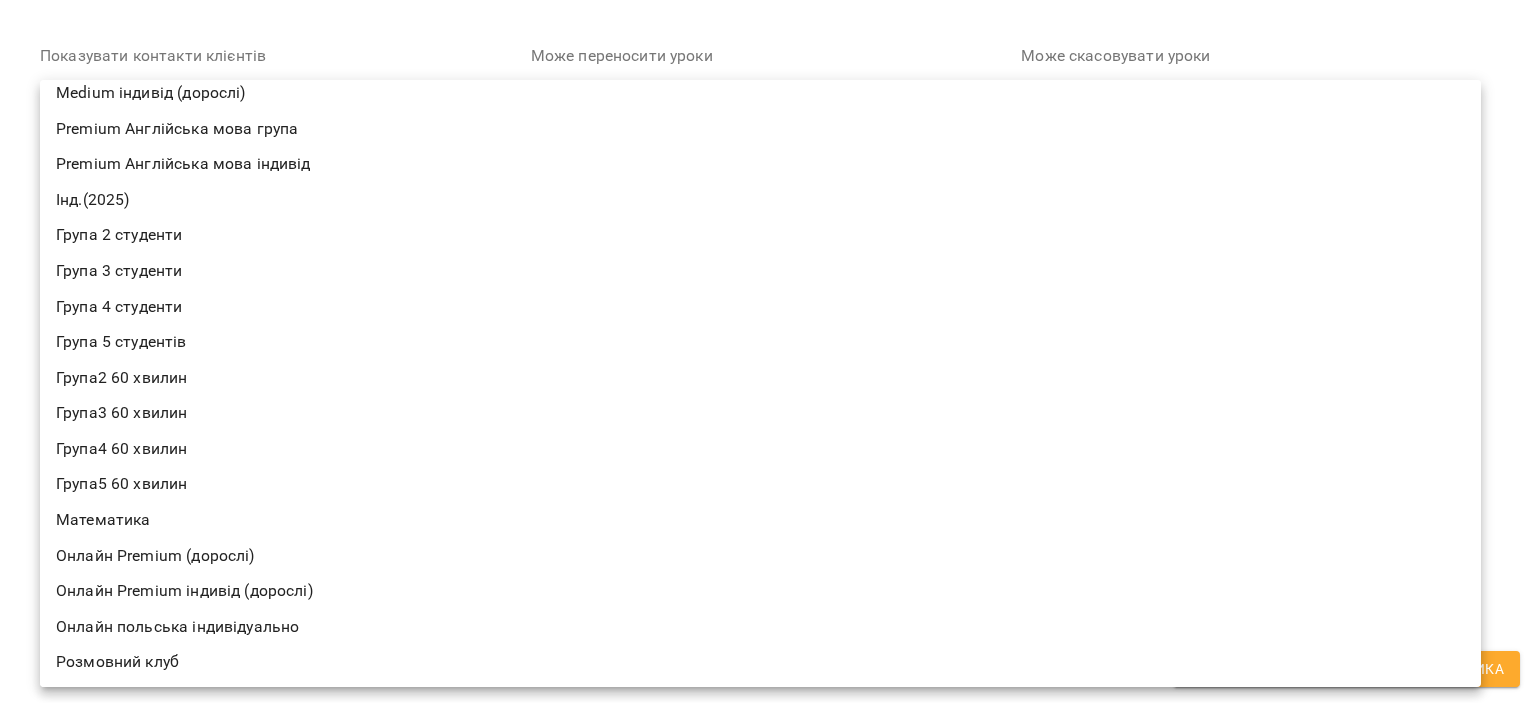 click at bounding box center [768, 351] 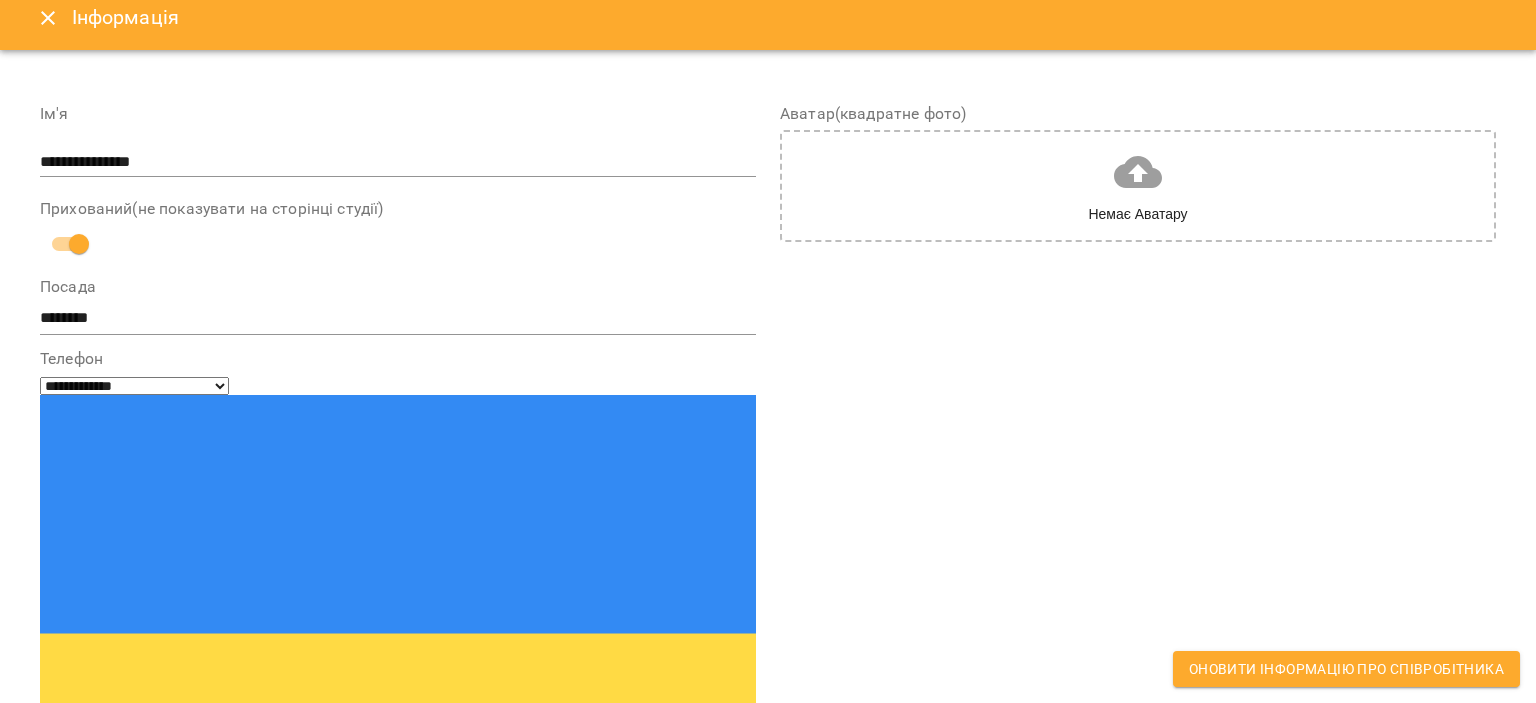 scroll, scrollTop: 0, scrollLeft: 0, axis: both 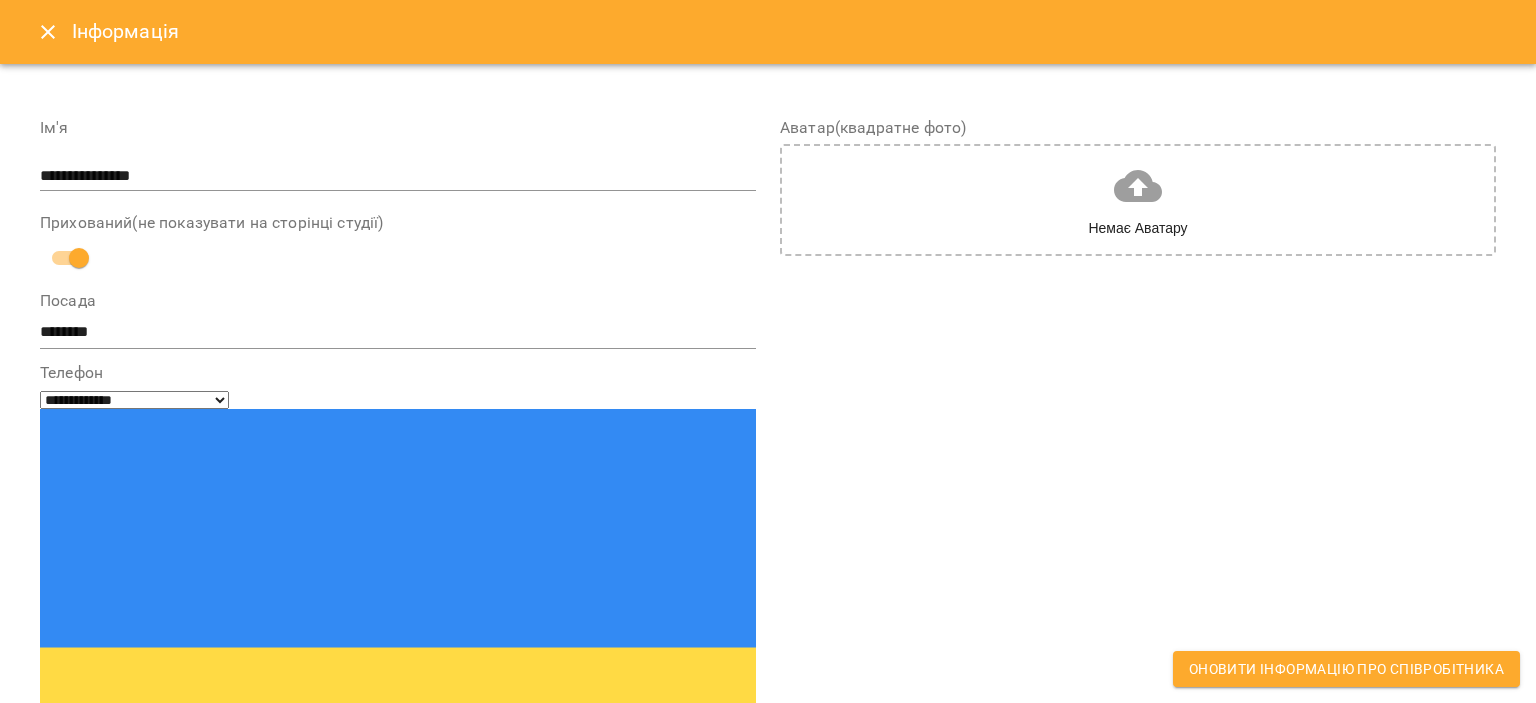 click on "Оновити інформацію про співробітника" at bounding box center (1346, 669) 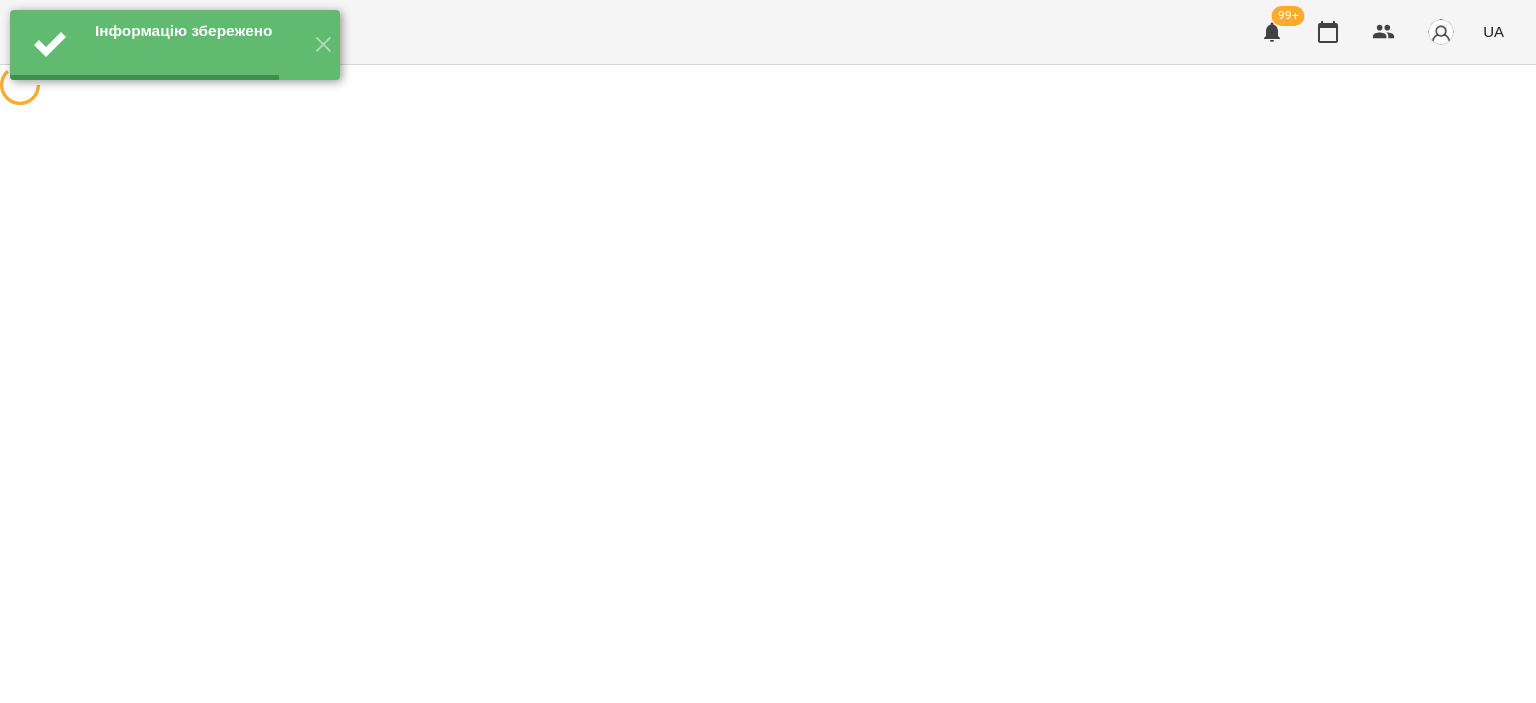 scroll, scrollTop: 0, scrollLeft: 0, axis: both 